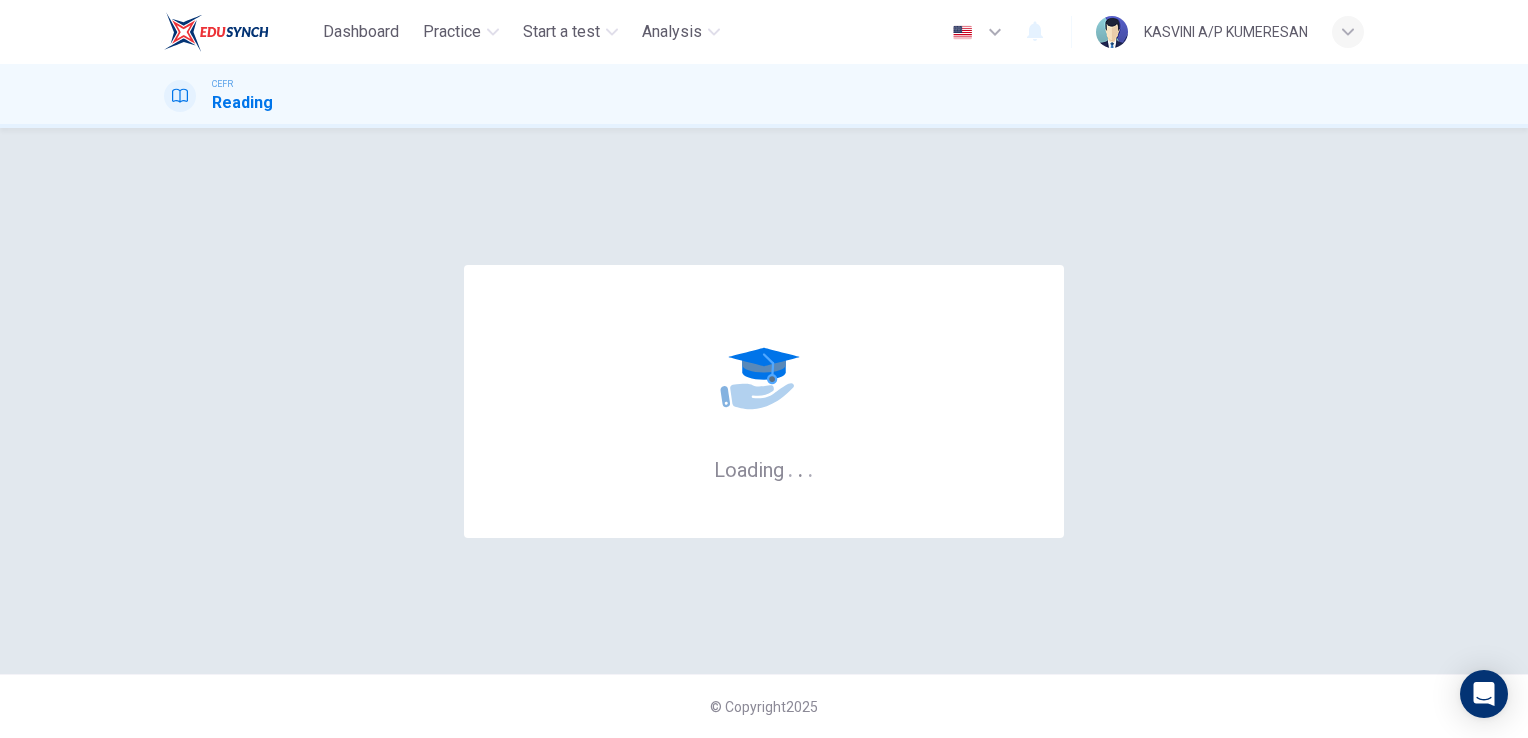 scroll, scrollTop: 0, scrollLeft: 0, axis: both 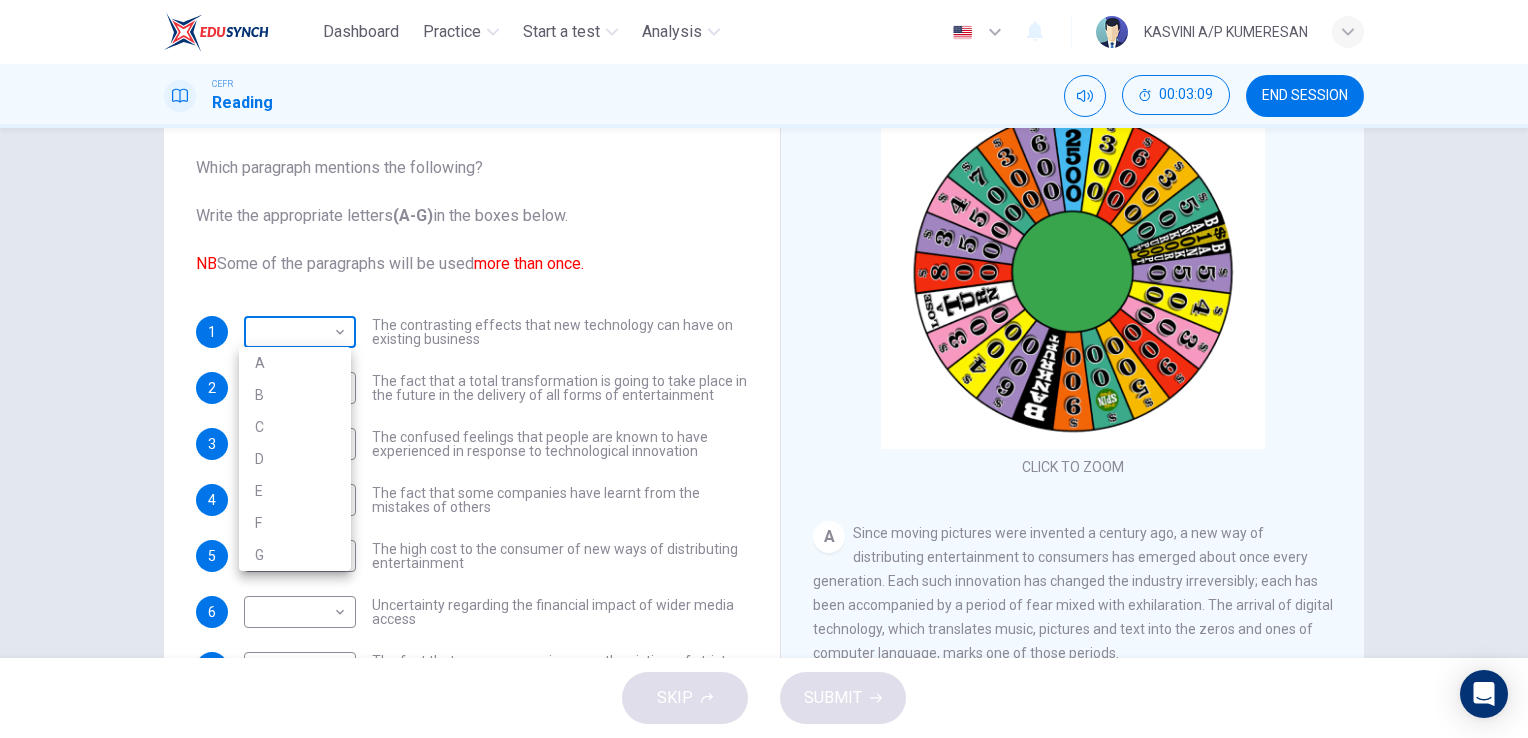 click on "Dashboard Practice Start a test Analysis English en ​ KASVINI A/P KUMERESAN CEFR Reading 00:03:09 END SESSION Questions 1 - 8 The Reading Passage has 7 paragraphs  A-G .
Which paragraph mentions the following?
Write the appropriate letters  (A-G)  in the boxes below.
NB  Some of the paragraphs will be used  more than once. 1 ​ ​ The contrasting effects that new technology can have on existing business 2 ​ ​ The fact that a total transformation is going to take place in the future in the delivery of all forms of entertainment 3 ​ ​ The confused feelings that people are known to have experienced in response to technological innovation 4 ​ ​ The fact that some companies have learnt from the mistakes of others 5 ​ ​ The high cost to the consumer of new ways of distributing entertainment 6 ​ ​ Uncertainty regarding the financial impact of wider media access 7 ​ ​ The fact that some companies were the victims of strict government policy 8 ​ ​ Wheel of Fortune CLICK TO ZOOM A B" at bounding box center [764, 369] 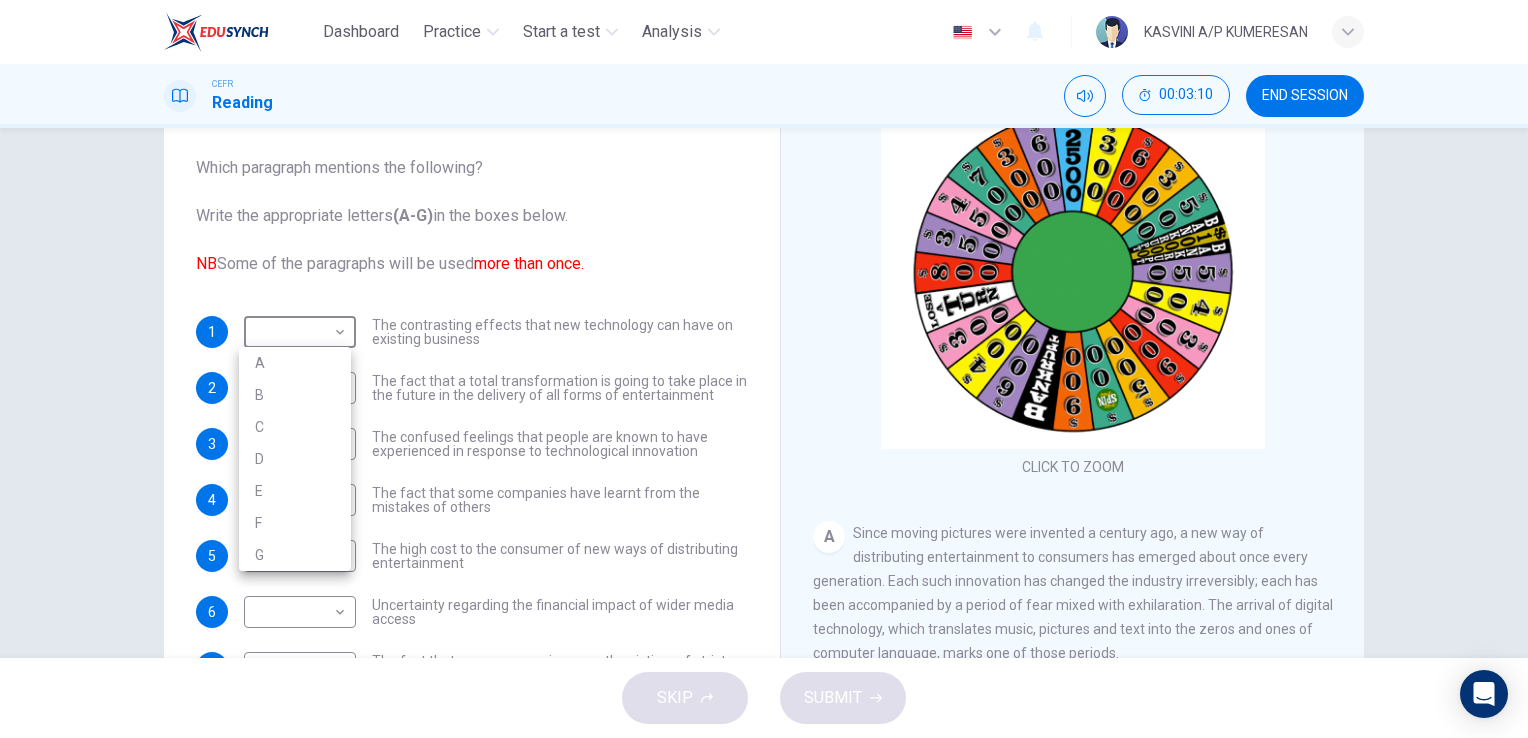 click at bounding box center (764, 369) 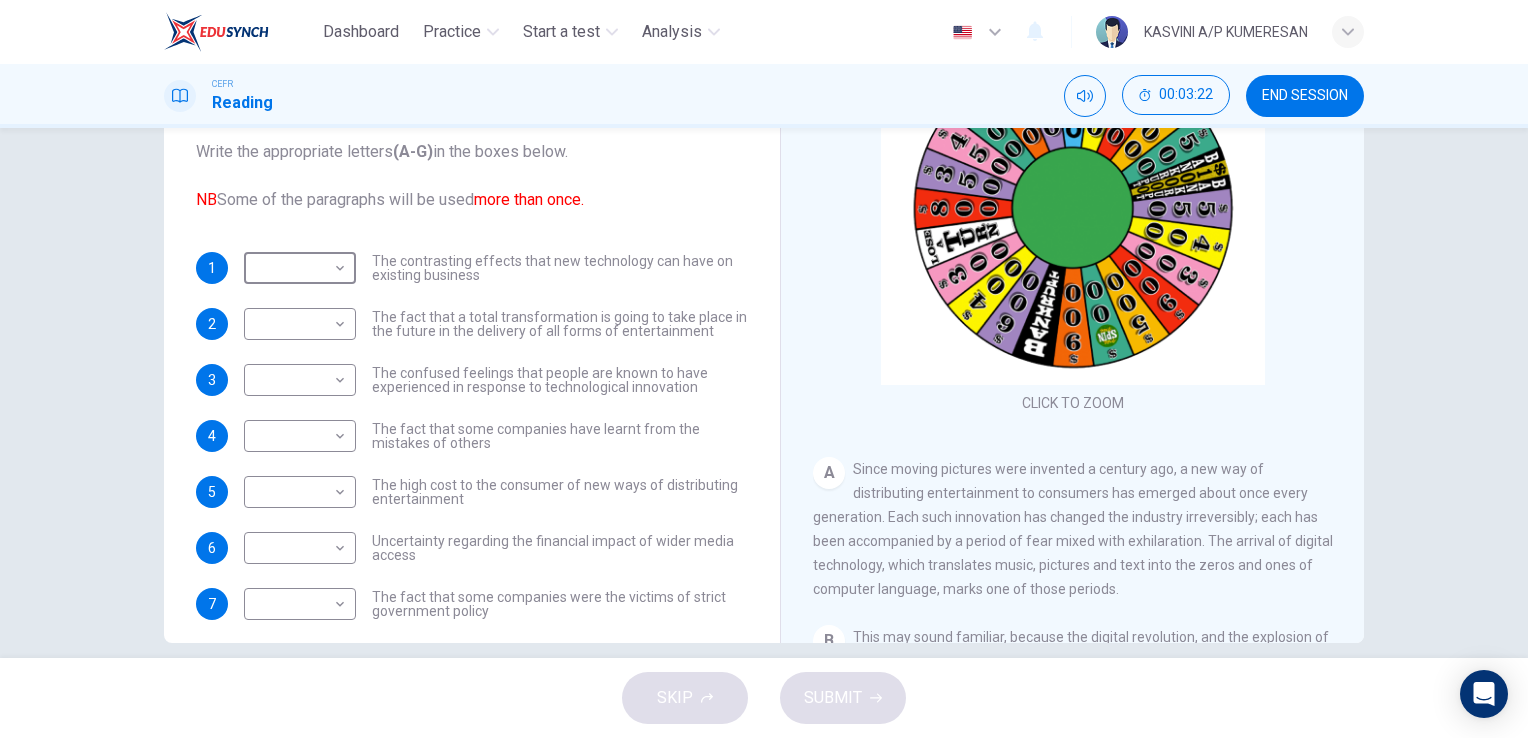 scroll, scrollTop: 224, scrollLeft: 0, axis: vertical 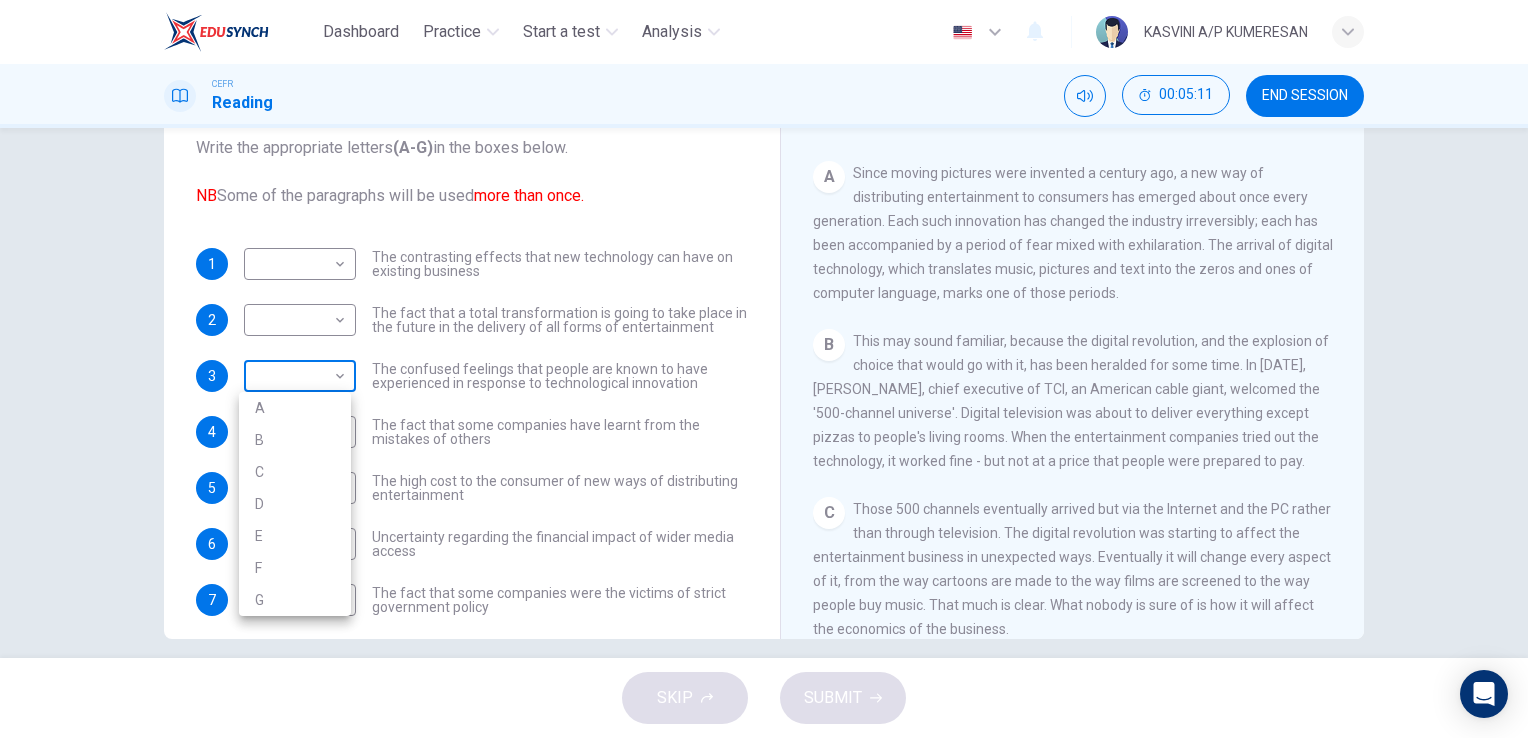 click on "Dashboard Practice Start a test Analysis English en ​ KASVINI A/P KUMERESAN CEFR Reading 00:05:11 END SESSION Questions 1 - 8 The Reading Passage has 7 paragraphs  A-G .
Which paragraph mentions the following?
Write the appropriate letters  (A-G)  in the boxes below.
NB  Some of the paragraphs will be used  more than once. 1 ​ ​ The contrasting effects that new technology can have on existing business 2 ​ ​ The fact that a total transformation is going to take place in the future in the delivery of all forms of entertainment 3 ​ ​ The confused feelings that people are known to have experienced in response to technological innovation 4 ​ ​ The fact that some companies have learnt from the mistakes of others 5 ​ ​ The high cost to the consumer of new ways of distributing entertainment 6 ​ ​ Uncertainty regarding the financial impact of wider media access 7 ​ ​ The fact that some companies were the victims of strict government policy 8 ​ ​ Wheel of Fortune CLICK TO ZOOM A B" at bounding box center (764, 369) 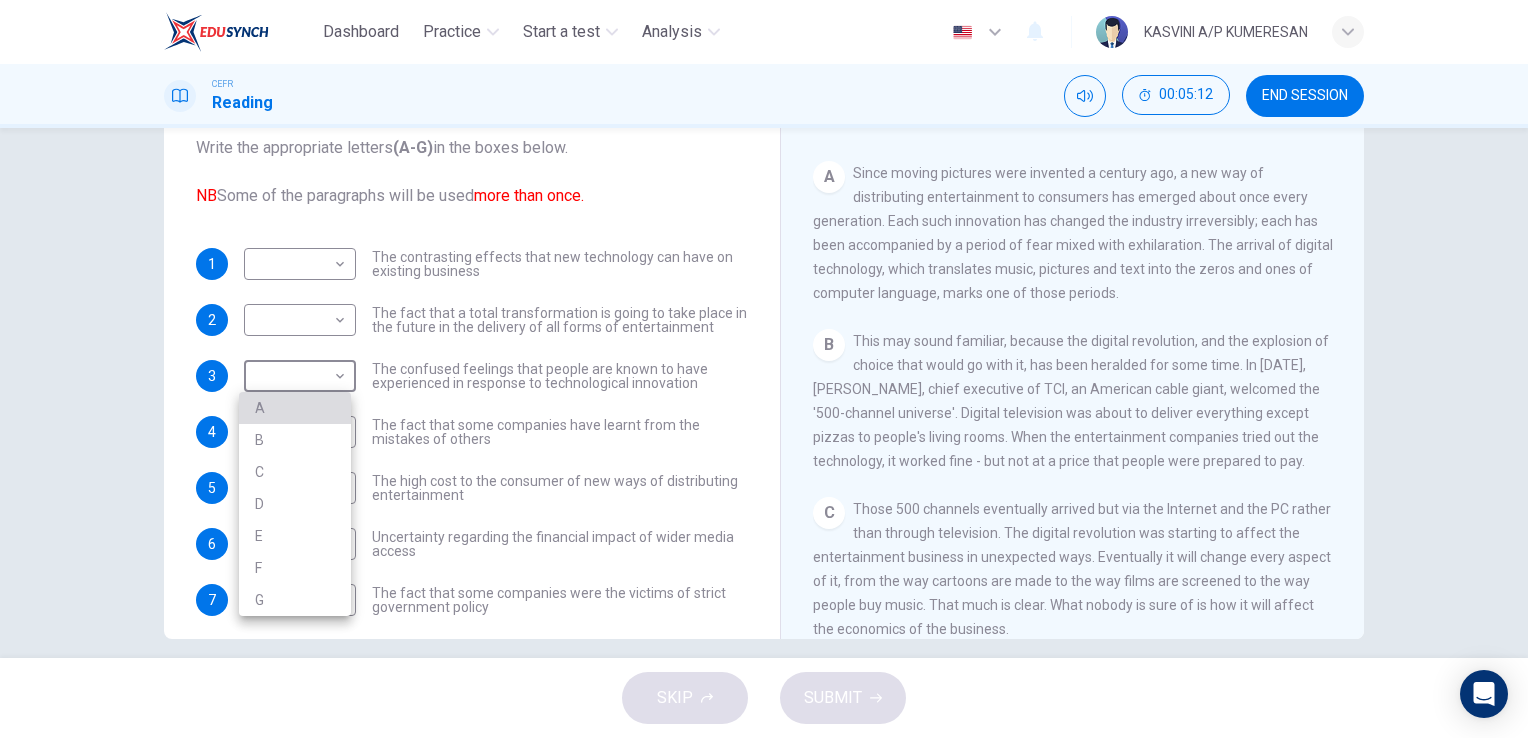 click on "A" at bounding box center (295, 408) 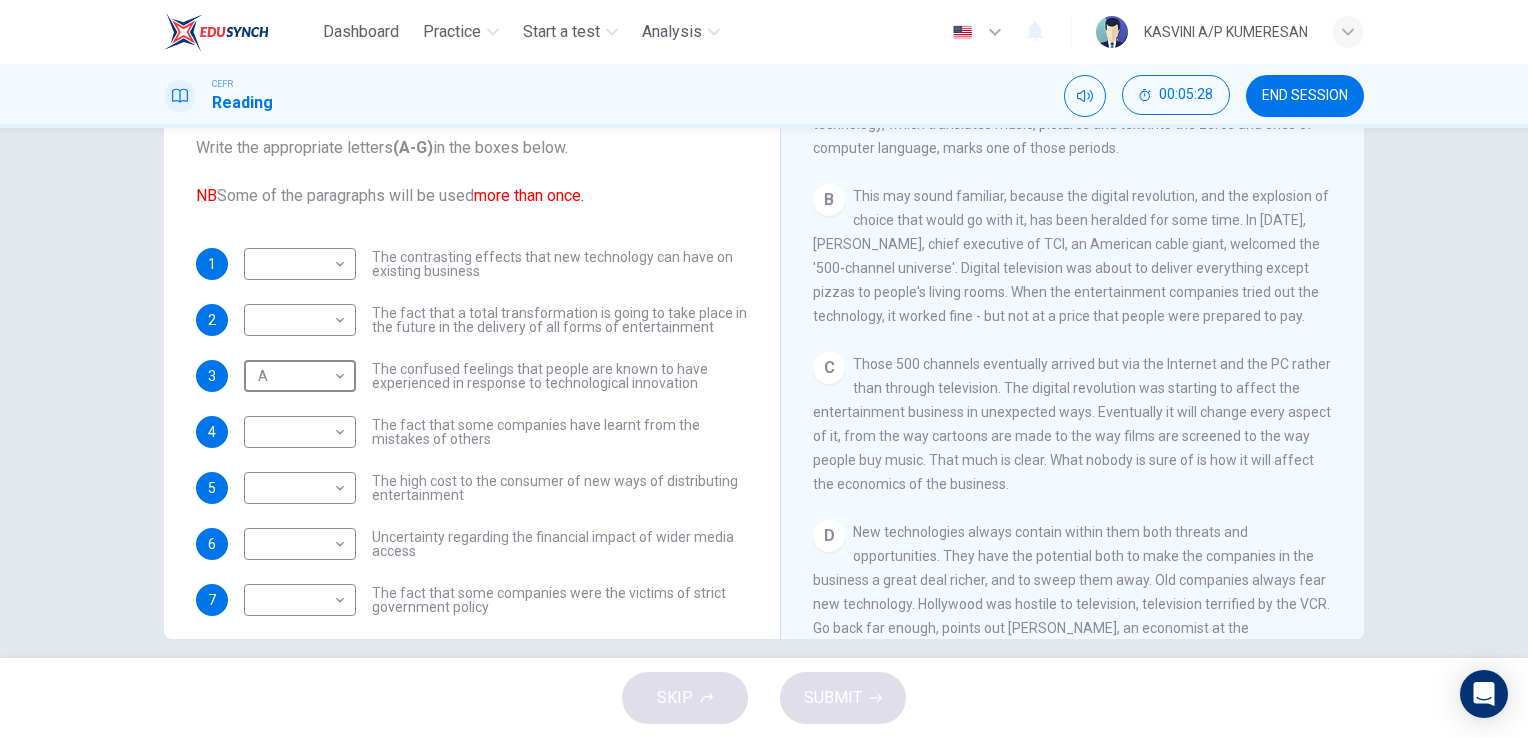 scroll, scrollTop: 440, scrollLeft: 0, axis: vertical 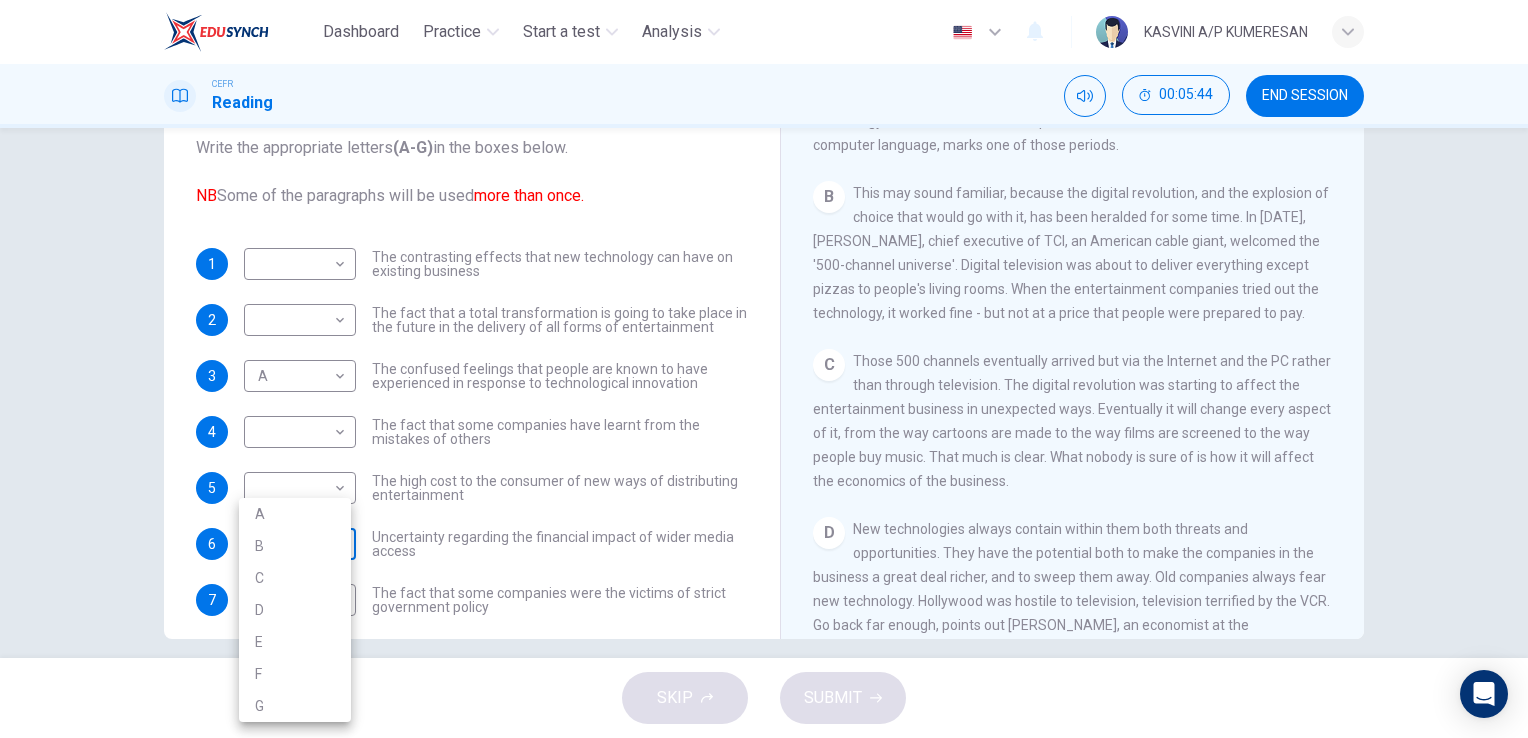 click on "Dashboard Practice Start a test Analysis English en ​ KASVINI A/P KUMERESAN CEFR Reading 00:05:44 END SESSION Questions 1 - 8 The Reading Passage has 7 paragraphs  A-G .
Which paragraph mentions the following?
Write the appropriate letters  (A-G)  in the boxes below.
NB  Some of the paragraphs will be used  more than once. 1 ​ ​ The contrasting effects that new technology can have on existing business 2 ​ ​ The fact that a total transformation is going to take place in the future in the delivery of all forms of entertainment 3 A A ​ The confused feelings that people are known to have experienced in response to technological innovation 4 ​ ​ The fact that some companies have learnt from the mistakes of others 5 ​ ​ The high cost to the consumer of new ways of distributing entertainment 6 ​ ​ Uncertainty regarding the financial impact of wider media access 7 ​ ​ The fact that some companies were the victims of strict government policy 8 ​ ​ Wheel of Fortune CLICK TO ZOOM A B" at bounding box center (764, 369) 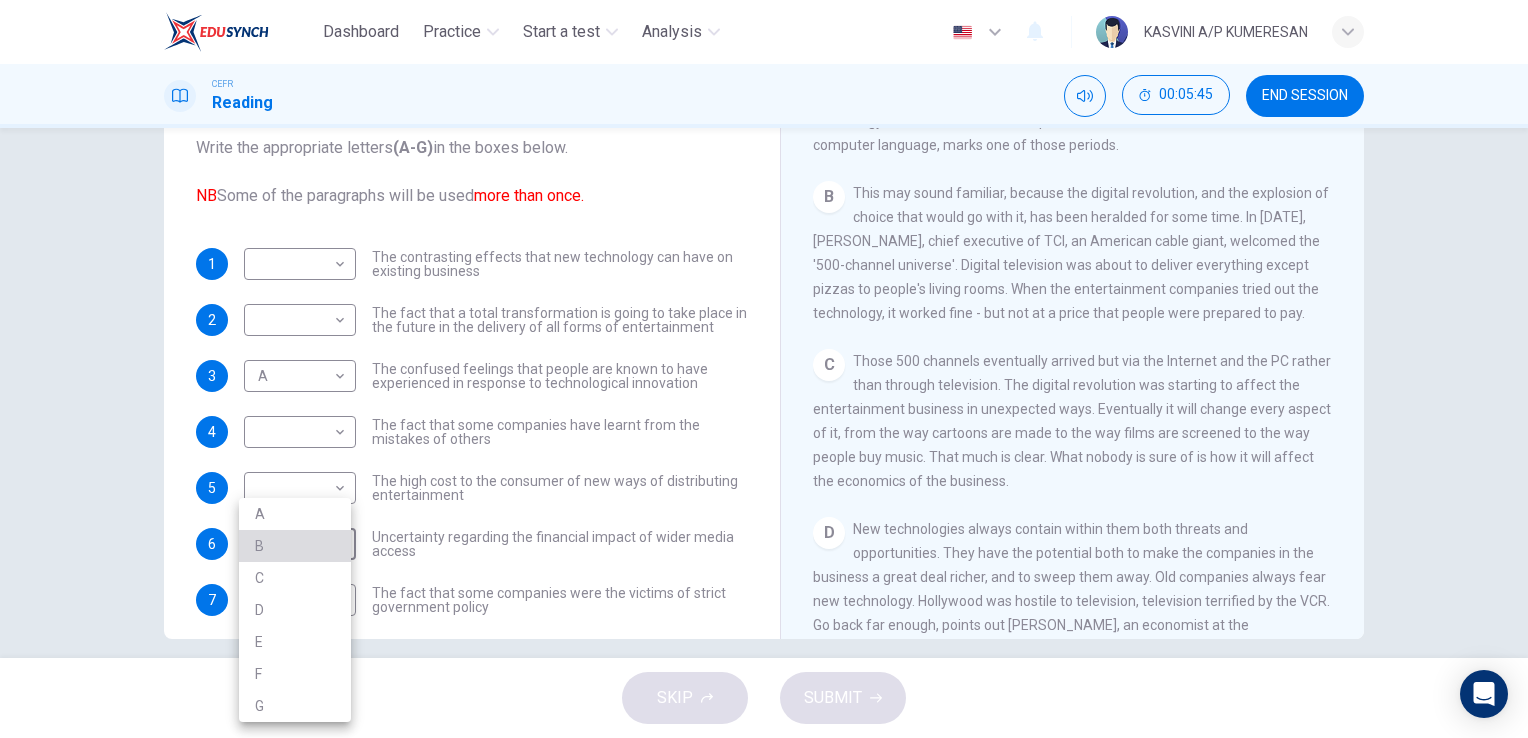 click on "B" at bounding box center (295, 546) 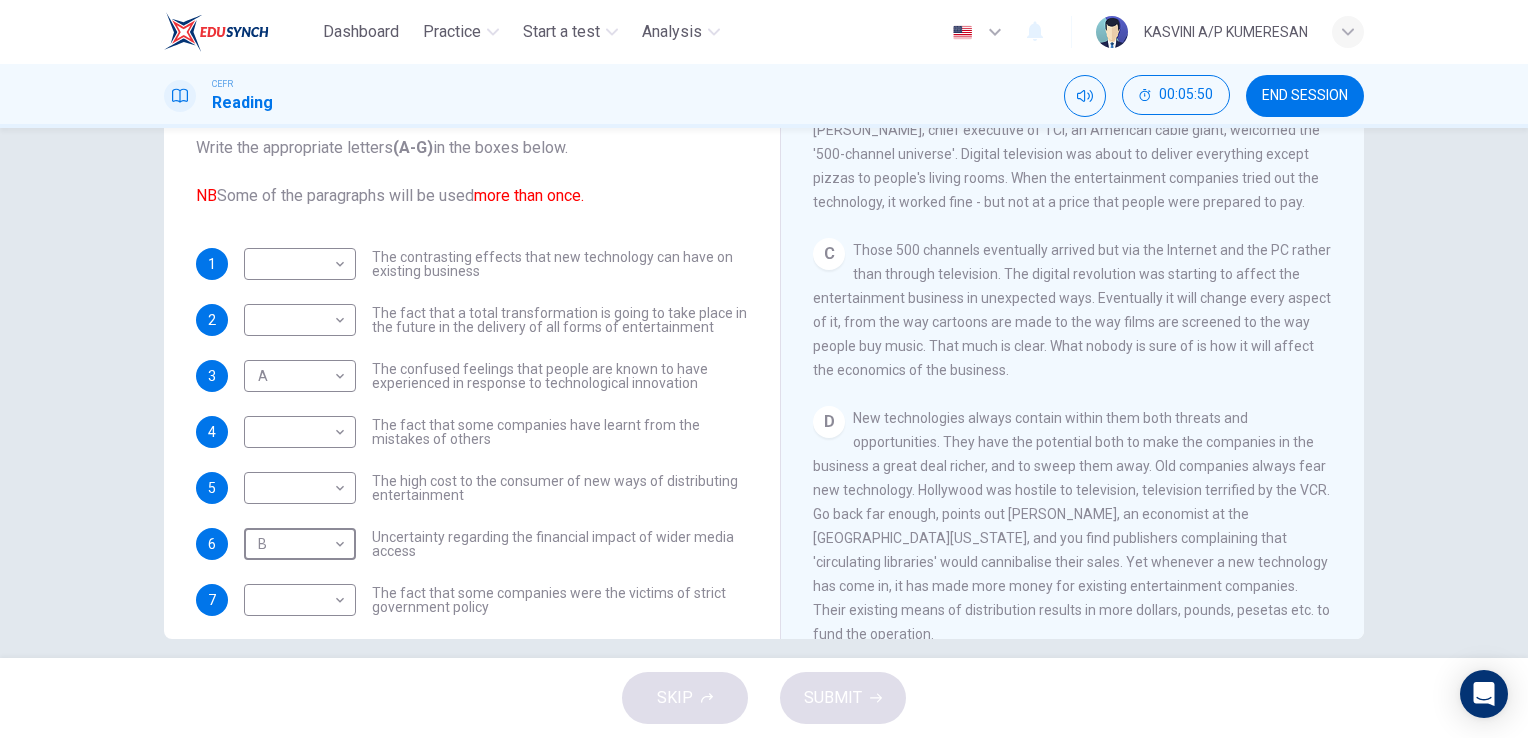 scroll, scrollTop: 554, scrollLeft: 0, axis: vertical 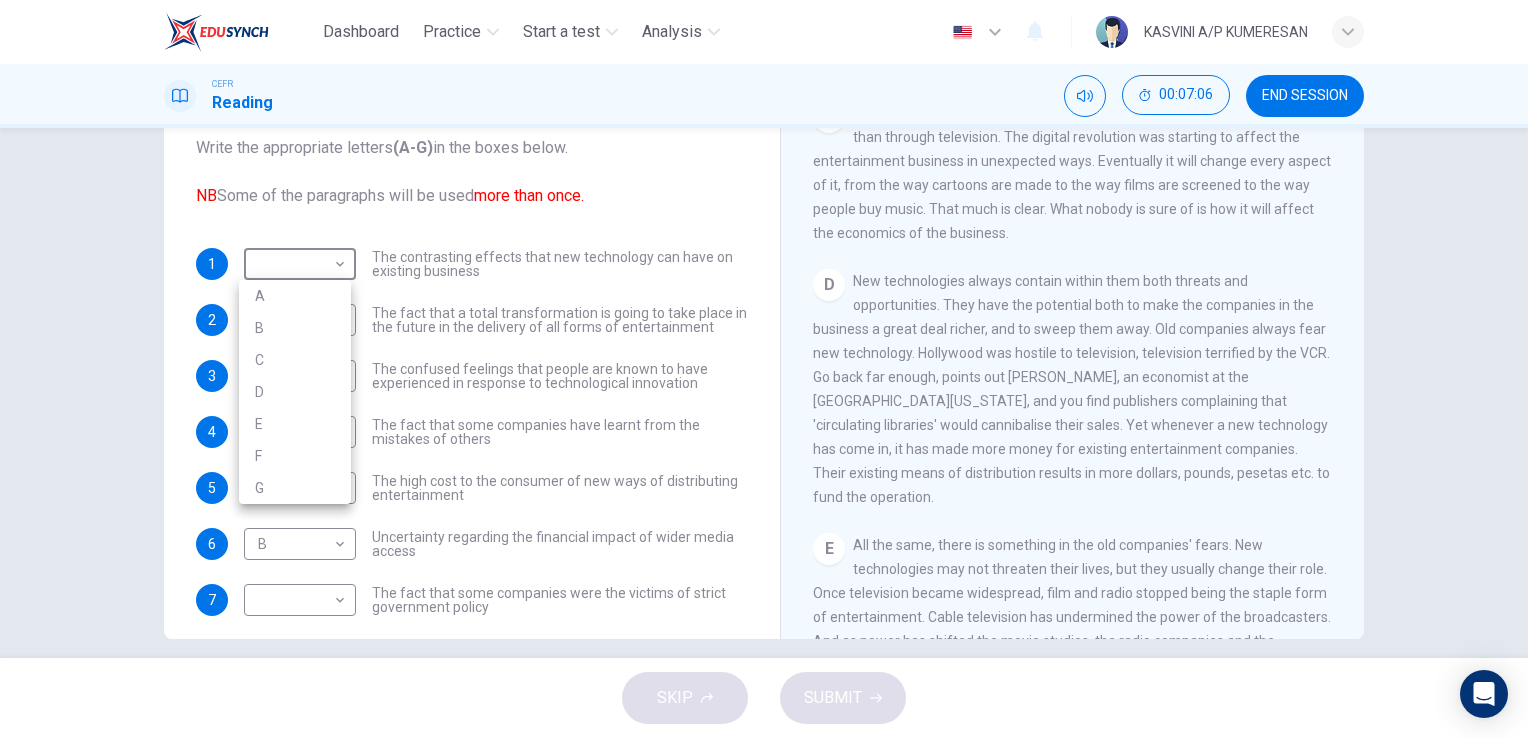 drag, startPoint x: 290, startPoint y: 249, endPoint x: 301, endPoint y: 403, distance: 154.39236 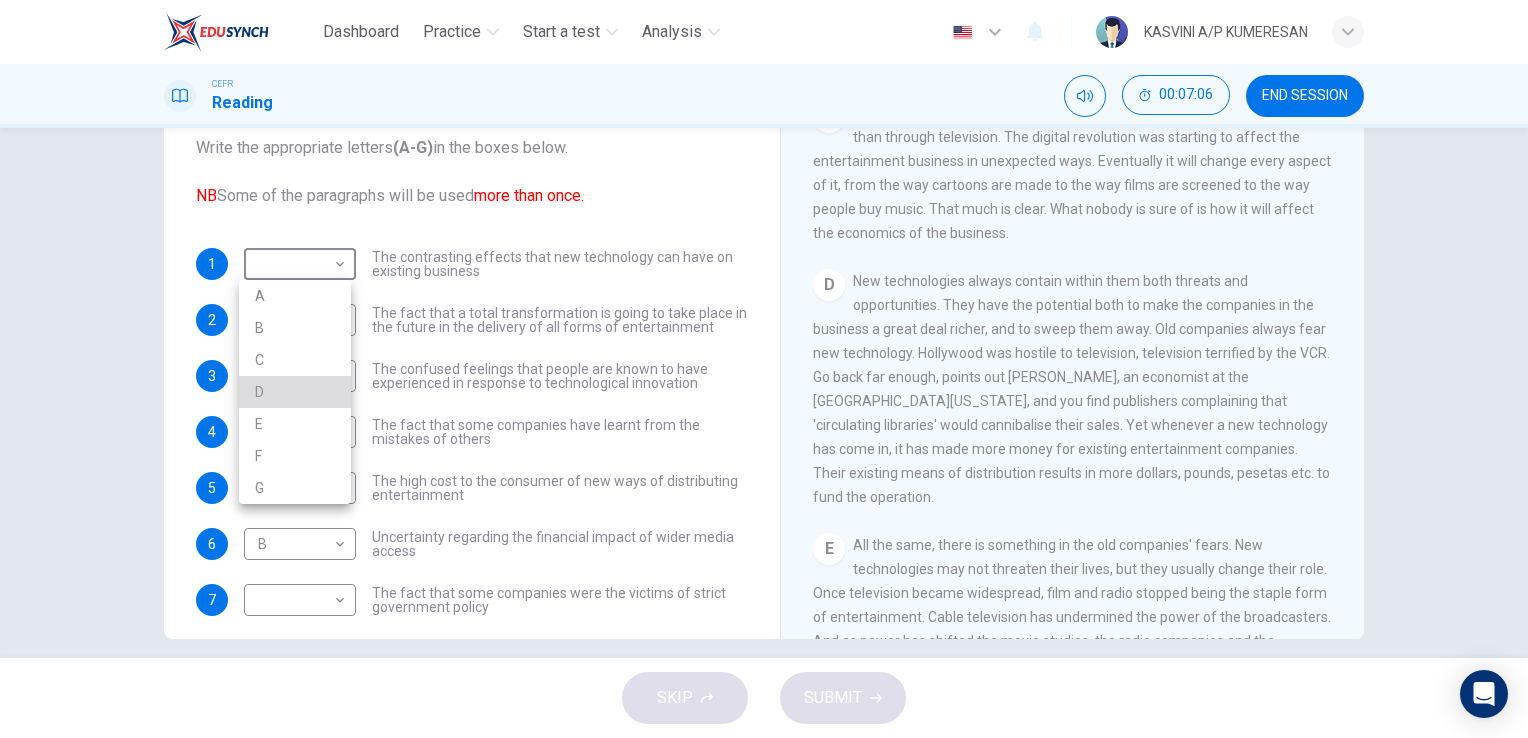 click on "D" at bounding box center [295, 392] 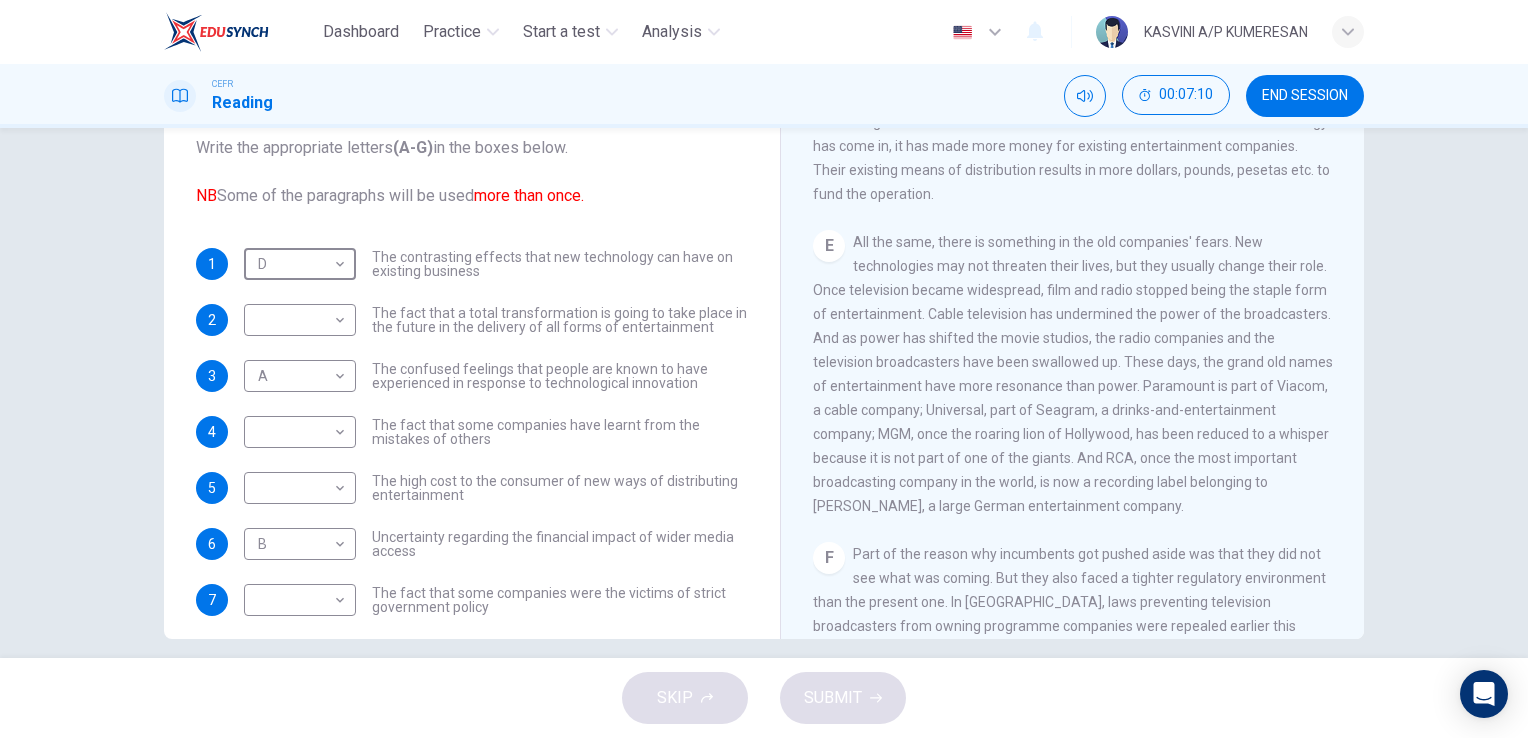 scroll, scrollTop: 1008, scrollLeft: 0, axis: vertical 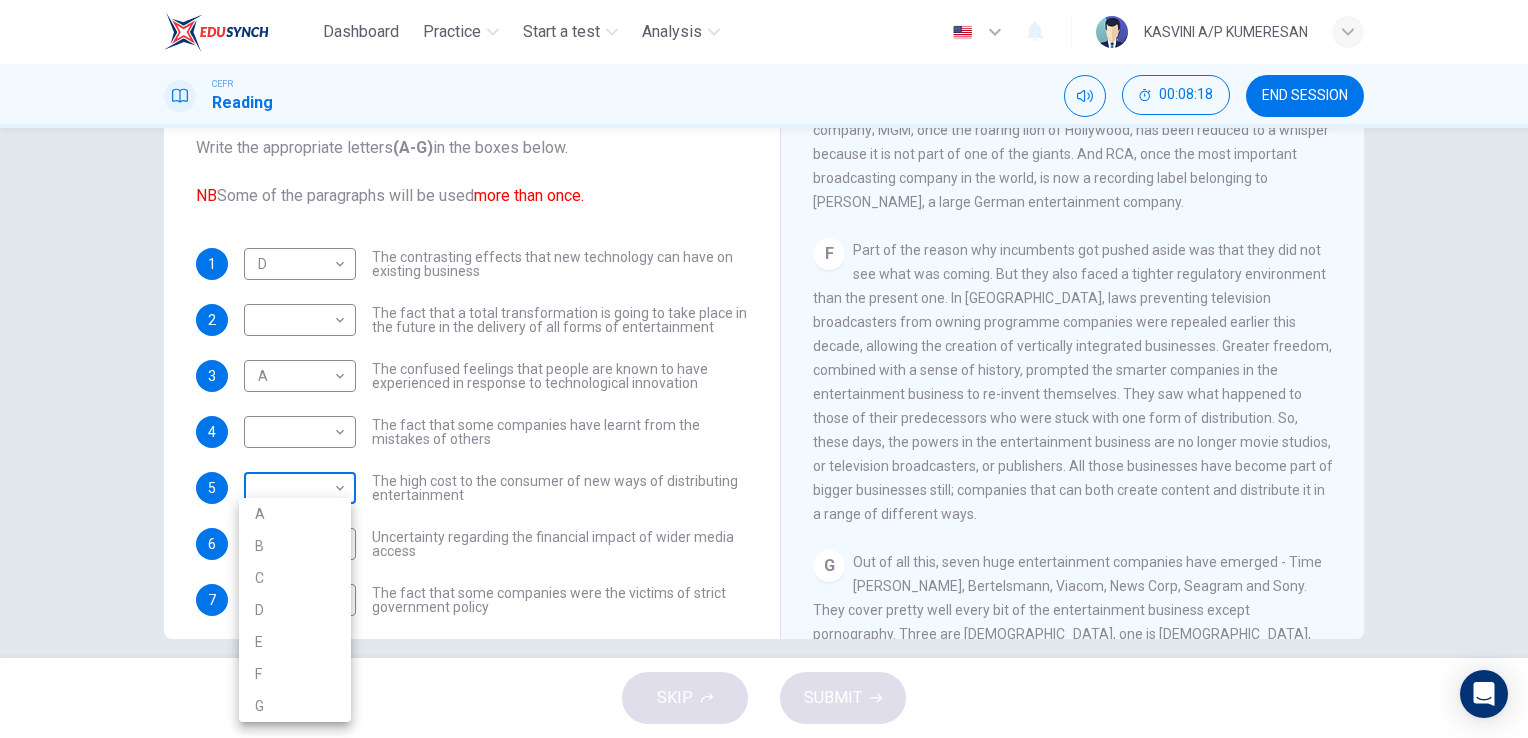 click on "Dashboard Practice Start a test Analysis English en ​ KASVINI A/P KUMERESAN CEFR Reading 00:08:18 END SESSION Questions 1 - 8 The Reading Passage has 7 paragraphs  A-G .
Which paragraph mentions the following?
Write the appropriate letters  (A-G)  in the boxes below.
NB  Some of the paragraphs will be used  more than once. 1 D D ​ The contrasting effects that new technology can have on existing business 2 ​ ​ The fact that a total transformation is going to take place in the future in the delivery of all forms of entertainment 3 A A ​ The confused feelings that people are known to have experienced in response to technological innovation 4 ​ ​ The fact that some companies have learnt from the mistakes of others 5 ​ ​ The high cost to the consumer of new ways of distributing entertainment 6 B B ​ Uncertainty regarding the financial impact of wider media access 7 ​ ​ The fact that some companies were the victims of strict government policy 8 ​ ​ Wheel of Fortune CLICK TO ZOOM A B" at bounding box center (764, 369) 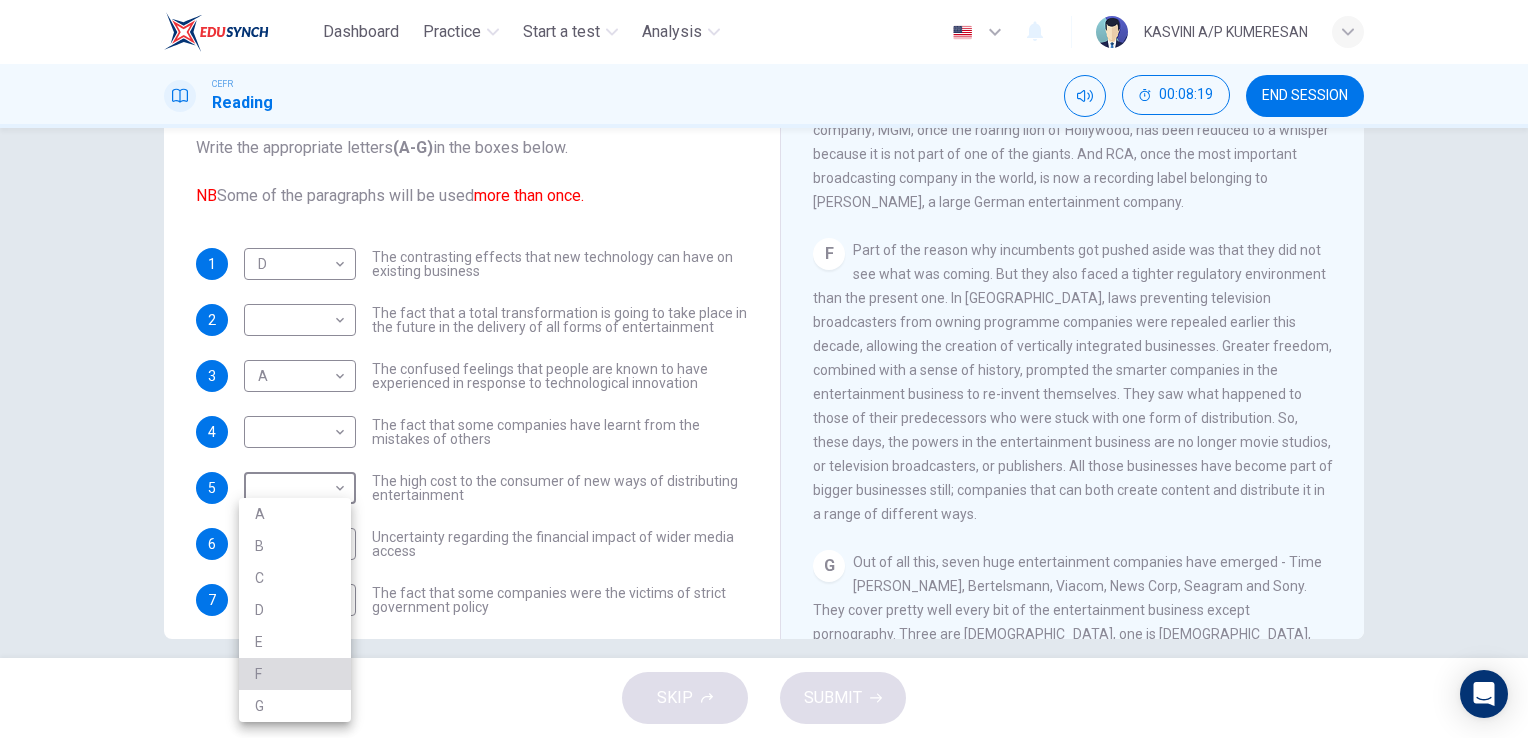 click on "F" at bounding box center [295, 674] 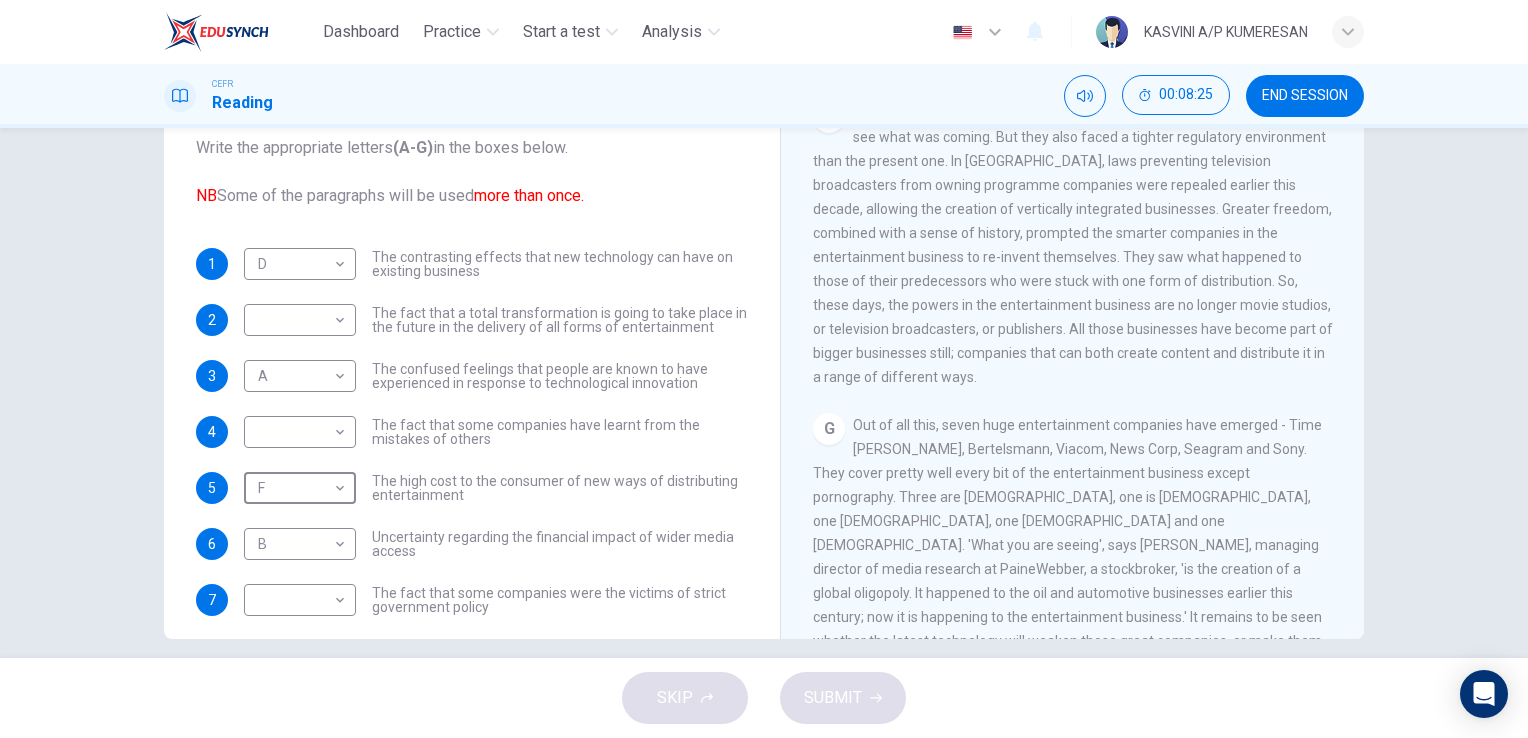 scroll, scrollTop: 1519, scrollLeft: 0, axis: vertical 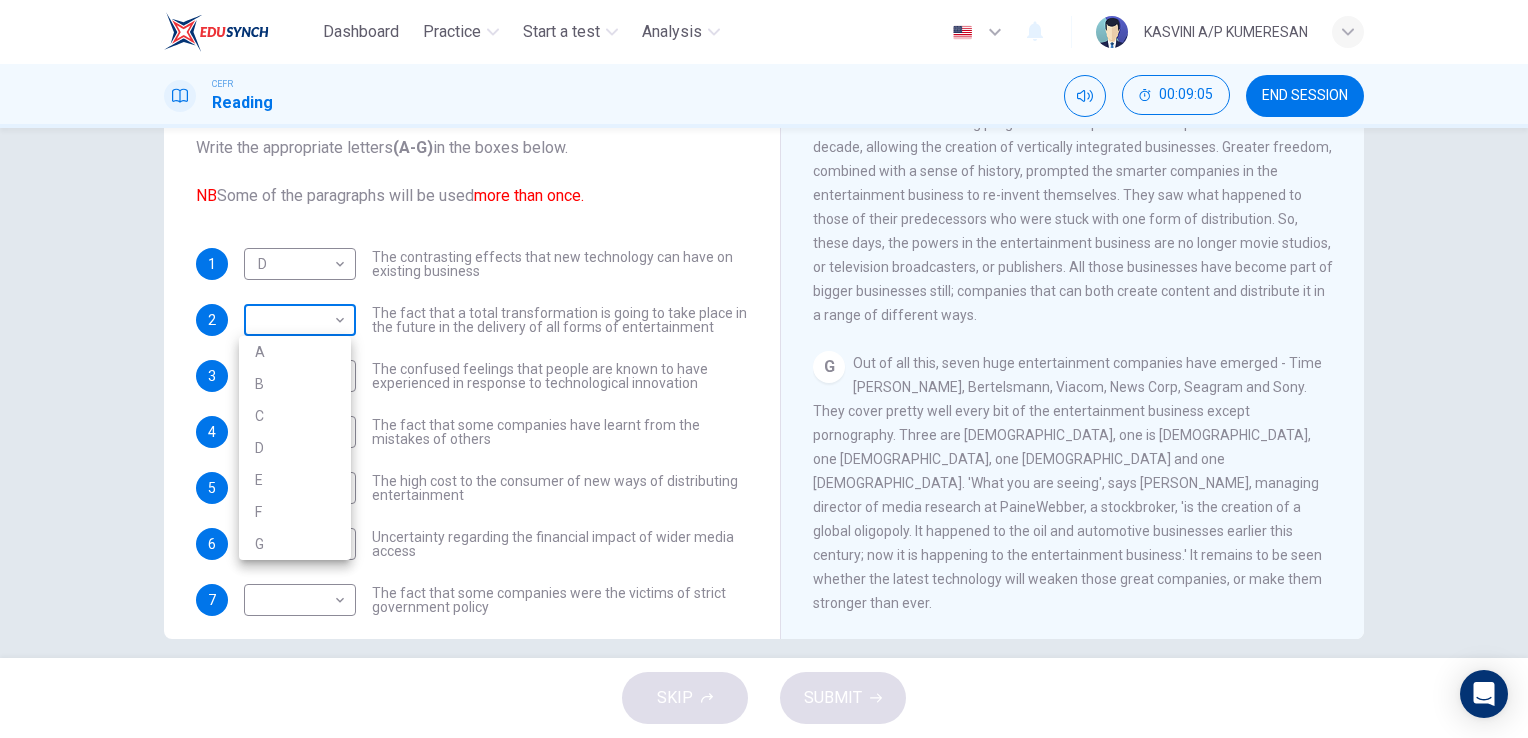 click on "Dashboard Practice Start a test Analysis English en ​ KASVINI A/P KUMERESAN CEFR Reading 00:09:05 END SESSION Questions 1 - 8 The Reading Passage has 7 paragraphs  A-G .
Which paragraph mentions the following?
Write the appropriate letters  (A-G)  in the boxes below.
NB  Some of the paragraphs will be used  more than once. 1 D D ​ The contrasting effects that new technology can have on existing business 2 ​ ​ The fact that a total transformation is going to take place in the future in the delivery of all forms of entertainment 3 A A ​ The confused feelings that people are known to have experienced in response to technological innovation 4 ​ ​ The fact that some companies have learnt from the mistakes of others 5 F F ​ The high cost to the consumer of new ways of distributing entertainment 6 B B ​ Uncertainty regarding the financial impact of wider media access 7 ​ ​ The fact that some companies were the victims of strict government policy 8 ​ ​ Wheel of Fortune CLICK TO ZOOM A B" at bounding box center [764, 369] 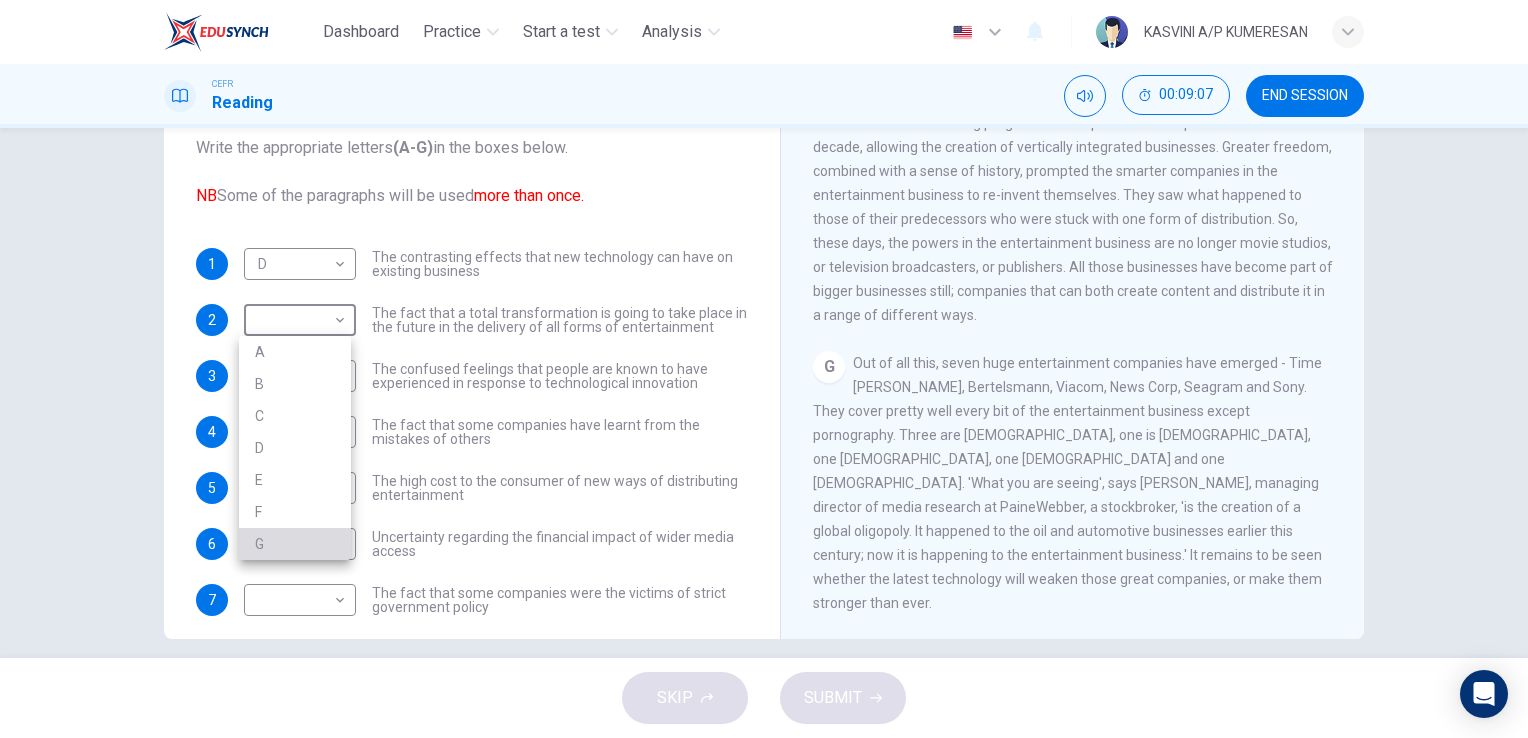 click on "G" at bounding box center [295, 544] 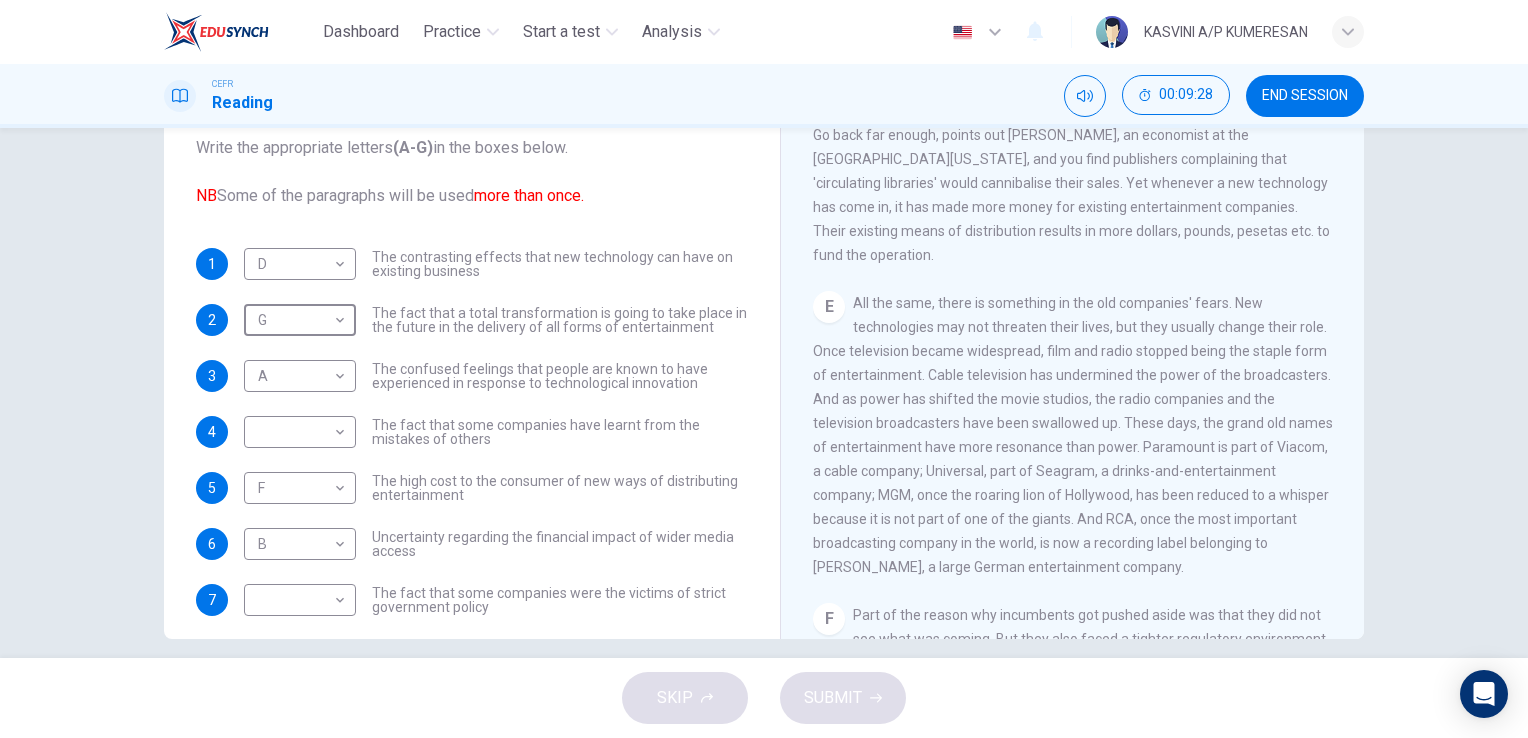 scroll, scrollTop: 928, scrollLeft: 0, axis: vertical 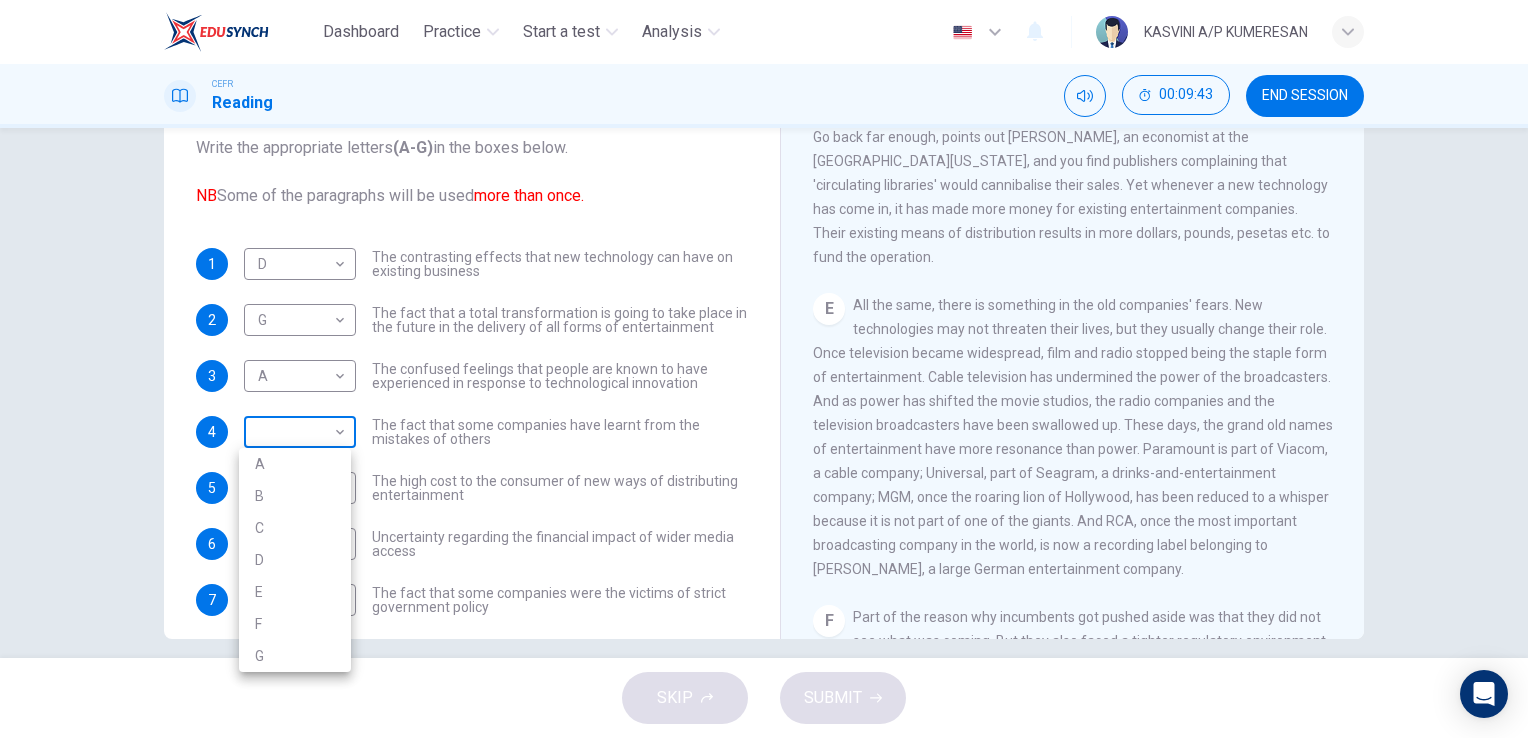 click on "Dashboard Practice Start a test Analysis English en ​ KASVINI A/P KUMERESAN CEFR Reading 00:09:43 END SESSION Questions 1 - 8 The Reading Passage has 7 paragraphs  A-G .
Which paragraph mentions the following?
Write the appropriate letters  (A-G)  in the boxes below.
NB  Some of the paragraphs will be used  more than once. 1 D D ​ The contrasting effects that new technology can have on existing business 2 G G ​ The fact that a total transformation is going to take place in the future in the delivery of all forms of entertainment 3 A A ​ The confused feelings that people are known to have experienced in response to technological innovation 4 ​ ​ The fact that some companies have learnt from the mistakes of others 5 F F ​ The high cost to the consumer of new ways of distributing entertainment 6 B B ​ Uncertainty regarding the financial impact of wider media access 7 ​ ​ The fact that some companies were the victims of strict government policy 8 ​ ​ Wheel of Fortune CLICK TO ZOOM A B" at bounding box center (764, 369) 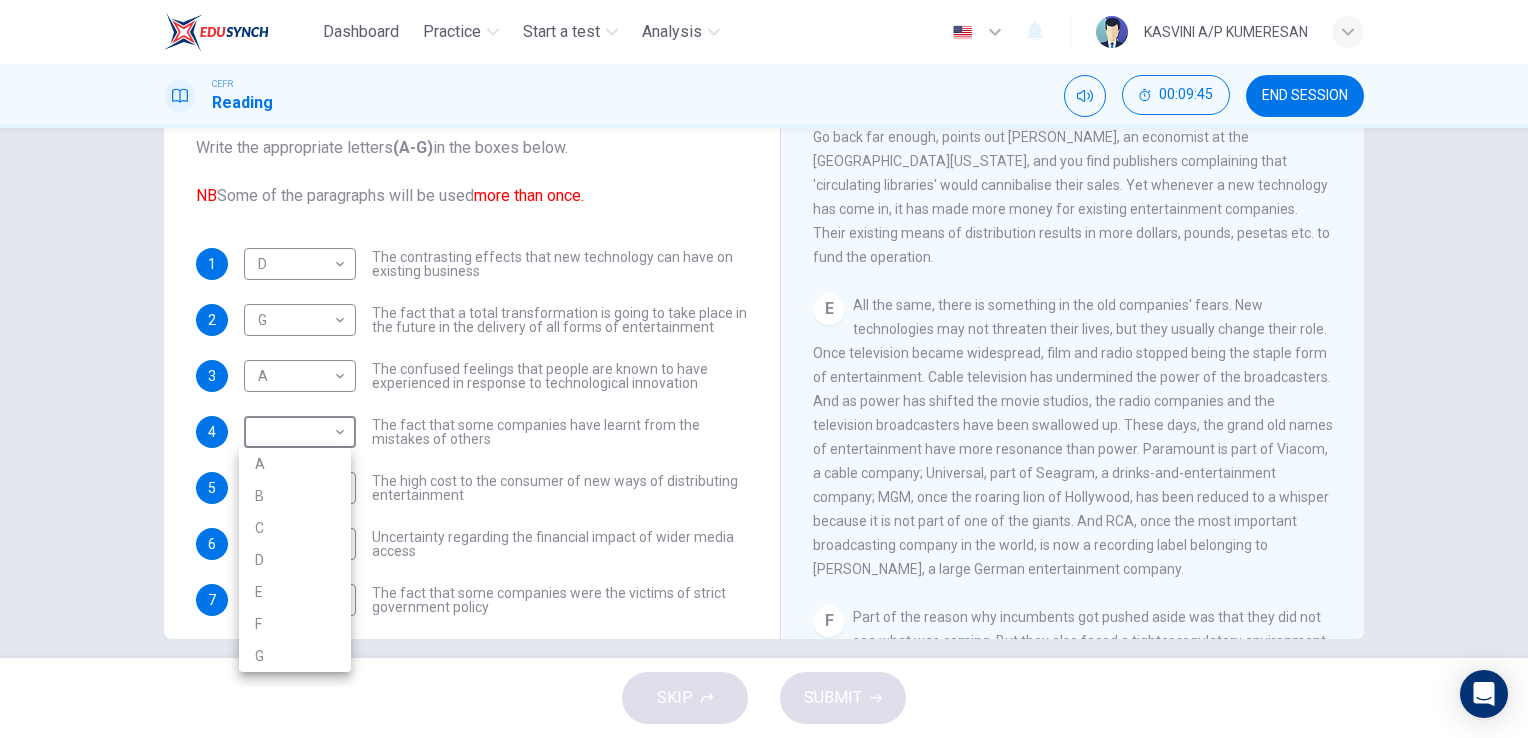 click on "E" at bounding box center [295, 592] 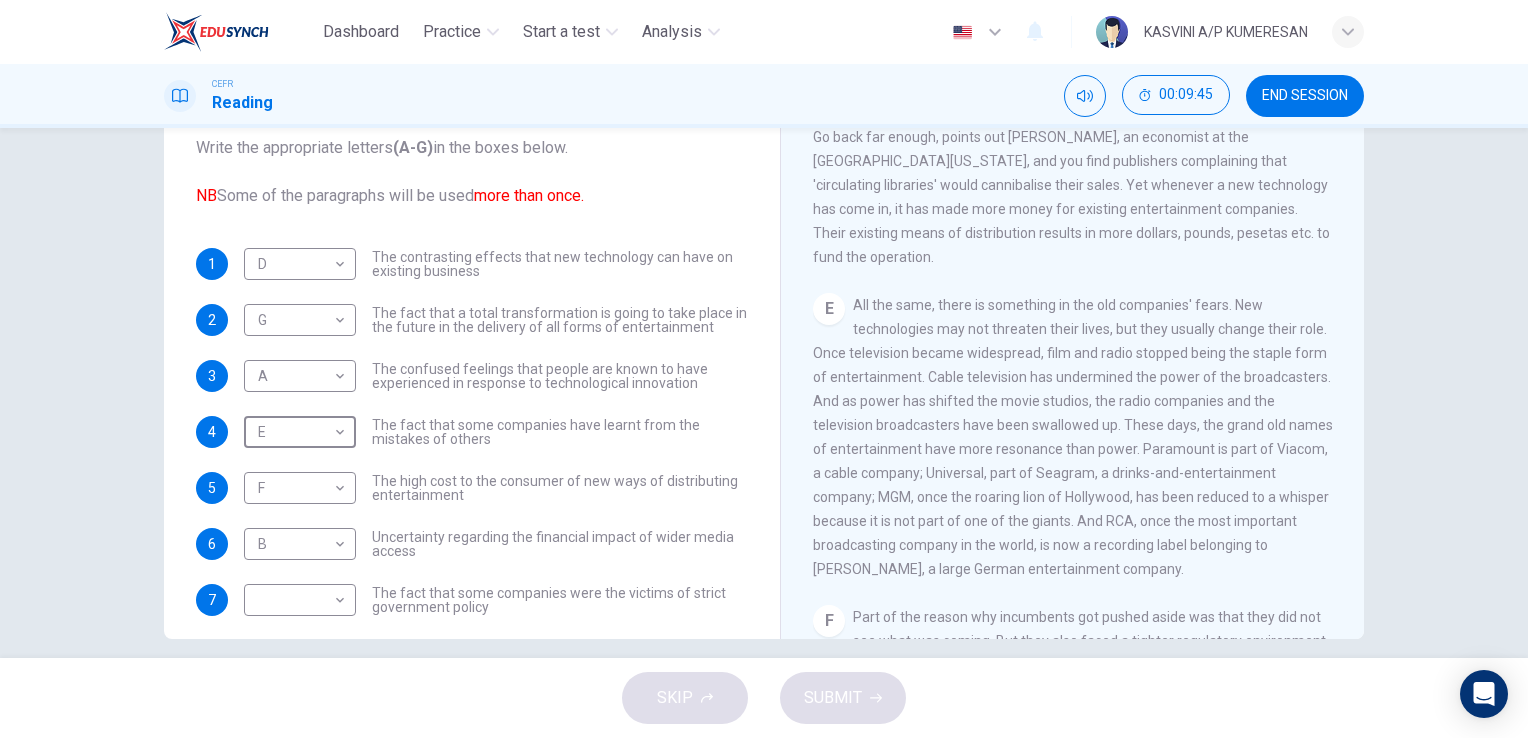 type on "E" 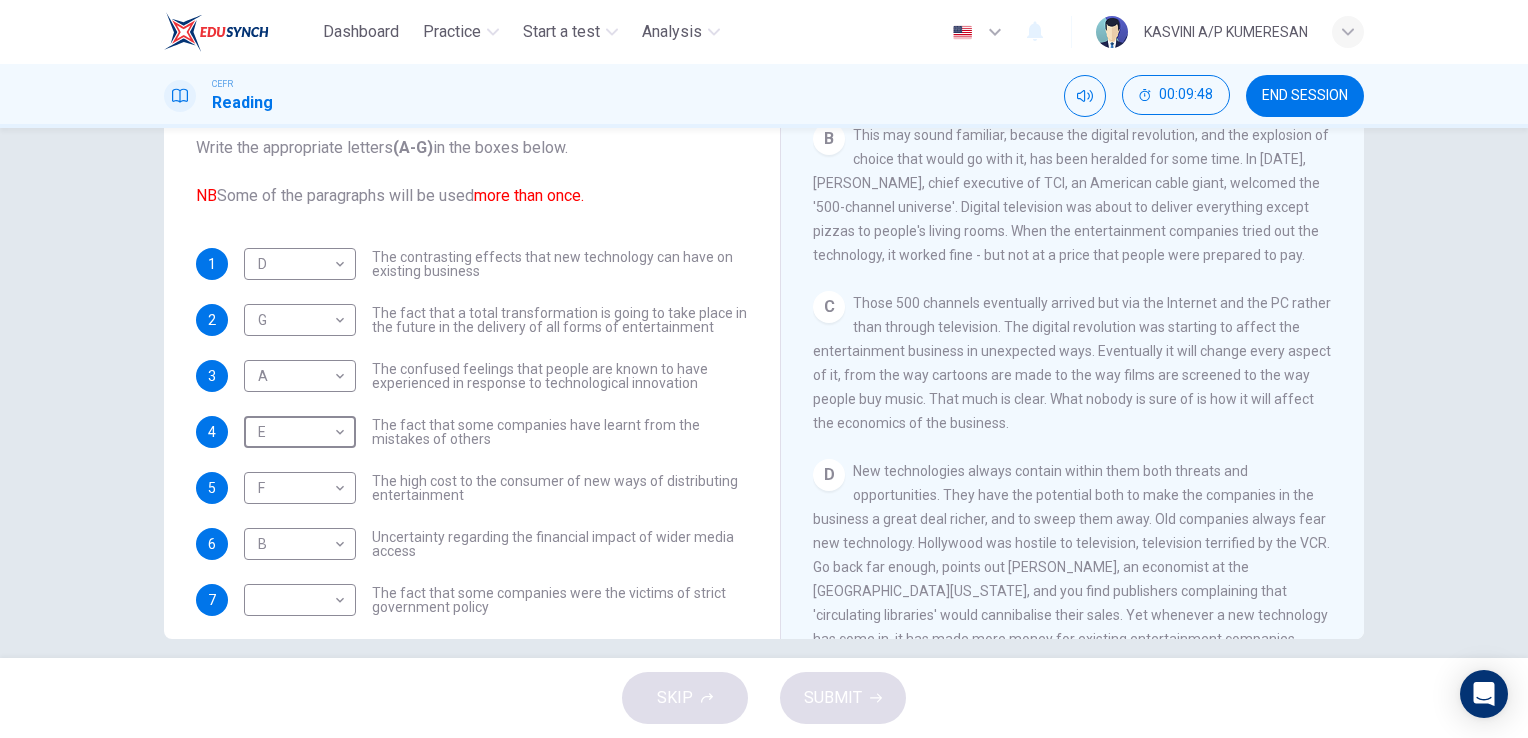 scroll, scrollTop: 477, scrollLeft: 0, axis: vertical 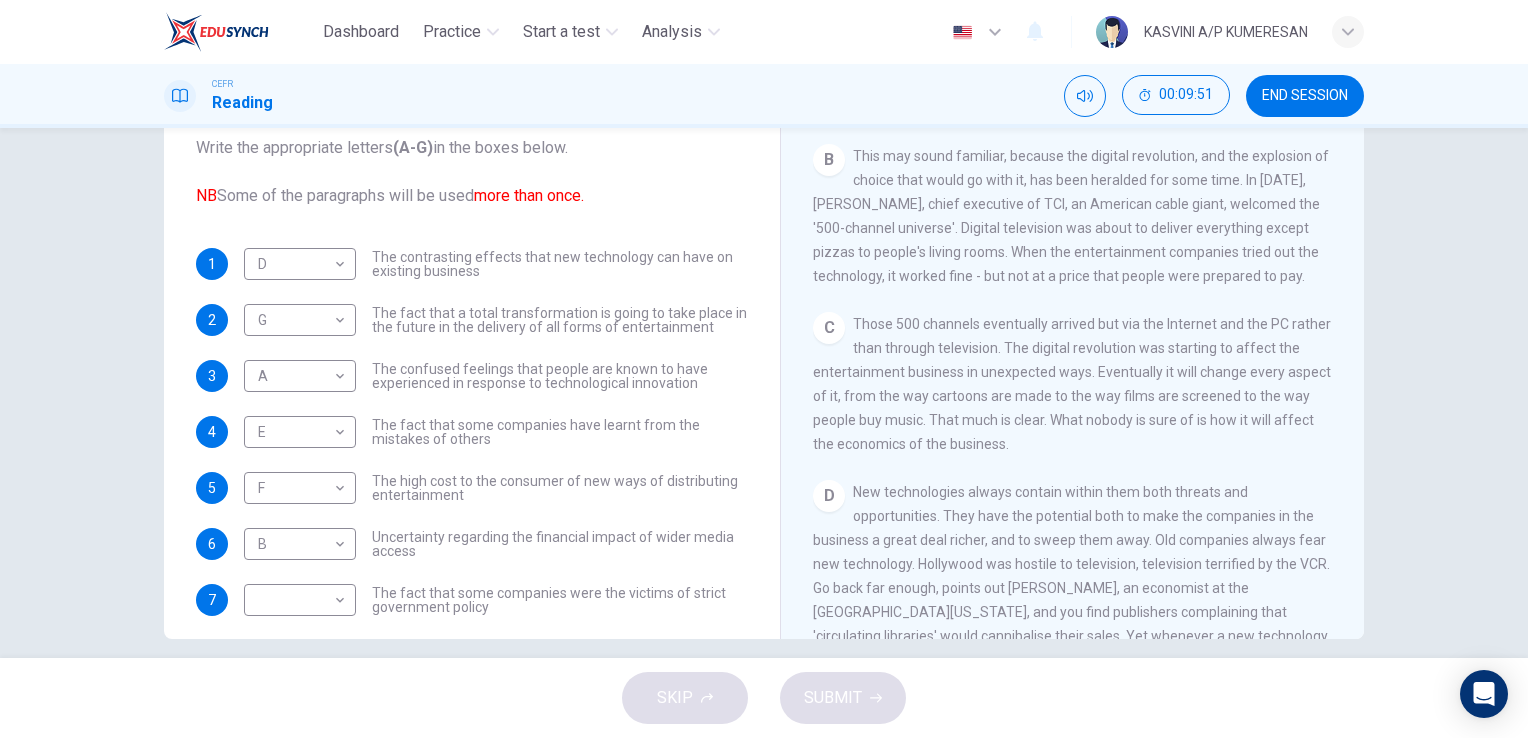 click on "Questions 1 - 8 The Reading Passage has 7 paragraphs  A-G .
Which paragraph mentions the following?
Write the appropriate letters  (A-G)  in the boxes below.
NB  Some of the paragraphs will be used  more than once. 1 D D ​ The contrasting effects that new technology can have on existing business 2 G G ​ The fact that a total transformation is going to take place in the future in the delivery of all forms of entertainment 3 A A ​ The confused feelings that people are known to have experienced in response to technological innovation 4 E E ​ The fact that some companies have learnt from the mistakes of others 5 F F ​ The high cost to the consumer of new ways of distributing entertainment 6 B B ​ Uncertainty regarding the financial impact of wider media access 7 ​ ​ The fact that some companies were the victims of strict government policy 8 ​ ​ The fact that the digital revolution could undermine the giant entertainment companies" at bounding box center (472, 328) 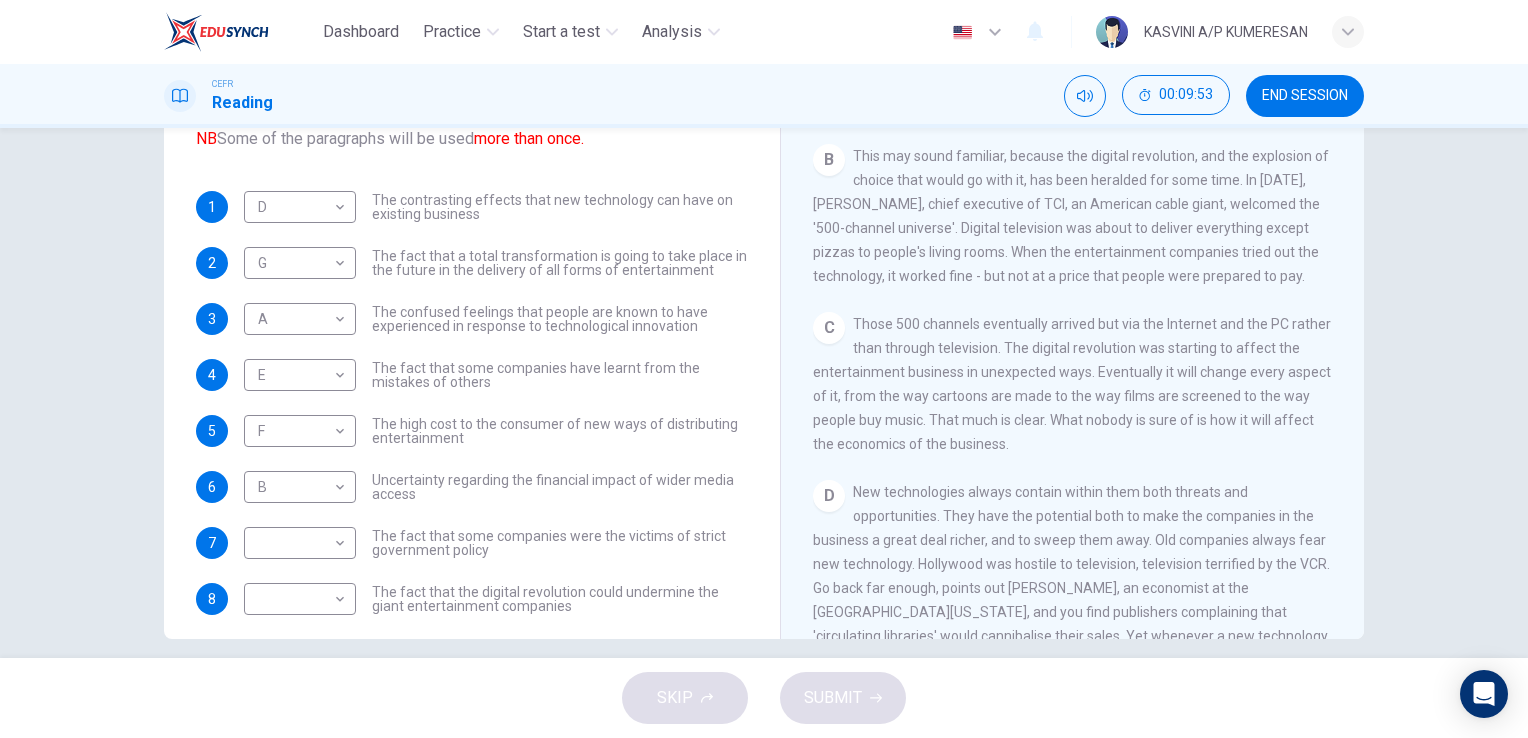 scroll, scrollTop: 72, scrollLeft: 0, axis: vertical 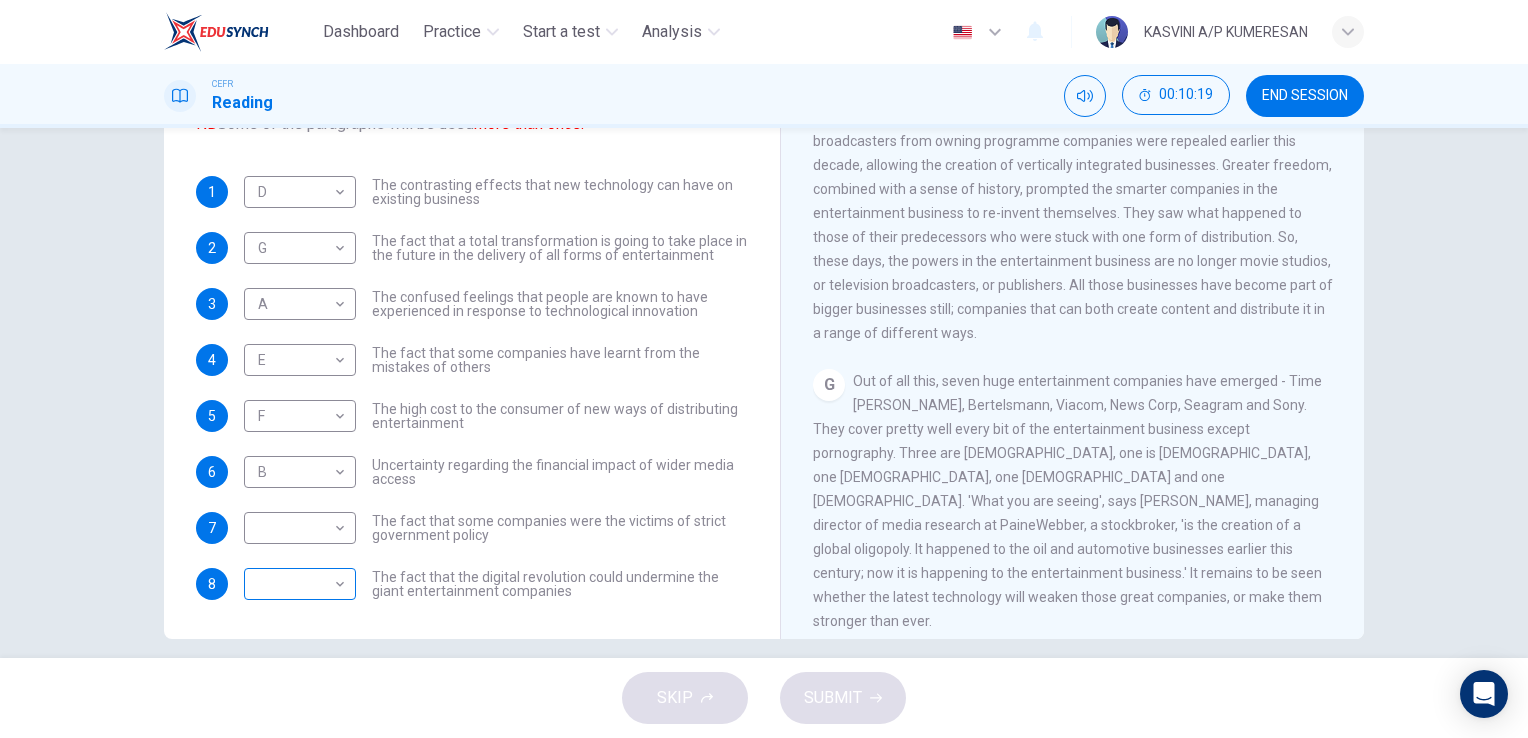 click on "​ ​" at bounding box center (300, 584) 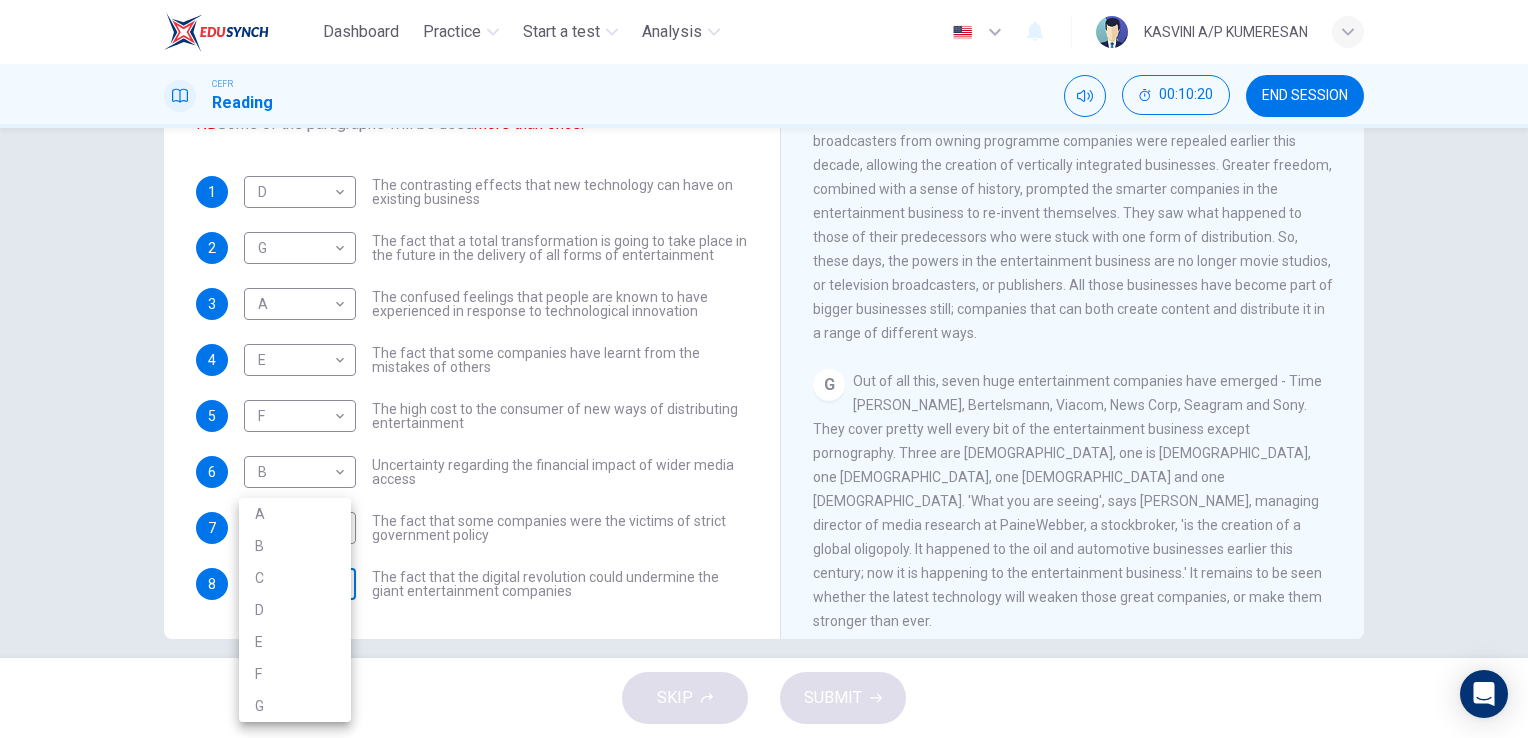 click on "Dashboard Practice Start a test Analysis English en ​ KASVINI A/P KUMERESAN CEFR Reading 00:10:20 END SESSION Questions 1 - 8 The Reading Passage has 7 paragraphs  A-G .
Which paragraph mentions the following?
Write the appropriate letters  (A-G)  in the boxes below.
NB  Some of the paragraphs will be used  more than once. 1 D D ​ The contrasting effects that new technology can have on existing business 2 G G ​ The fact that a total transformation is going to take place in the future in the delivery of all forms of entertainment 3 A A ​ The confused feelings that people are known to have experienced in response to technological innovation 4 E E ​ The fact that some companies have learnt from the mistakes of others 5 F F ​ The high cost to the consumer of new ways of distributing entertainment 6 B B ​ Uncertainty regarding the financial impact of wider media access 7 ​ ​ The fact that some companies were the victims of strict government policy 8 ​ ​ Wheel of Fortune CLICK TO ZOOM A B" at bounding box center (764, 369) 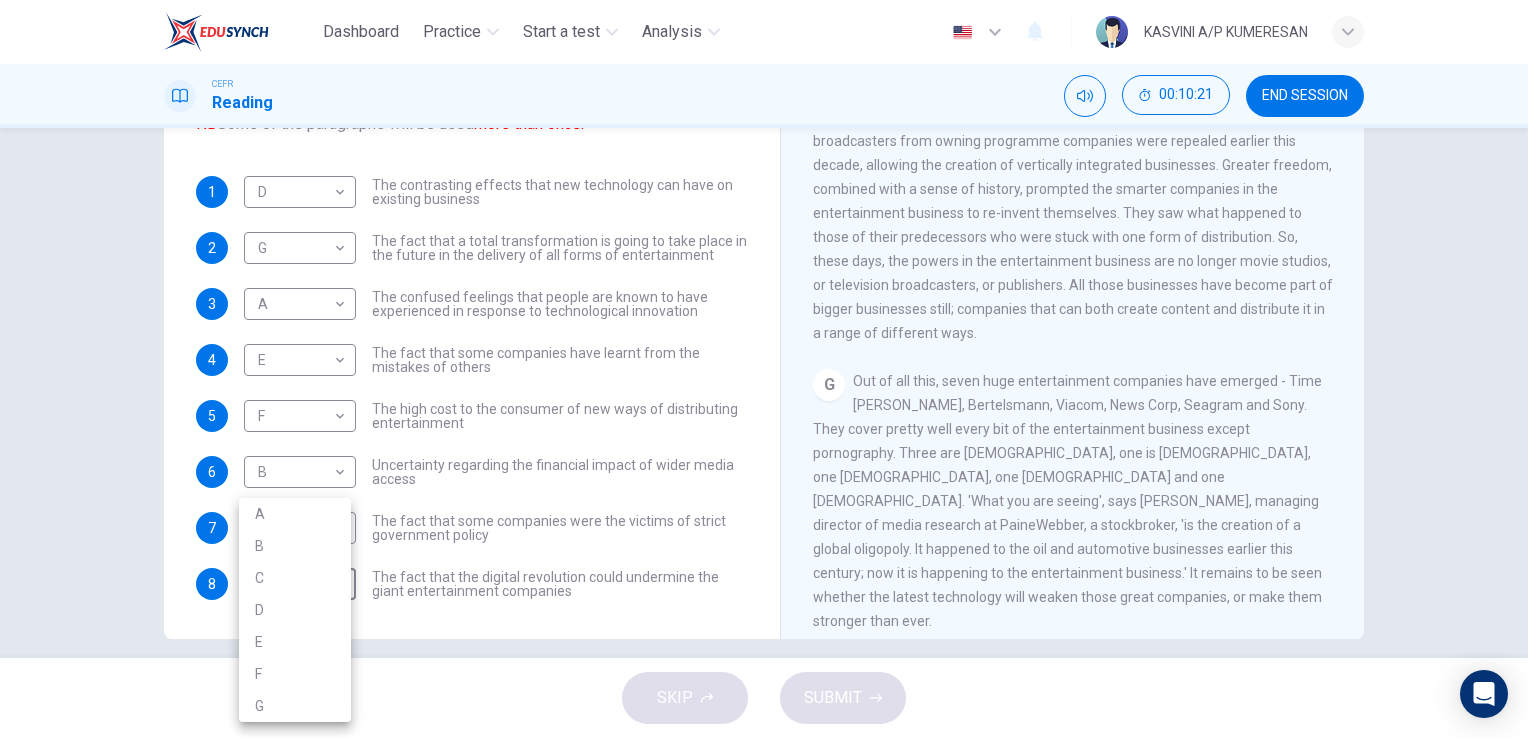 click on "G" at bounding box center (295, 706) 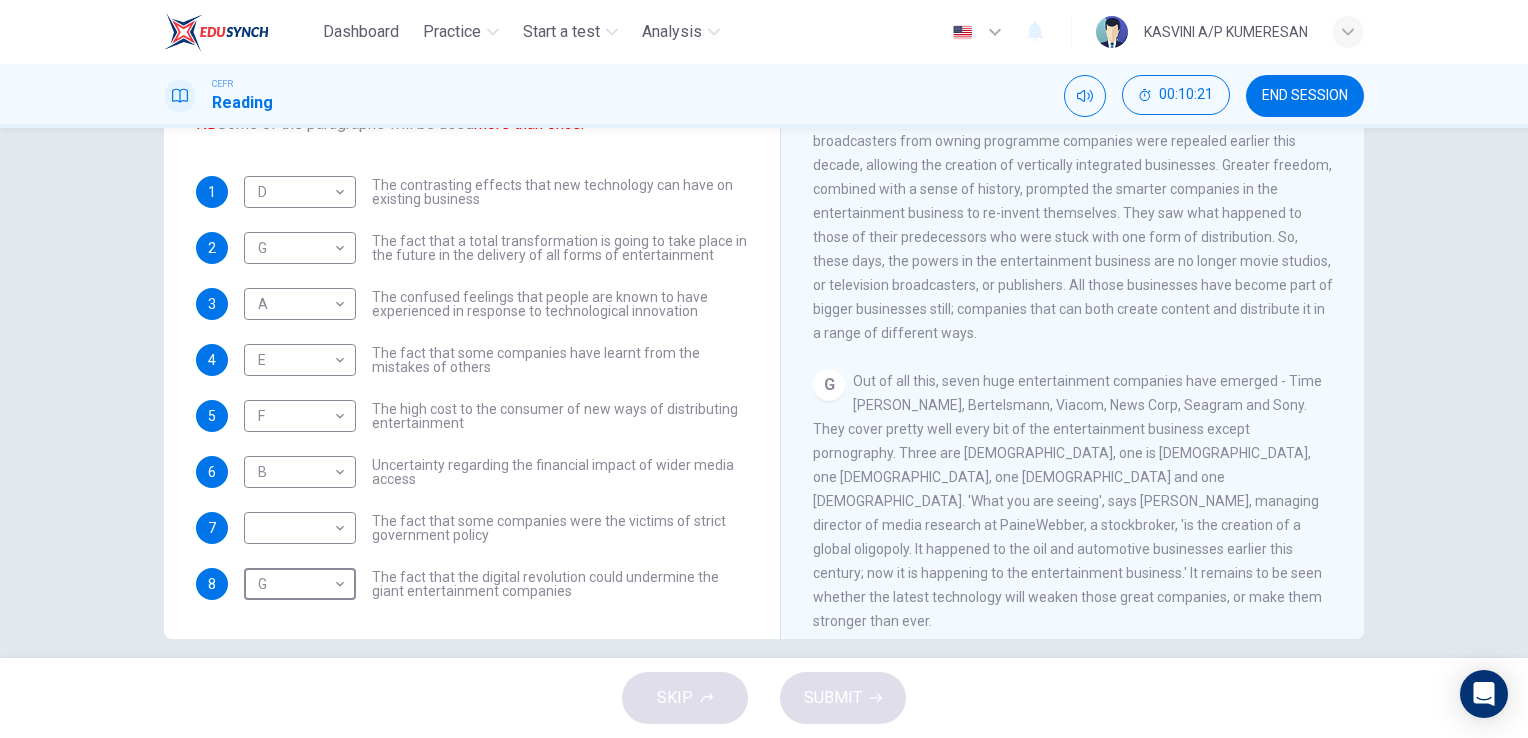 type on "G" 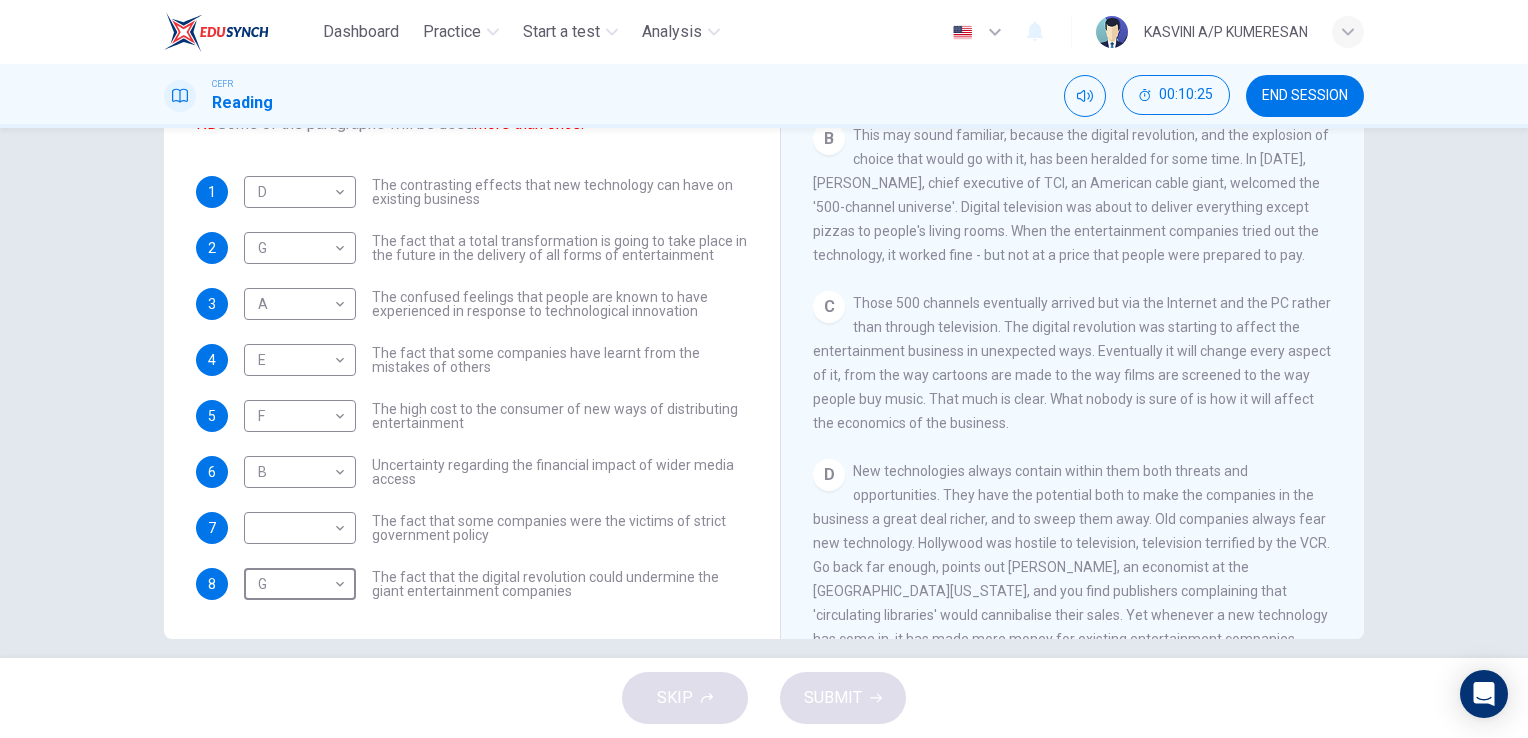 scroll, scrollTop: 495, scrollLeft: 0, axis: vertical 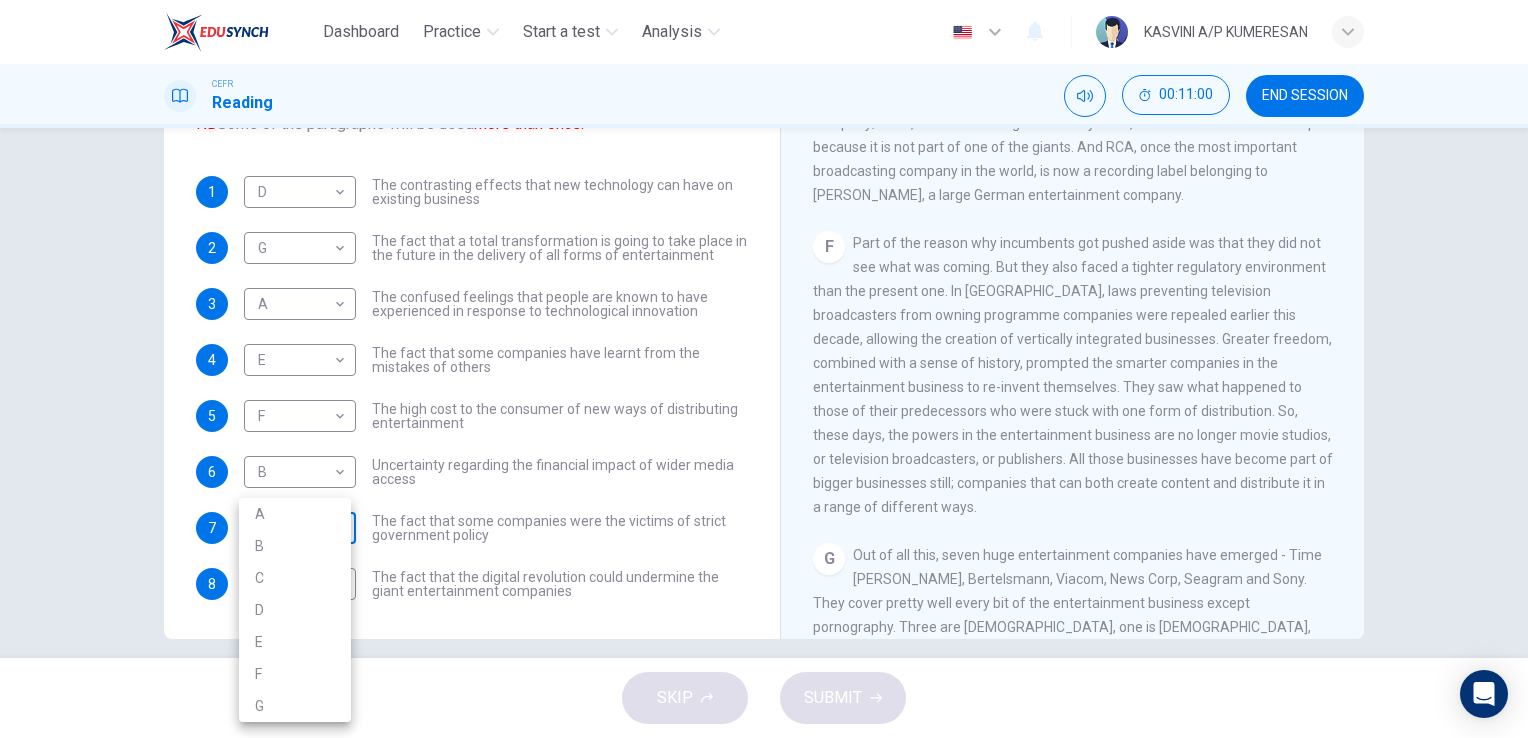 click on "Dashboard Practice Start a test Analysis English en ​ KASVINI A/P KUMERESAN CEFR Reading 00:11:00 END SESSION Questions 1 - 8 The Reading Passage has 7 paragraphs  A-G .
Which paragraph mentions the following?
Write the appropriate letters  (A-G)  in the boxes below.
NB  Some of the paragraphs will be used  more than once. 1 D D ​ The contrasting effects that new technology can have on existing business 2 G G ​ The fact that a total transformation is going to take place in the future in the delivery of all forms of entertainment 3 A A ​ The confused feelings that people are known to have experienced in response to technological innovation 4 E E ​ The fact that some companies have learnt from the mistakes of others 5 F F ​ The high cost to the consumer of new ways of distributing entertainment 6 B B ​ Uncertainty regarding the financial impact of wider media access 7 ​ ​ The fact that some companies were the victims of strict government policy 8 G G ​ Wheel of Fortune CLICK TO ZOOM A B" at bounding box center (764, 369) 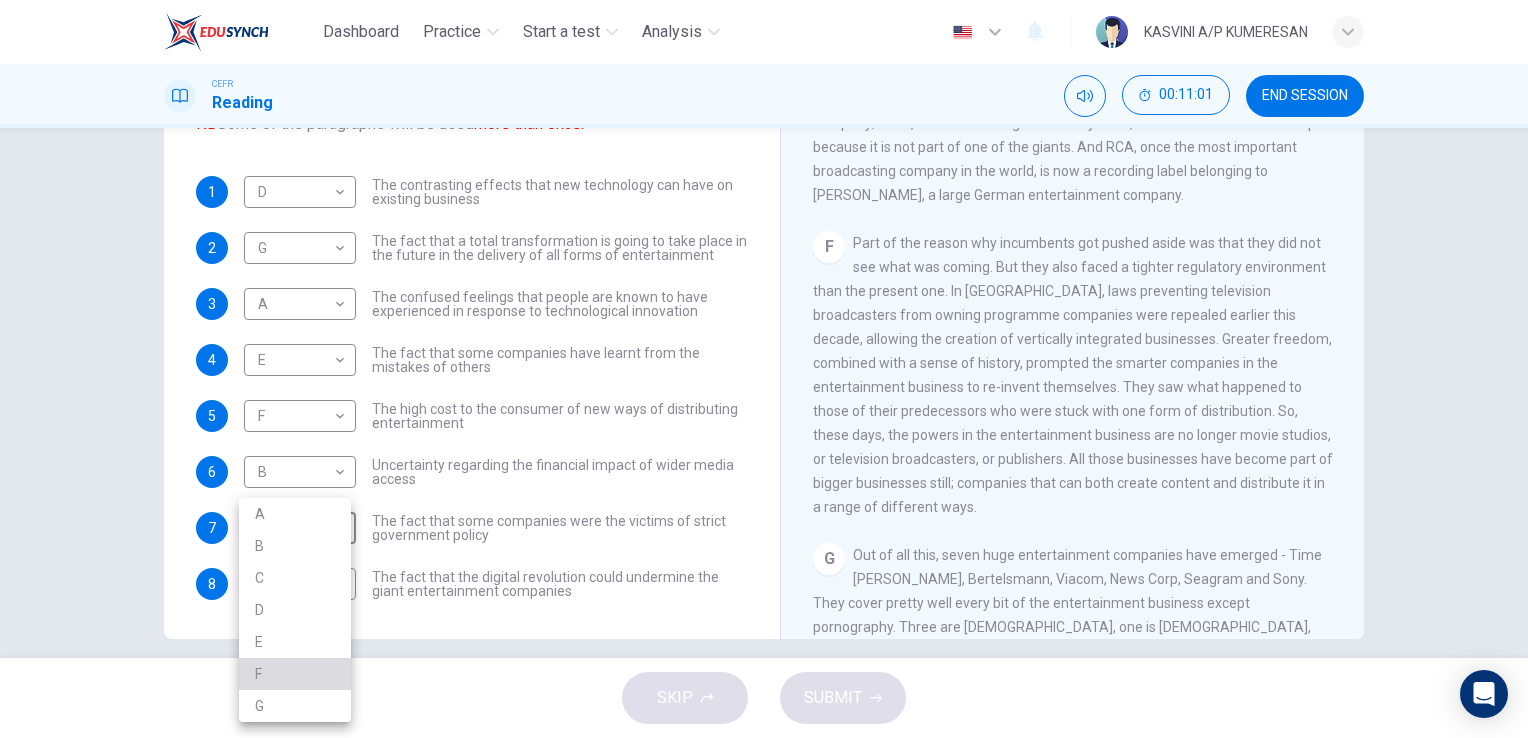 click on "F" at bounding box center (295, 674) 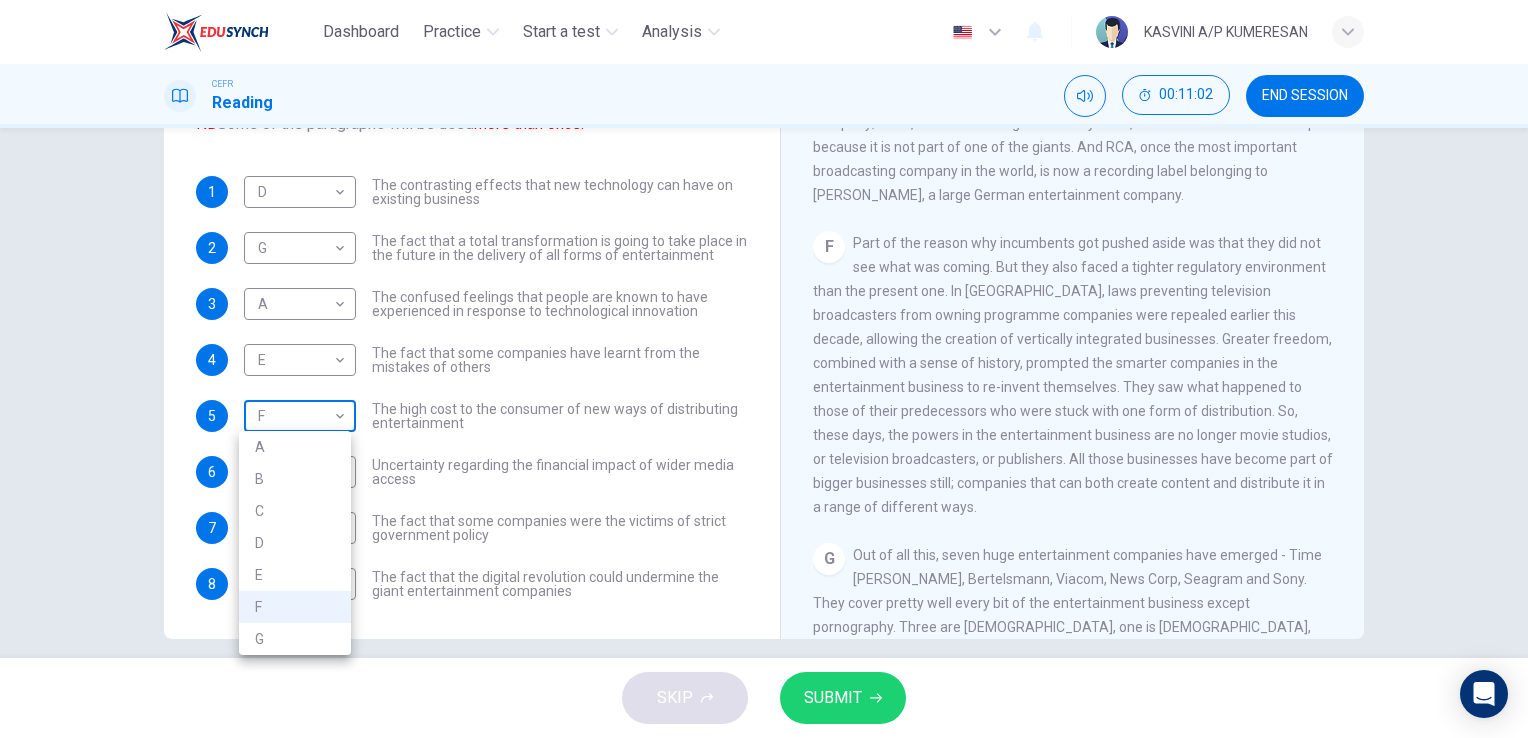 click on "Dashboard Practice Start a test Analysis English en ​ KASVINI A/P KUMERESAN CEFR Reading 00:11:02 END SESSION Questions 1 - 8 The Reading Passage has 7 paragraphs  A-G .
Which paragraph mentions the following?
Write the appropriate letters  (A-G)  in the boxes below.
NB  Some of the paragraphs will be used  more than once. 1 D D ​ The contrasting effects that new technology can have on existing business 2 G G ​ The fact that a total transformation is going to take place in the future in the delivery of all forms of entertainment 3 A A ​ The confused feelings that people are known to have experienced in response to technological innovation 4 E E ​ The fact that some companies have learnt from the mistakes of others 5 F F ​ The high cost to the consumer of new ways of distributing entertainment 6 B B ​ Uncertainty regarding the financial impact of wider media access 7 F F ​ The fact that some companies were the victims of strict government policy 8 G G ​ Wheel of Fortune CLICK TO ZOOM A B" at bounding box center (764, 369) 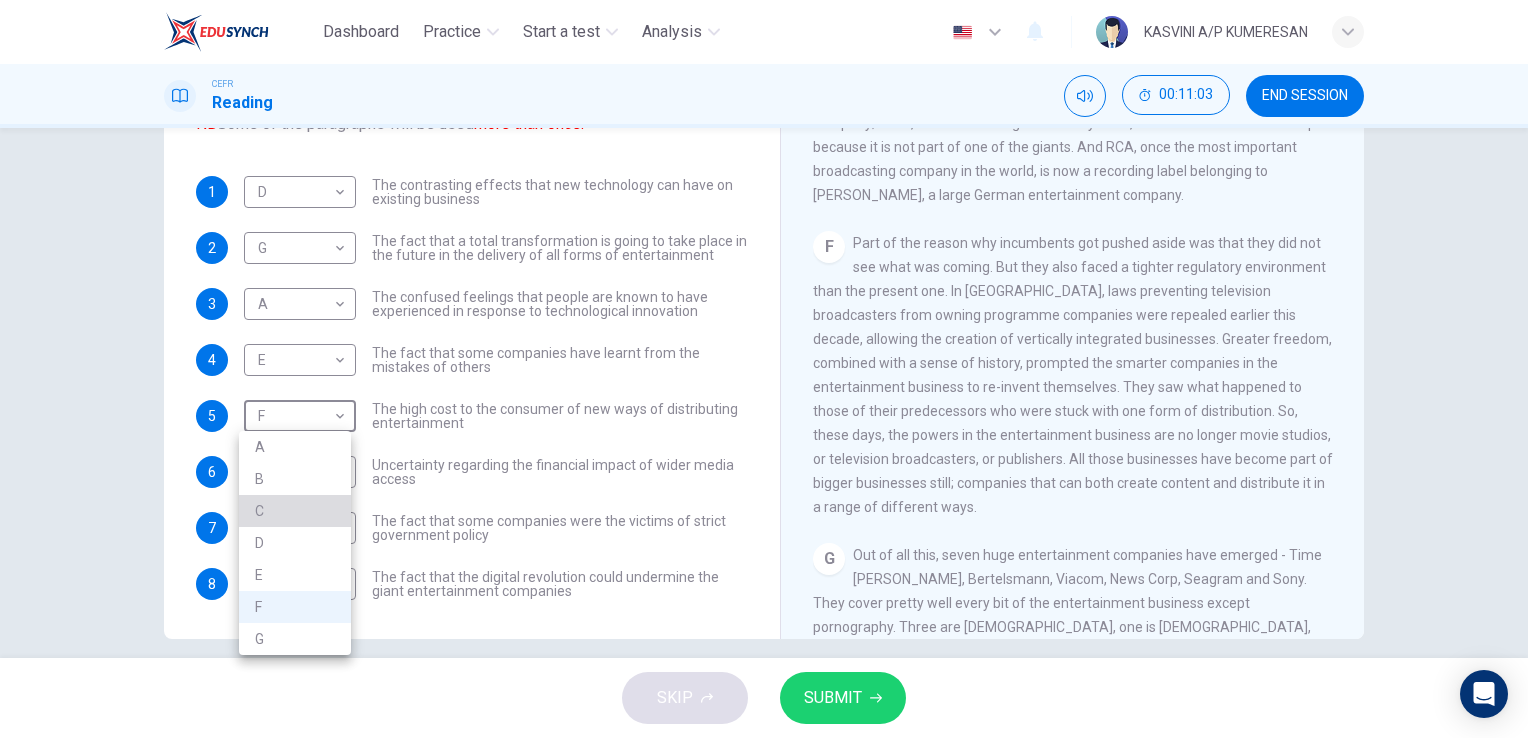 click on "C" at bounding box center [295, 511] 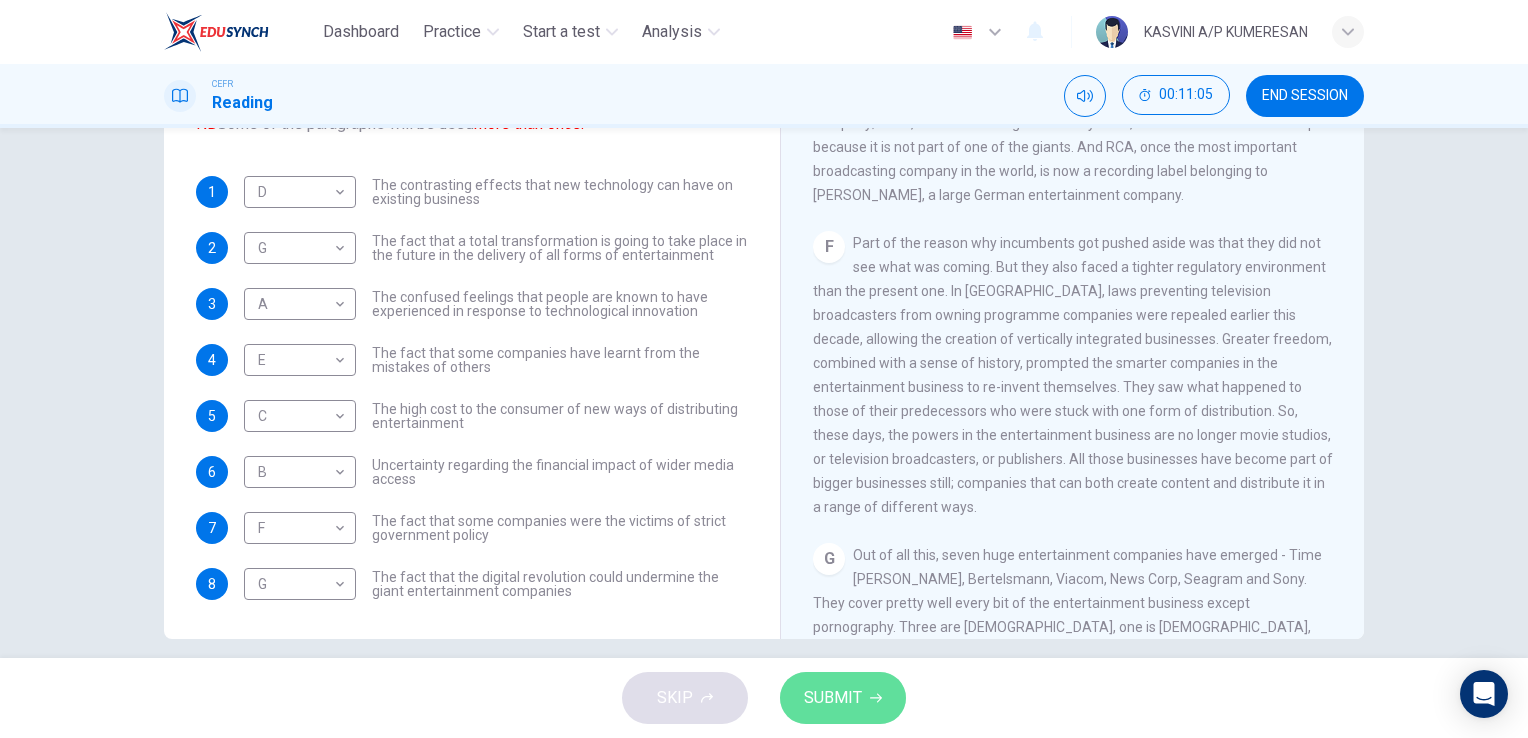 click on "SUBMIT" at bounding box center [833, 698] 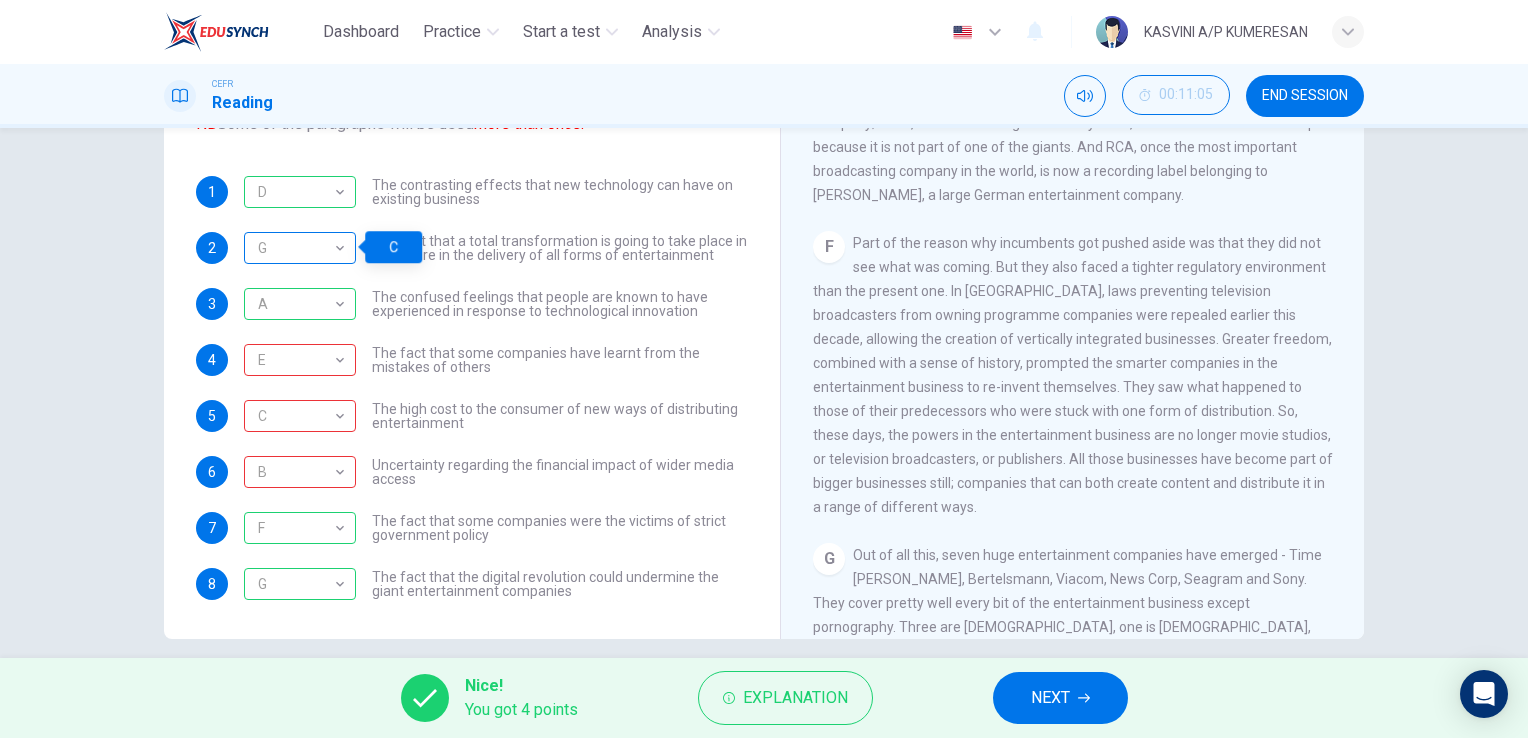 click on "G" at bounding box center [296, 248] 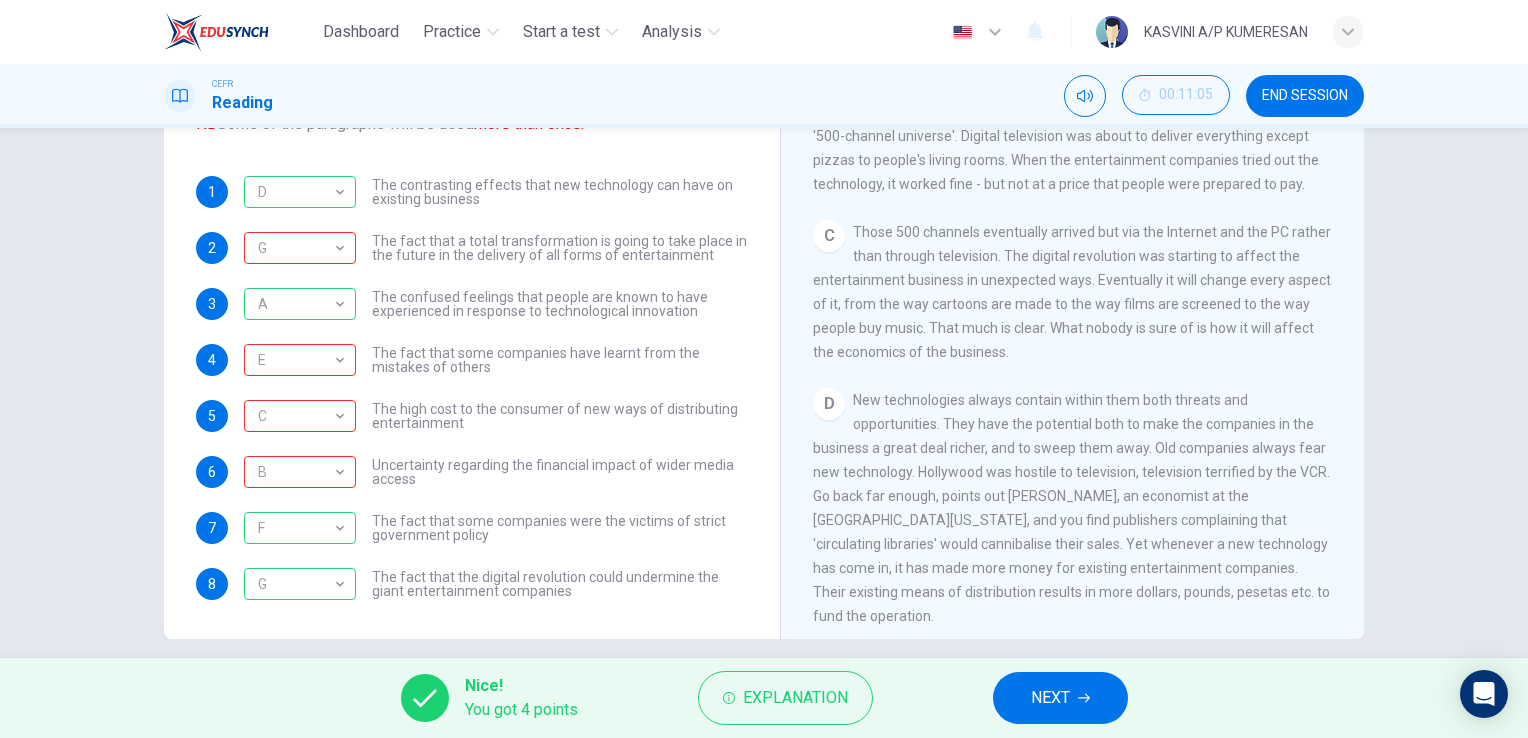 scroll, scrollTop: 560, scrollLeft: 0, axis: vertical 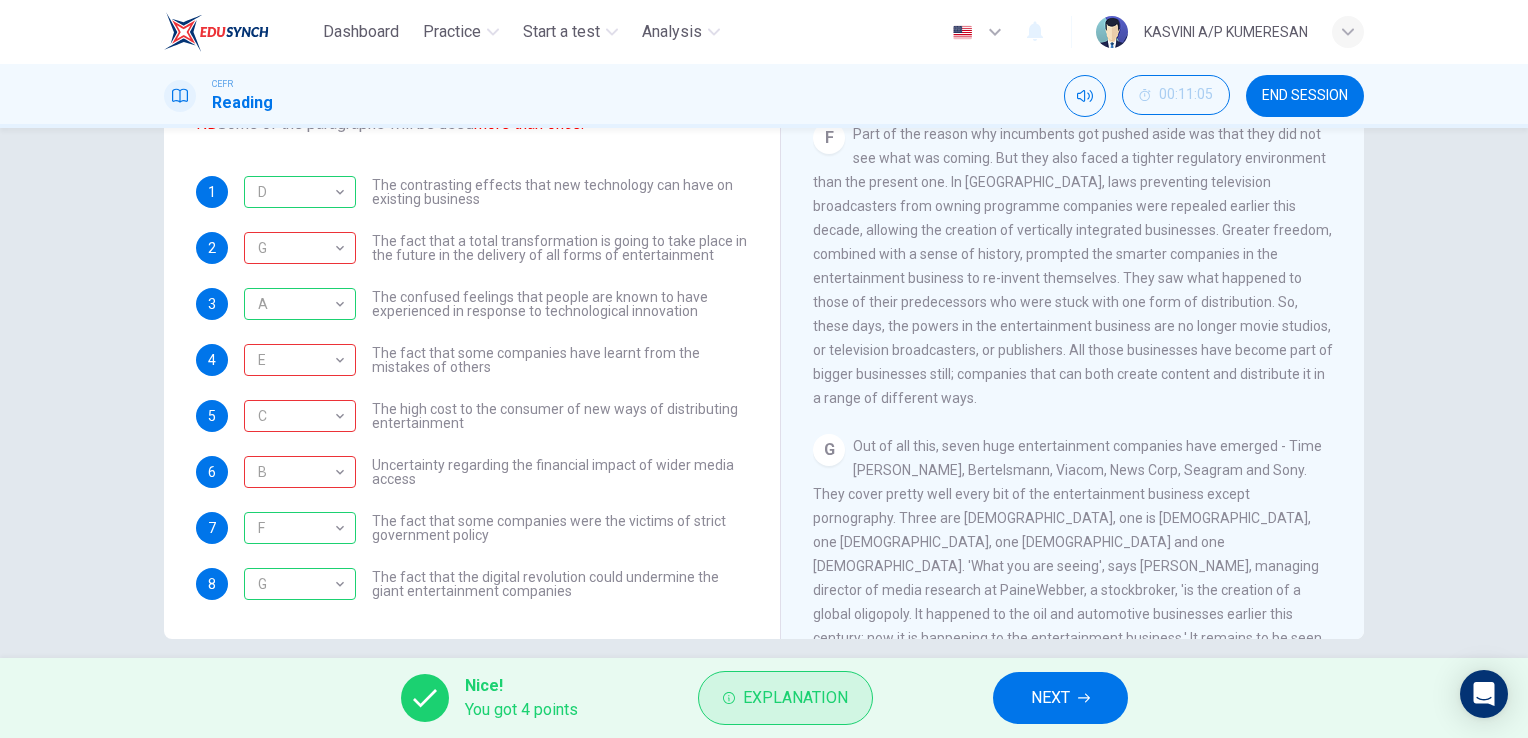 click on "Explanation" at bounding box center (785, 698) 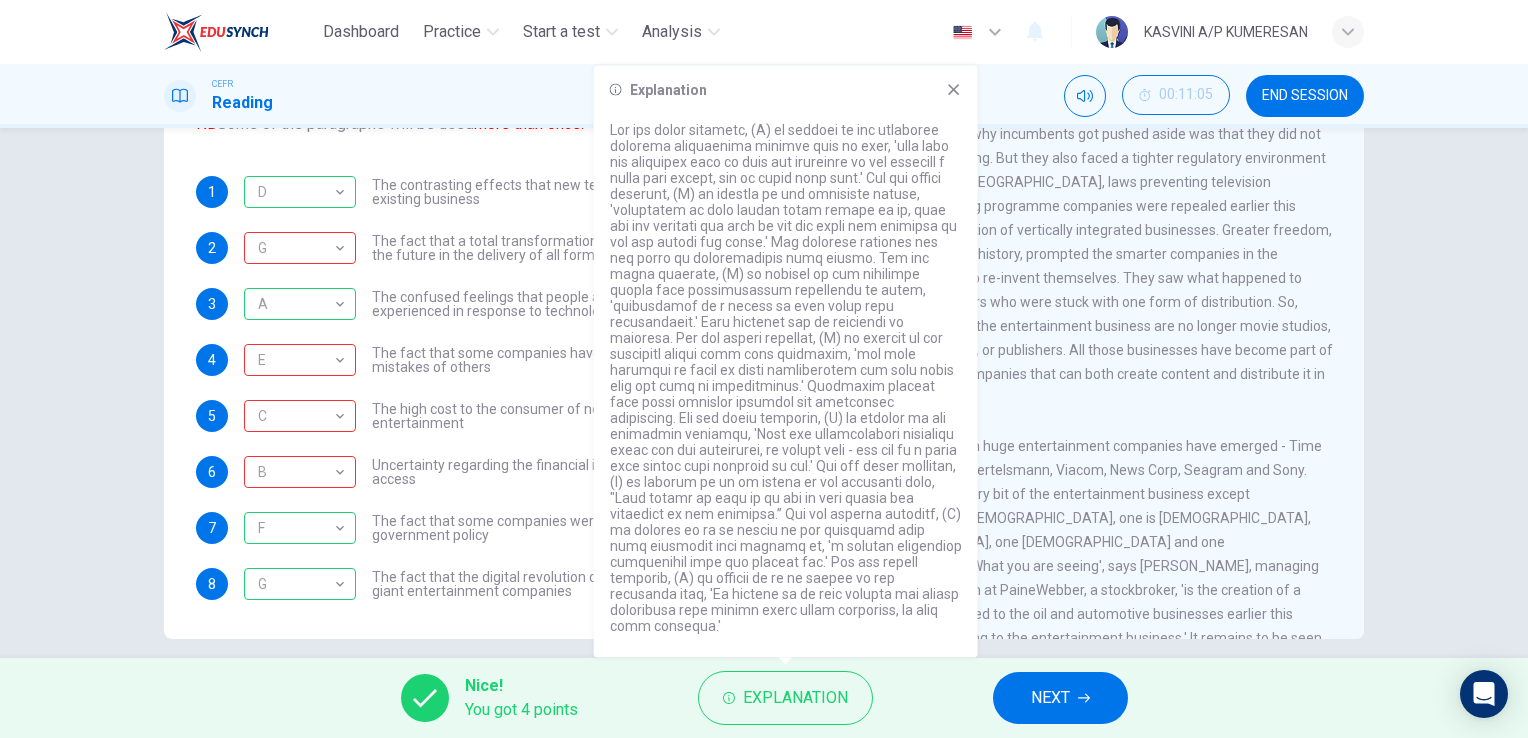 click on "The fact that some companies were the victims of strict government policy" at bounding box center [560, 528] 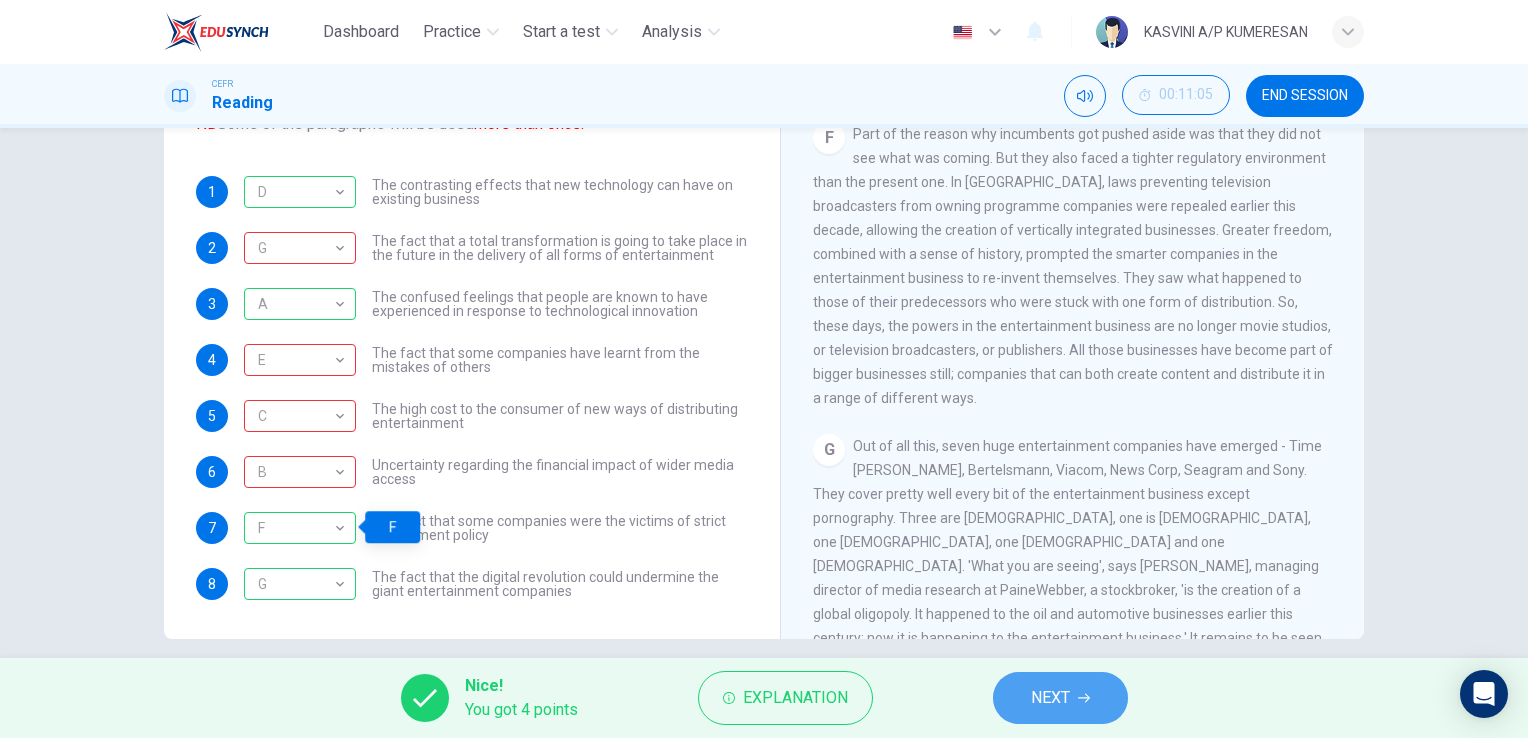 click on "NEXT" at bounding box center (1060, 698) 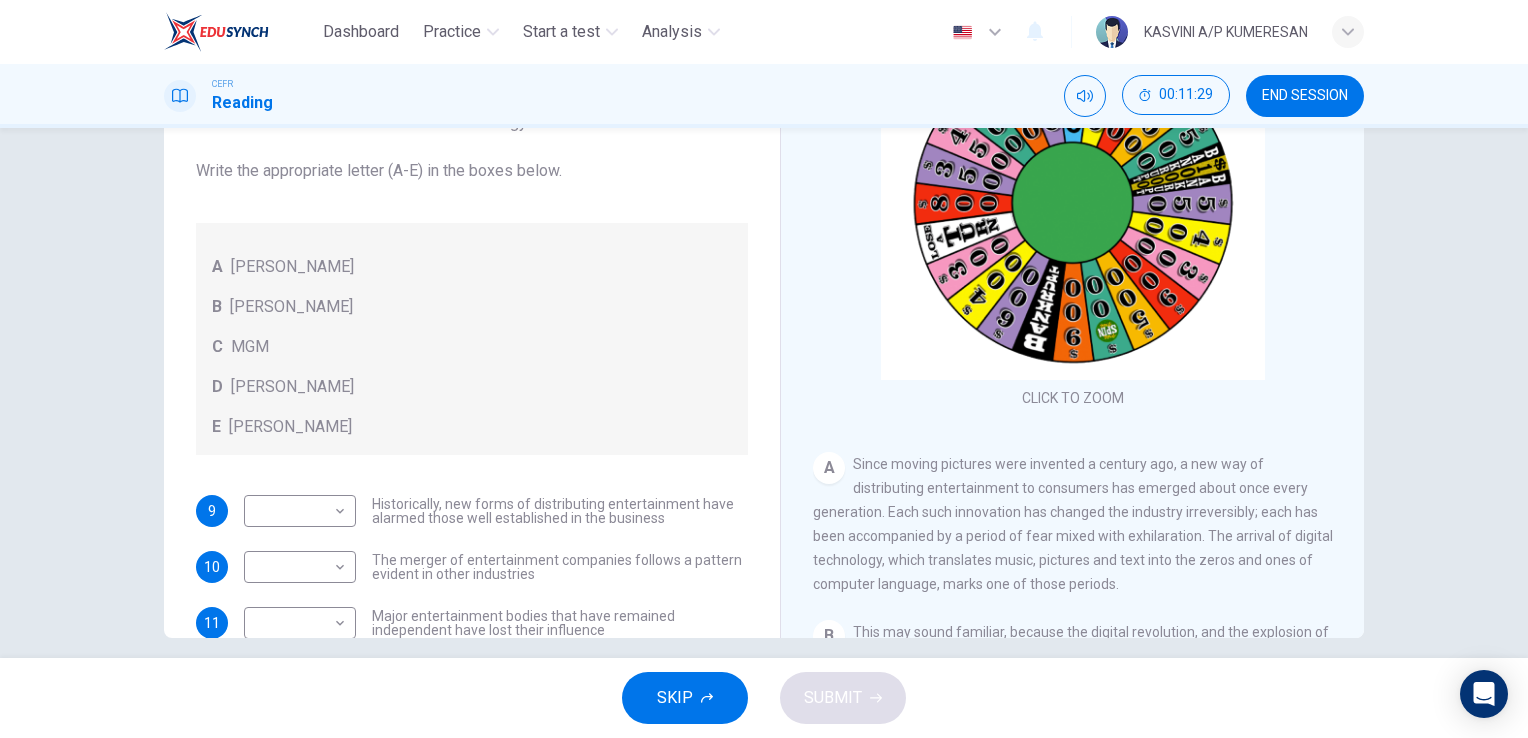 scroll, scrollTop: 244, scrollLeft: 0, axis: vertical 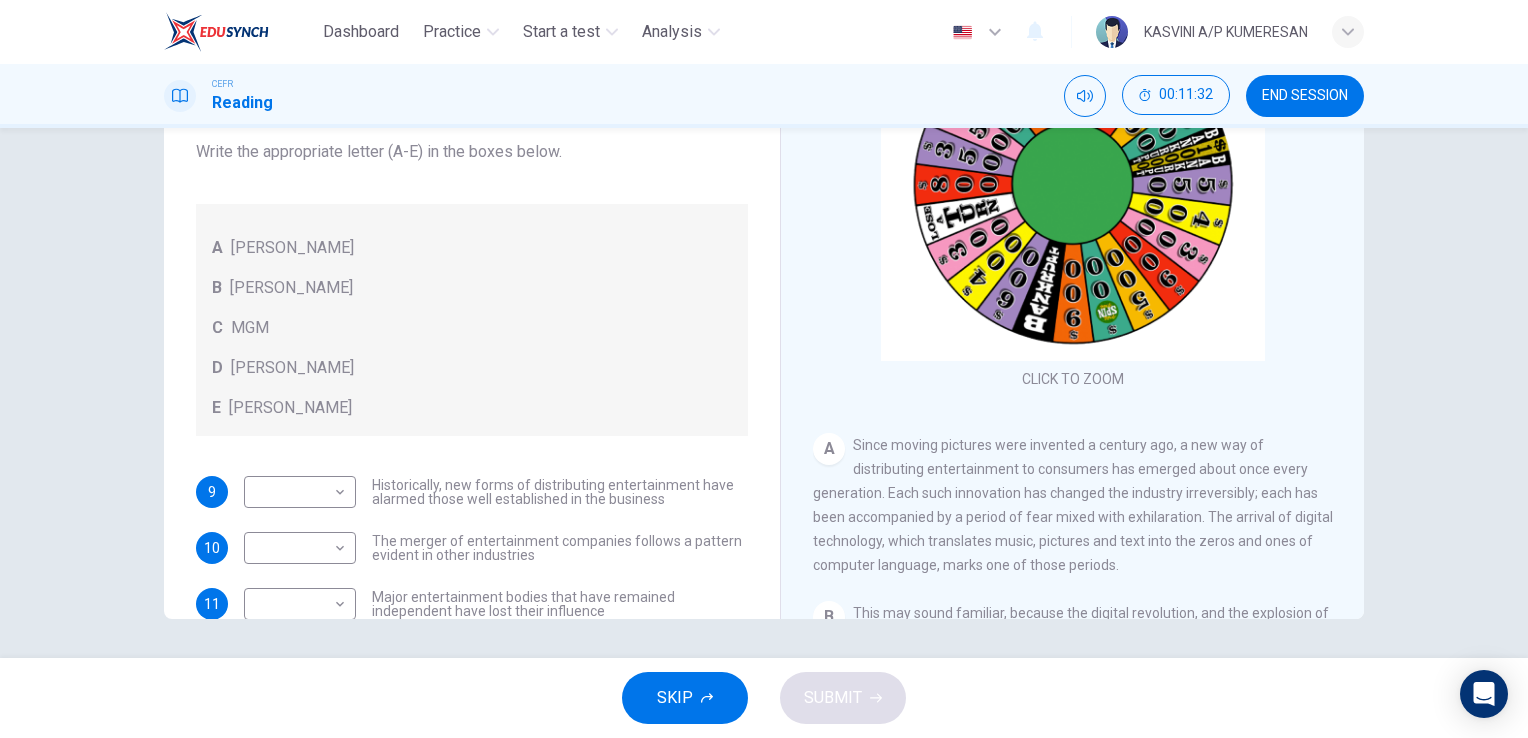 drag, startPoint x: 1507, startPoint y: 485, endPoint x: 1511, endPoint y: 509, distance: 24.33105 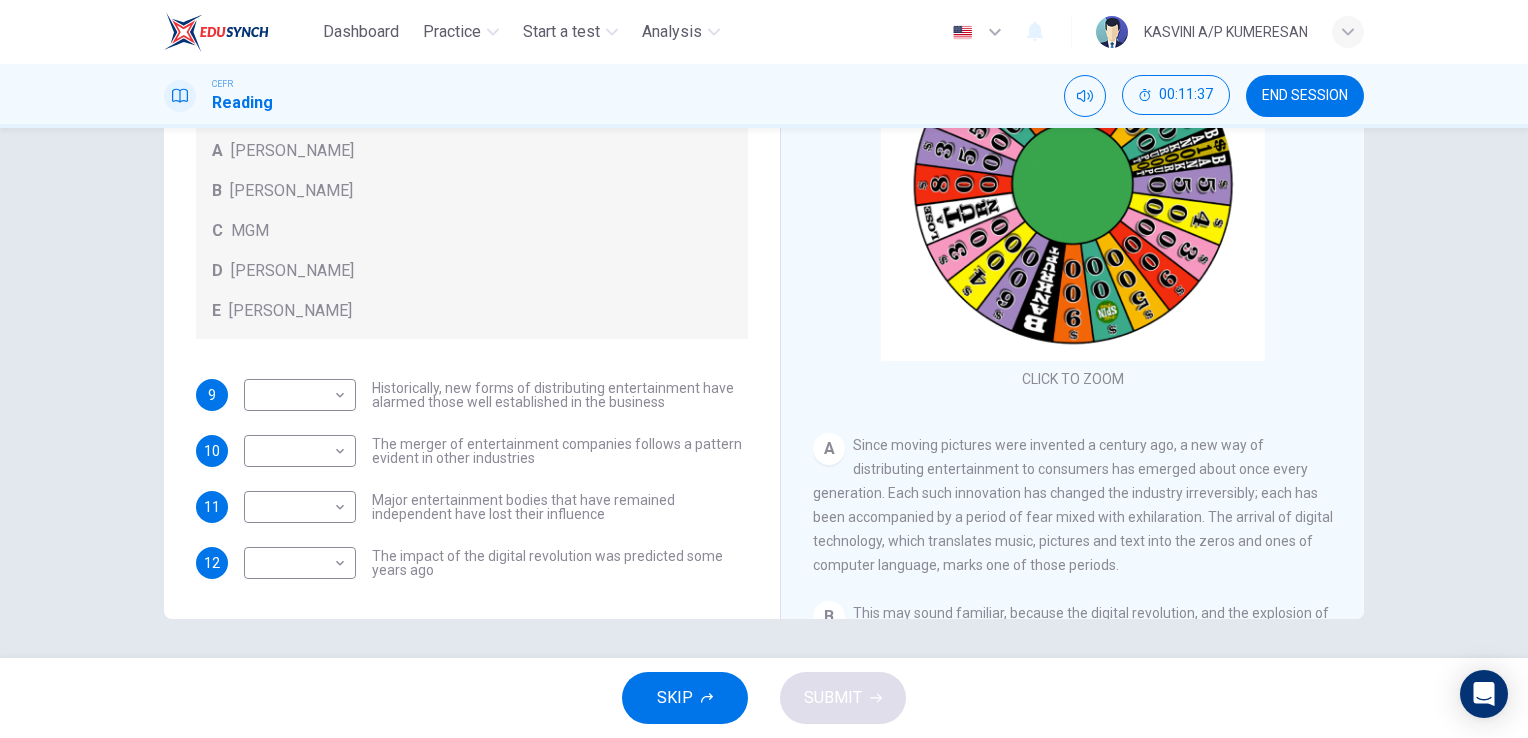 scroll, scrollTop: 120, scrollLeft: 0, axis: vertical 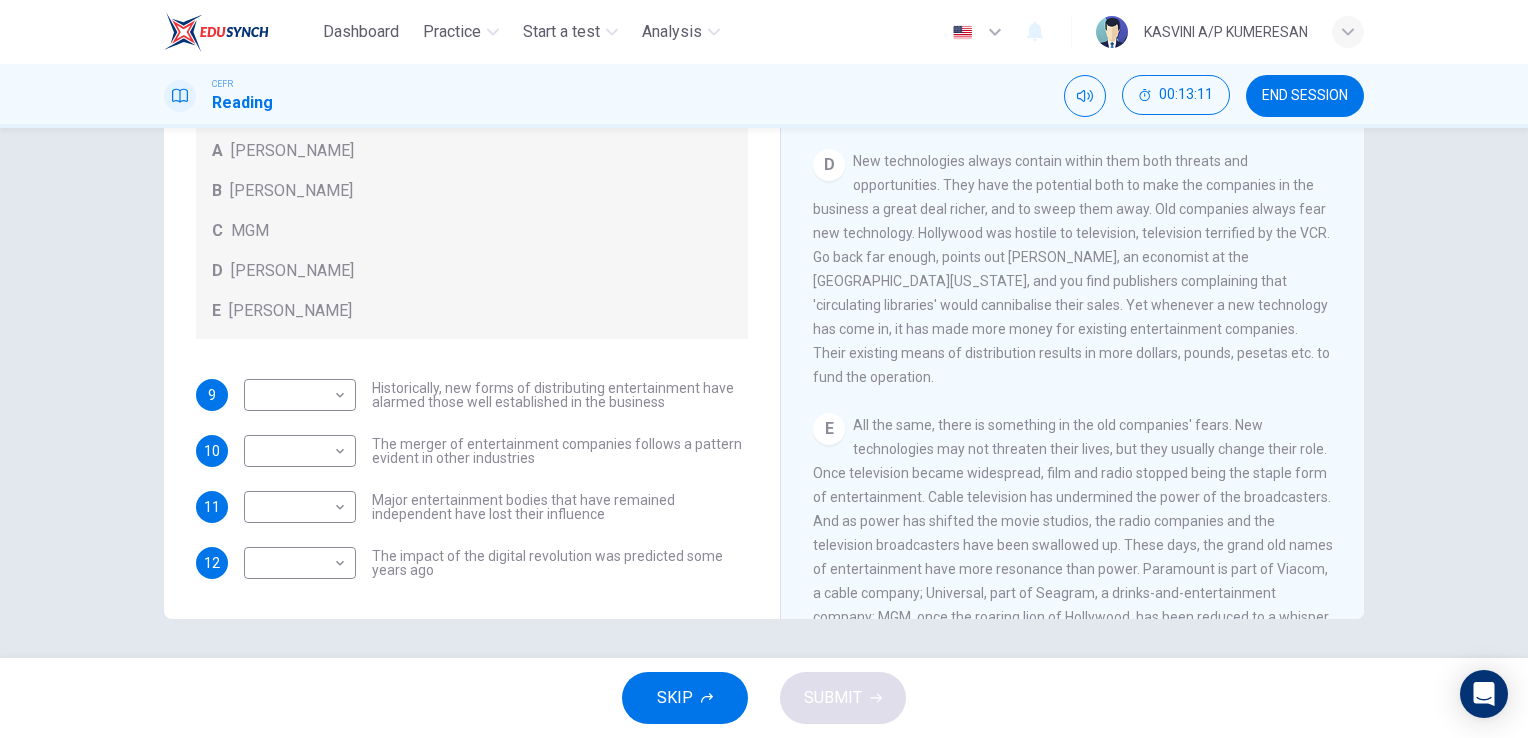 drag, startPoint x: 970, startPoint y: 296, endPoint x: 1108, endPoint y: 300, distance: 138.05795 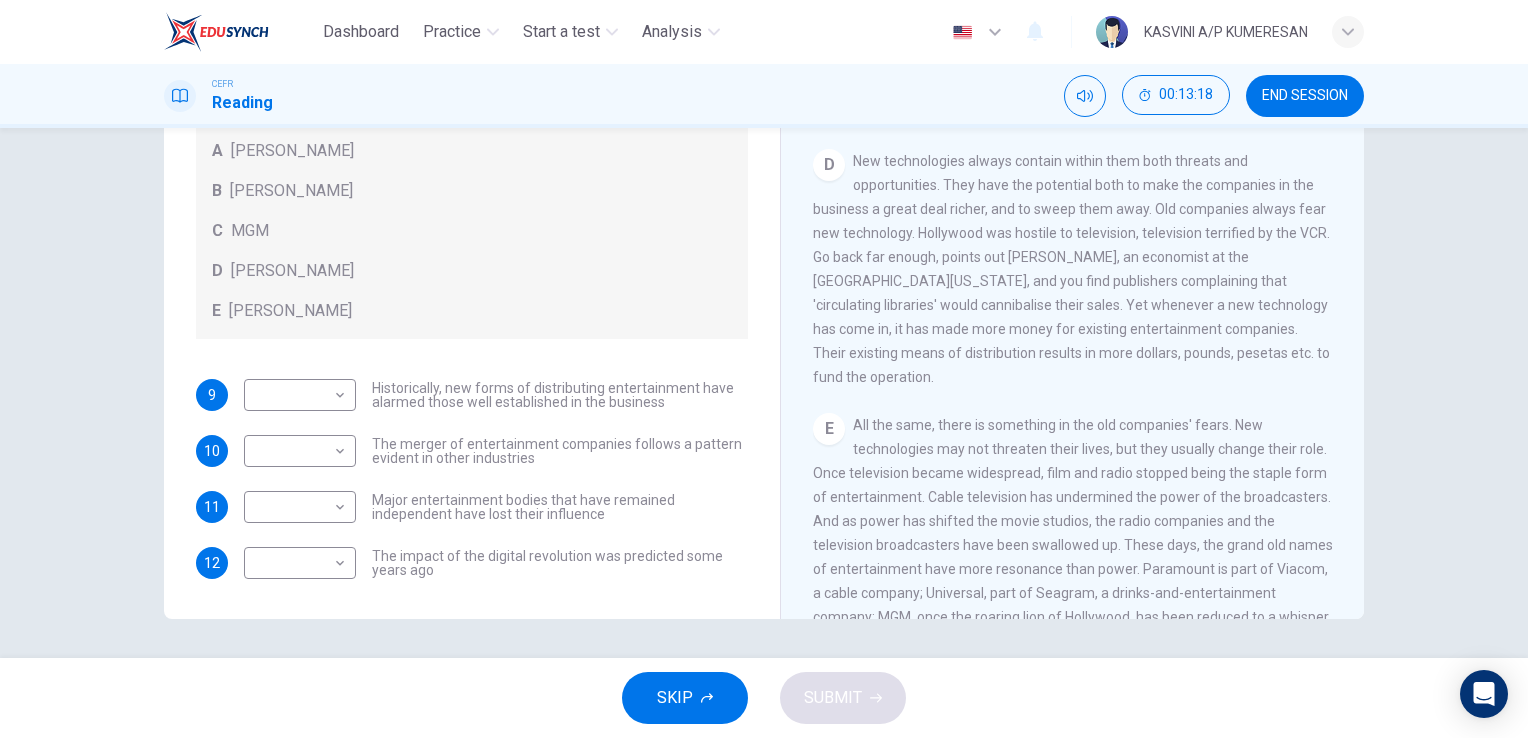 drag, startPoint x: 1043, startPoint y: 320, endPoint x: 1090, endPoint y: 328, distance: 47.67599 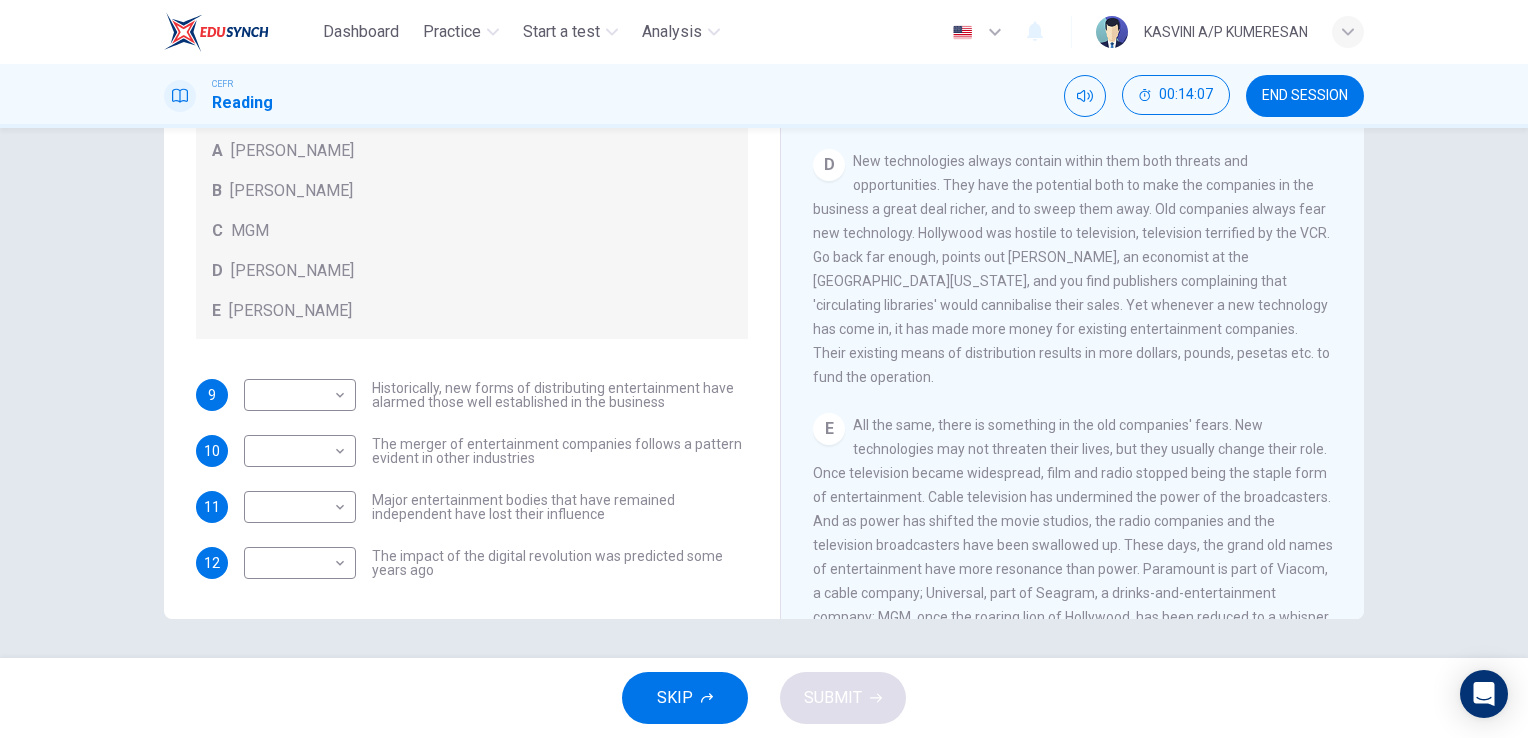 drag, startPoint x: 1353, startPoint y: 275, endPoint x: 1371, endPoint y: 340, distance: 67.44627 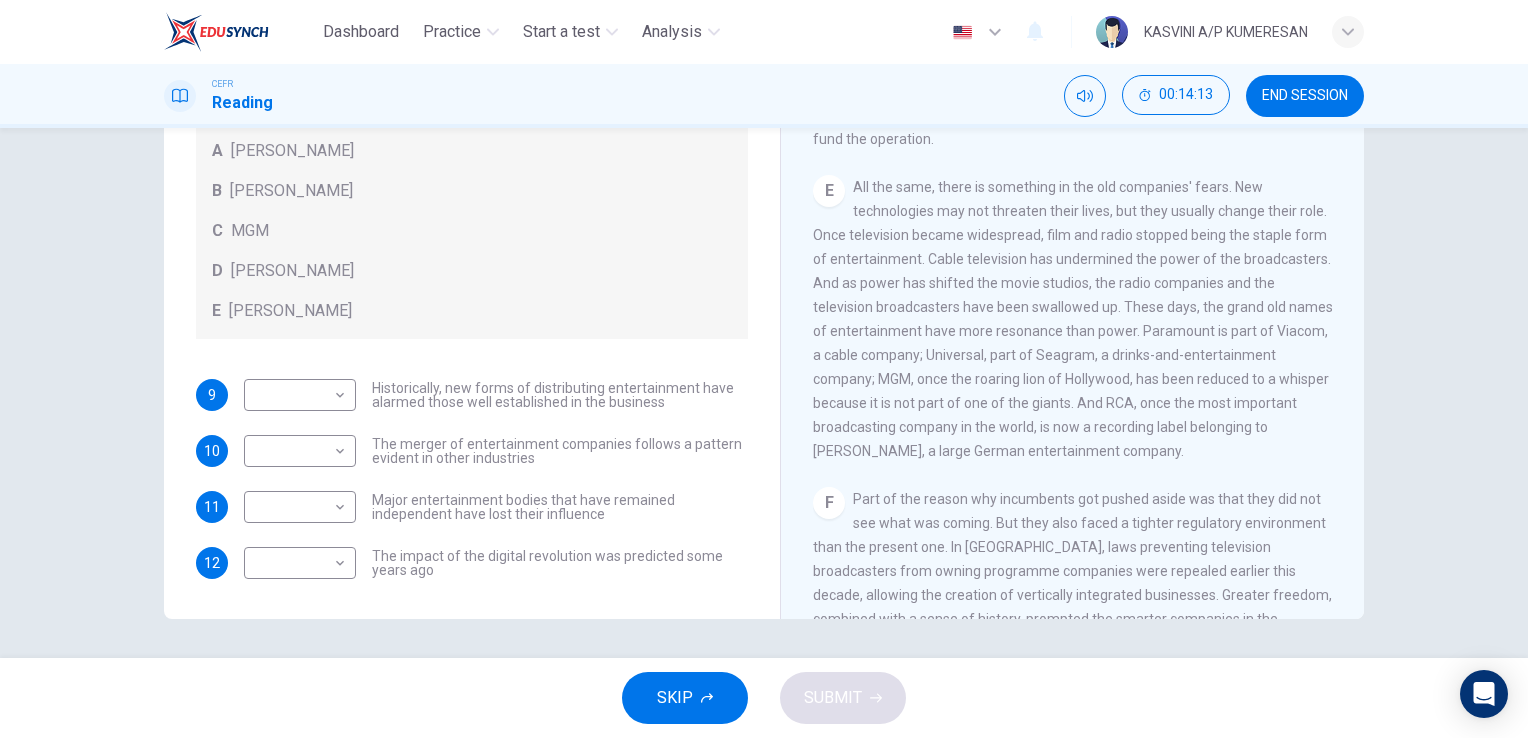 scroll, scrollTop: 1032, scrollLeft: 0, axis: vertical 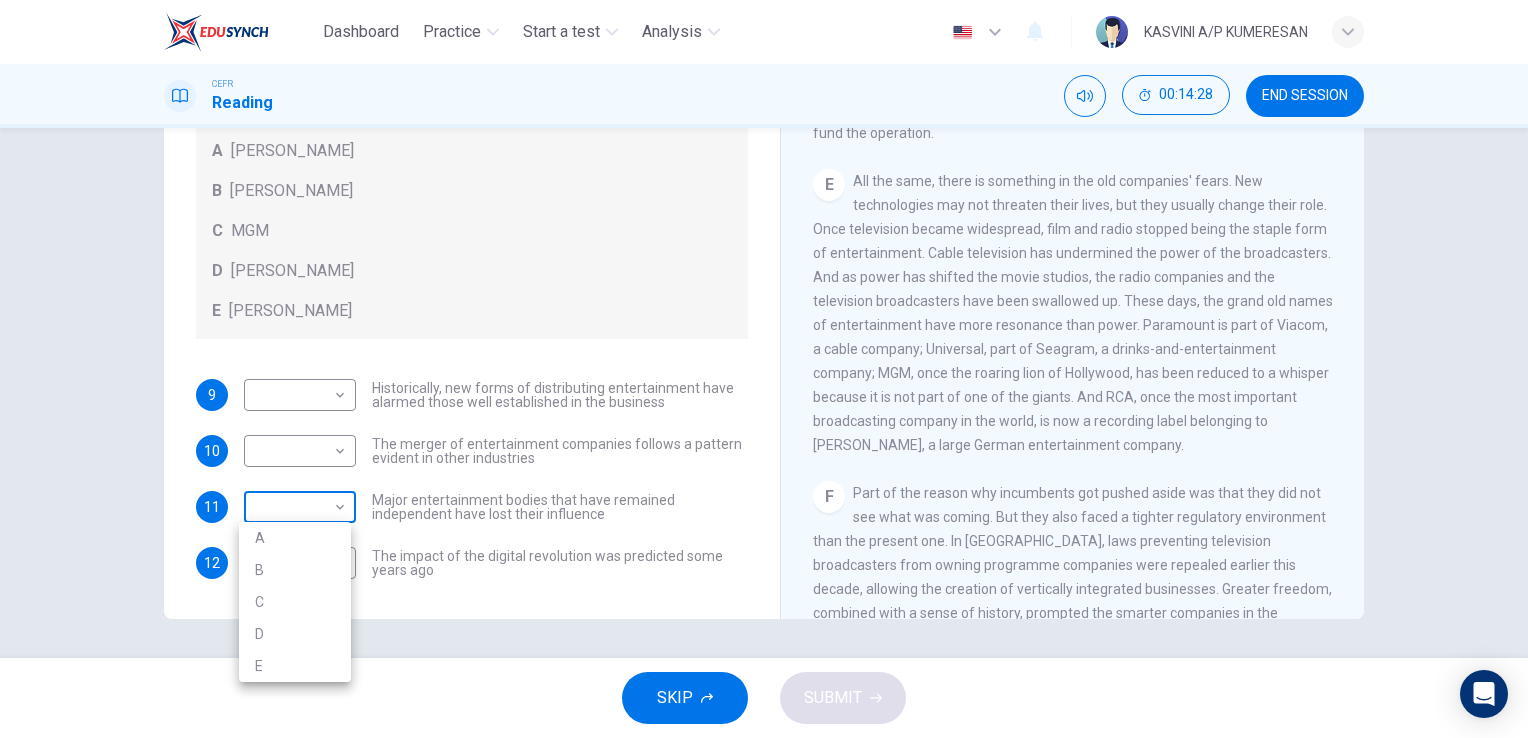 click on "Dashboard Practice Start a test Analysis English en ​ KASVINI A/P KUMERESAN CEFR Reading 00:14:28 END SESSION Questions 9 - 12 The writer refers to various individuals and companies in the reading passage.
Match the people or companies  (A-E)  with the points made in the questions below about the introduction of new technology.
Write the appropriate letter (A-E) in the boxes below. A John Malone B Hal Valarian C MGM D Walt Disney E Christopher Dixon 9 ​ ​ Historically, new forms of distributing entertainment have alarmed those well established in the business 10 ​ ​ The merger of entertainment companies follows a pattern evident in other industries 11 ​ ​ Major entertainment bodies that have remained independent have lost their influence 12 ​ ​ The impact of the digital revolution was predicted some years ago Wheel of Fortune CLICK TO ZOOM Click to Zoom A B C D E F G SKIP SUBMIT EduSynch - Online Language Proficiency Testing
Dashboard Practice Start a test Analysis Notifications A" at bounding box center (764, 369) 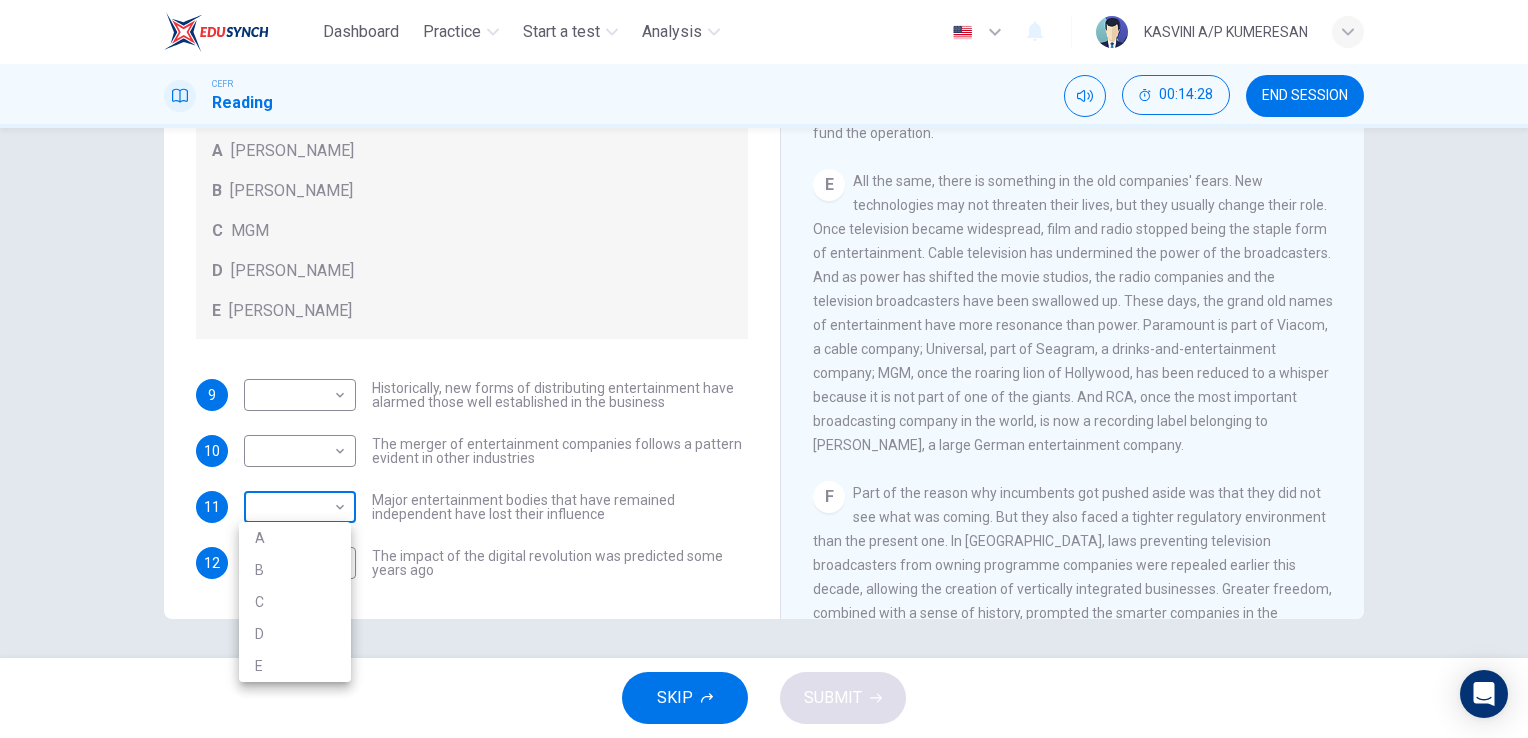 click at bounding box center (764, 369) 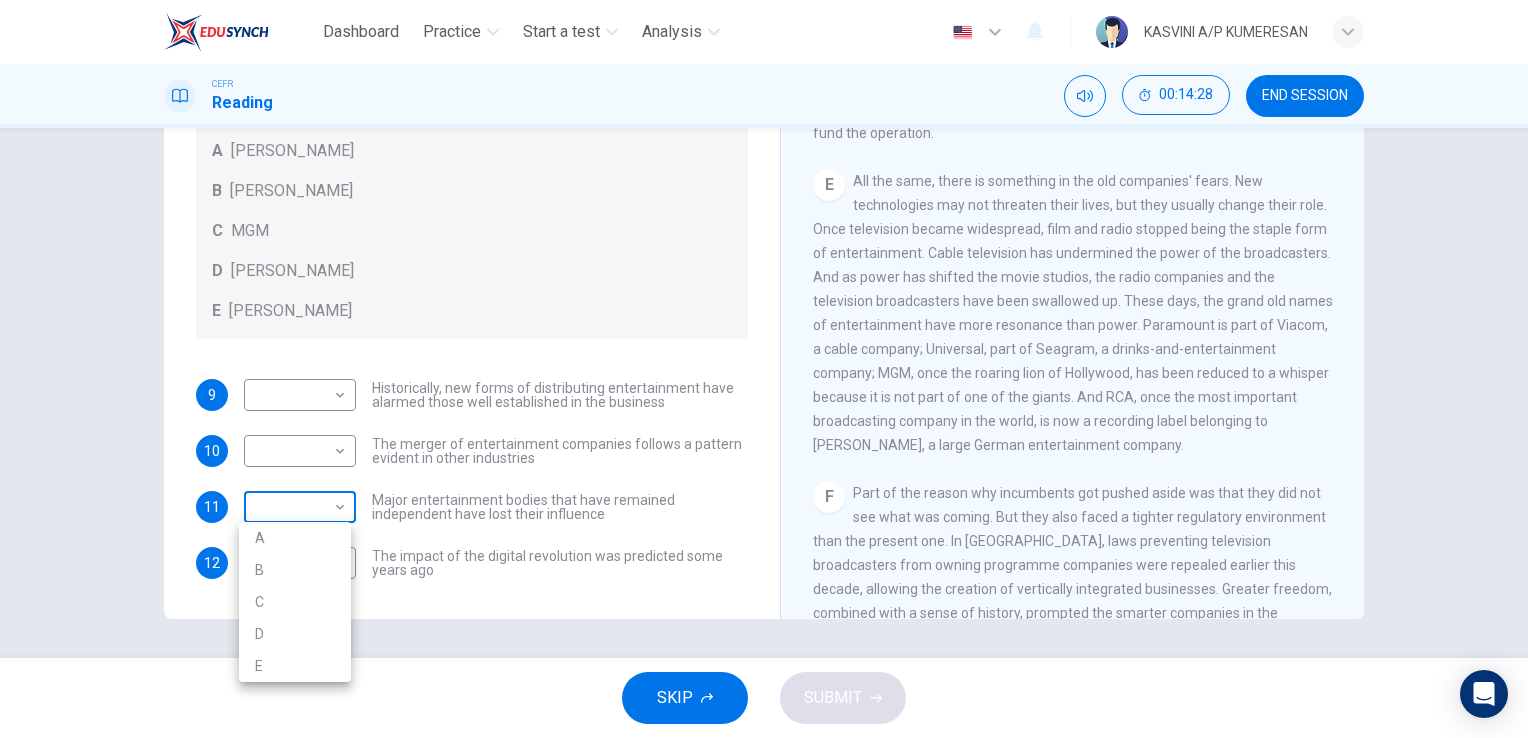 click on "Dashboard Practice Start a test Analysis English en ​ KASVINI A/P KUMERESAN CEFR Reading 00:14:28 END SESSION Questions 9 - 12 The writer refers to various individuals and companies in the reading passage.
Match the people or companies  (A-E)  with the points made in the questions below about the introduction of new technology.
Write the appropriate letter (A-E) in the boxes below. A John Malone B Hal Valarian C MGM D Walt Disney E Christopher Dixon 9 ​ ​ Historically, new forms of distributing entertainment have alarmed those well established in the business 10 ​ ​ The merger of entertainment companies follows a pattern evident in other industries 11 ​ ​ Major entertainment bodies that have remained independent have lost their influence 12 ​ ​ The impact of the digital revolution was predicted some years ago Wheel of Fortune CLICK TO ZOOM Click to Zoom A B C D E F G SKIP SUBMIT EduSynch - Online Language Proficiency Testing
Dashboard Practice Start a test Analysis Notifications A" at bounding box center (764, 369) 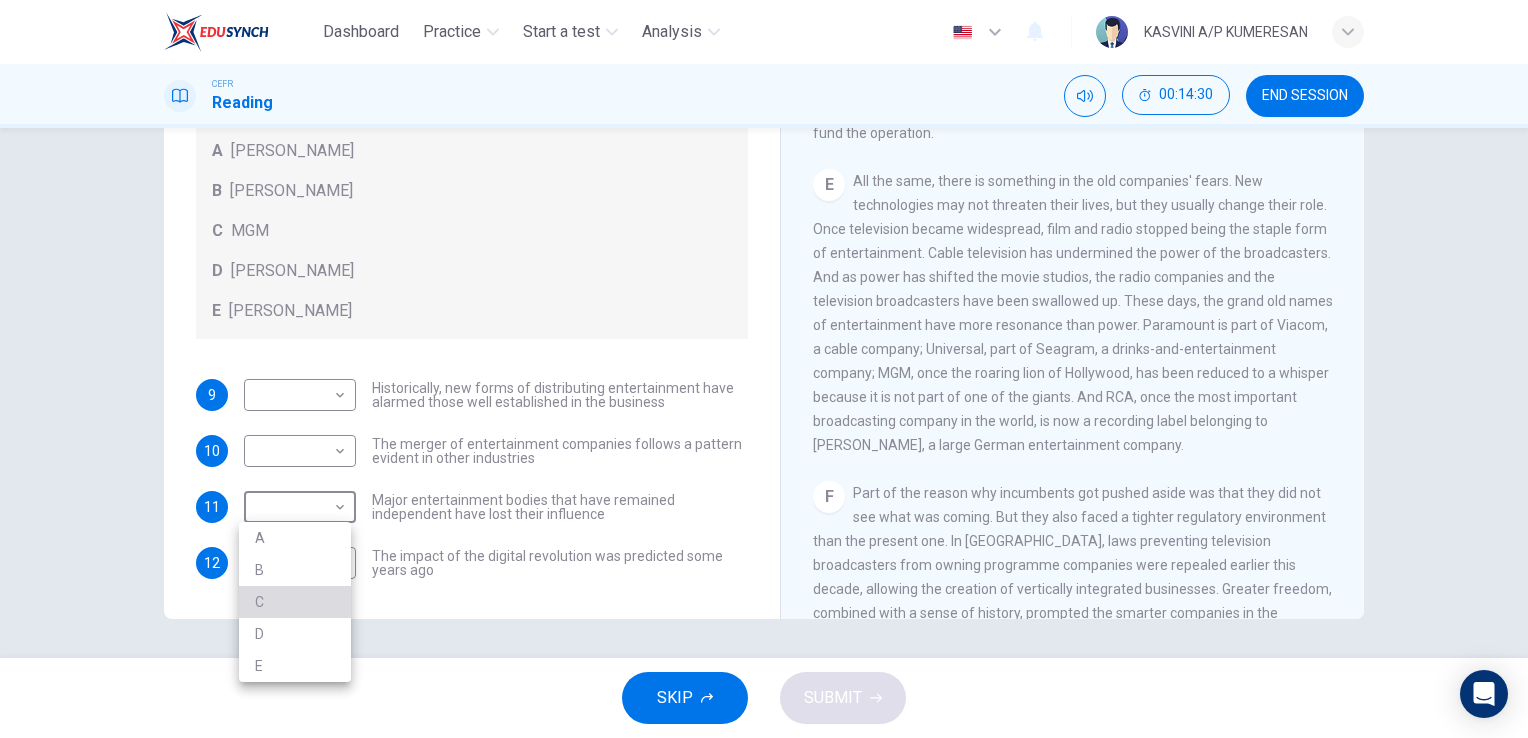 click on "C" at bounding box center (295, 602) 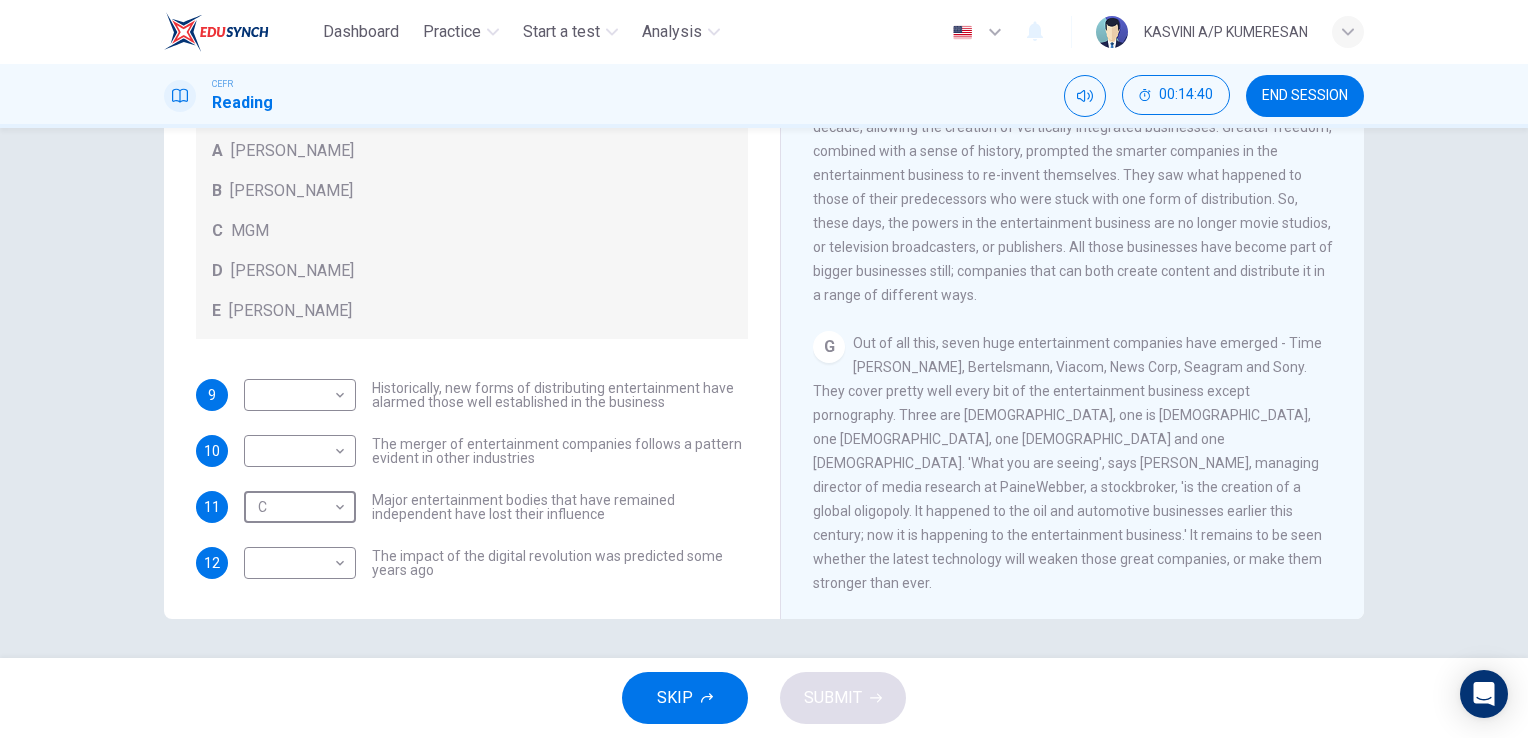 scroll, scrollTop: 1519, scrollLeft: 0, axis: vertical 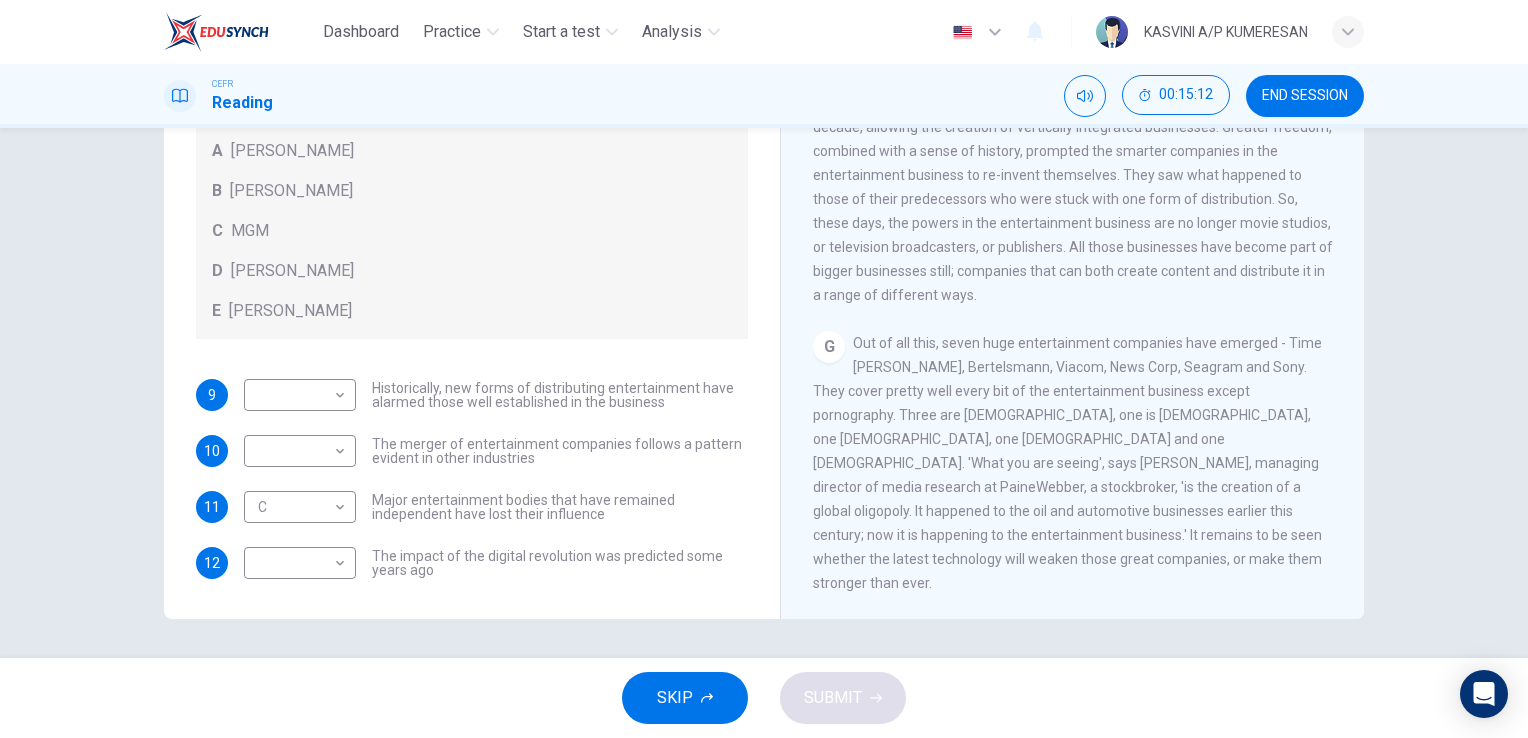 drag, startPoint x: 1036, startPoint y: 559, endPoint x: 1117, endPoint y: 554, distance: 81.154175 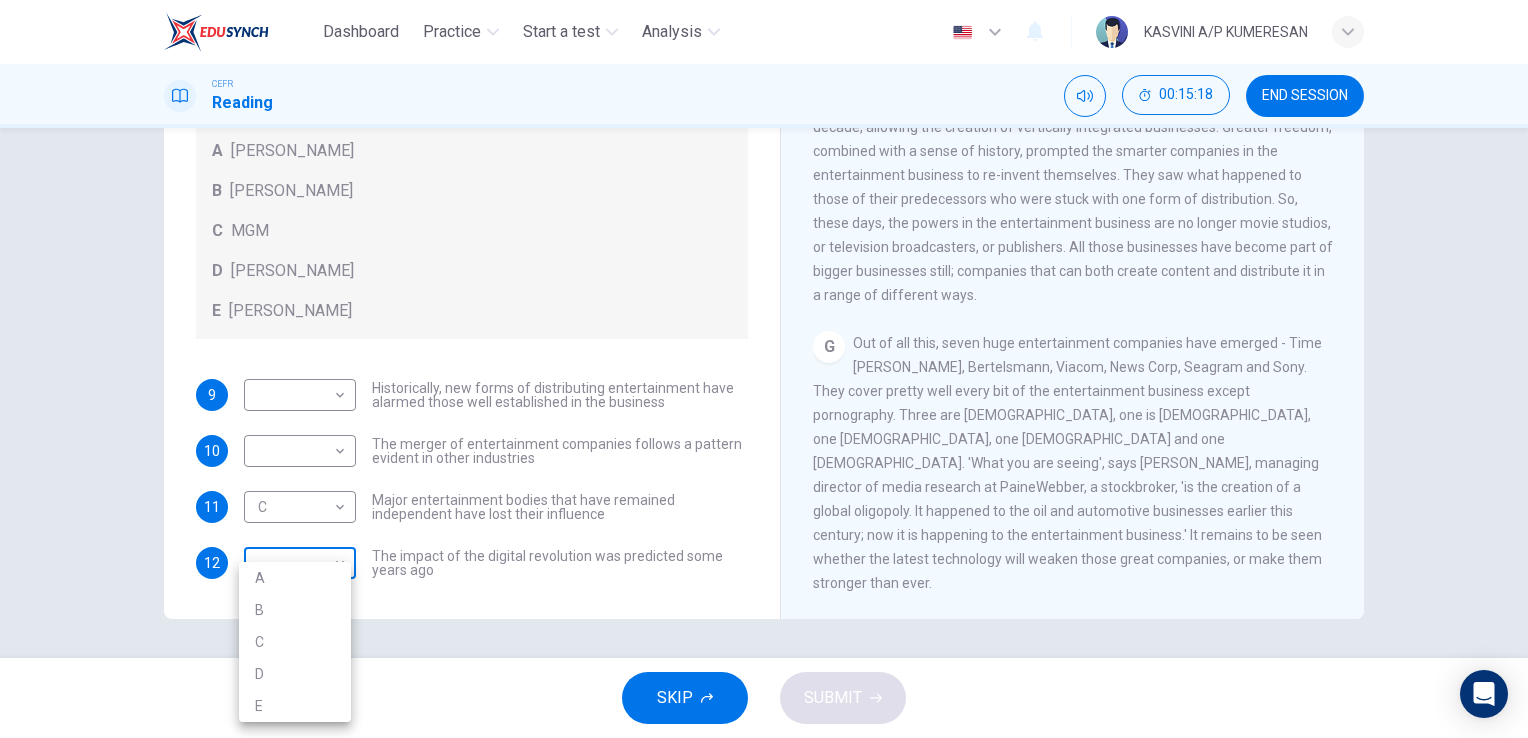 click on "Dashboard Practice Start a test Analysis English en ​ KASVINI A/P KUMERESAN CEFR Reading 00:15:18 END SESSION Questions 9 - 12 The writer refers to various individuals and companies in the reading passage.
Match the people or companies  (A-E)  with the points made in the questions below about the introduction of new technology.
Write the appropriate letter (A-E) in the boxes below. A John Malone B Hal Valarian C MGM D Walt Disney E Christopher Dixon 9 ​ ​ Historically, new forms of distributing entertainment have alarmed those well established in the business 10 ​ ​ The merger of entertainment companies follows a pattern evident in other industries 11 C C ​ Major entertainment bodies that have remained independent have lost their influence 12 ​ ​ The impact of the digital revolution was predicted some years ago Wheel of Fortune CLICK TO ZOOM Click to Zoom A B C D E F G SKIP SUBMIT EduSynch - Online Language Proficiency Testing
Dashboard Practice Start a test Analysis Notifications A" at bounding box center (764, 369) 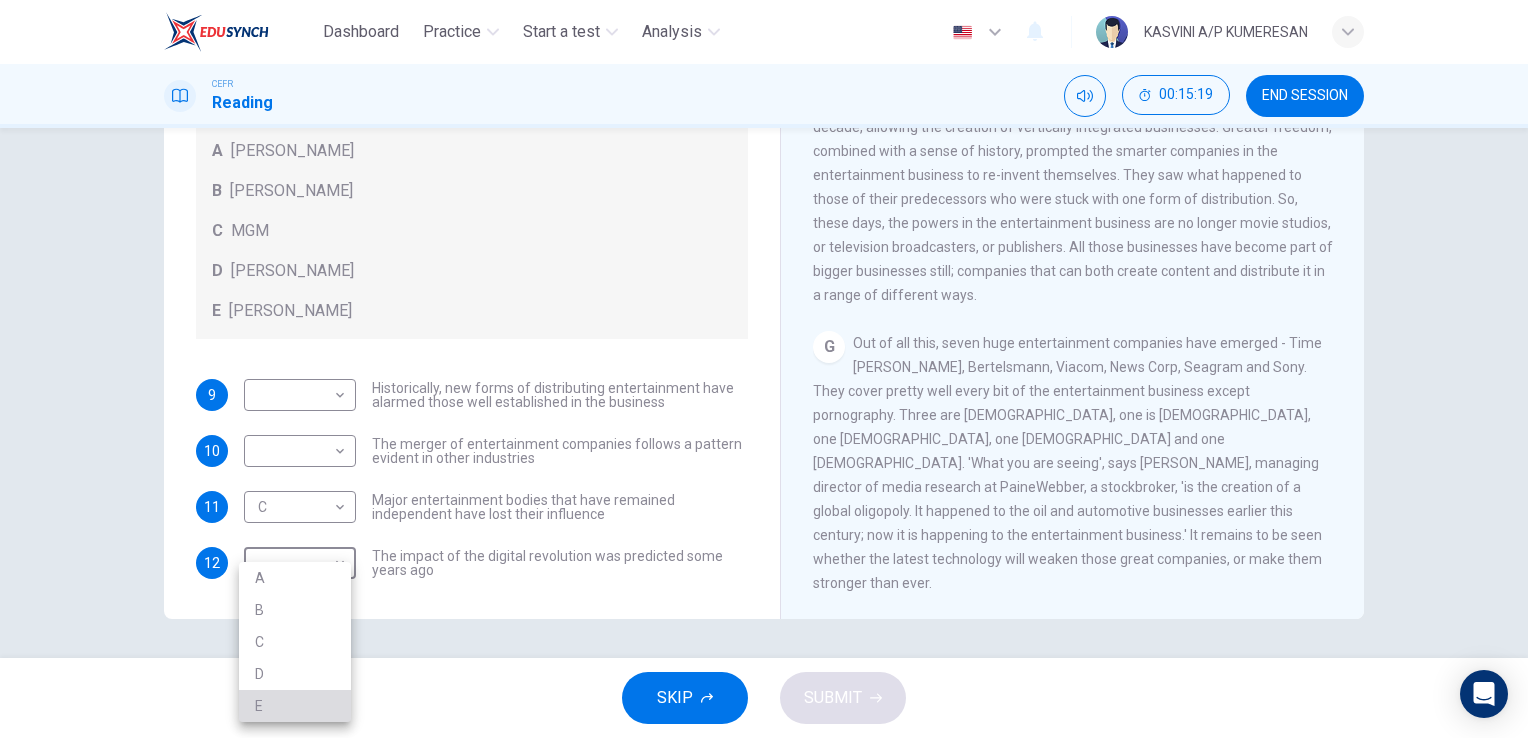 click on "E" at bounding box center (295, 706) 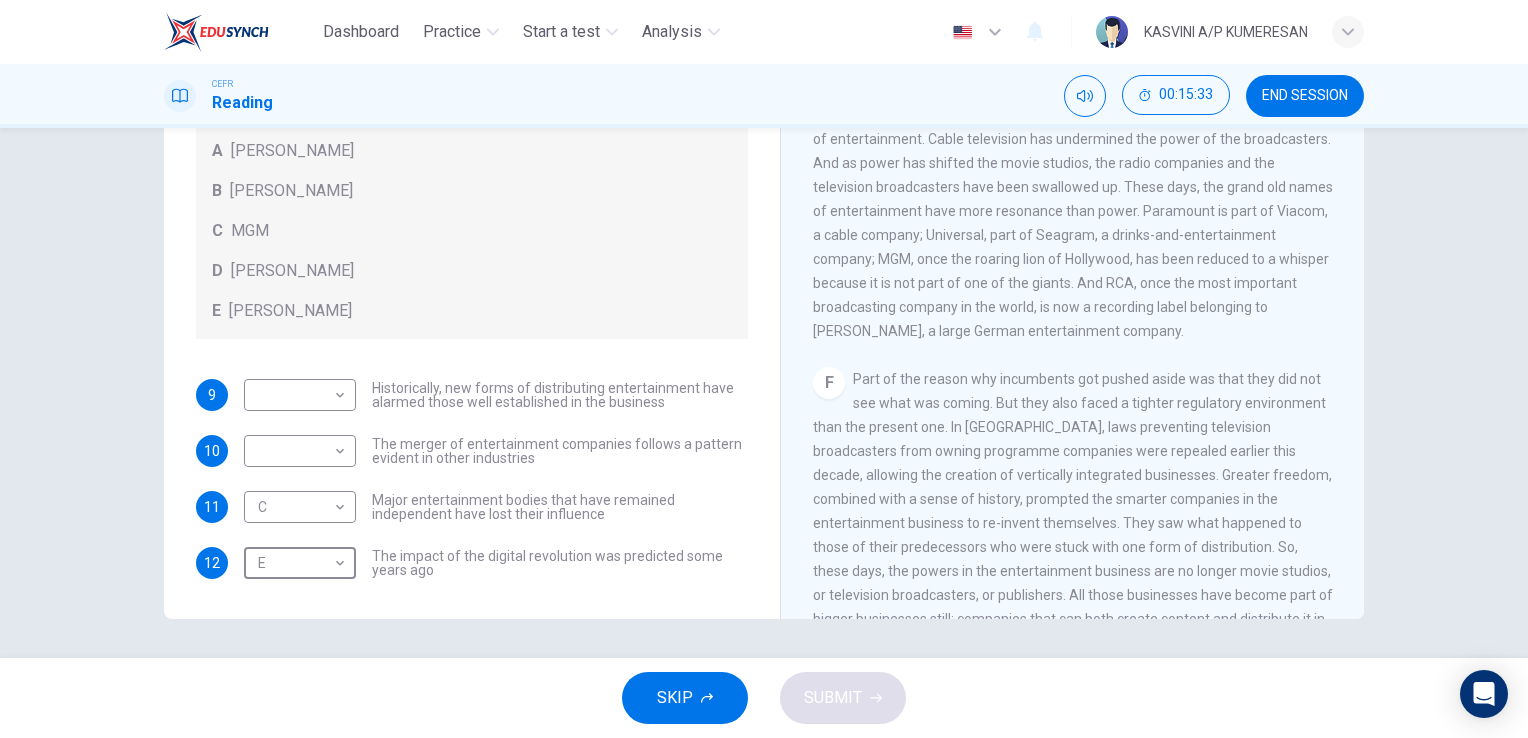 scroll, scrollTop: 1143, scrollLeft: 0, axis: vertical 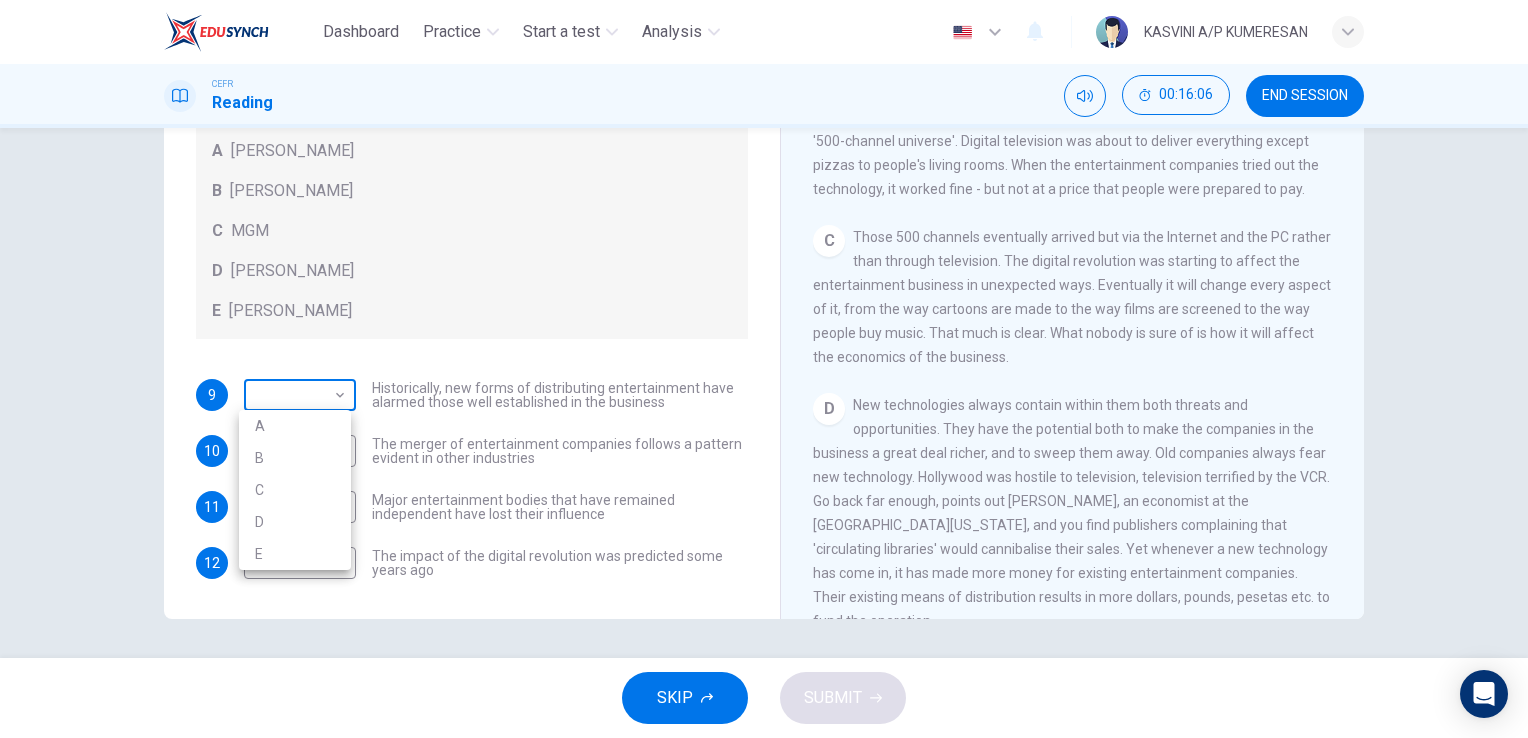 click on "Dashboard Practice Start a test Analysis English en ​ KASVINI A/P KUMERESAN CEFR Reading 00:16:06 END SESSION Questions 9 - 12 The writer refers to various individuals and companies in the reading passage.
Match the people or companies  (A-E)  with the points made in the questions below about the introduction of new technology.
Write the appropriate letter (A-E) in the boxes below. A John Malone B Hal Valarian C MGM D Walt Disney E Christopher Dixon 9 ​ ​ Historically, new forms of distributing entertainment have alarmed those well established in the business 10 ​ ​ The merger of entertainment companies follows a pattern evident in other industries 11 C C ​ Major entertainment bodies that have remained independent have lost their influence 12 E E ​ The impact of the digital revolution was predicted some years ago Wheel of Fortune CLICK TO ZOOM Click to Zoom A B C D E F G SKIP SUBMIT EduSynch - Online Language Proficiency Testing
Dashboard Practice Start a test Analysis Notifications A" at bounding box center (764, 369) 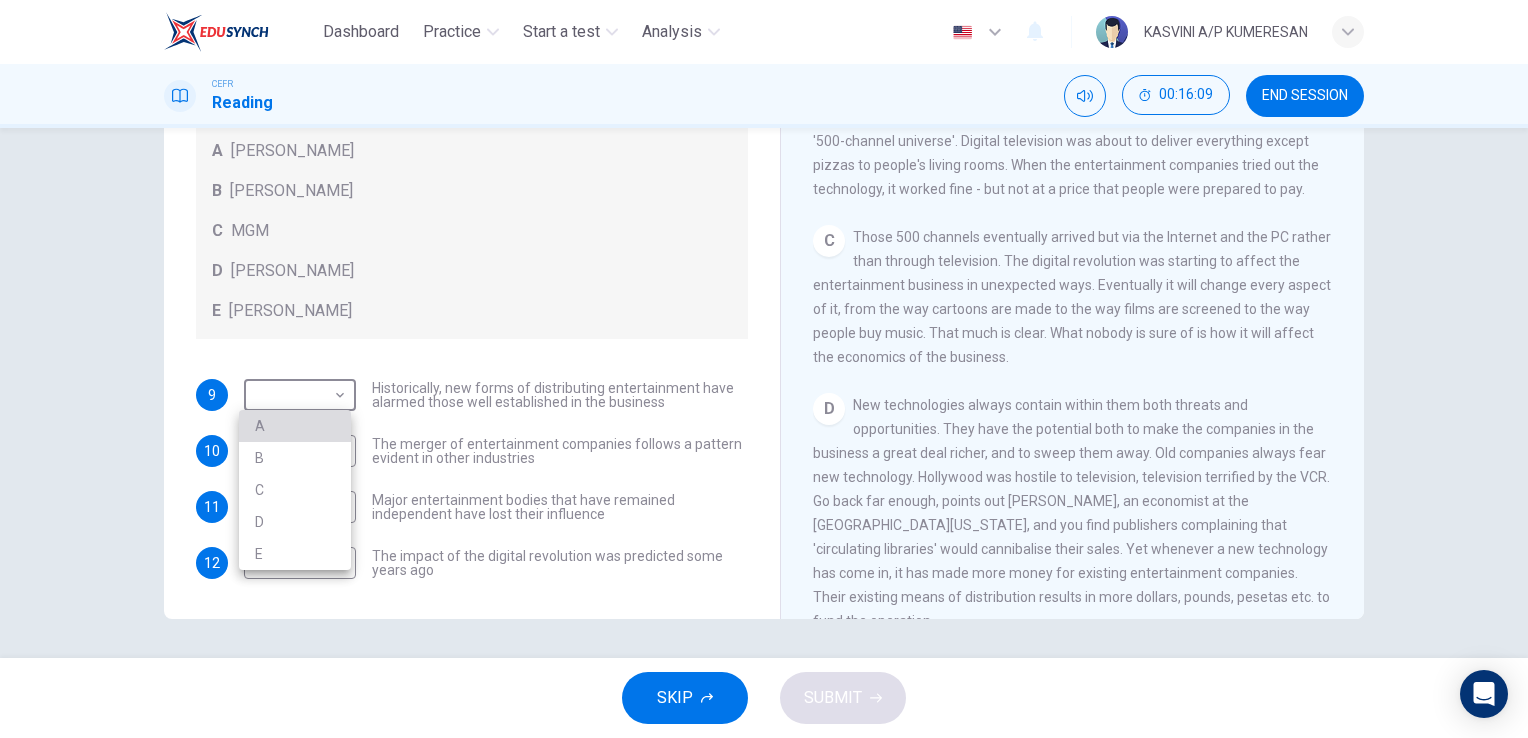 click on "A" at bounding box center (295, 426) 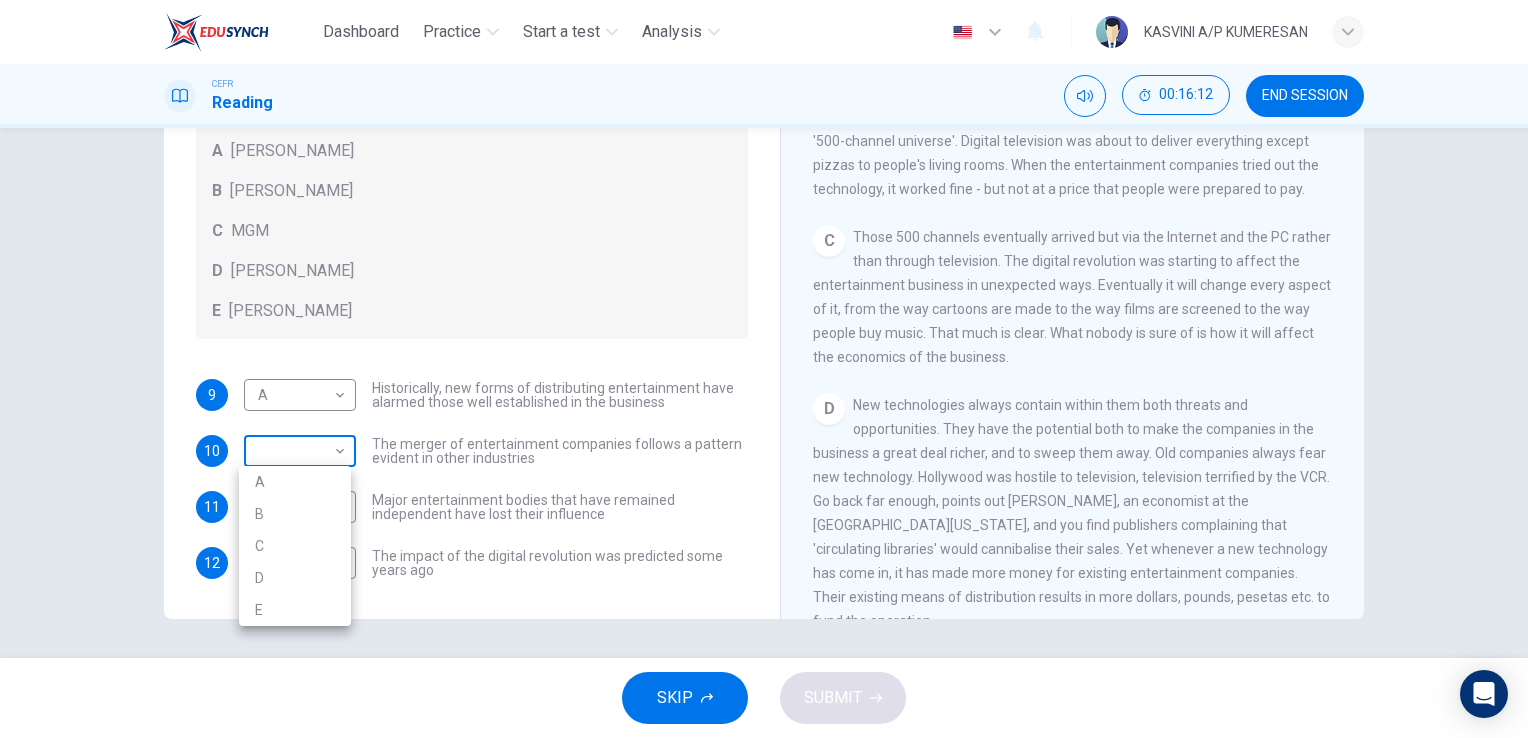 click on "Dashboard Practice Start a test Analysis English en ​ KASVINI A/P KUMERESAN CEFR Reading 00:16:12 END SESSION Questions 9 - 12 The writer refers to various individuals and companies in the reading passage.
Match the people or companies  (A-E)  with the points made in the questions below about the introduction of new technology.
Write the appropriate letter (A-E) in the boxes below. A John Malone B Hal Valarian C MGM D Walt Disney E Christopher Dixon 9 A A ​ Historically, new forms of distributing entertainment have alarmed those well established in the business 10 ​ ​ The merger of entertainment companies follows a pattern evident in other industries 11 C C ​ Major entertainment bodies that have remained independent have lost their influence 12 E E ​ The impact of the digital revolution was predicted some years ago Wheel of Fortune CLICK TO ZOOM Click to Zoom A B C D E F G SKIP SUBMIT EduSynch - Online Language Proficiency Testing
Dashboard Practice Start a test Analysis Notifications A" at bounding box center (764, 369) 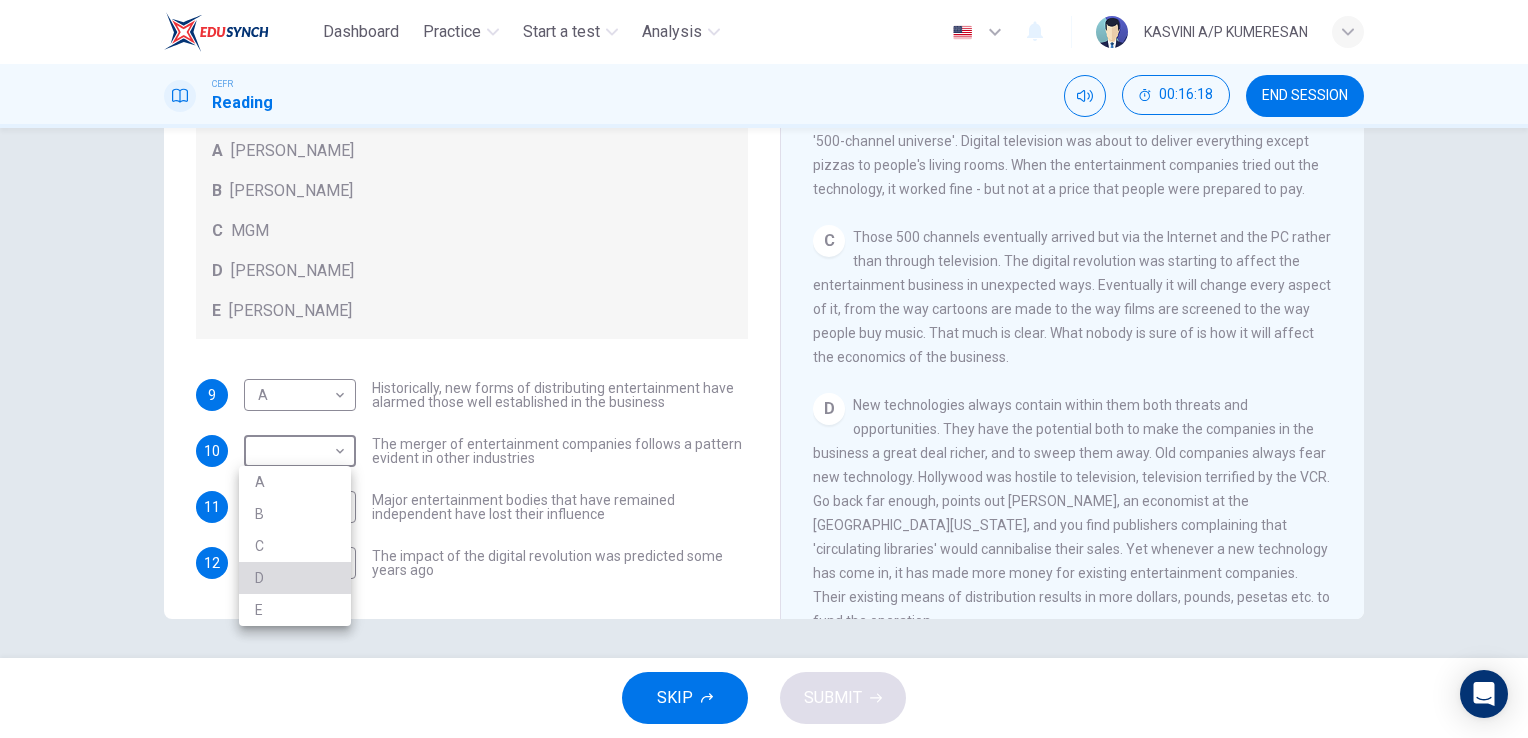 click on "D" at bounding box center [295, 578] 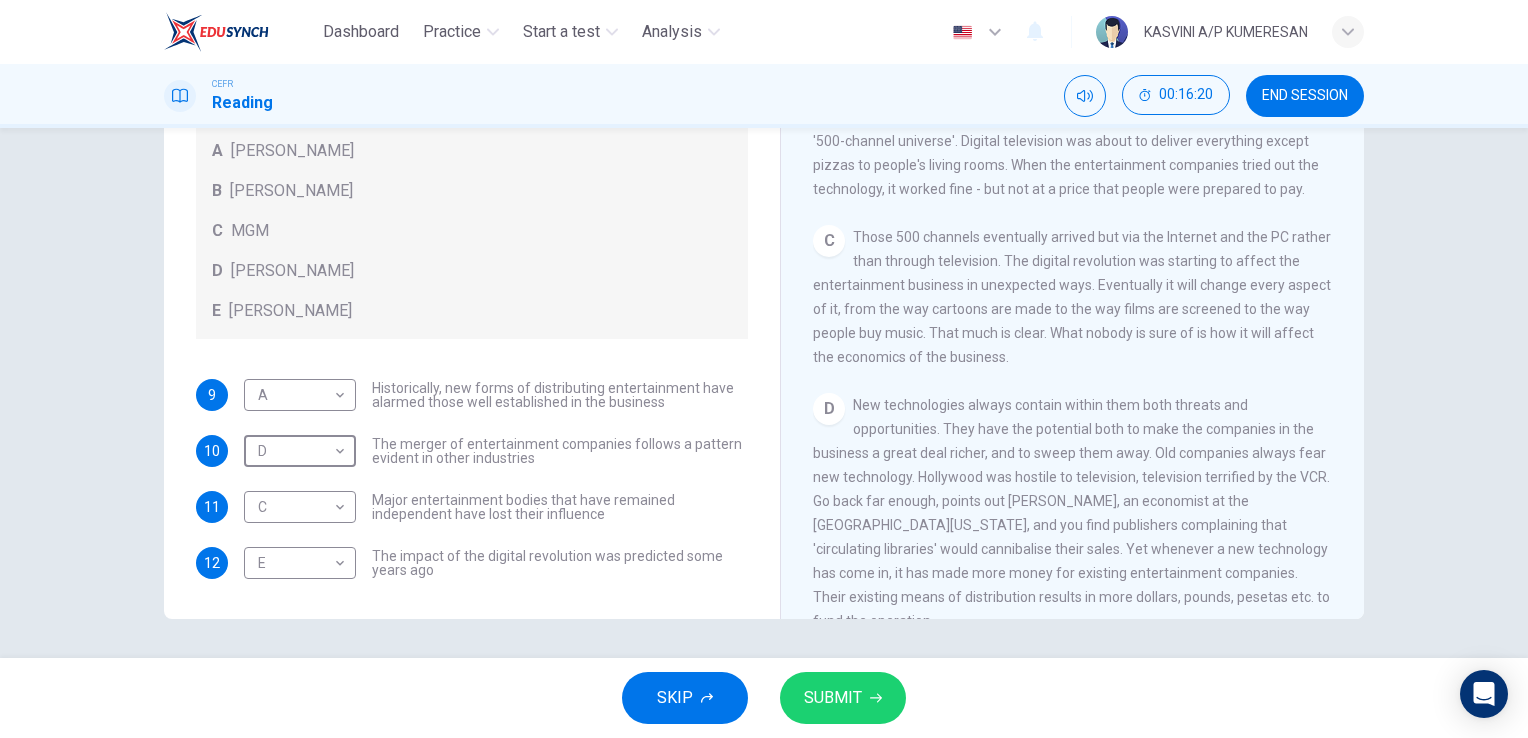 click on "SUBMIT" at bounding box center [833, 698] 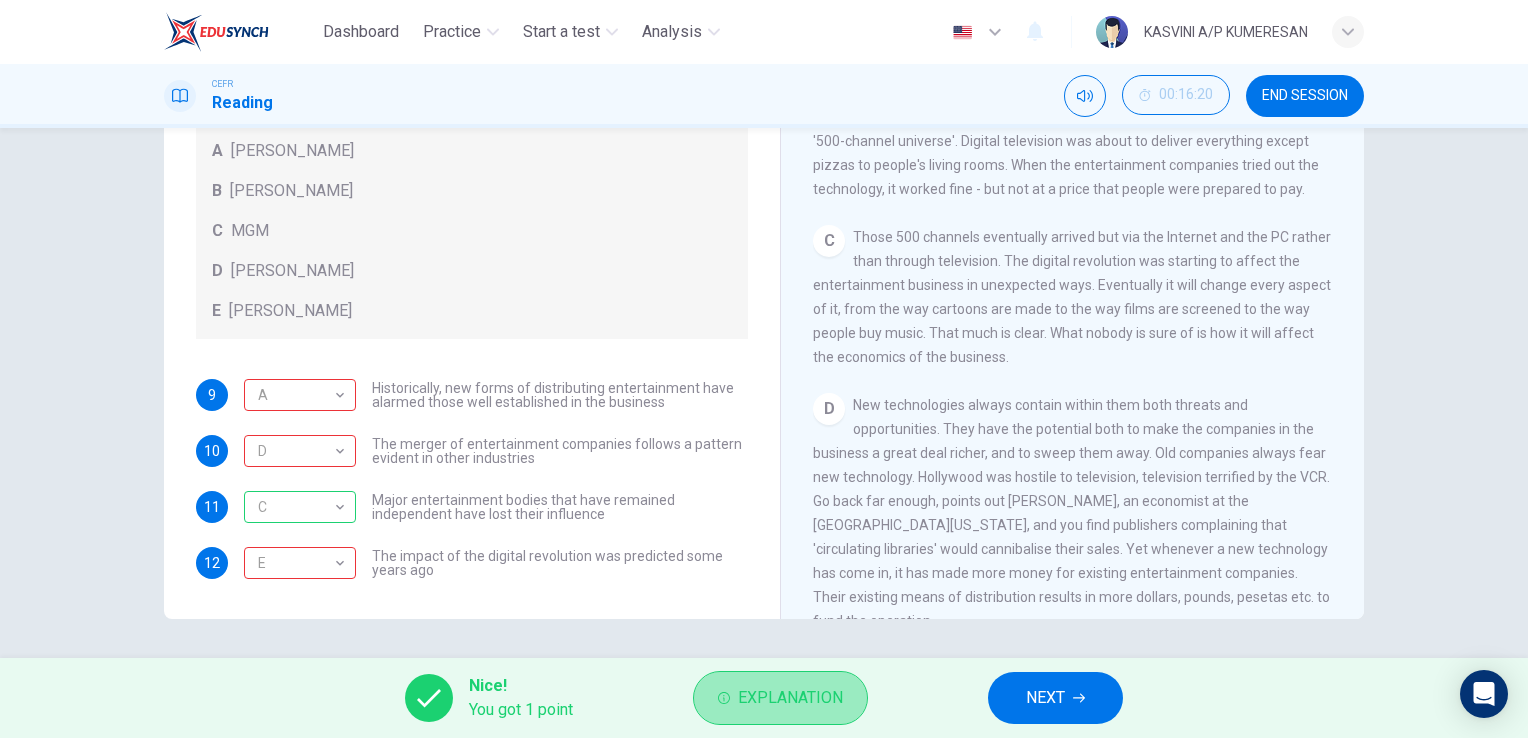 click on "Explanation" at bounding box center [780, 698] 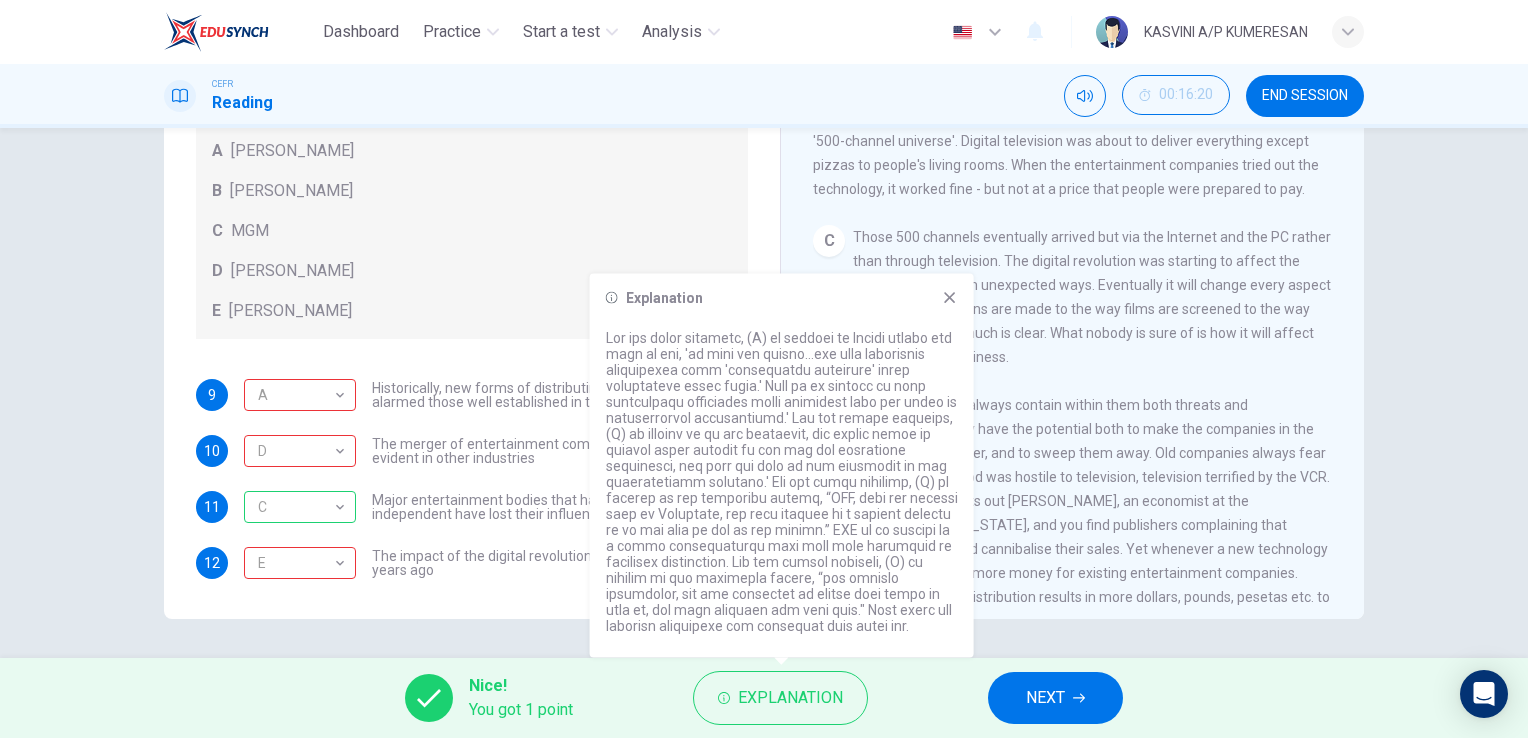 click on "9 A A ​ Historically, new forms of distributing entertainment have alarmed those well established in the business 10 D D ​ The merger of entertainment companies follows a pattern evident in other industries 11 C C ​ Major entertainment bodies that have remained independent have lost their influence 12 E E ​ The impact of the digital revolution was predicted some years ago" at bounding box center [472, 479] 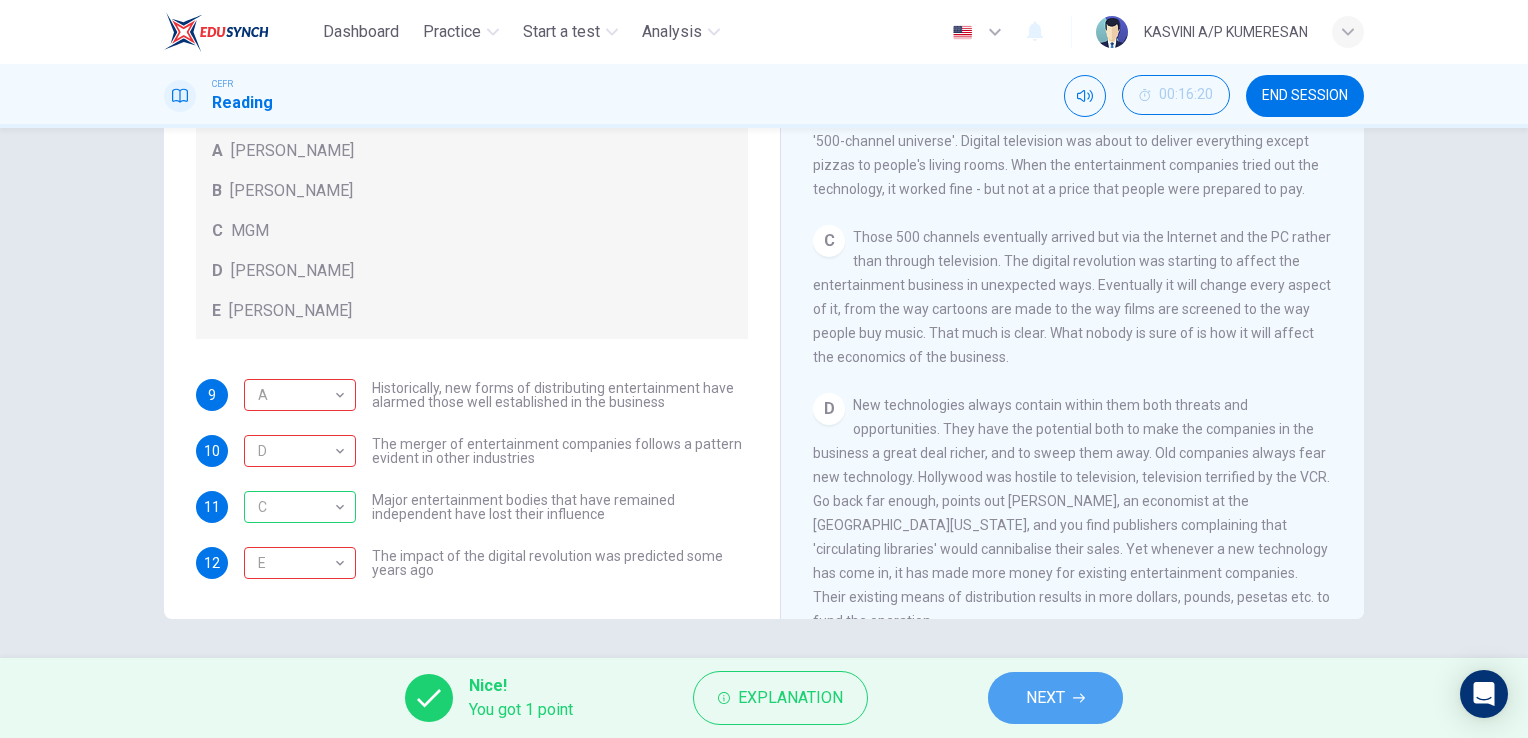 click on "NEXT" at bounding box center [1055, 698] 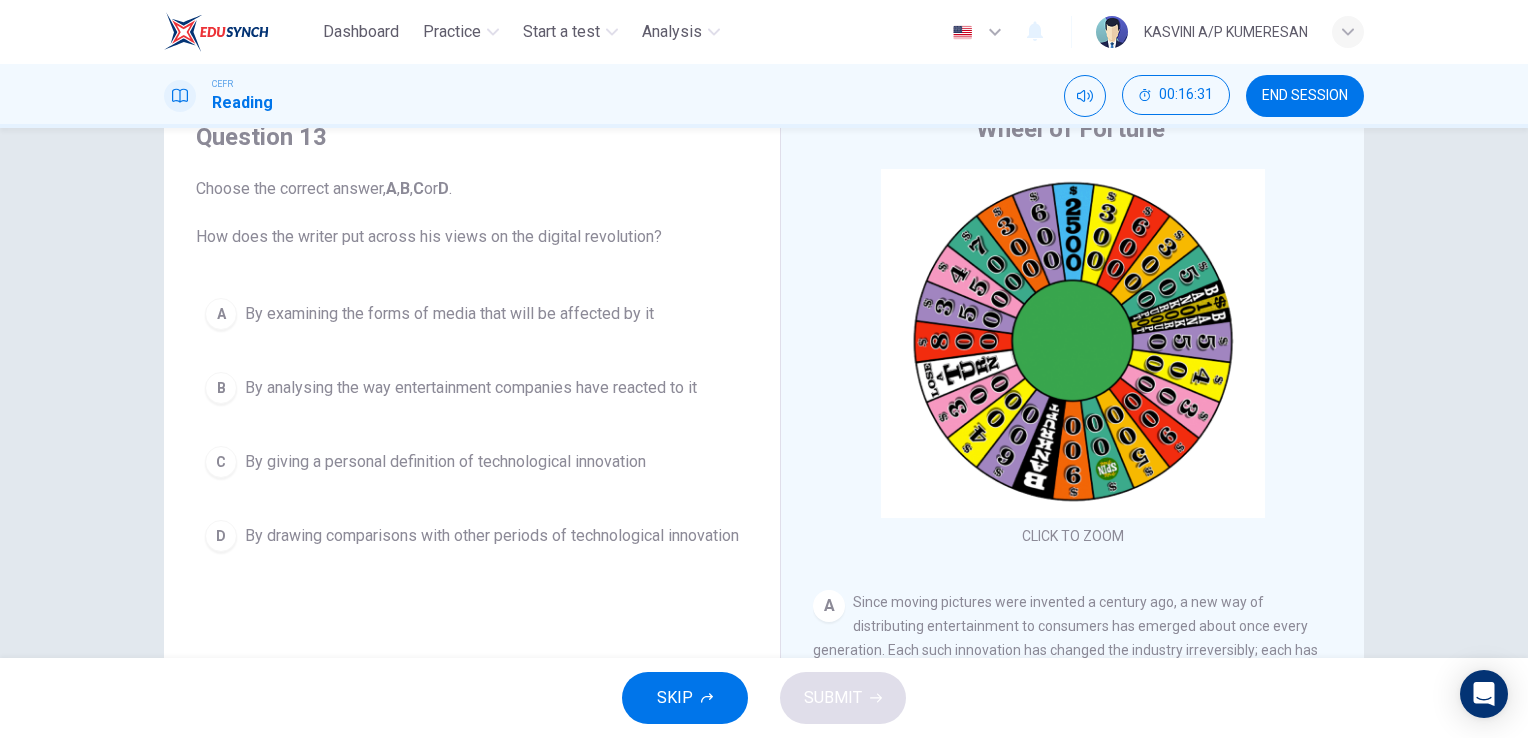 scroll, scrollTop: 103, scrollLeft: 0, axis: vertical 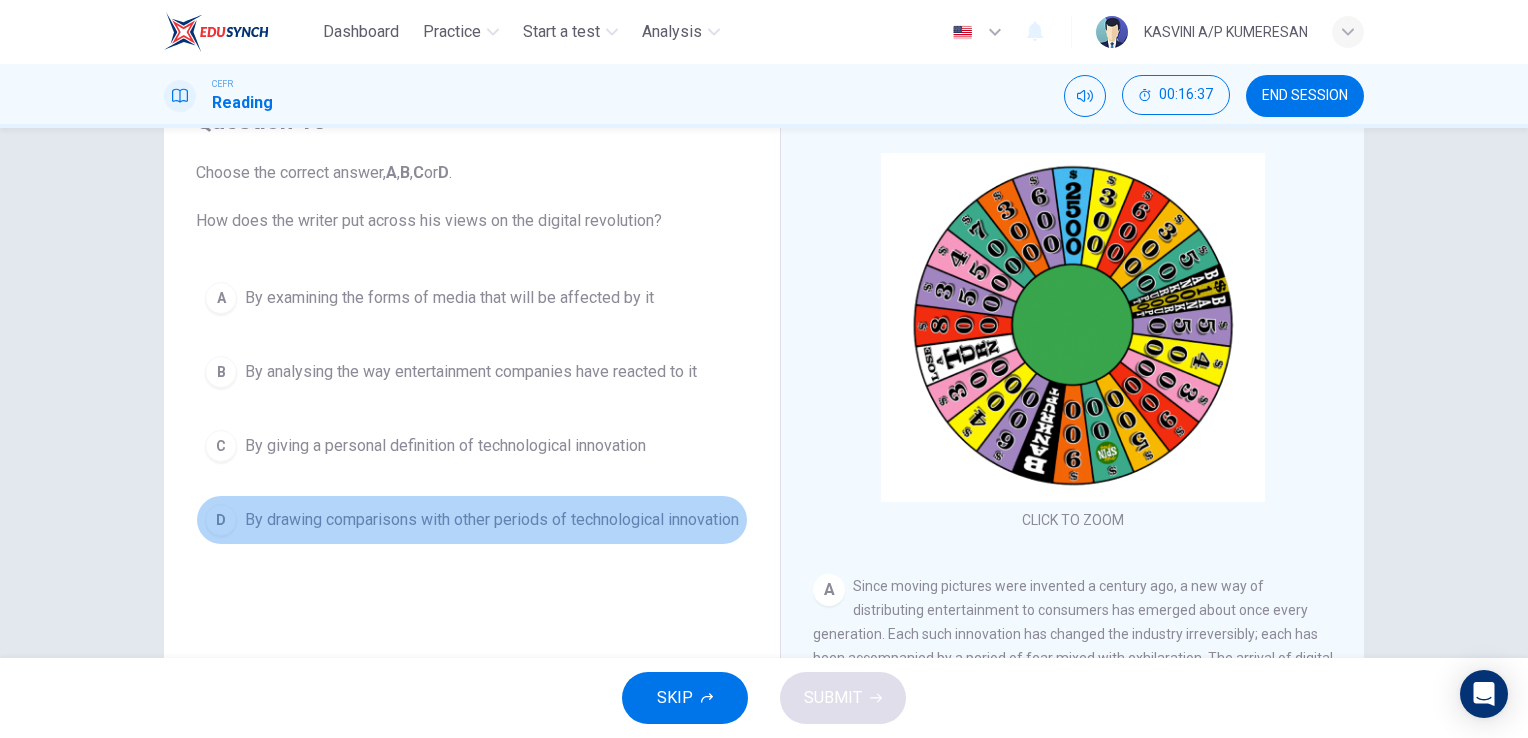 click on "D" at bounding box center (221, 520) 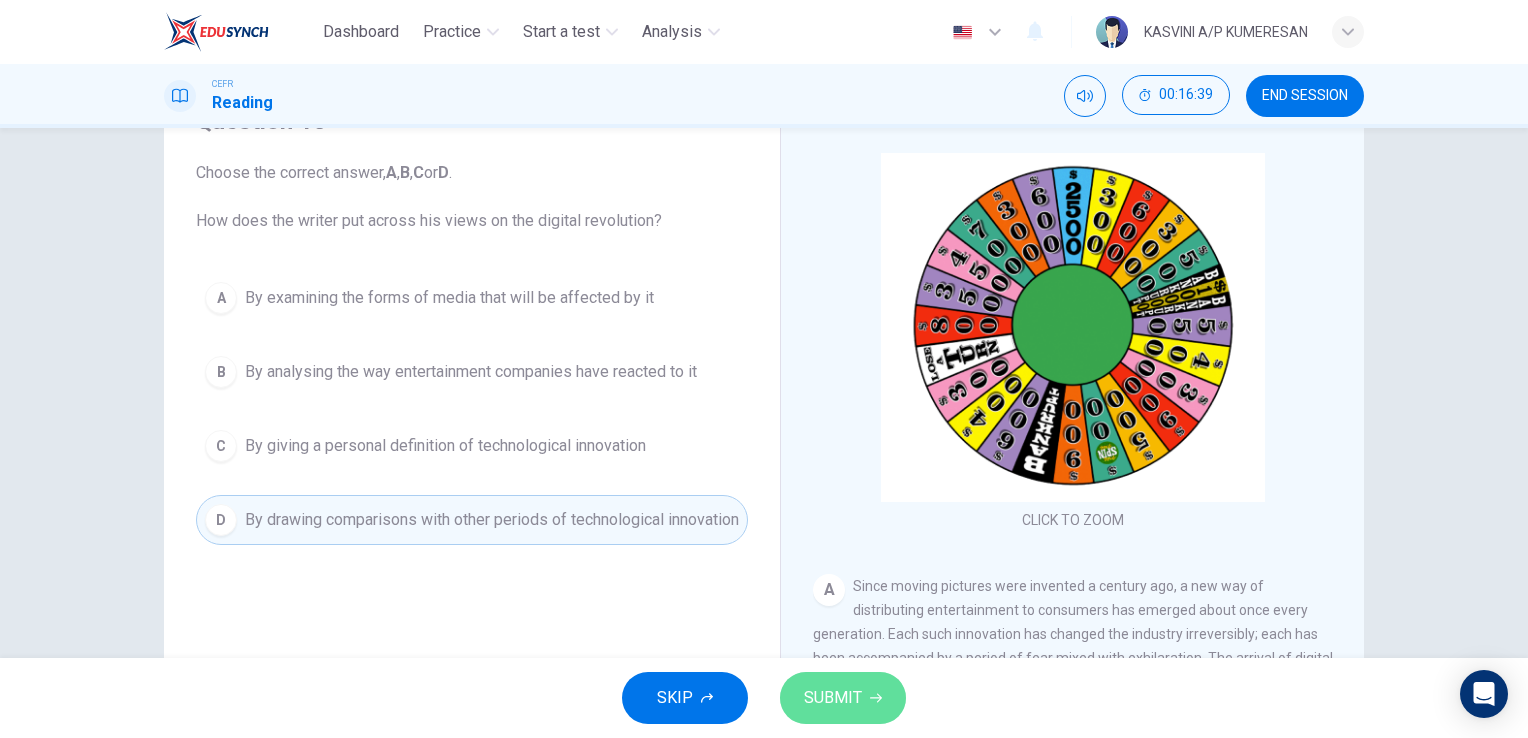 click on "SUBMIT" at bounding box center (843, 698) 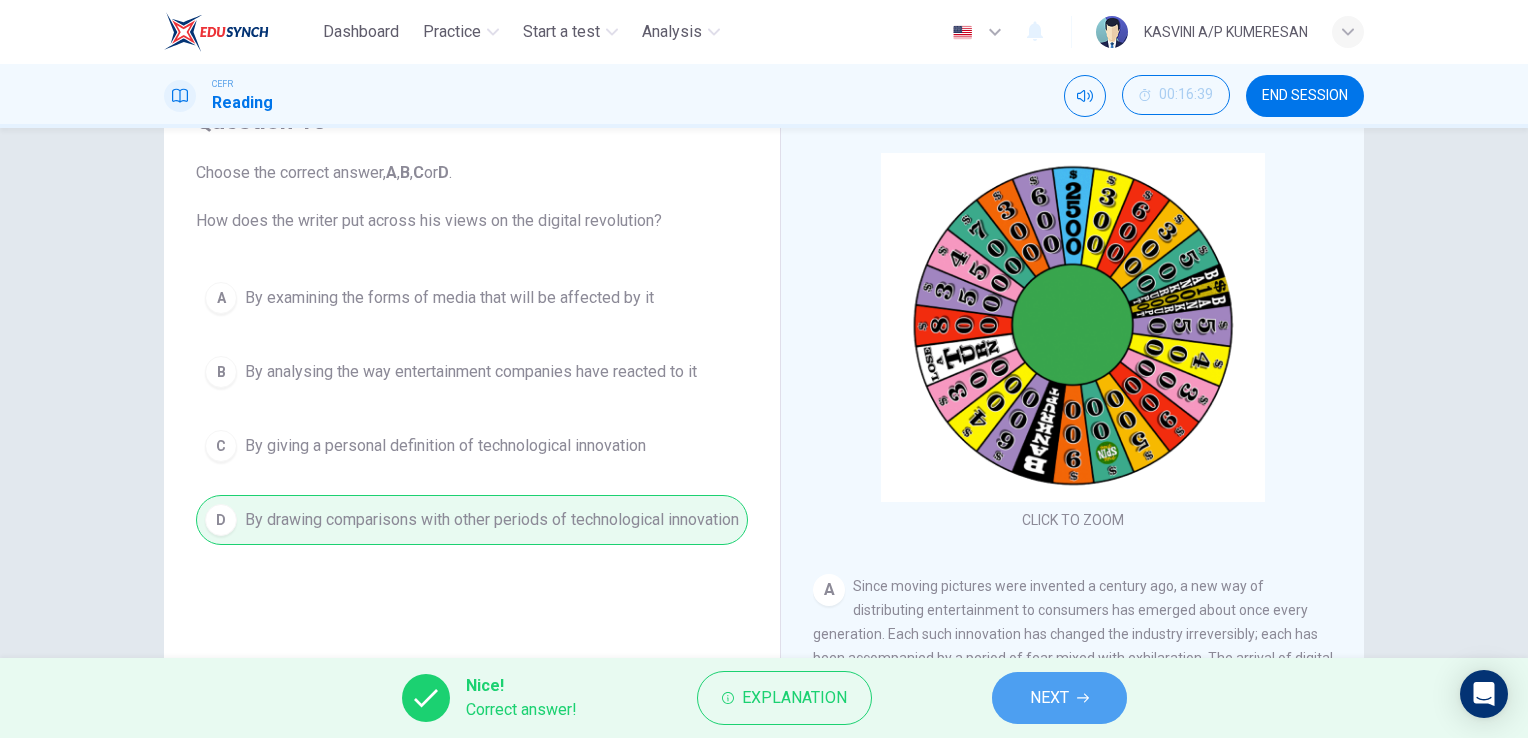 click on "NEXT" at bounding box center (1049, 698) 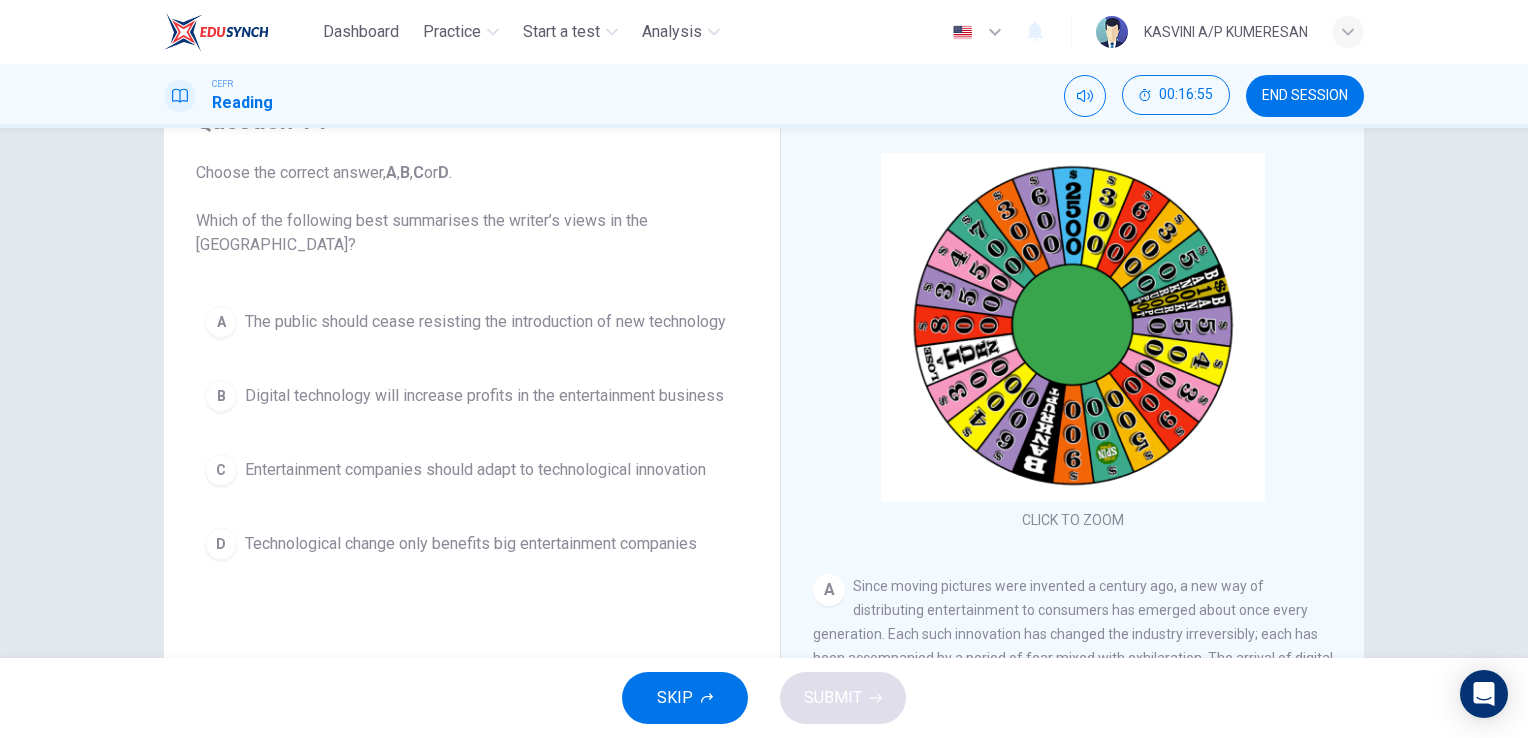 scroll, scrollTop: 244, scrollLeft: 0, axis: vertical 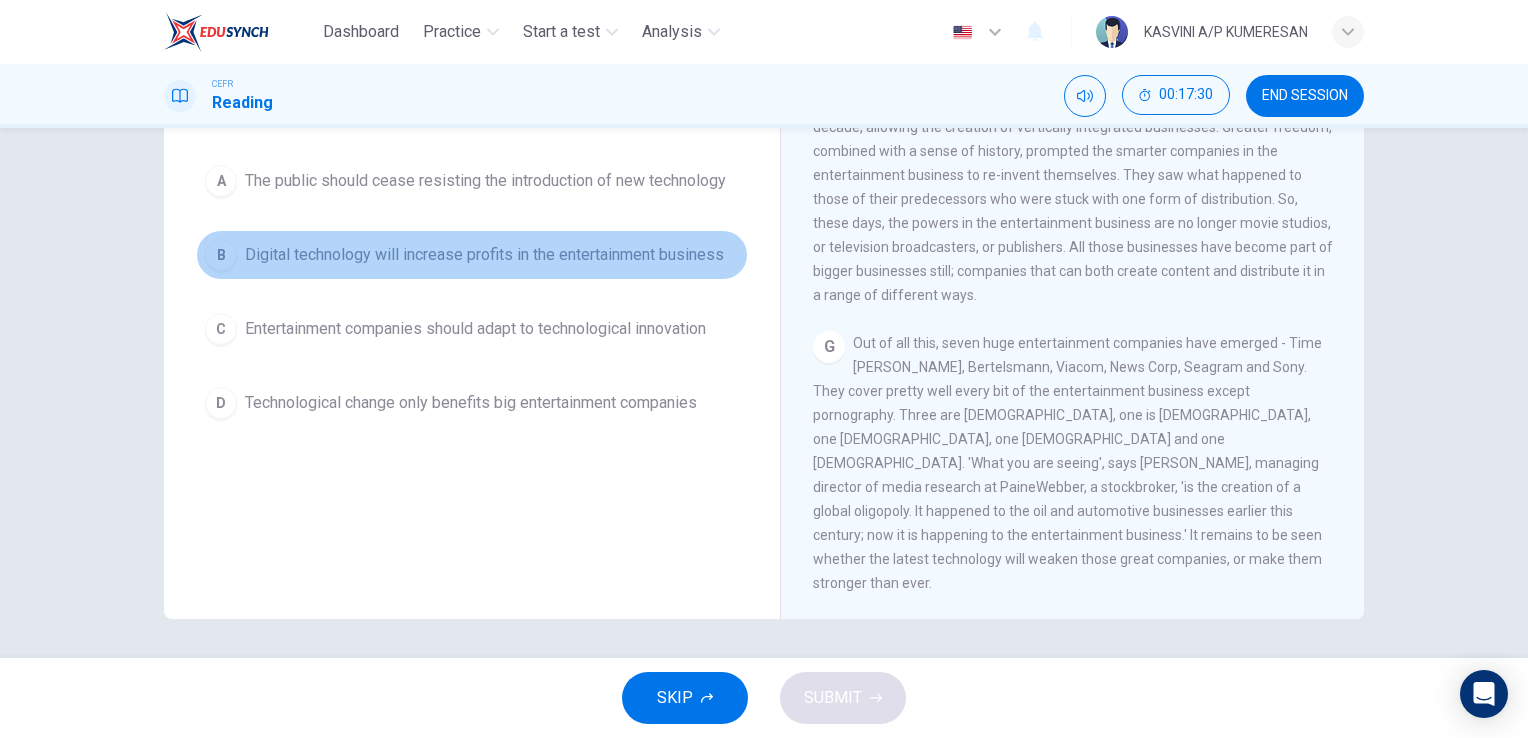 click on "B" at bounding box center (221, 255) 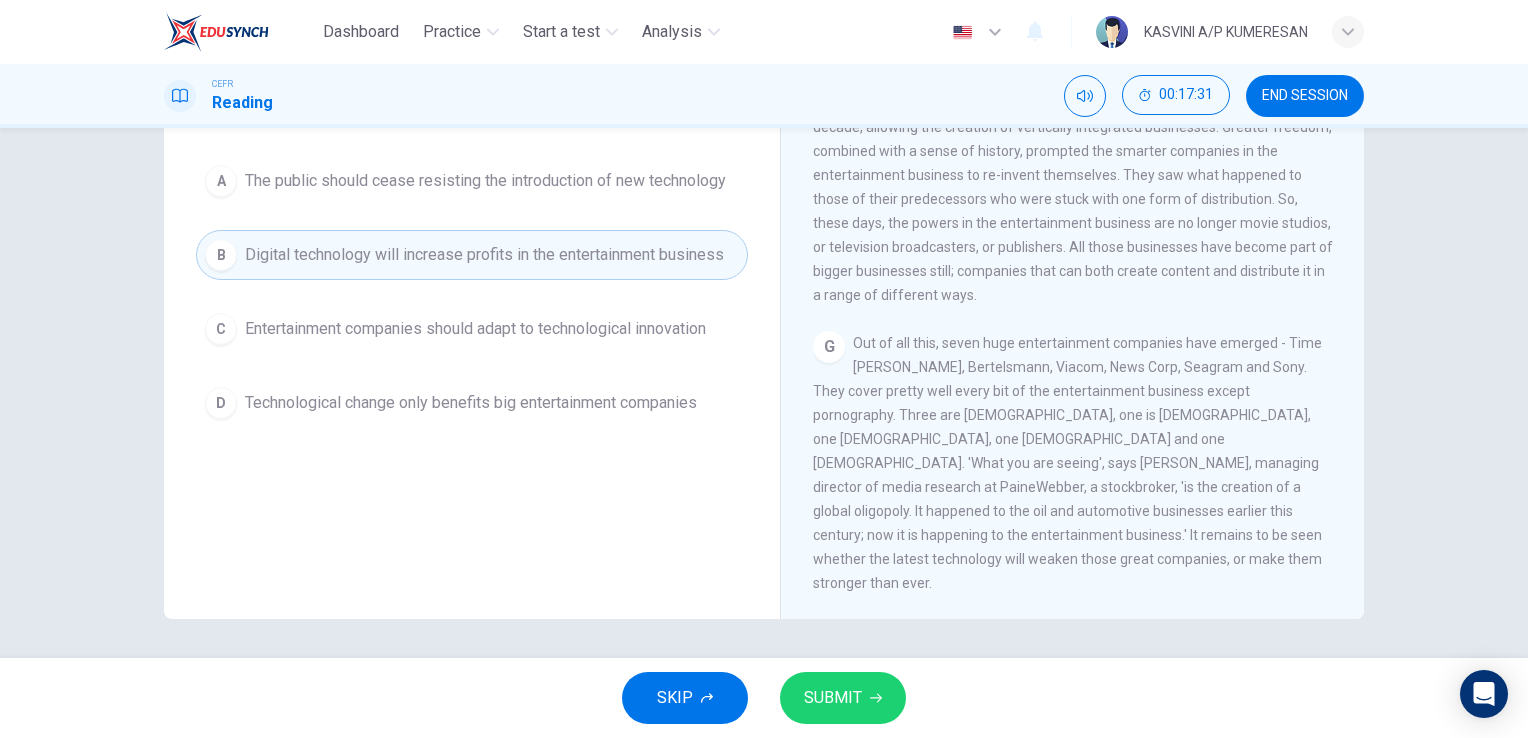 drag, startPoint x: 797, startPoint y: 639, endPoint x: 824, endPoint y: 708, distance: 74.094536 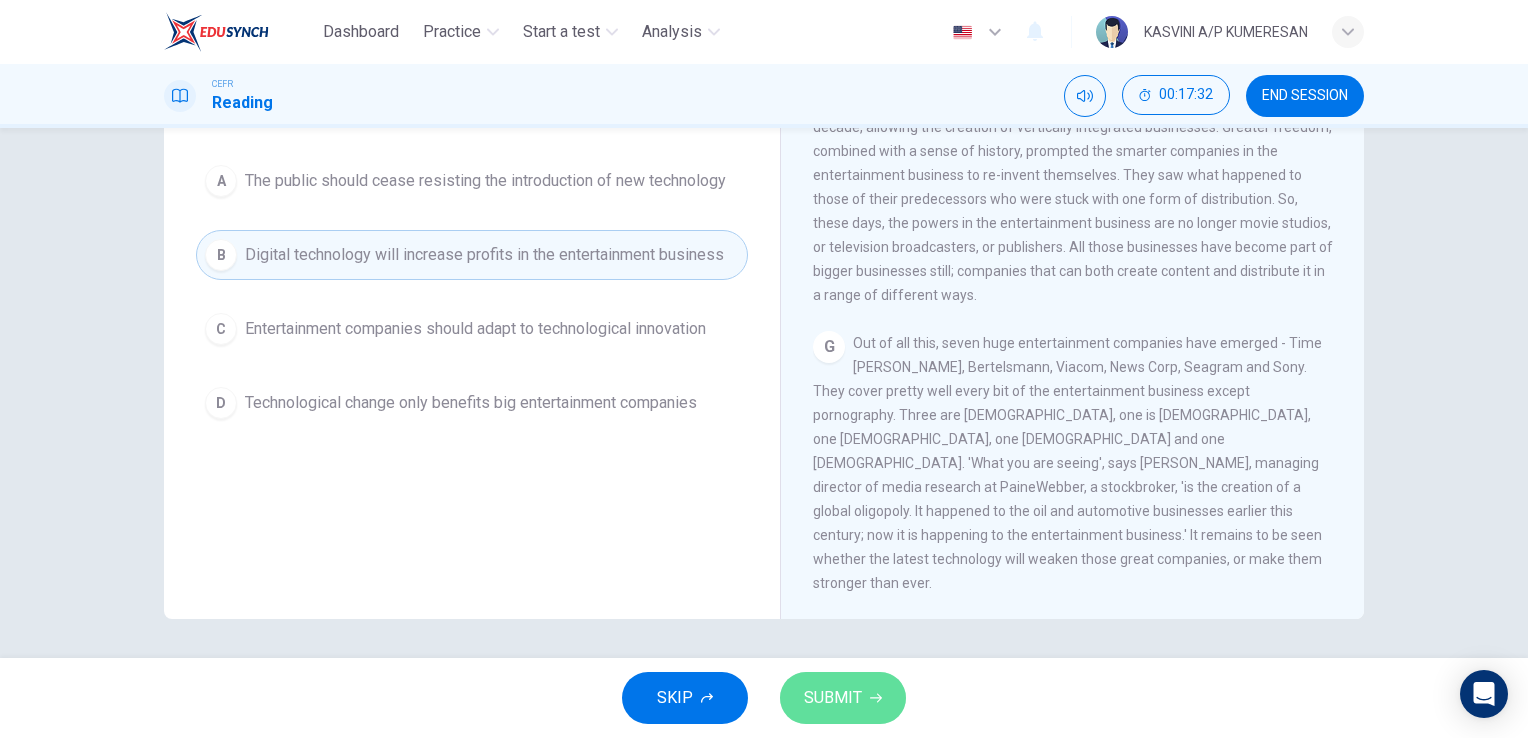 click on "SUBMIT" at bounding box center [833, 698] 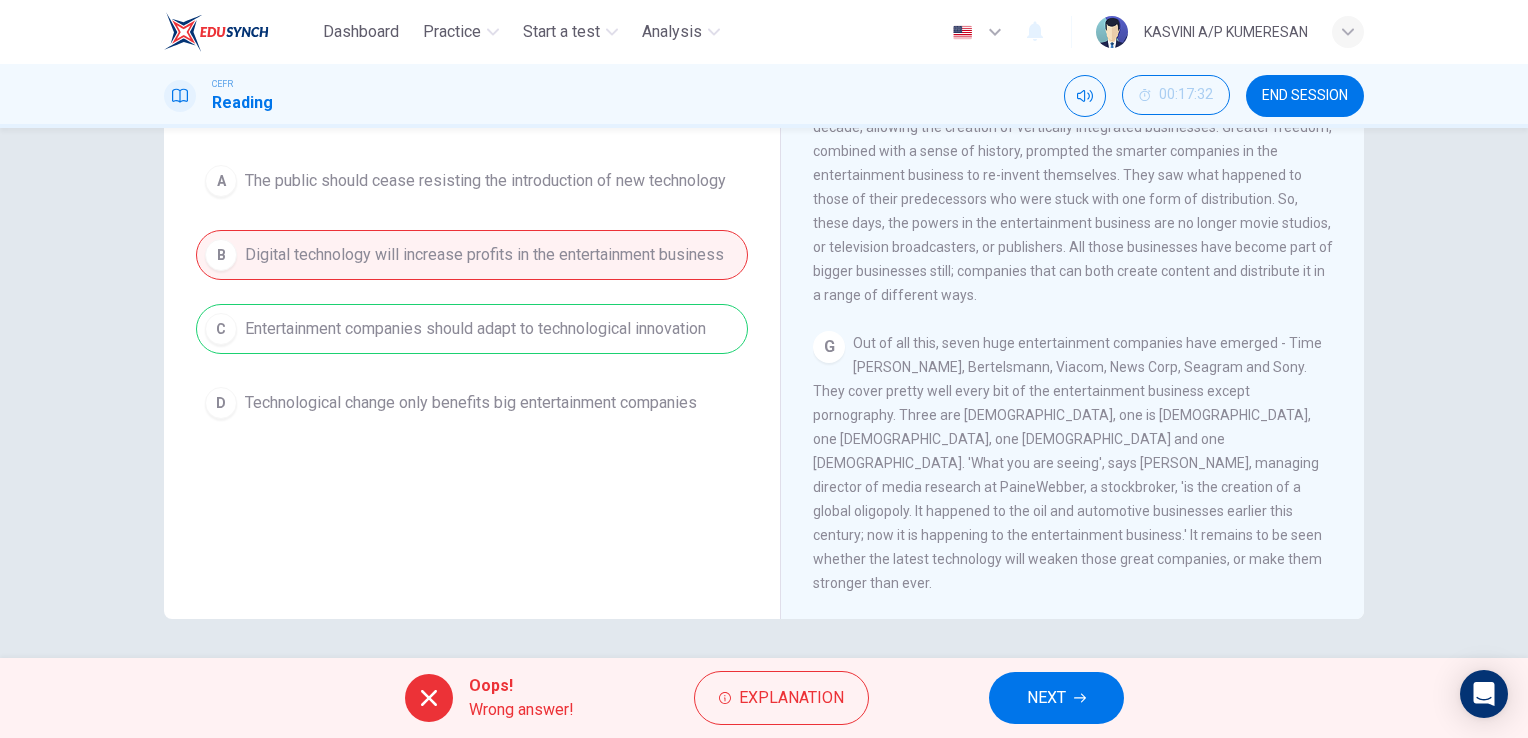 click on "Explanation" at bounding box center [791, 698] 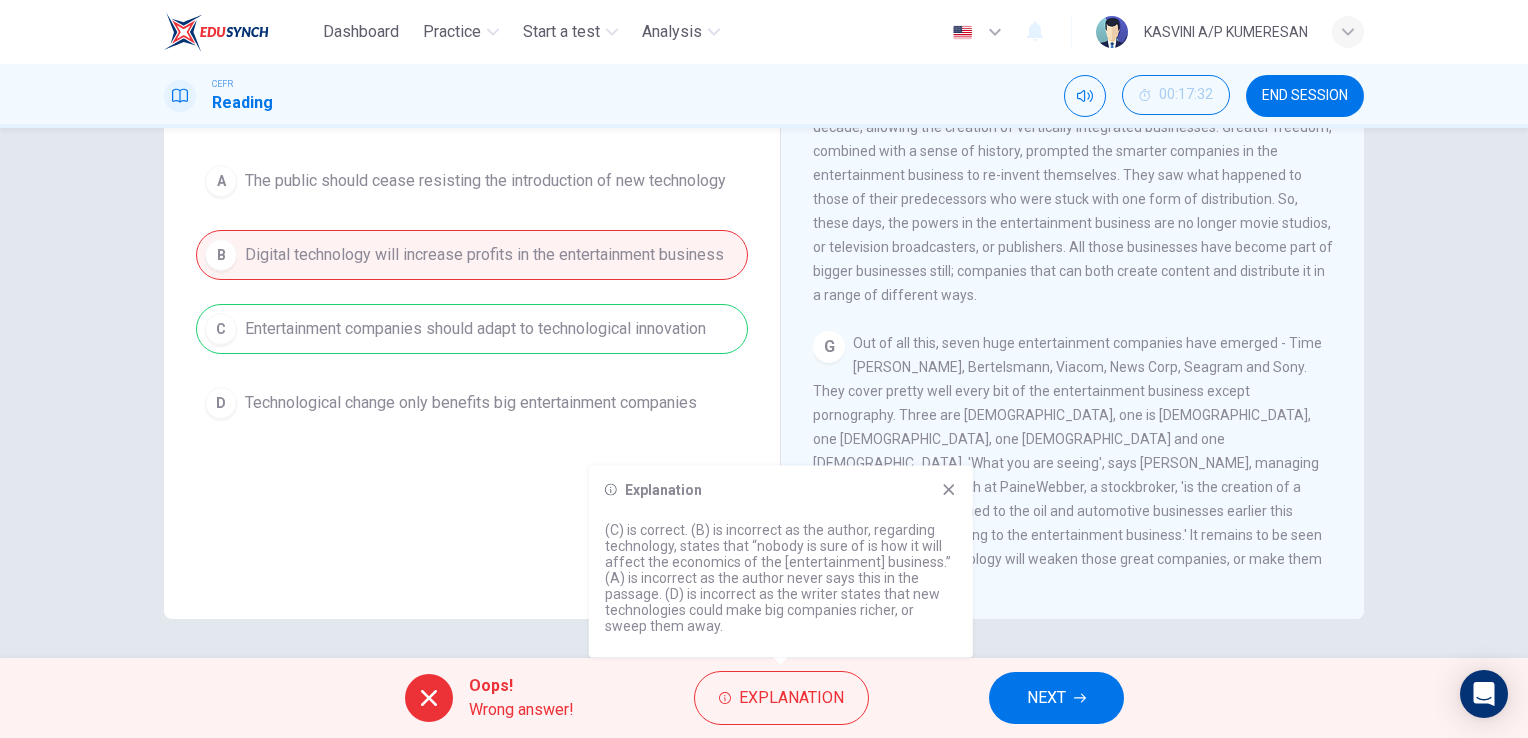 click on "Question 14 Choose the correct answer,  A ,  B ,  C  or  D .
Which of the following best summarises the writer’s views in the Reading Passage? A The public should cease resisting the introduction of new technology B Digital technology will increase profits in the entertainment business C Entertainment companies should adapt to technological innovation D Technological change only benefits big entertainment companies" at bounding box center [472, 281] 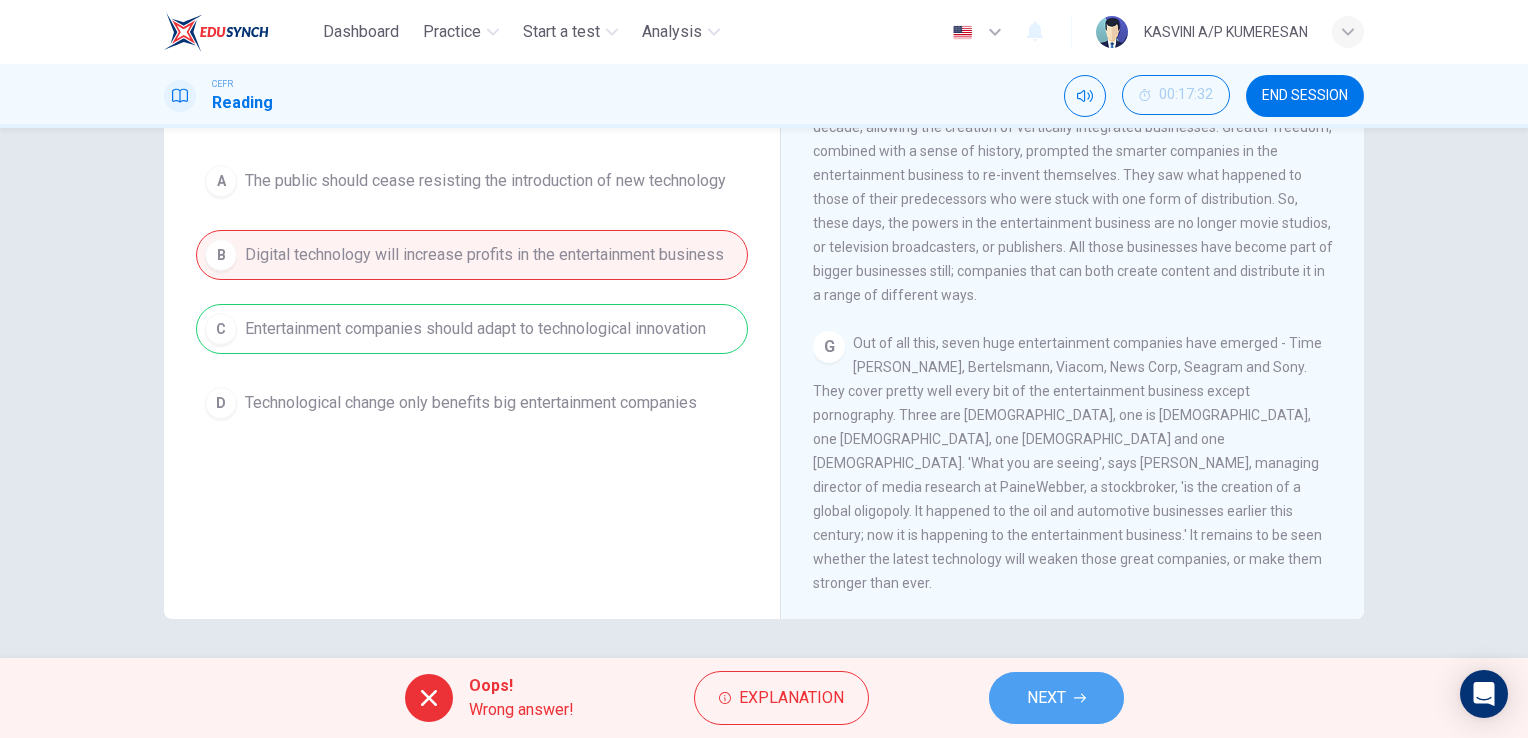 click on "NEXT" at bounding box center (1056, 698) 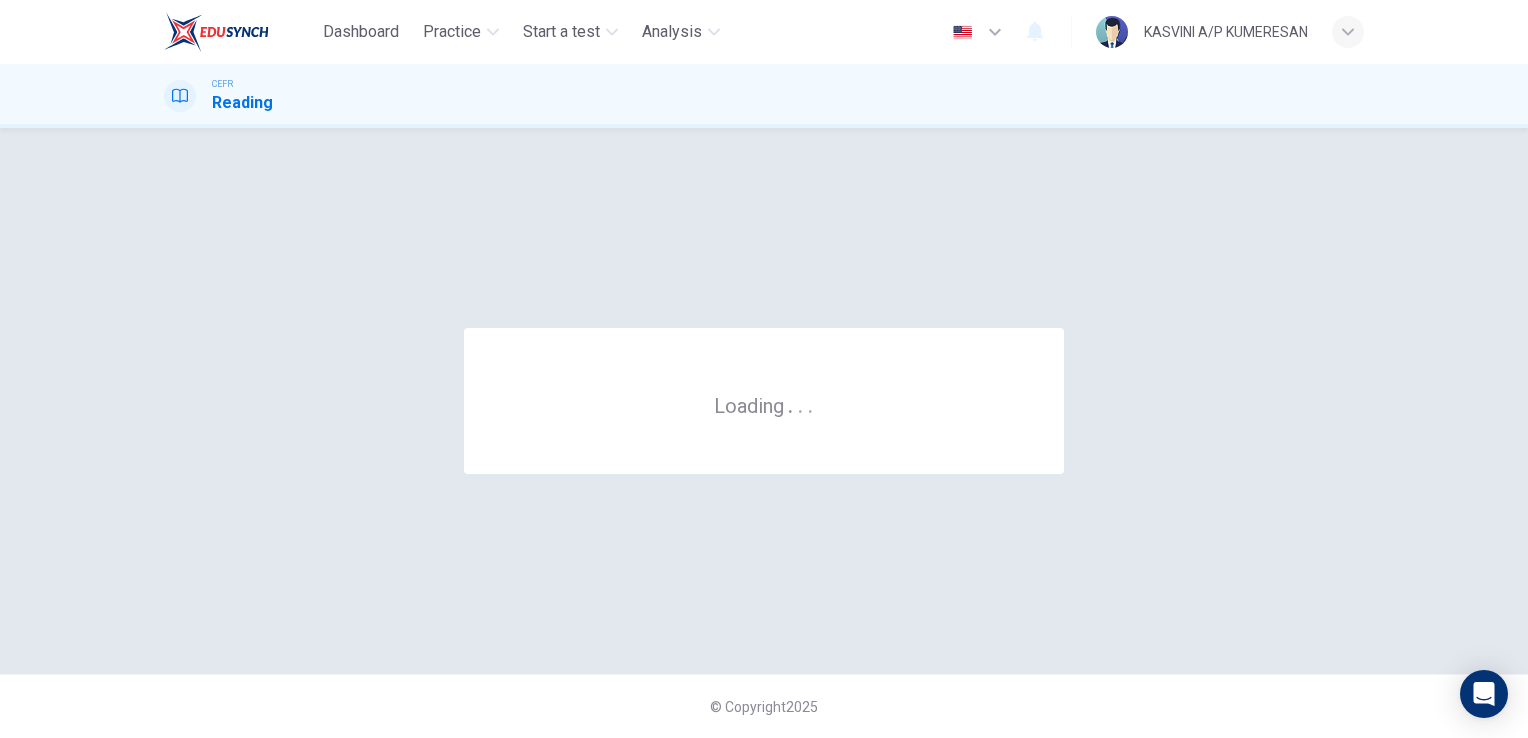 scroll, scrollTop: 0, scrollLeft: 0, axis: both 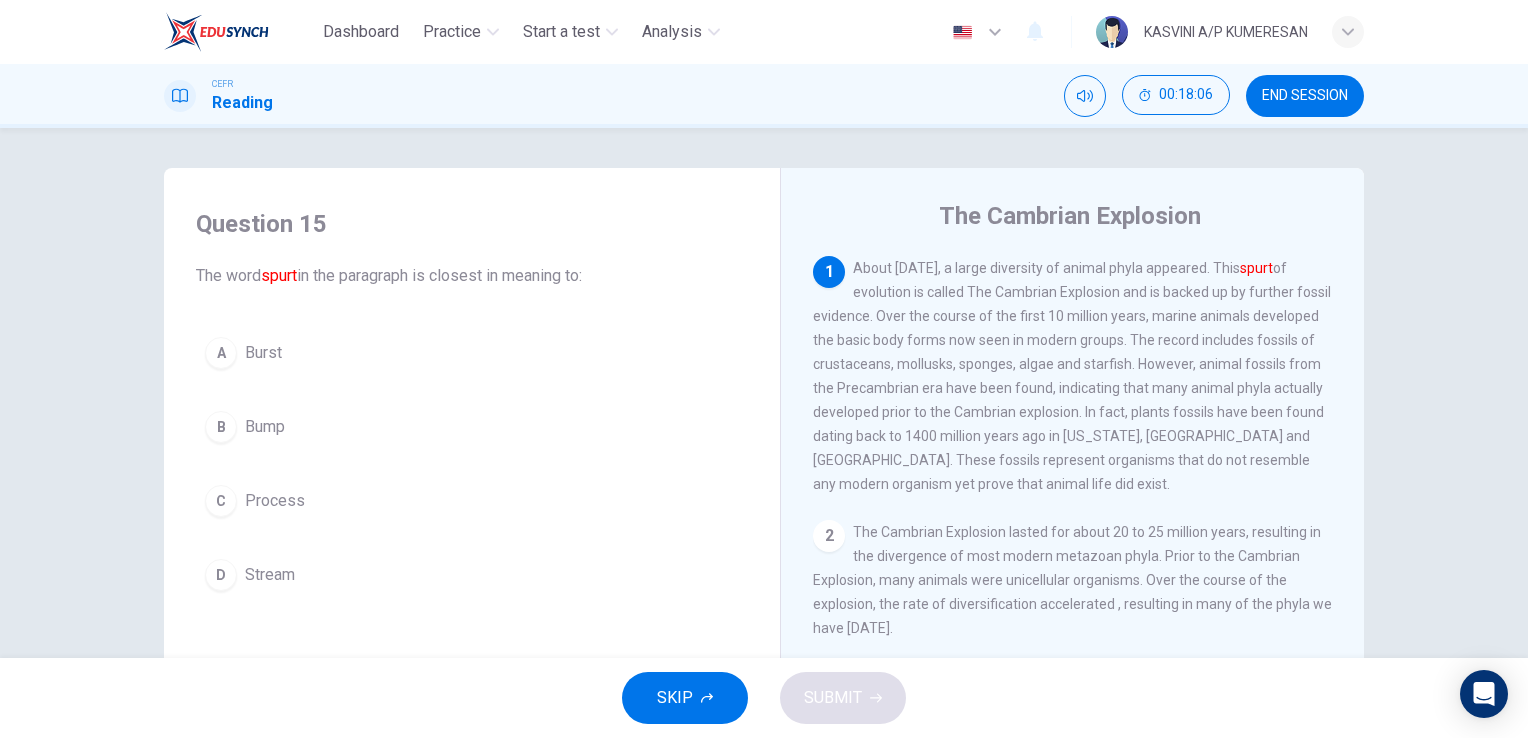 click on "D" at bounding box center [221, 575] 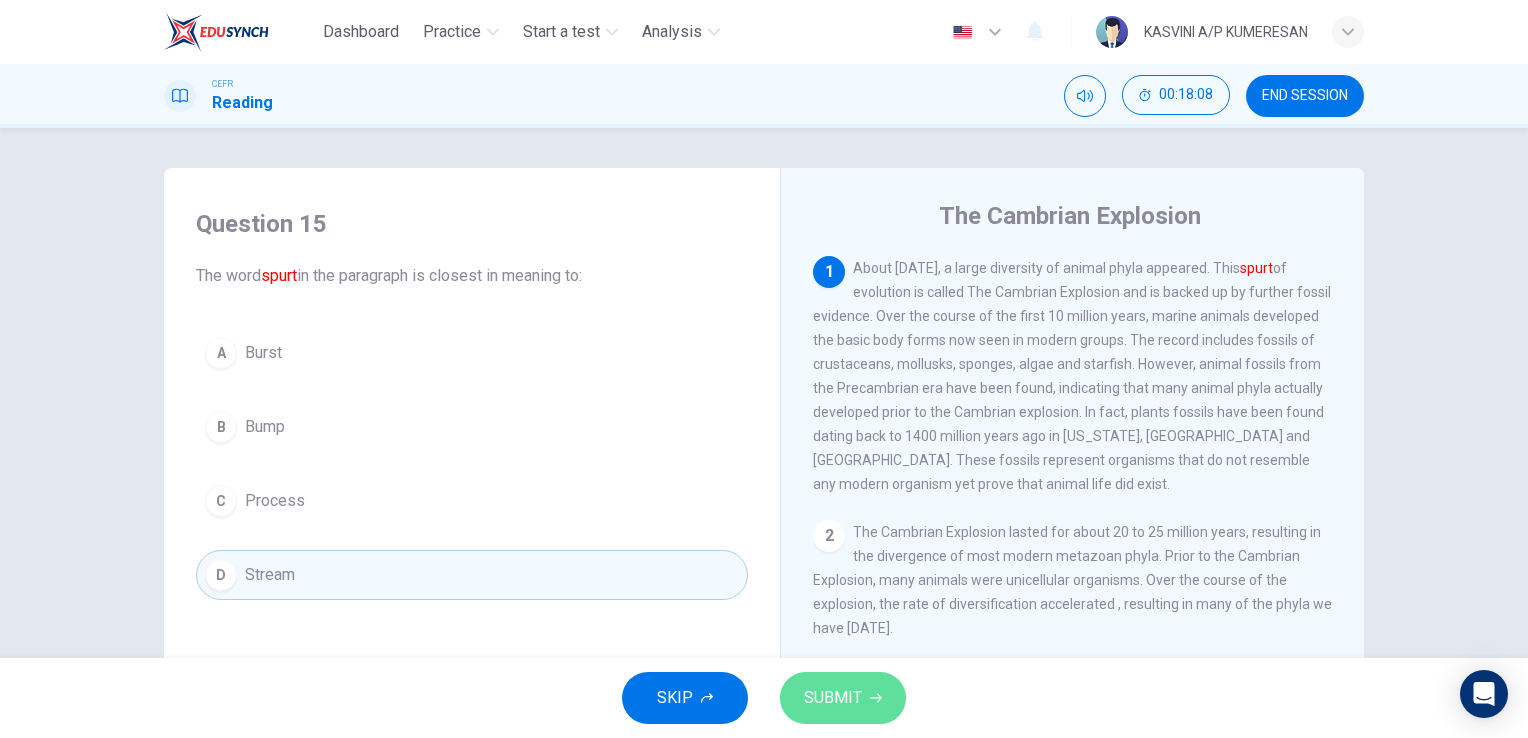 click 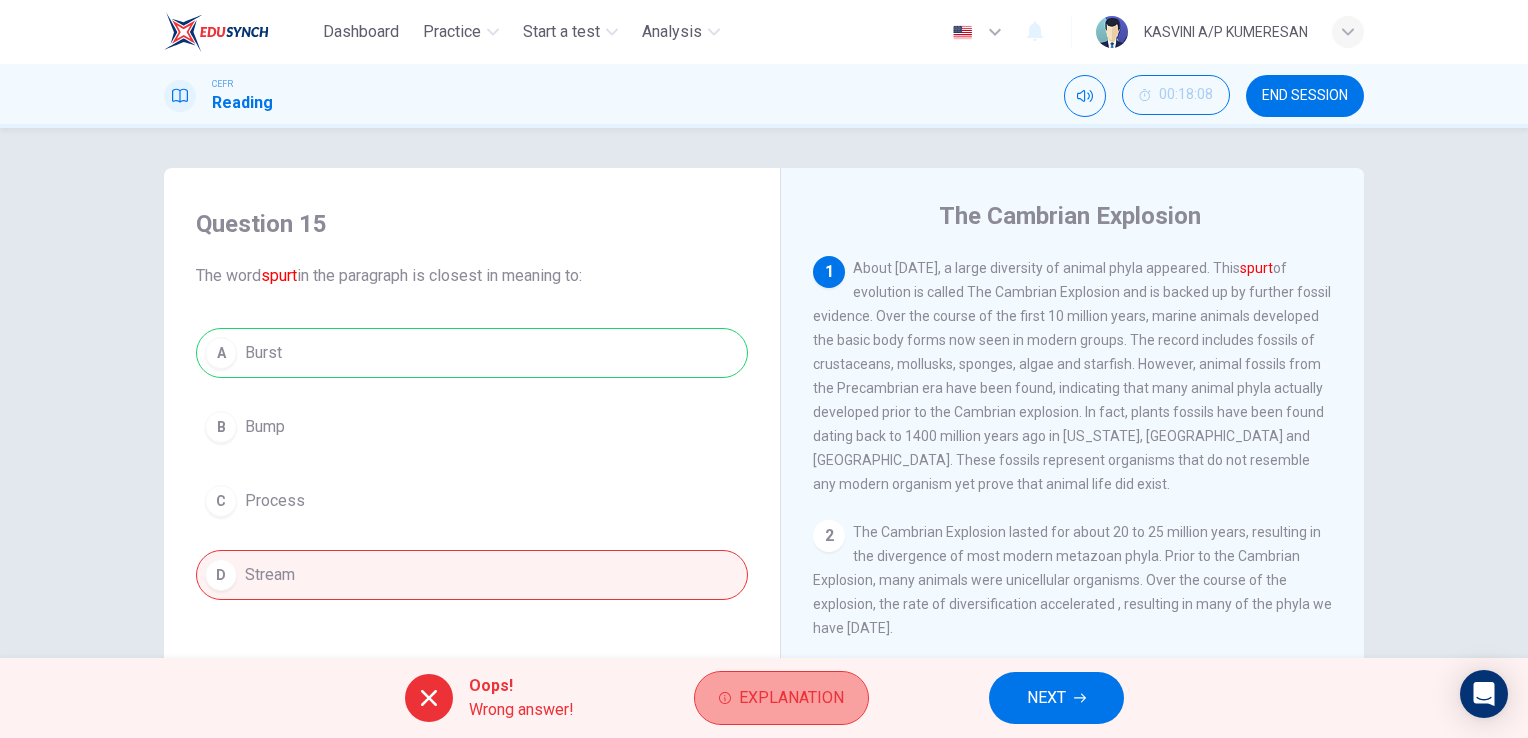 click on "Explanation" at bounding box center (791, 698) 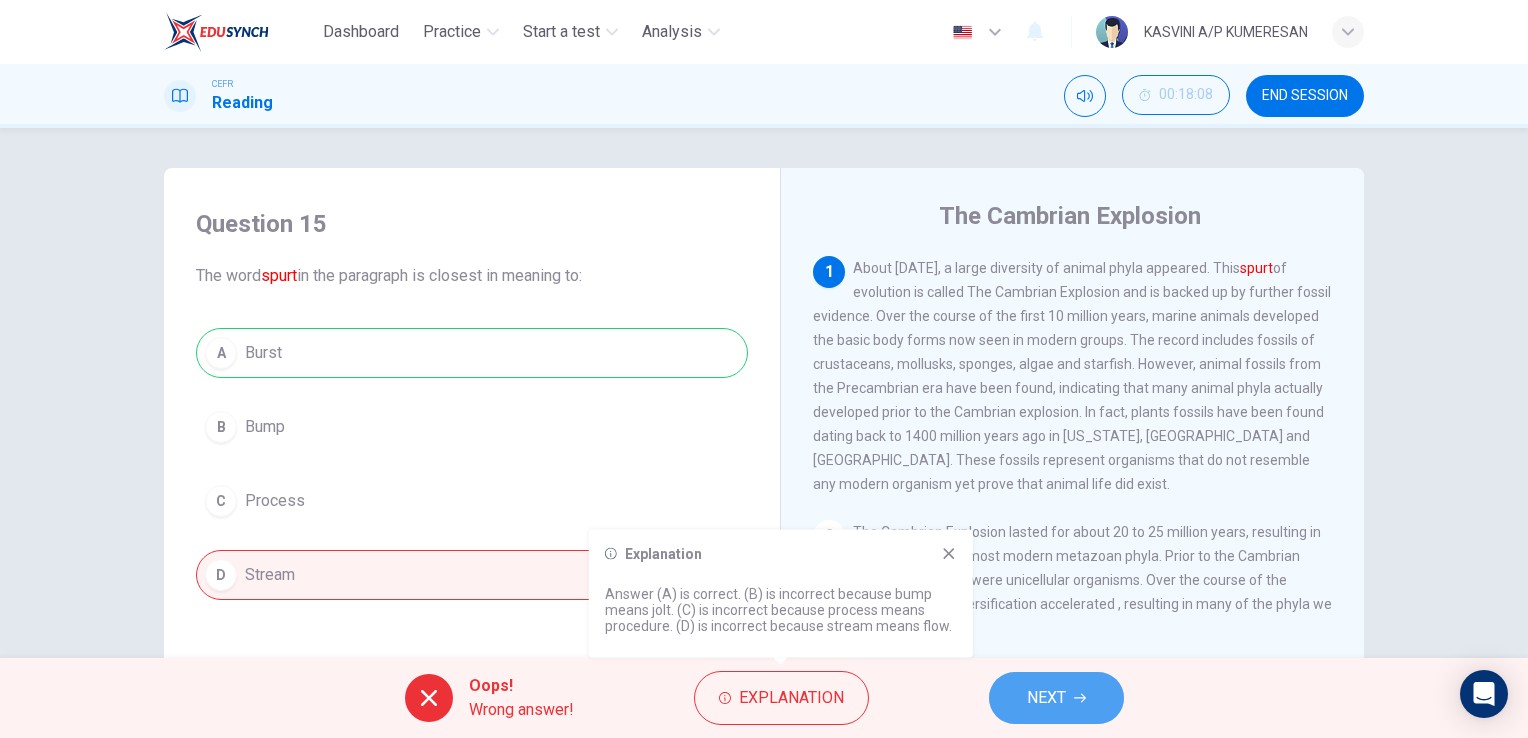 click on "NEXT" at bounding box center (1046, 698) 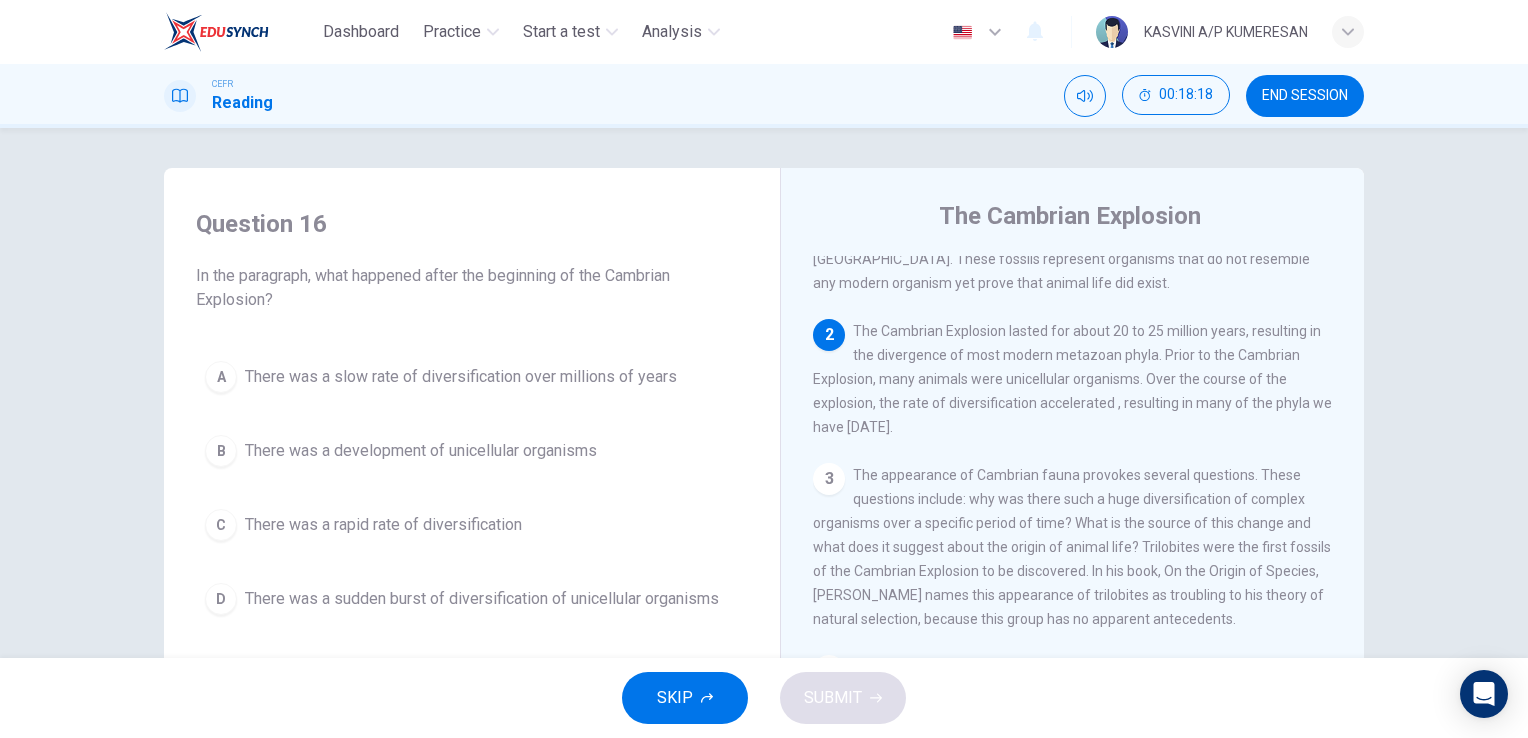 scroll, scrollTop: 206, scrollLeft: 0, axis: vertical 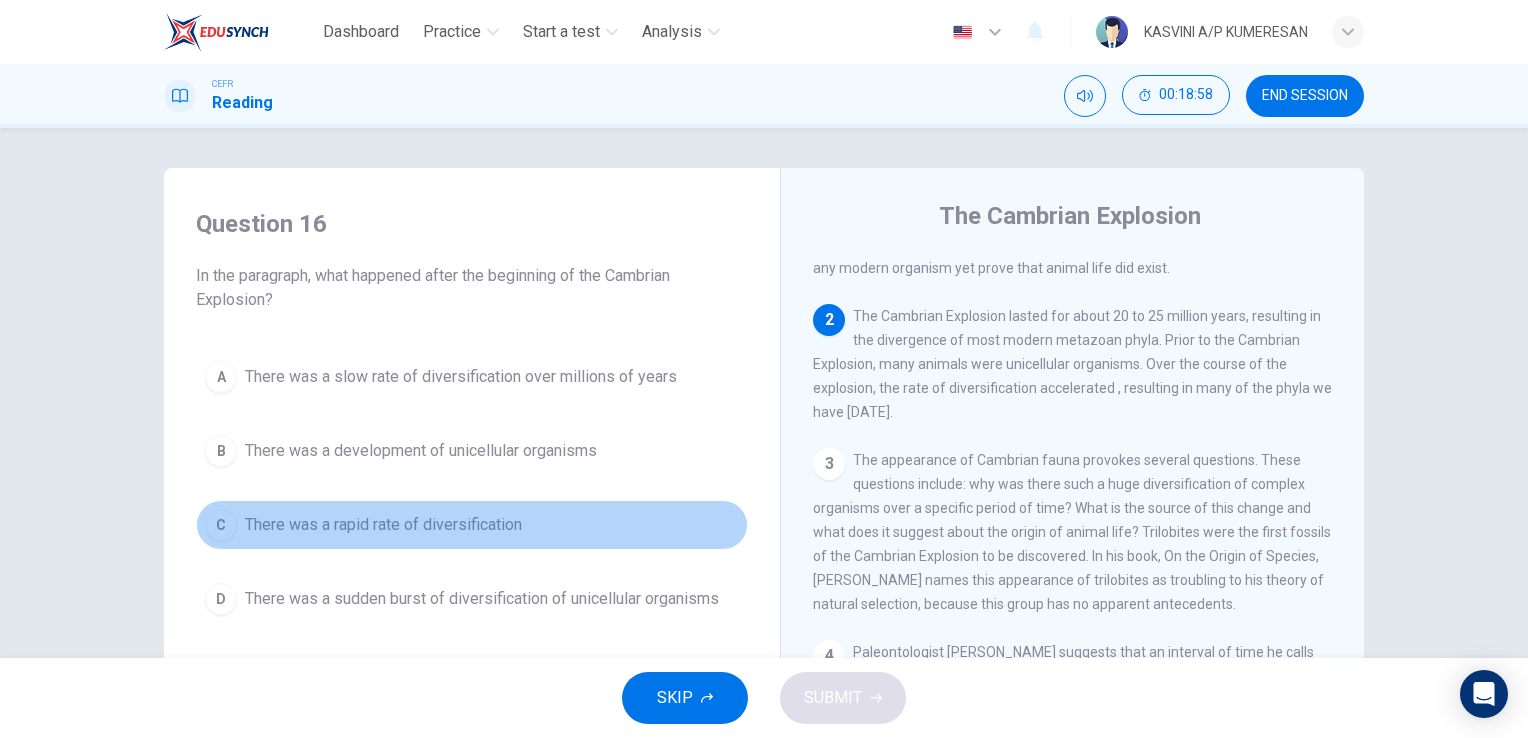 click on "There was a rapid rate of diversification" at bounding box center (383, 525) 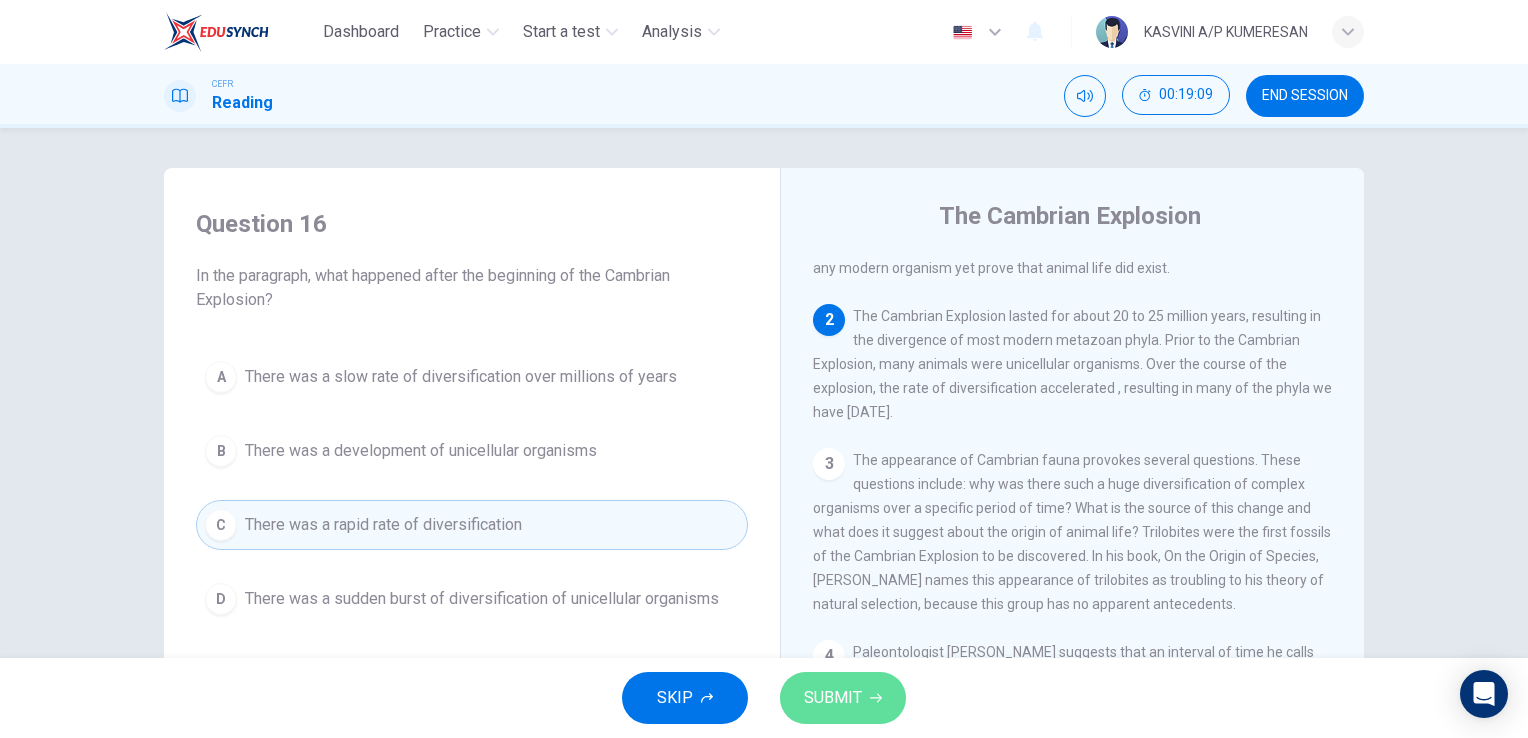 click on "SUBMIT" at bounding box center [843, 698] 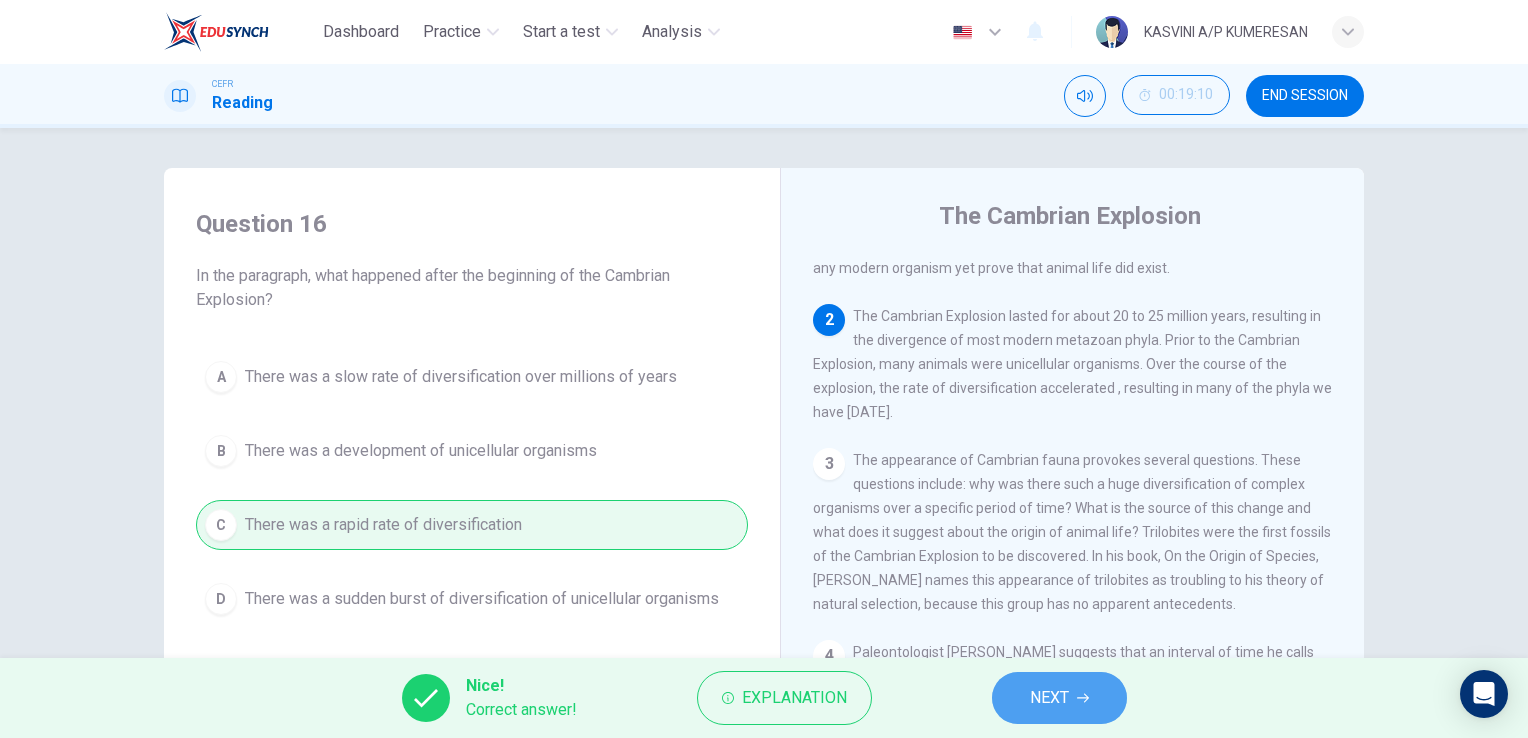 click on "NEXT" at bounding box center [1049, 698] 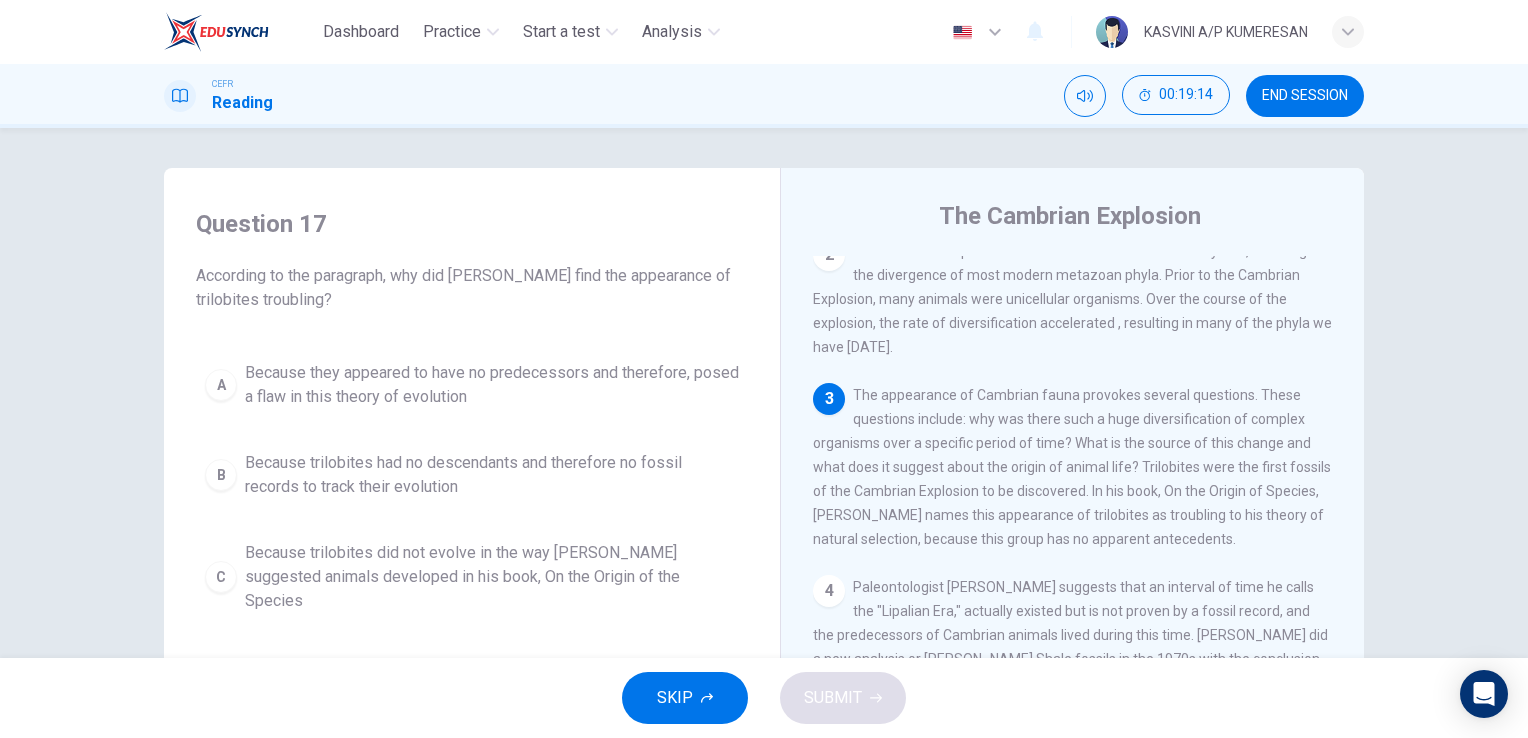 scroll, scrollTop: 285, scrollLeft: 0, axis: vertical 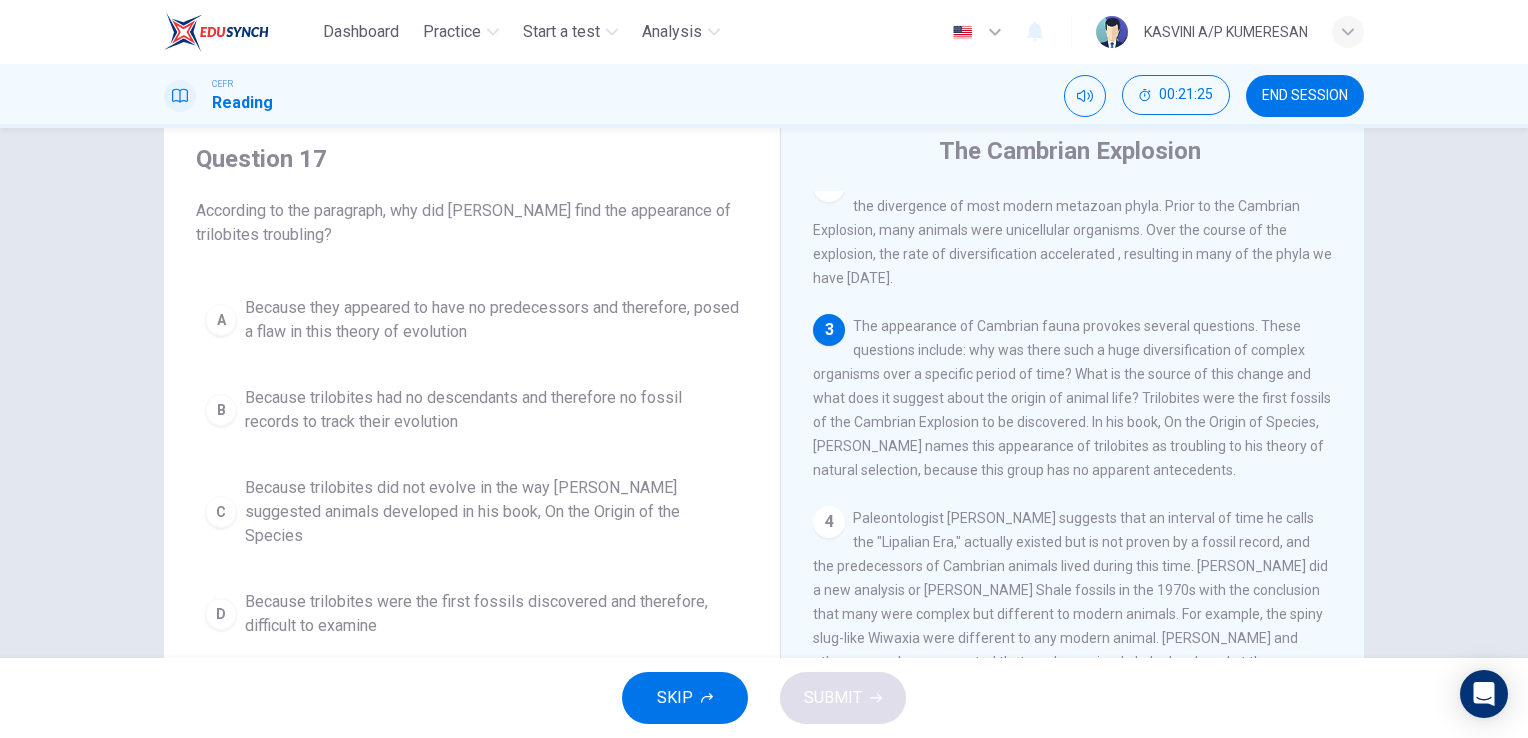 click on "Because they appeared to have no predecessors and therefore, posed a flaw in this theory of evolution" at bounding box center (492, 320) 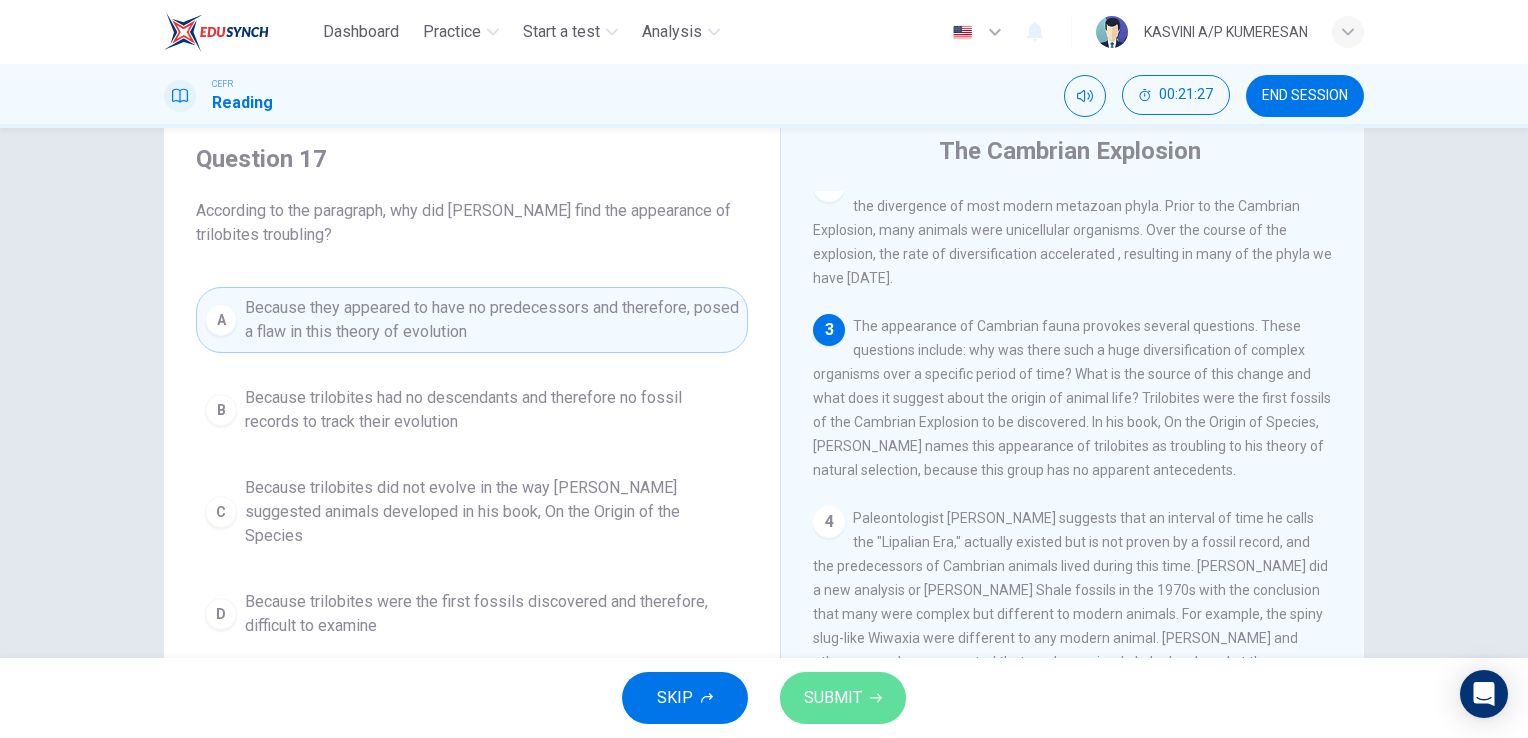 click on "SUBMIT" at bounding box center [843, 698] 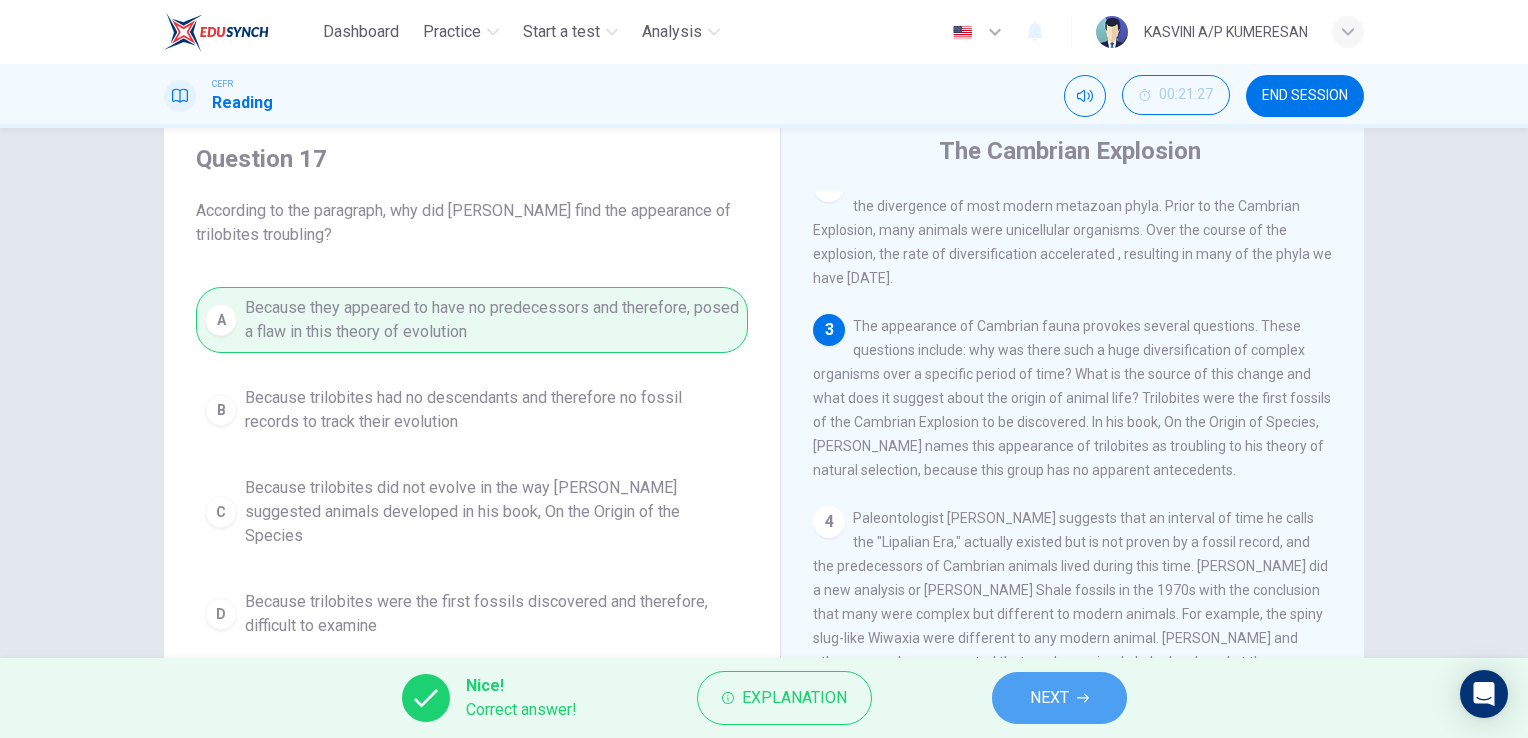 click on "NEXT" at bounding box center [1049, 698] 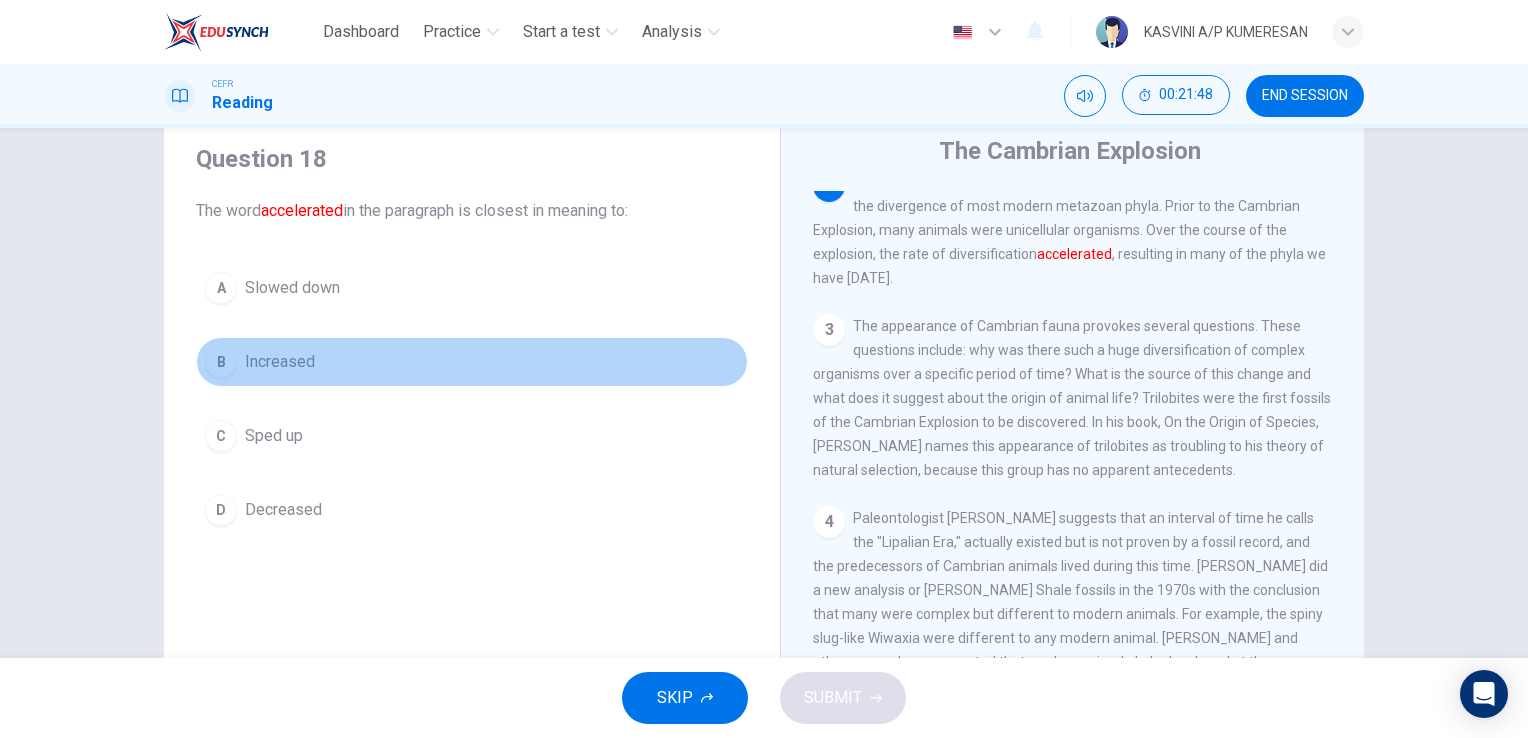 click on "B" at bounding box center (221, 362) 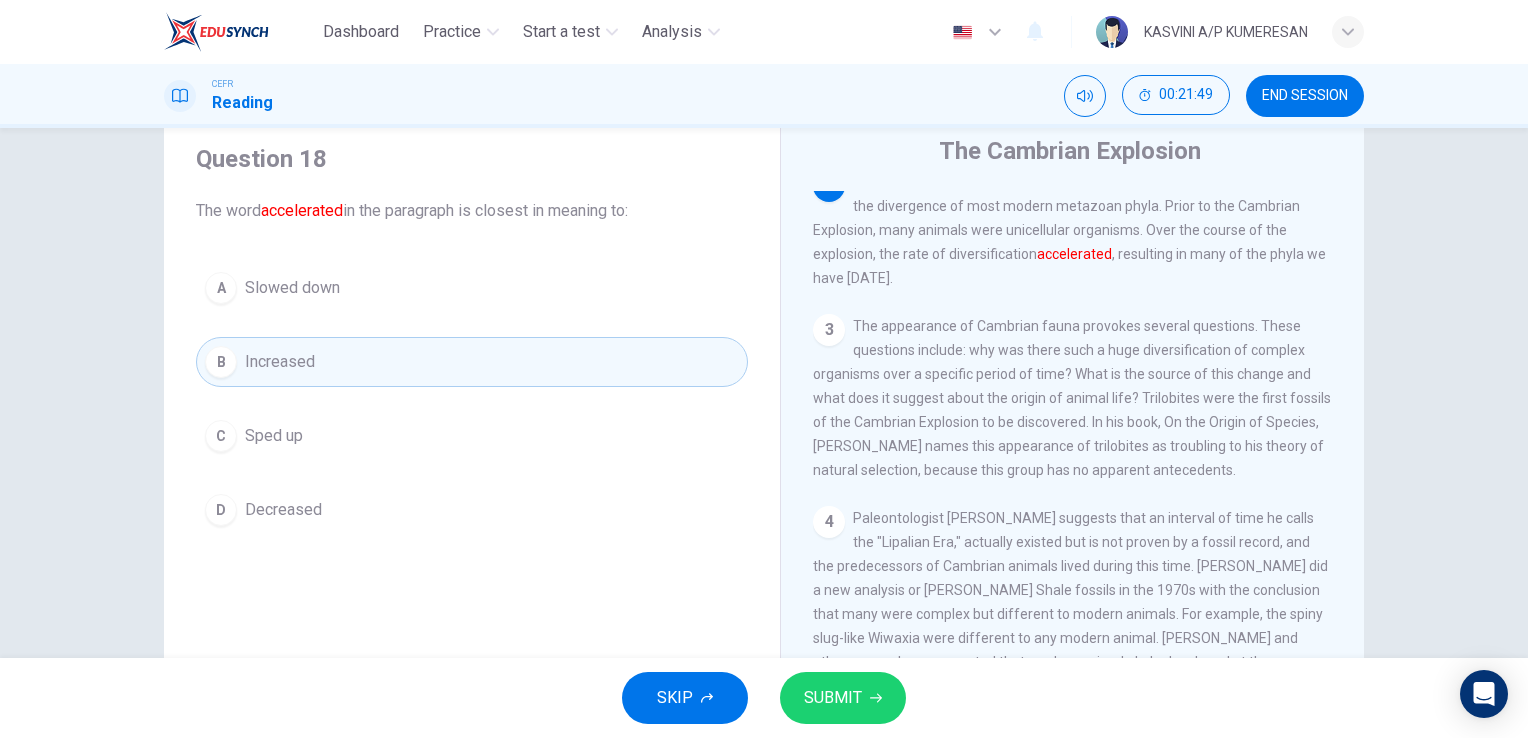 click on "SUBMIT" at bounding box center (843, 698) 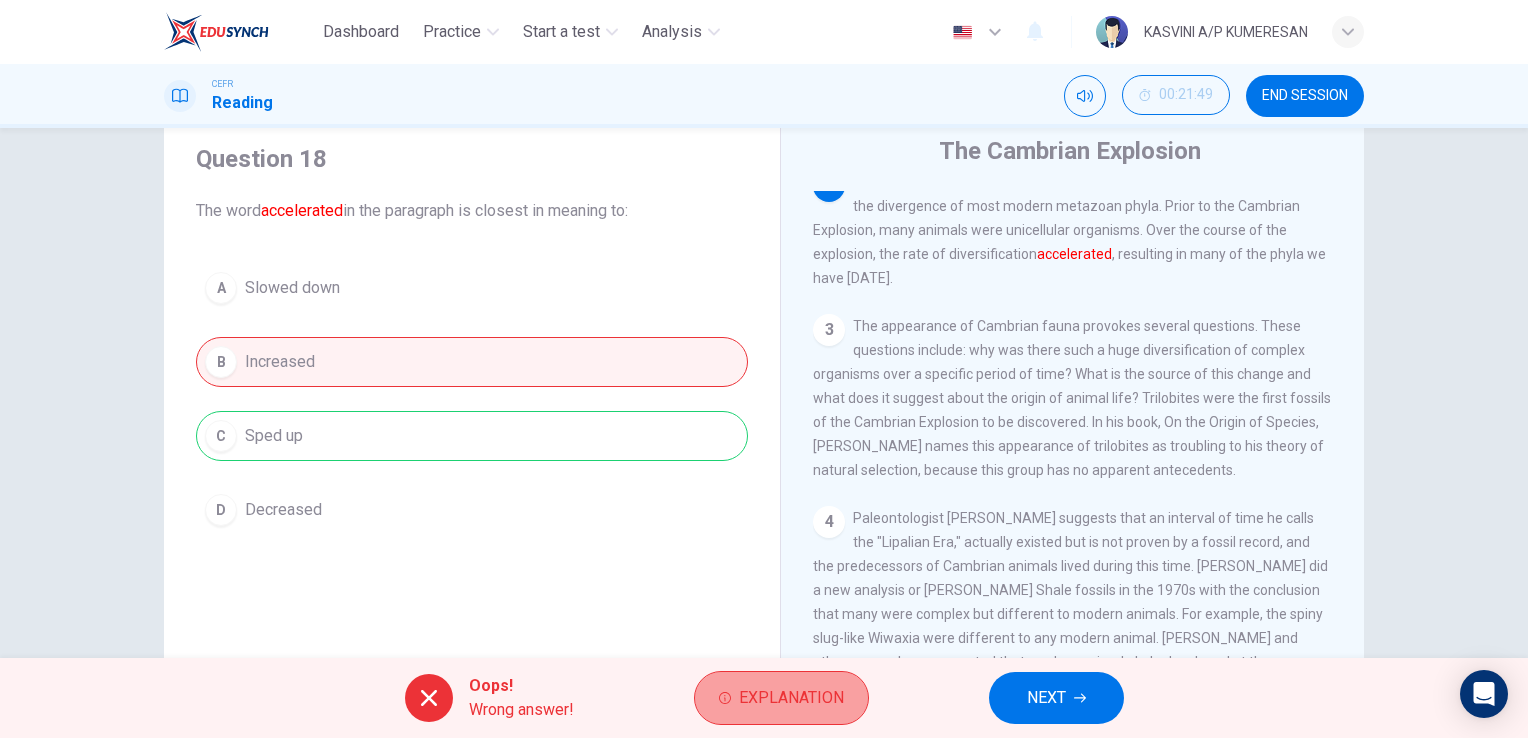 click on "Explanation" at bounding box center (791, 698) 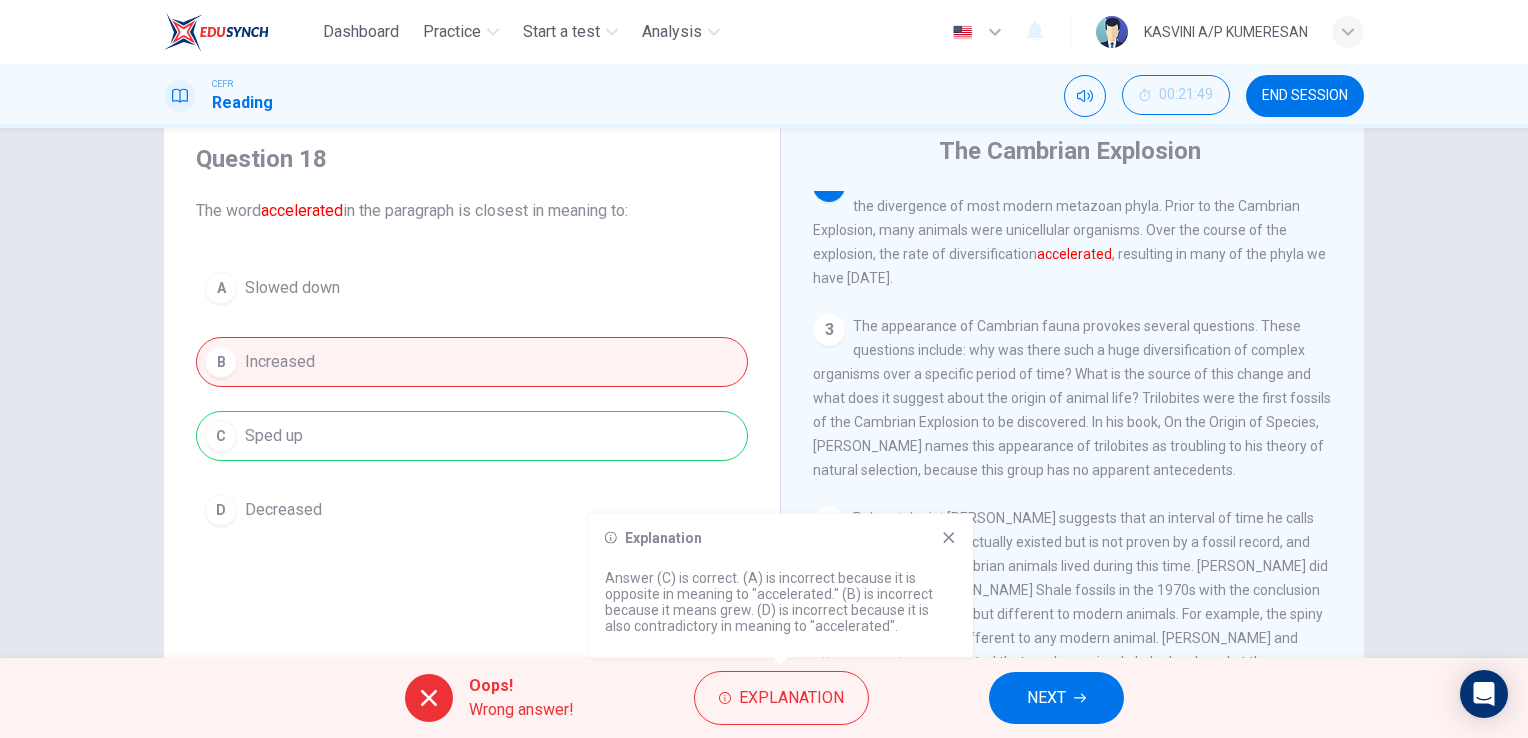 click on "NEXT" at bounding box center [1056, 698] 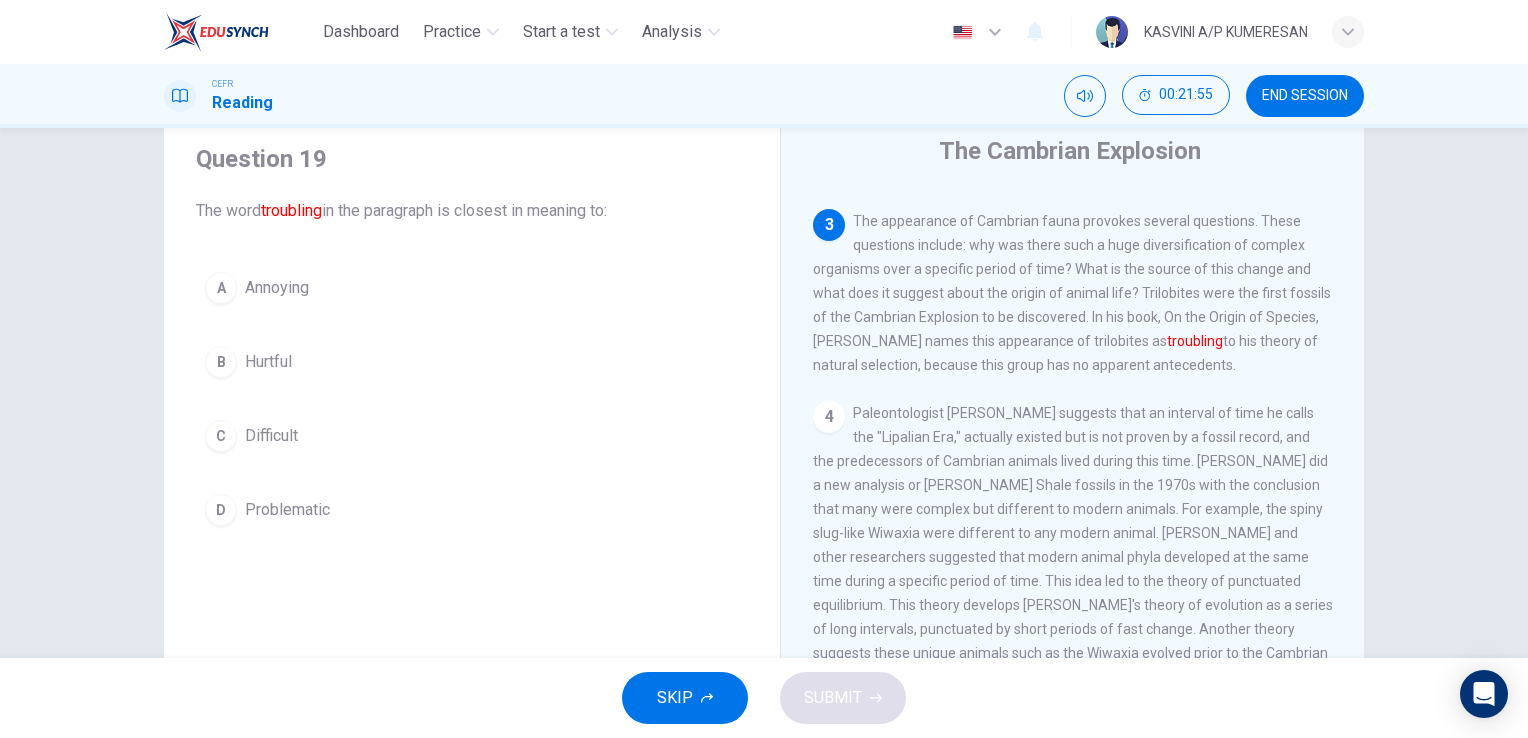 scroll, scrollTop: 392, scrollLeft: 0, axis: vertical 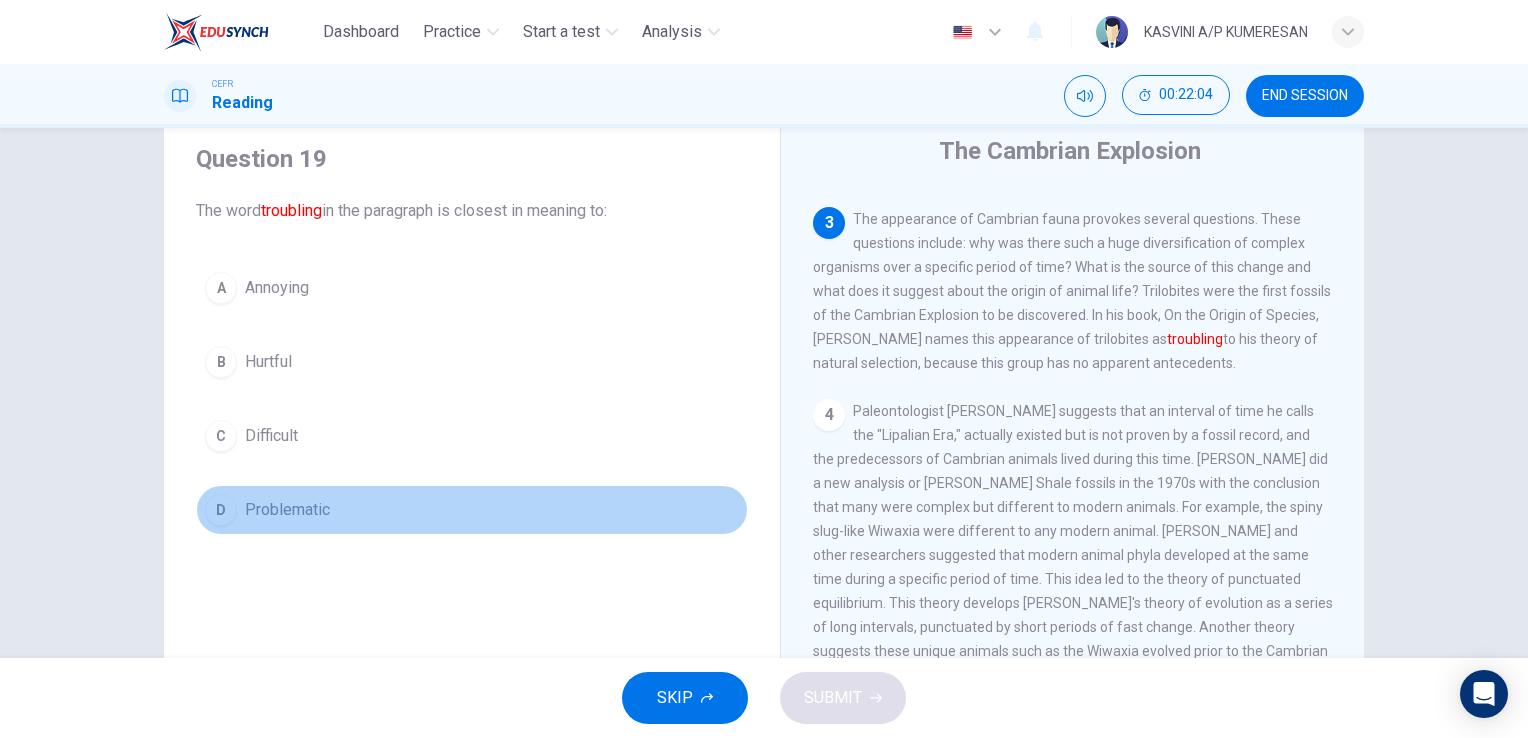 click on "Problematic" at bounding box center [287, 510] 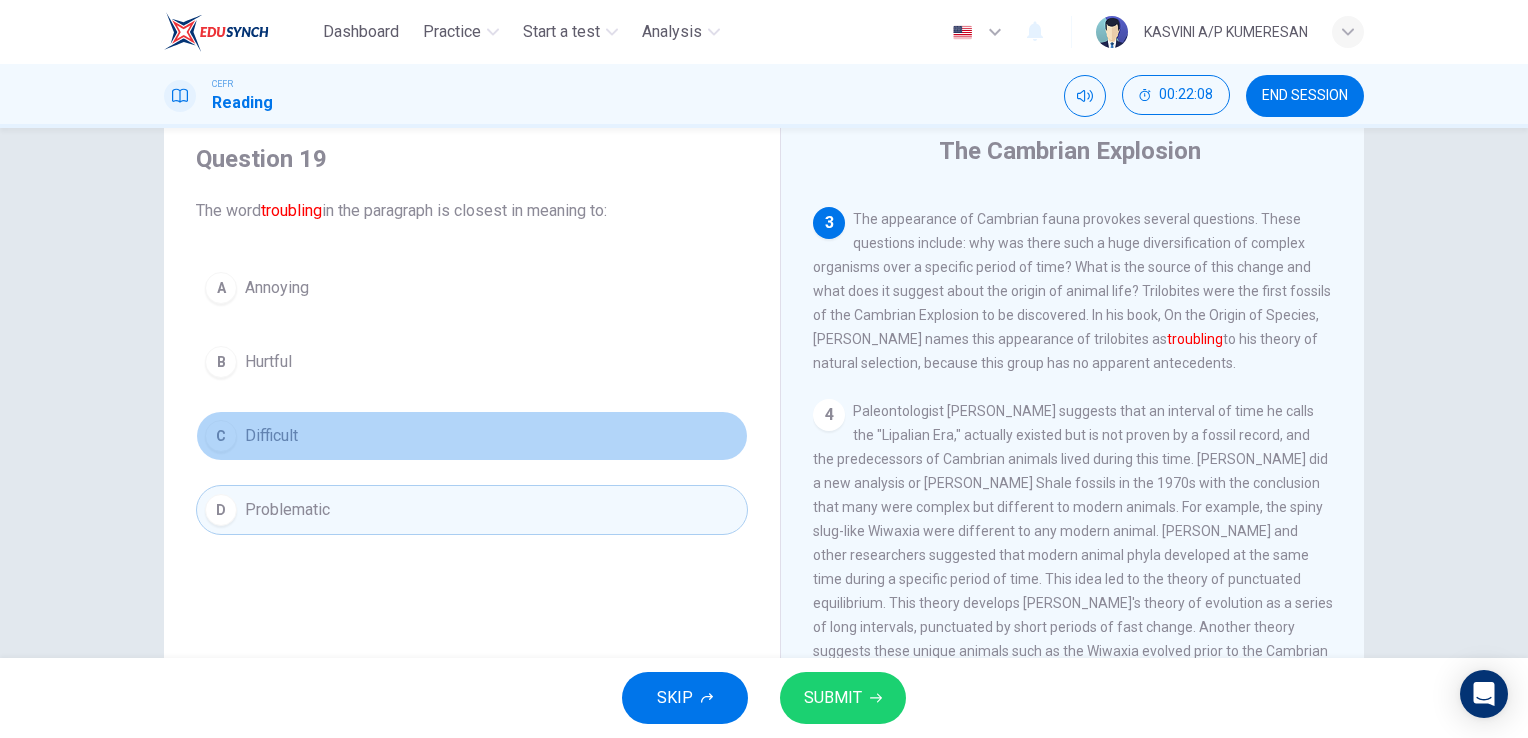 click on "C Difficult" at bounding box center (472, 436) 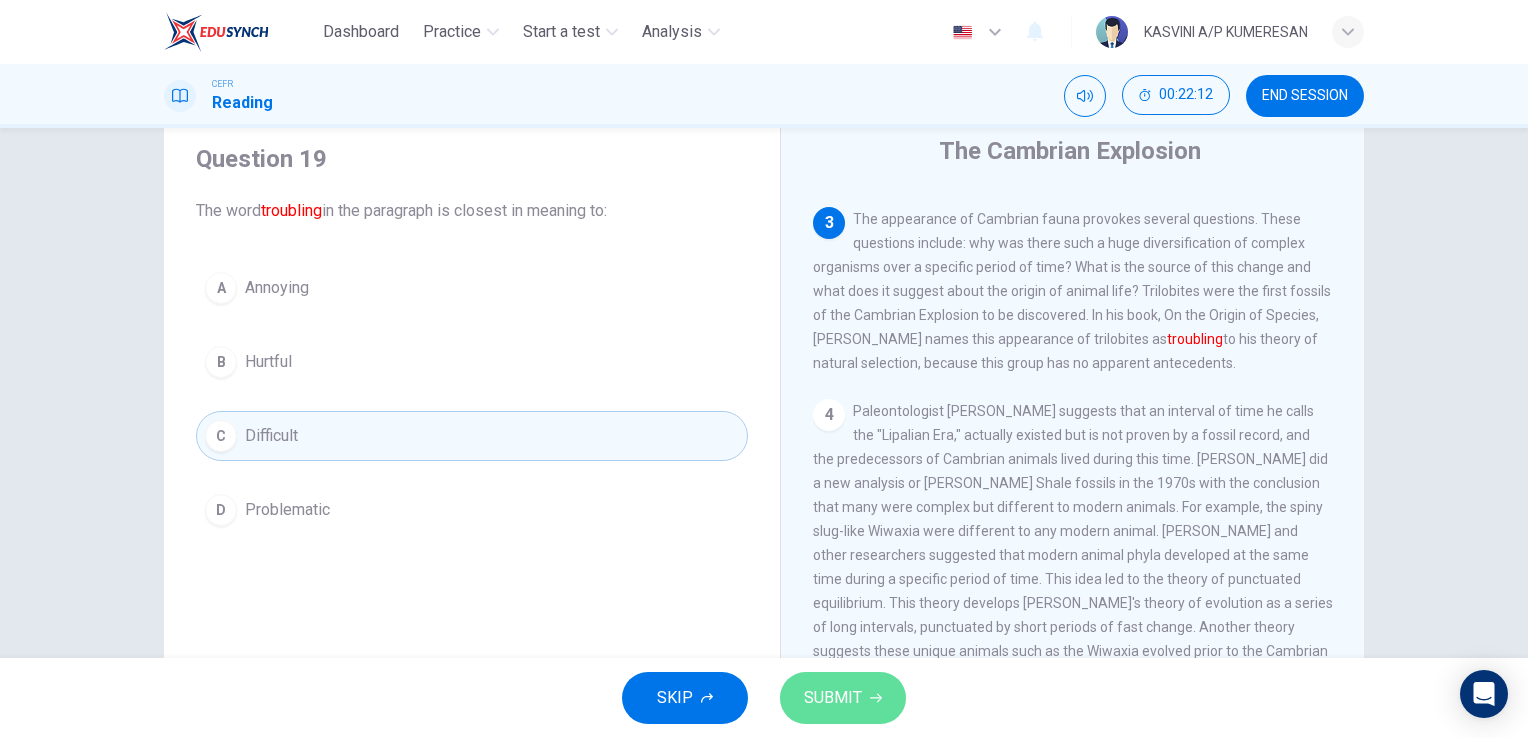 click on "SUBMIT" at bounding box center [833, 698] 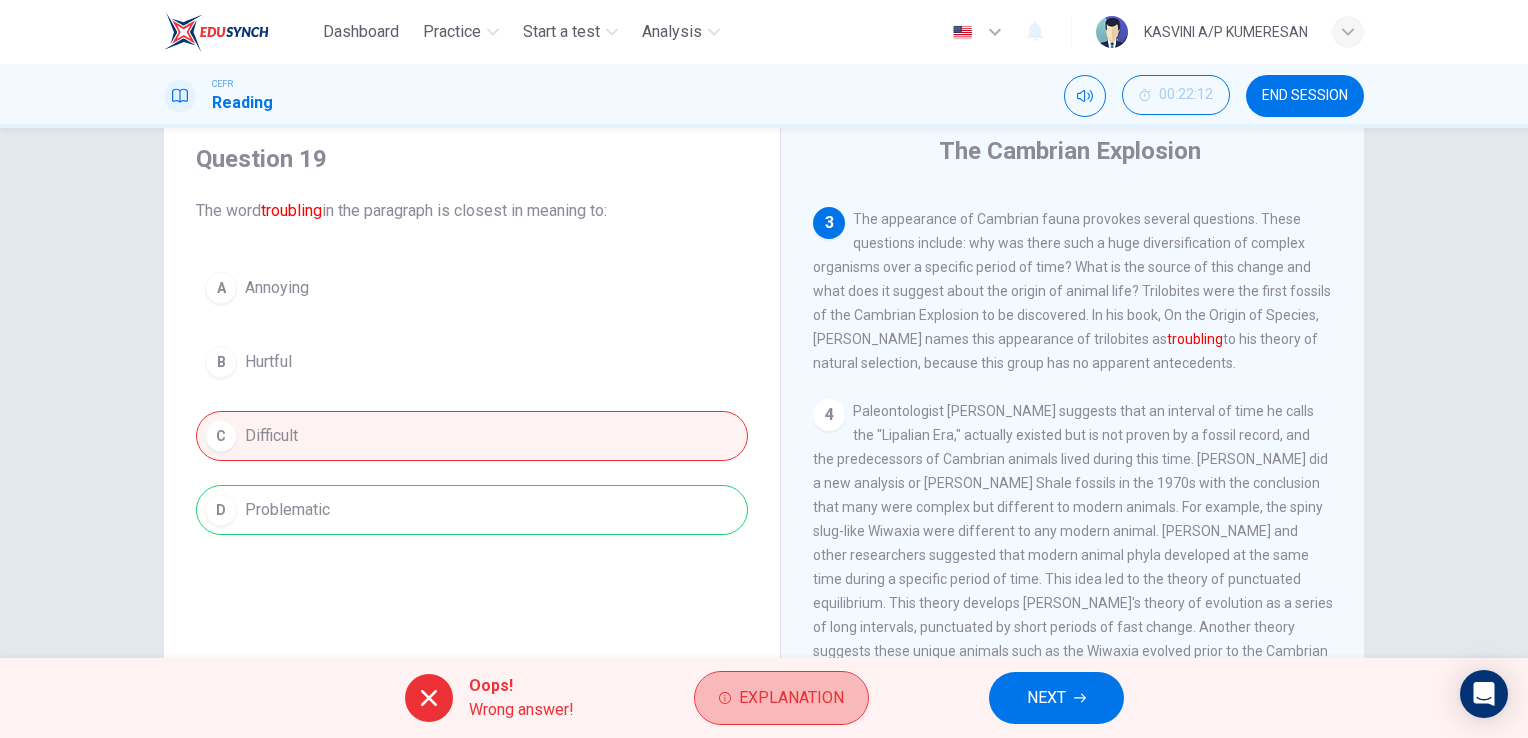 click on "Explanation" at bounding box center [781, 698] 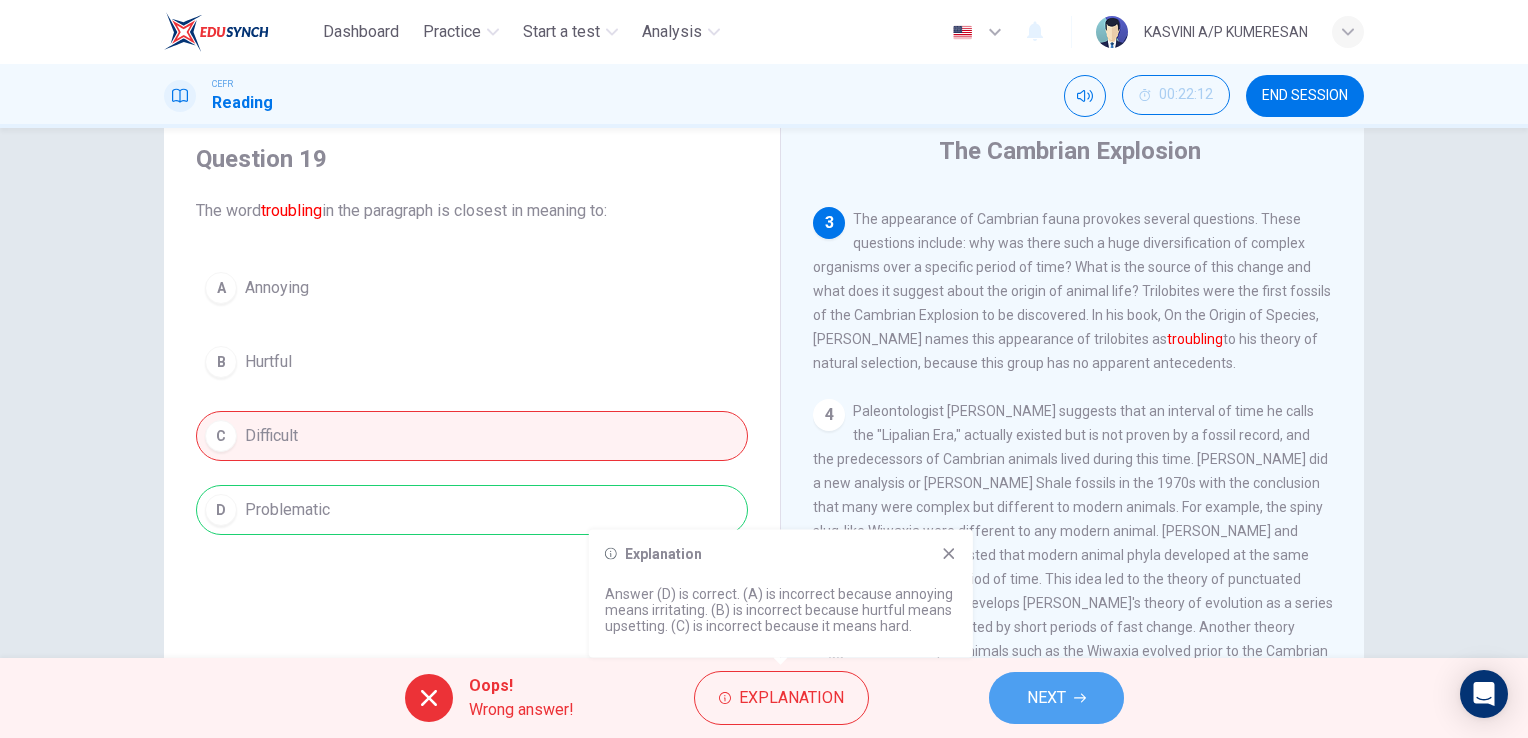 click on "NEXT" at bounding box center [1046, 698] 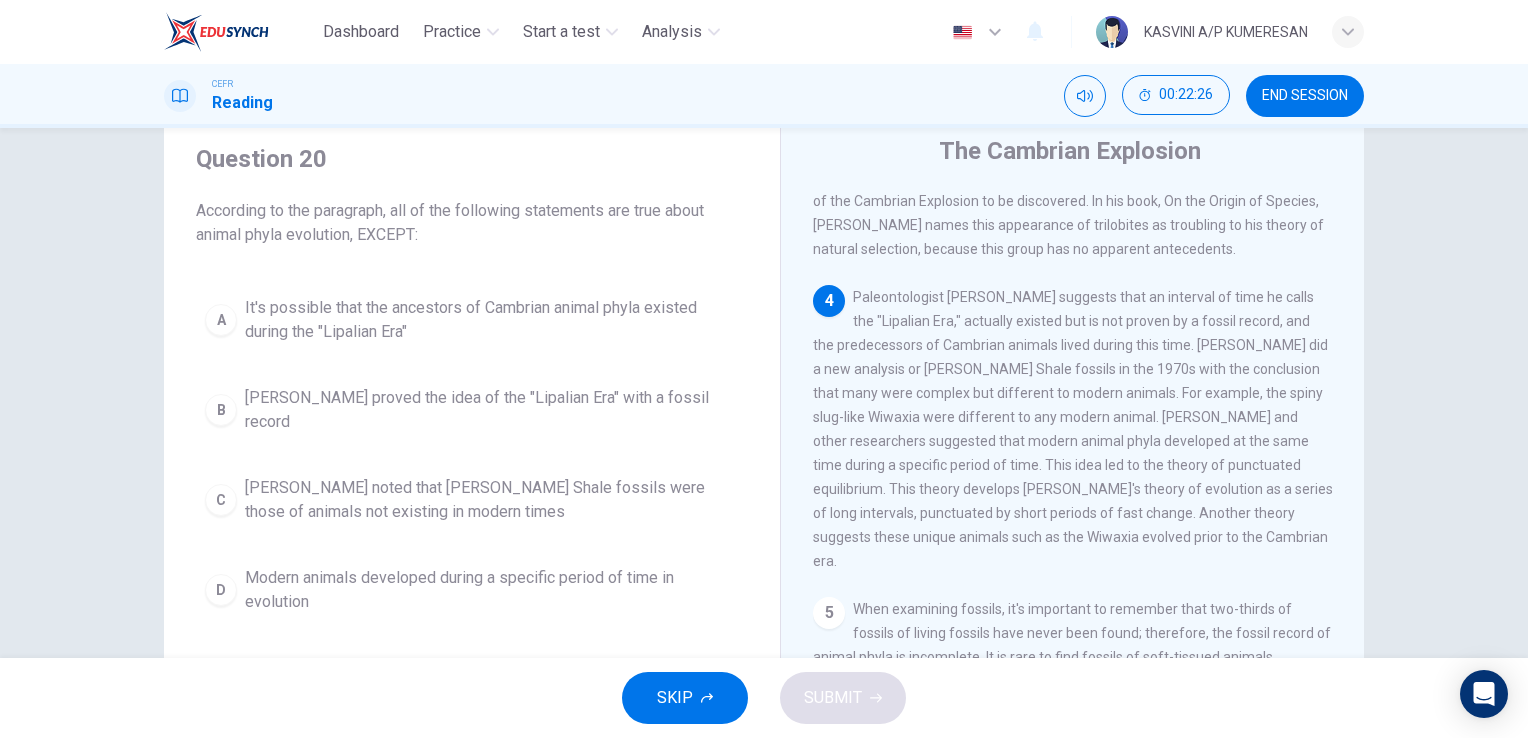 scroll, scrollTop: 512, scrollLeft: 0, axis: vertical 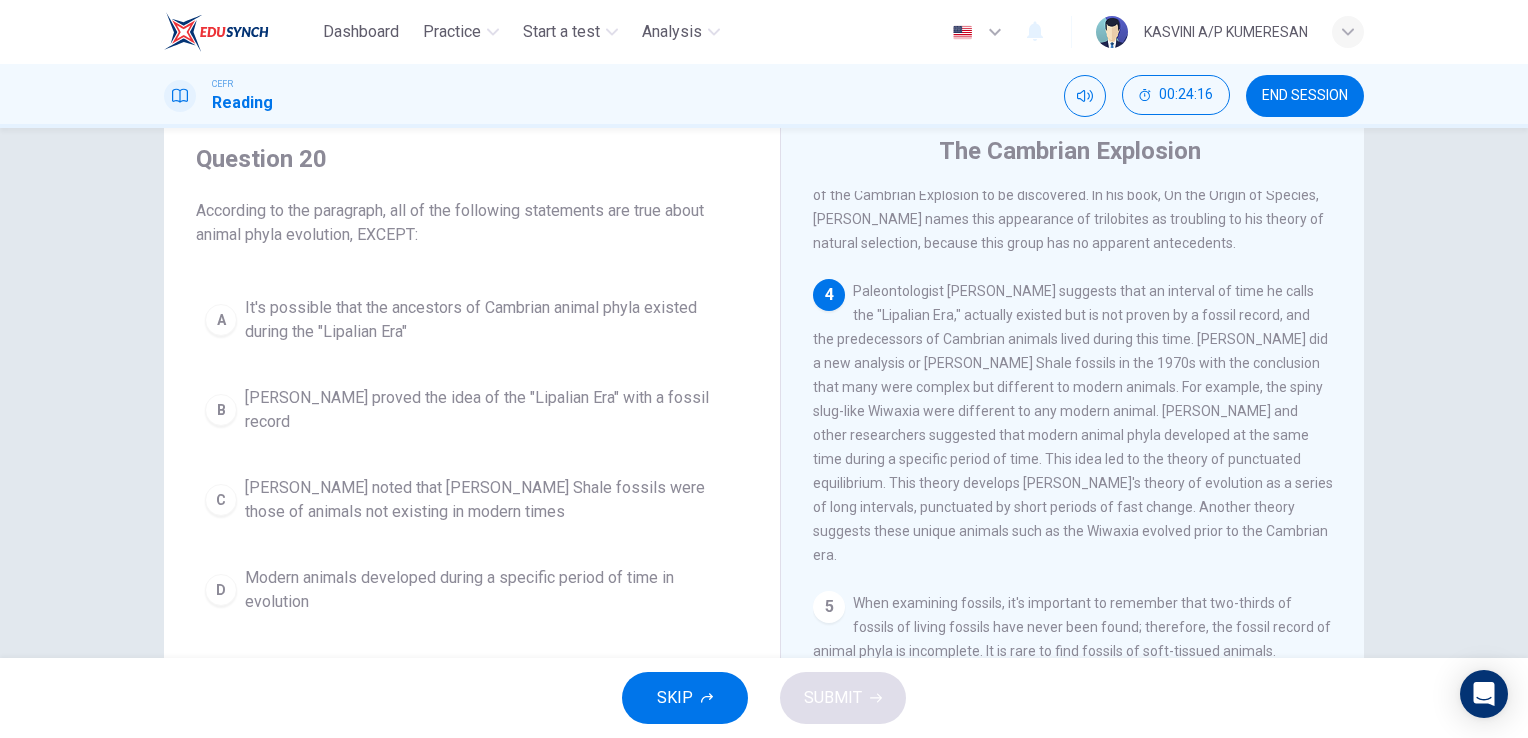 click on "Question 20 According to the paragraph, all of the following statements are true about animal phyla evolution, EXCEPT: A It's possible that the ancestors of Cambrian animal phyla existed during the "Lipalian Era" B Charles Walcott proved the idea of the "Lipalian Era" with a fossil record C Harry Whittington noted that Burgess Shale fossils were those of animals not existing in modern times D Modern animals developed during a specific period of time in evolution" at bounding box center [472, 383] 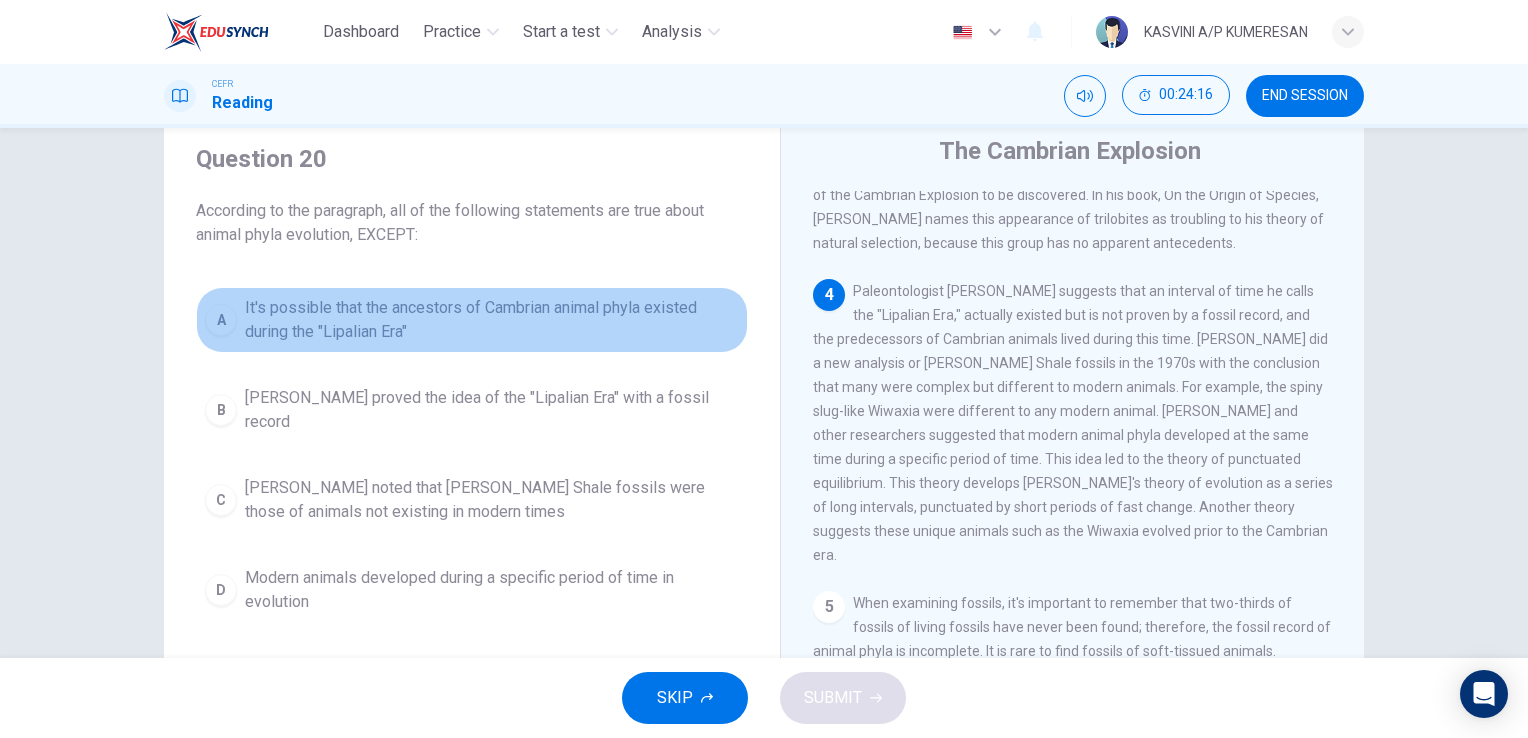 click on "It's possible that the ancestors of Cambrian animal phyla existed during the "Lipalian Era"" at bounding box center [492, 320] 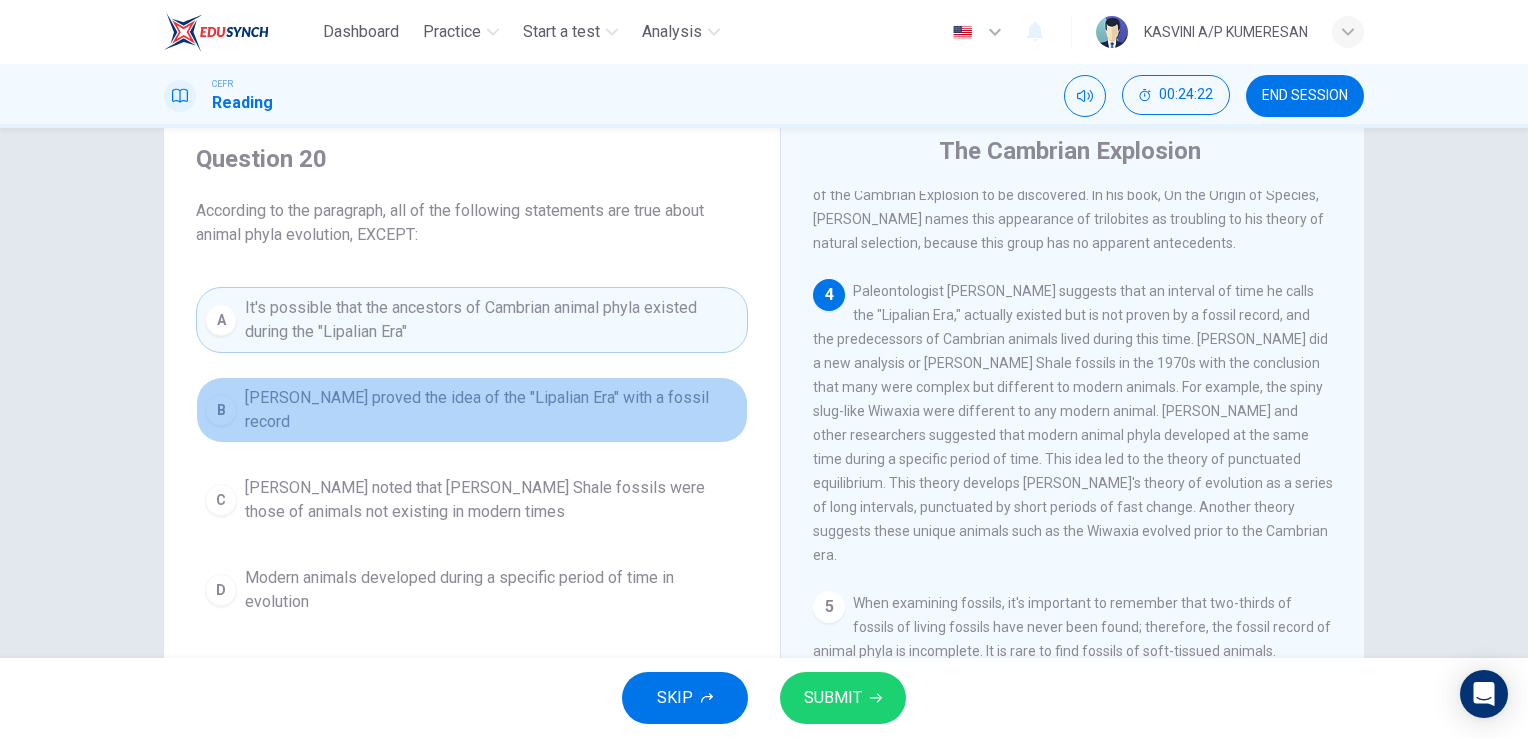 click on "Charles Walcott proved the idea of the "Lipalian Era" with a fossil record" at bounding box center (492, 410) 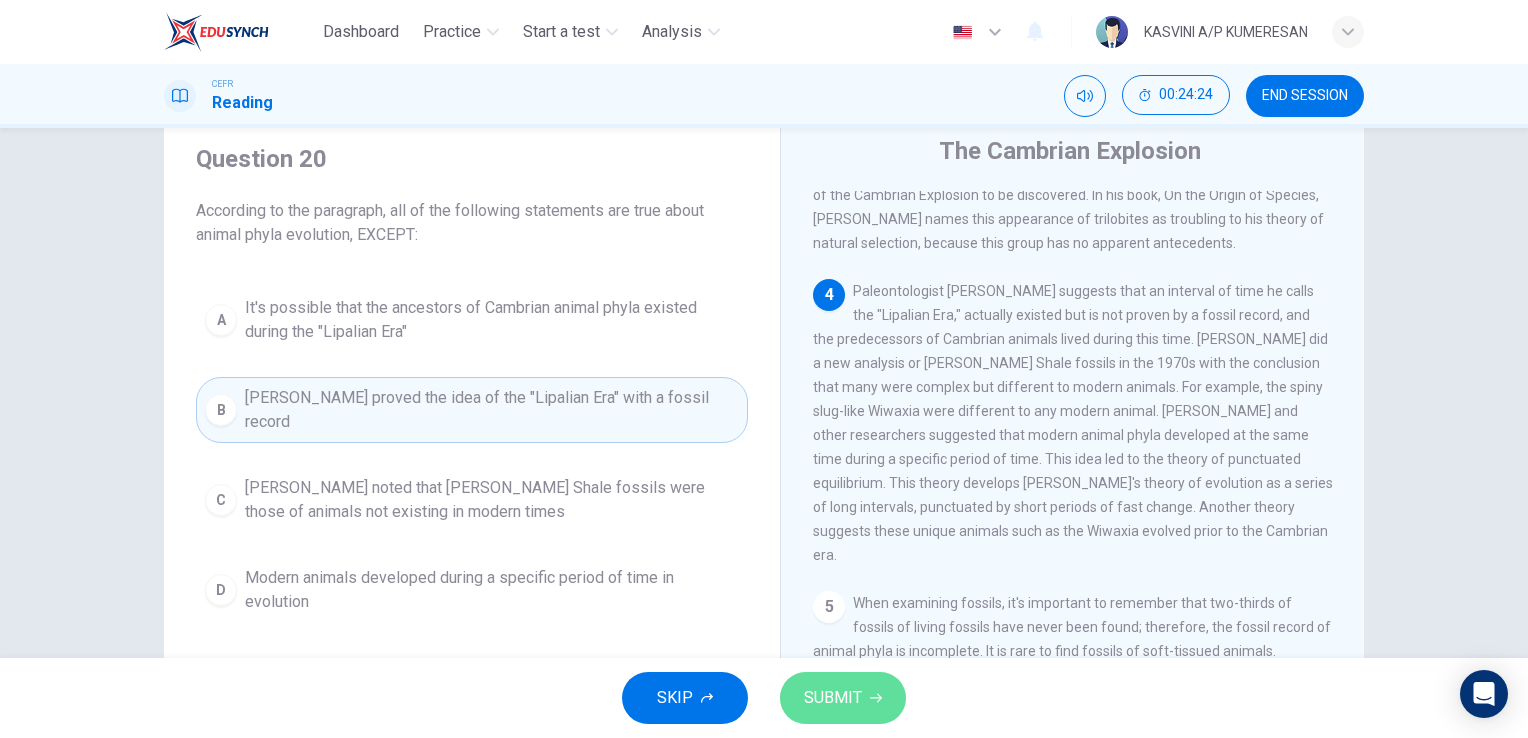 click on "SUBMIT" at bounding box center (843, 698) 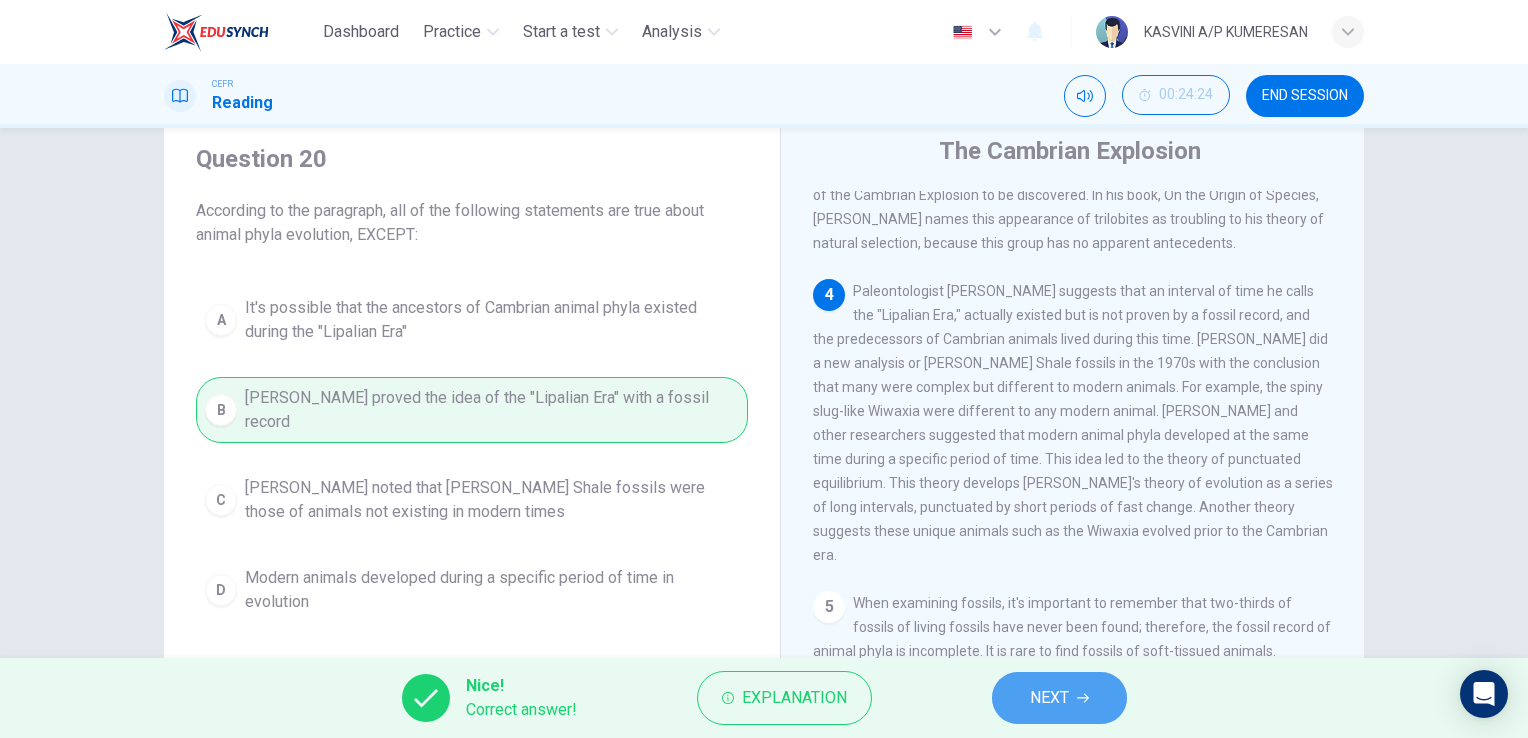 click on "NEXT" at bounding box center [1049, 698] 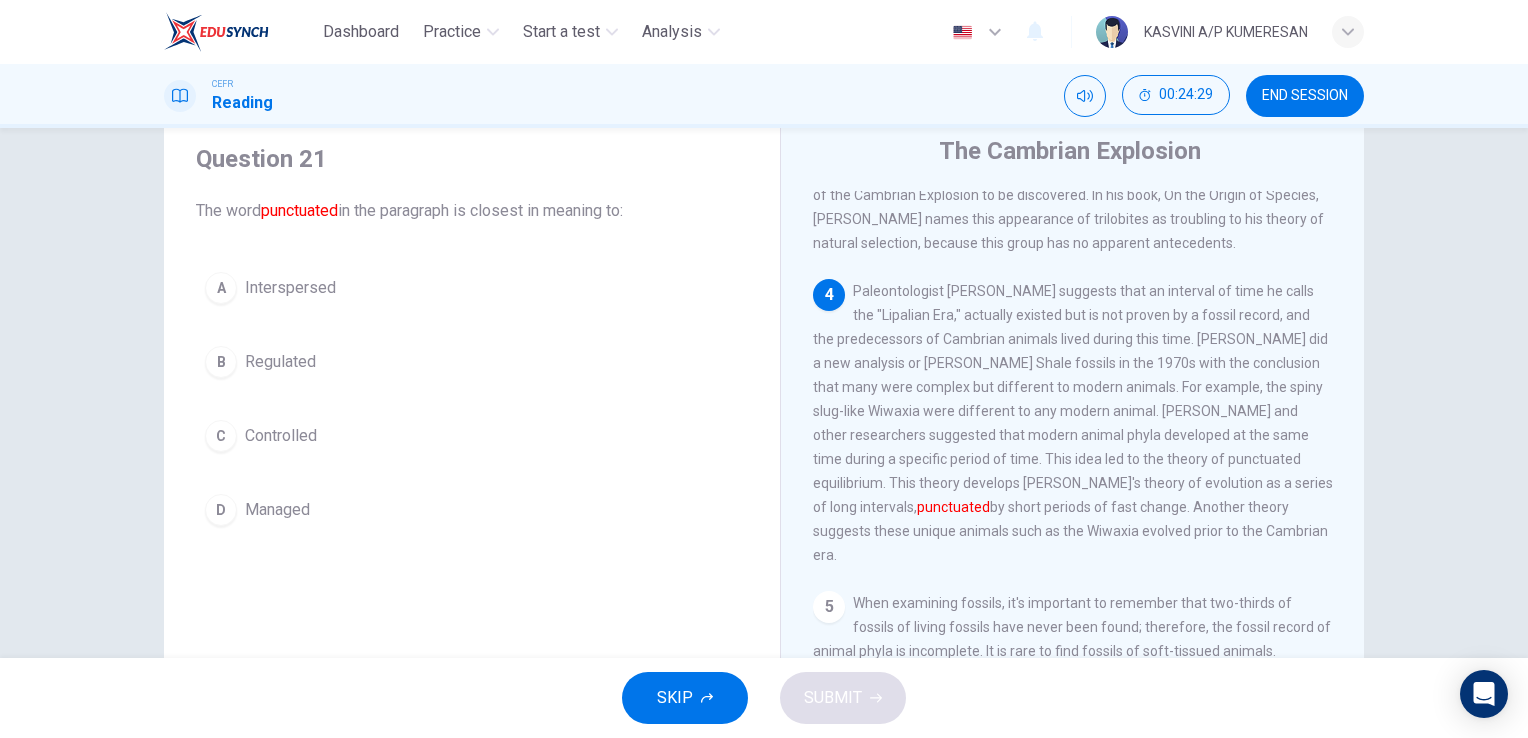 click on "1 About 542 million years ago, a large diversity of animal phyla appeared. This spurt of evolution is called The Cambrian Explosion and is backed up by further fossil evidence. Over the course of the first 10 million years, marine animals developed the basic body forms now seen in modern groups. The record includes fossils of crustaceans, mollusks, sponges, algae and starfish. However, animal fossils from the Precambrian era have been found, indicating that many animal phyla actually developed prior to the Cambrian explosion. In fact, plants fossils have been found dating back to 1400 million years ago in Montana, USA and China. These fossils represent organisms that do not resemble any modern organism yet prove that animal life did exist. 2 3 4 punctuated  by short periods of fast change. Another theory suggests these unique animals such as the Wiwaxia evolved prior to the Cambrian era. 5 6 7" at bounding box center (1086, 494) 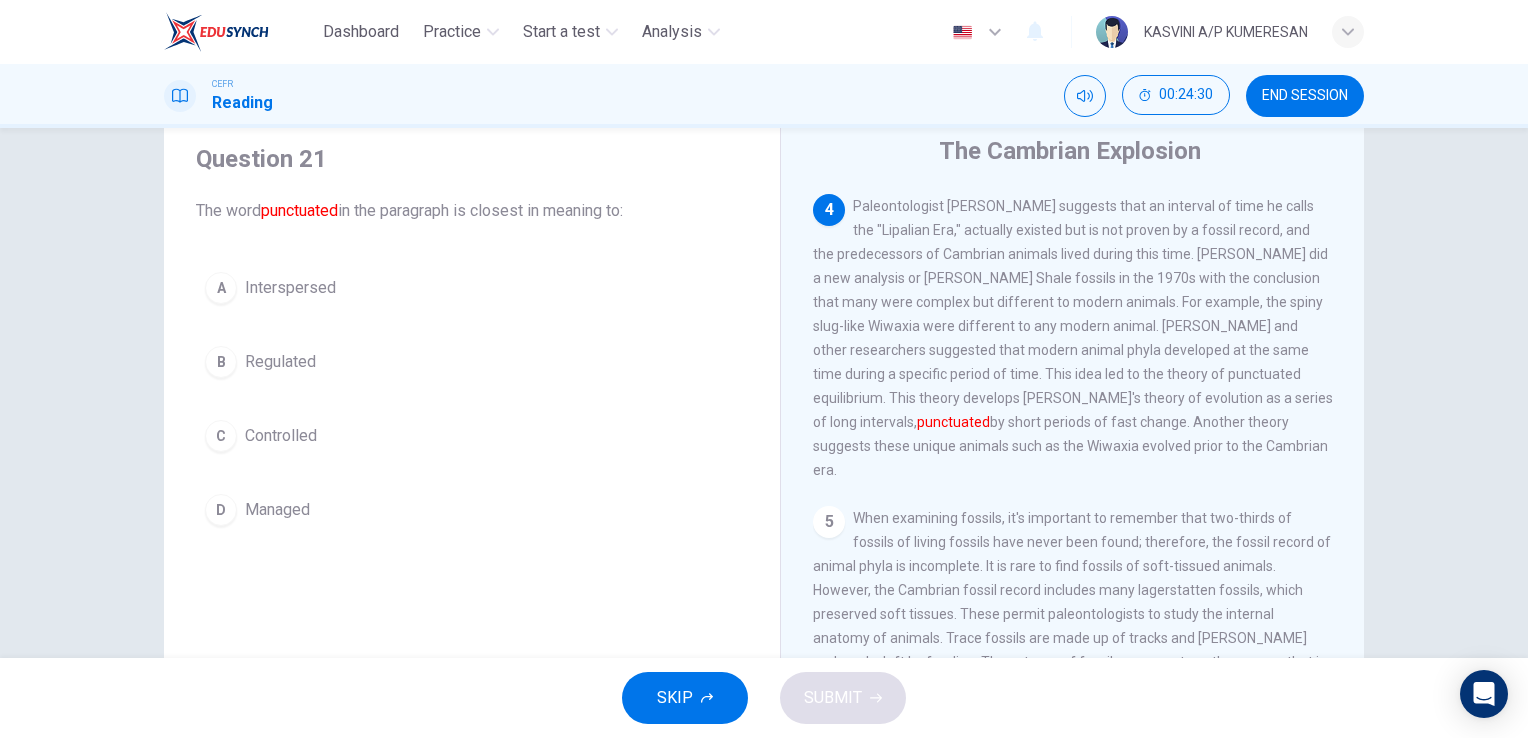 scroll, scrollTop: 610, scrollLeft: 0, axis: vertical 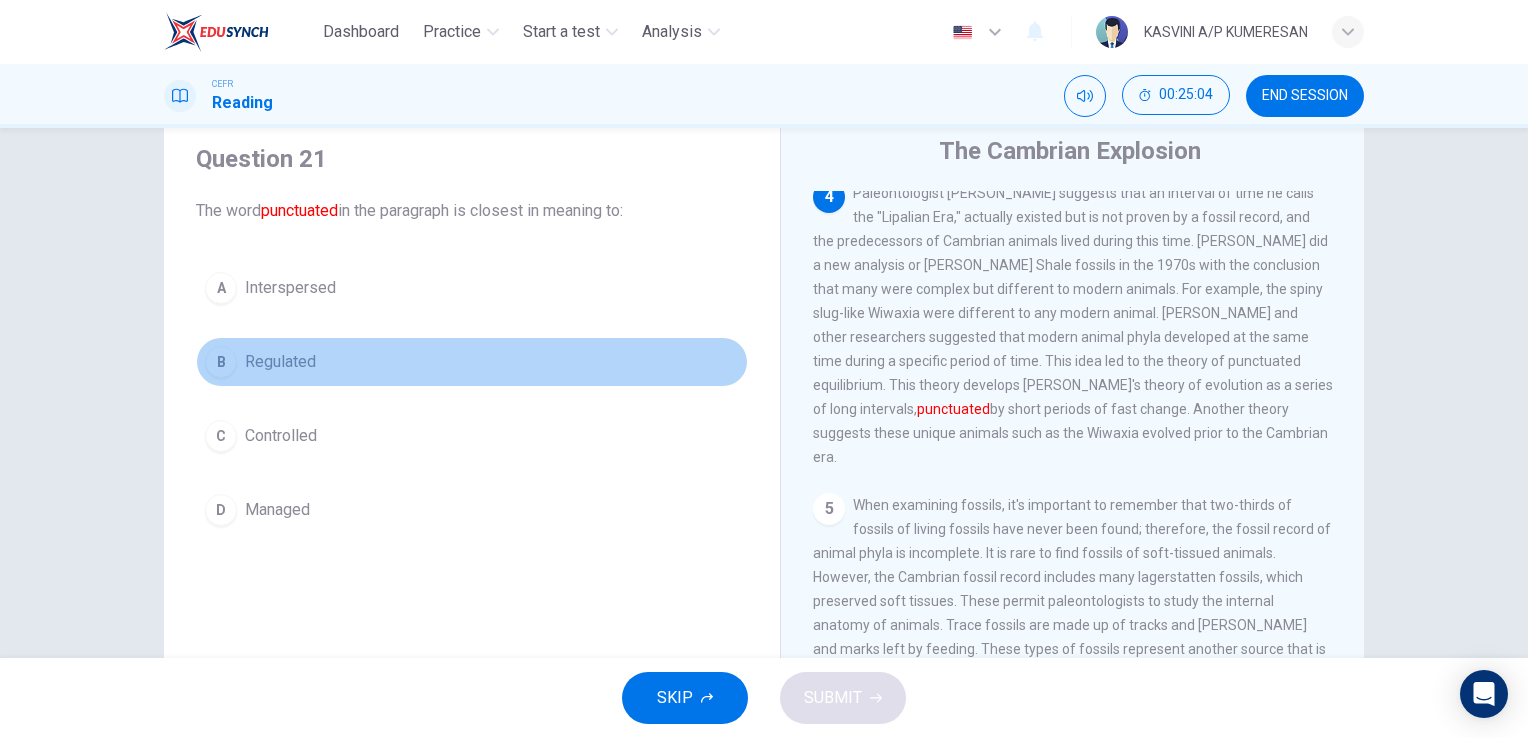 click on "Regulated" at bounding box center [280, 362] 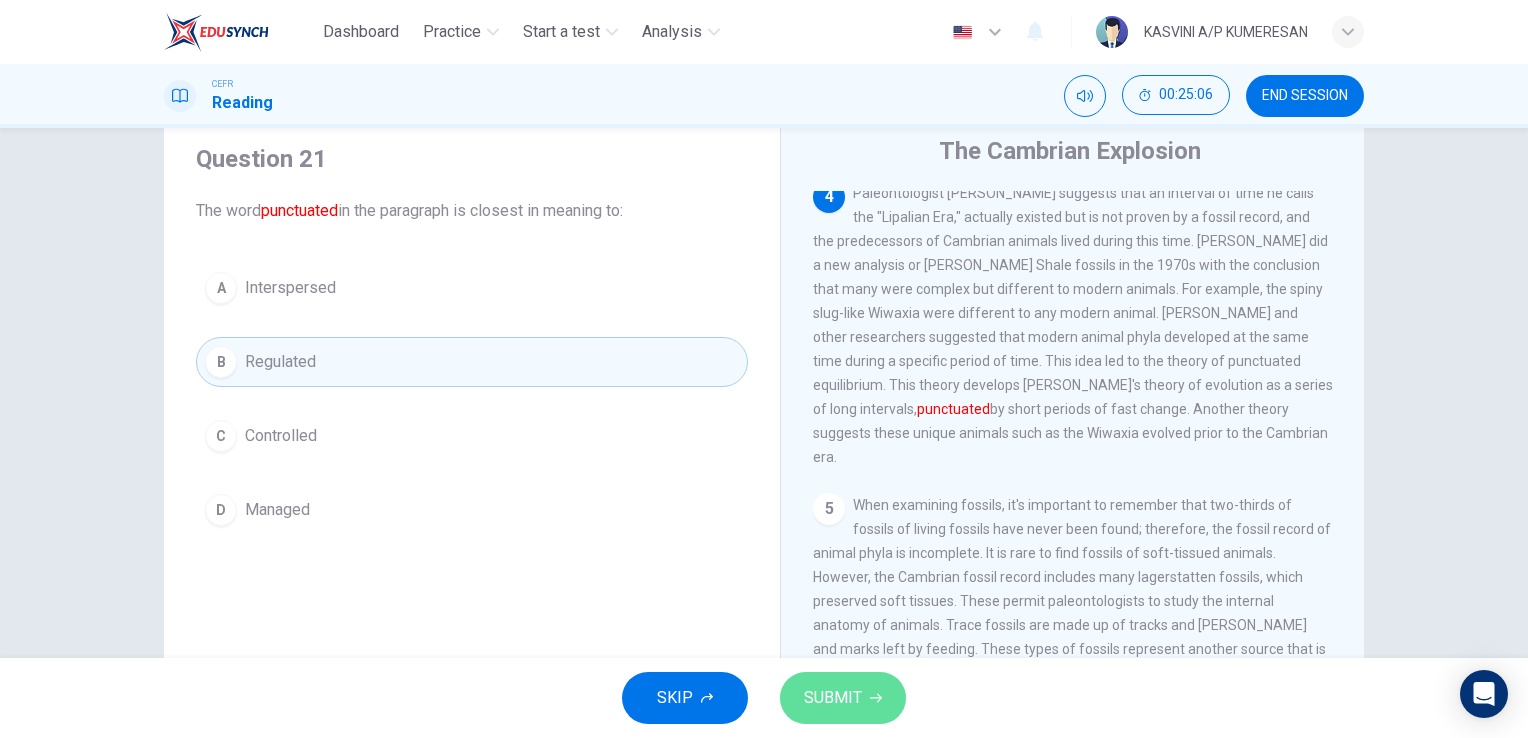 click on "SUBMIT" at bounding box center (833, 698) 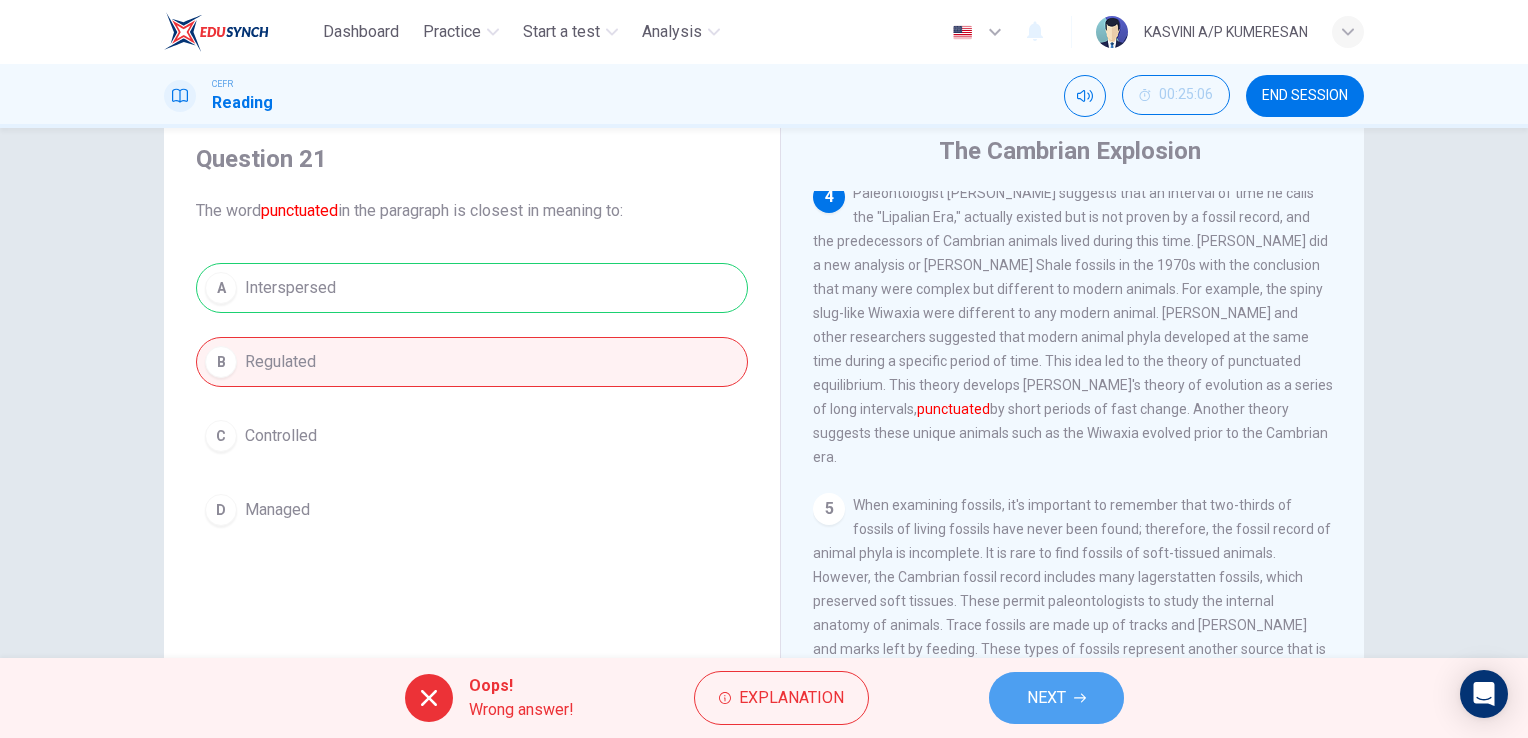 click on "NEXT" at bounding box center (1056, 698) 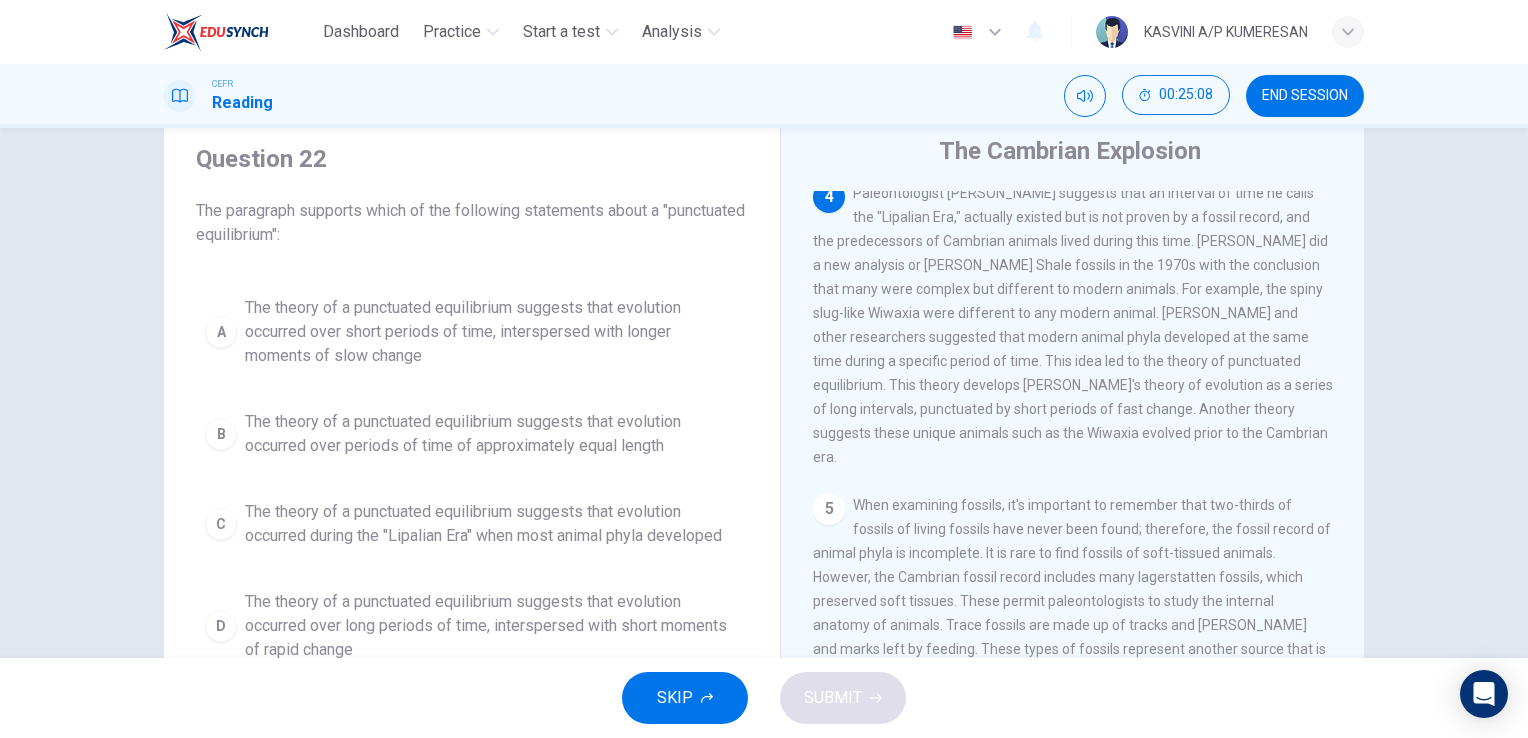 scroll, scrollTop: 78, scrollLeft: 0, axis: vertical 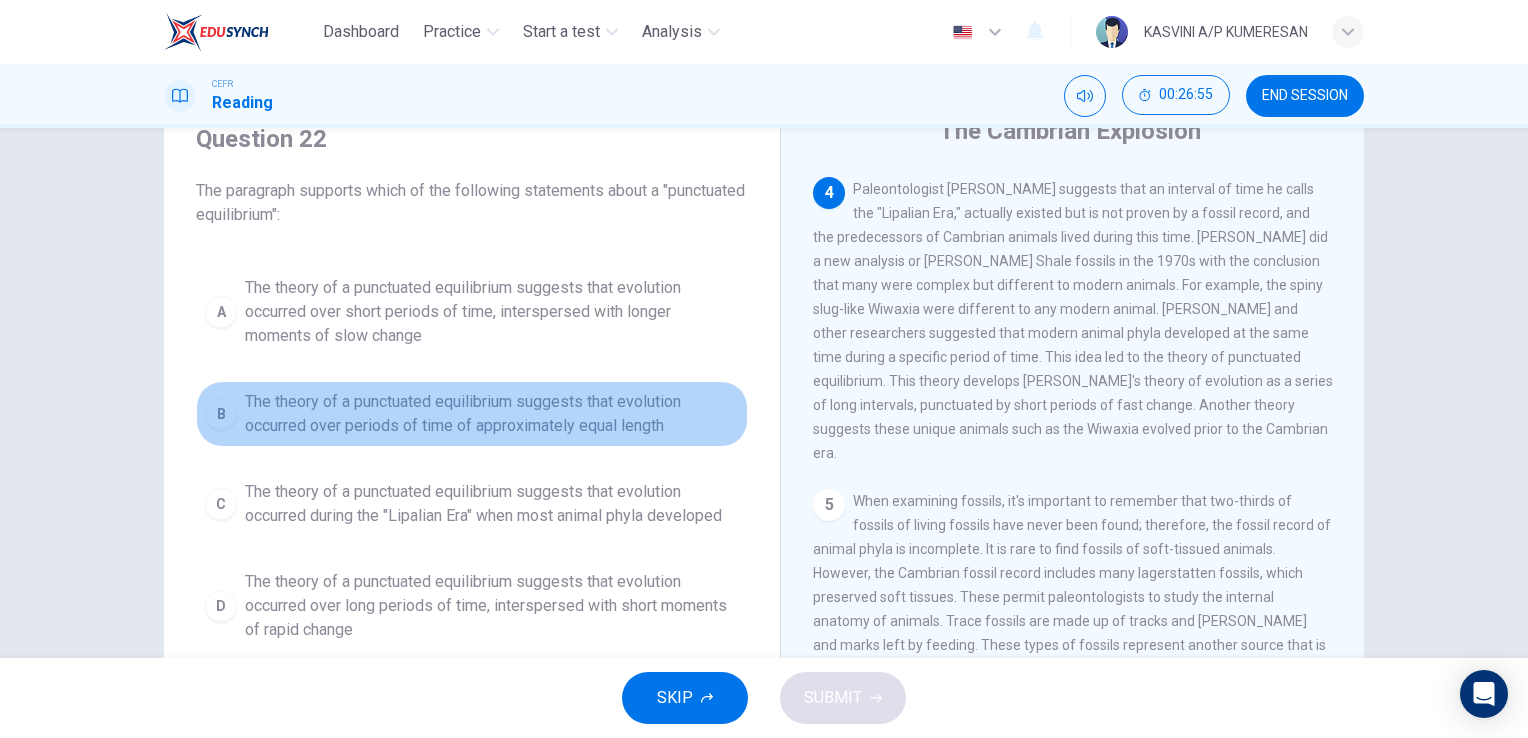 click on "The theory of a punctuated equilibrium suggests that evolution occurred over periods of time of approximately equal length" at bounding box center (492, 414) 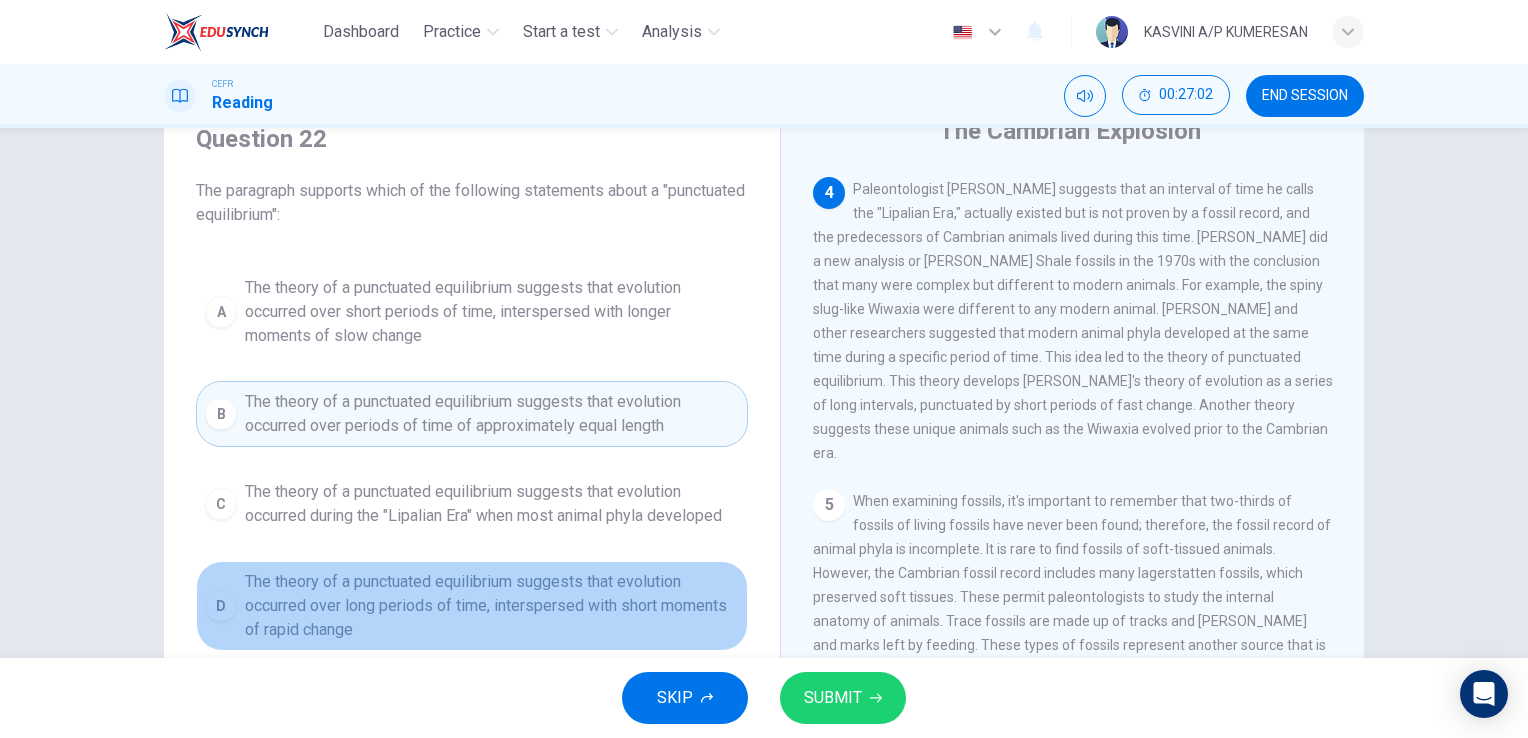 click on "The theory of a punctuated equilibrium suggests that evolution occurred over long periods of time, interspersed with short moments of rapid change" at bounding box center (492, 606) 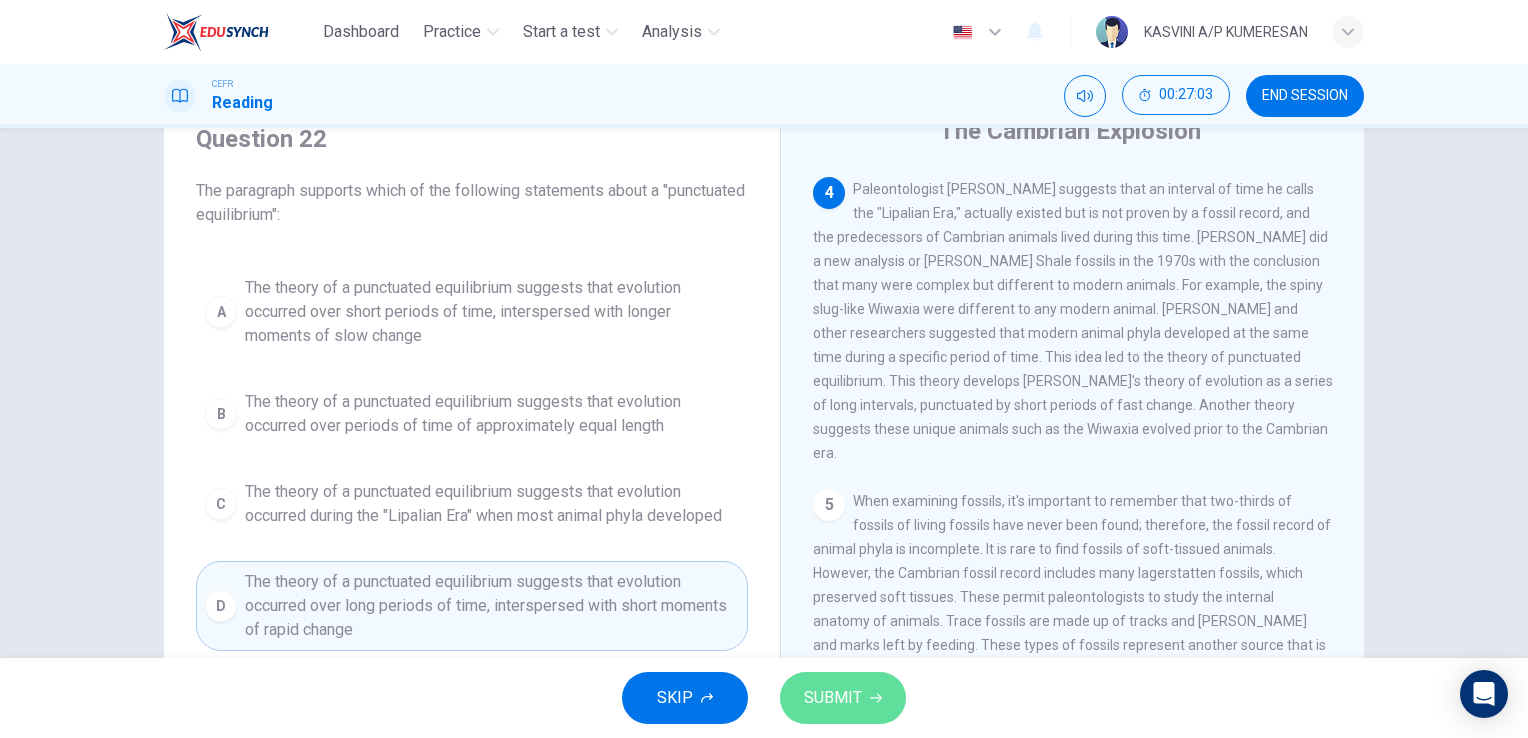 click on "SUBMIT" at bounding box center [833, 698] 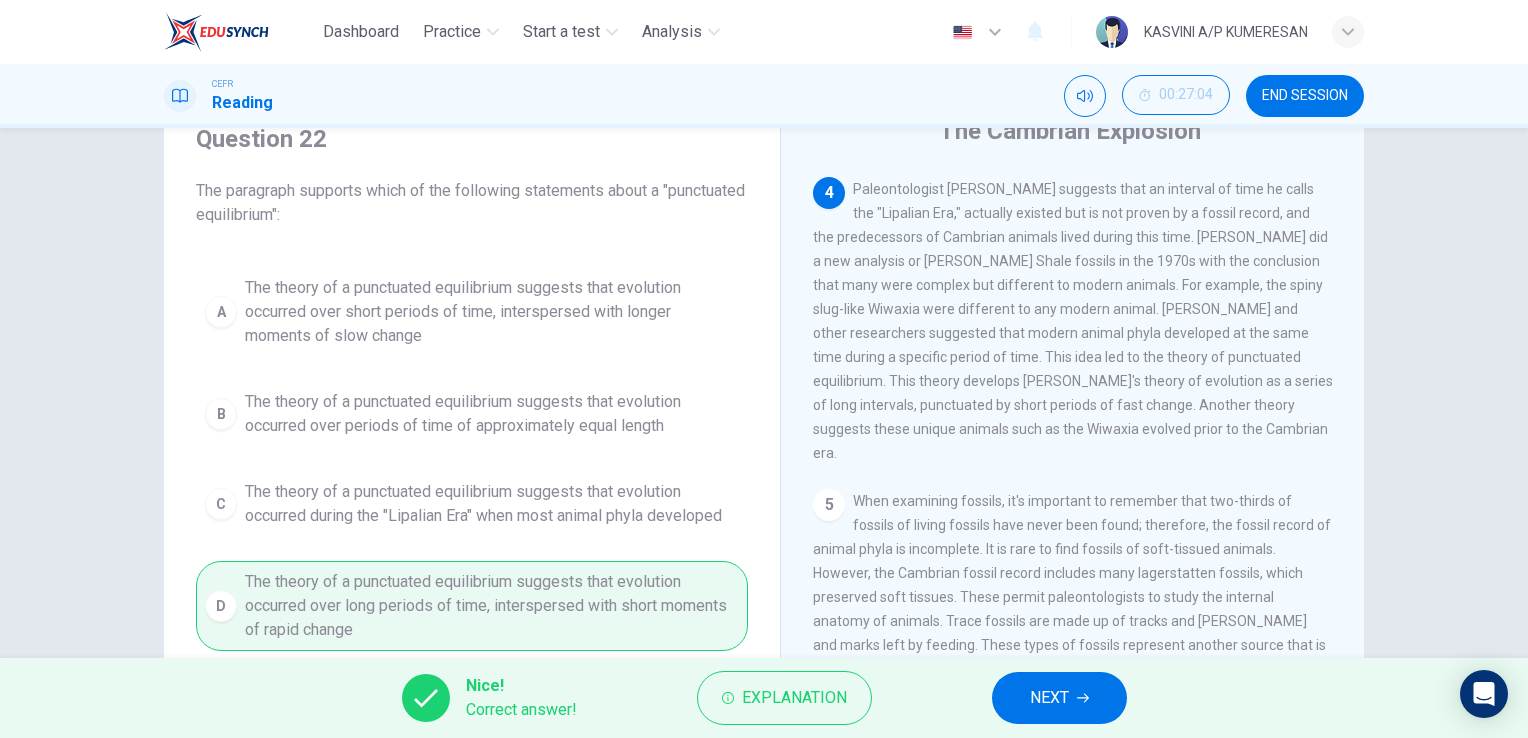 click on "NEXT" at bounding box center (1059, 698) 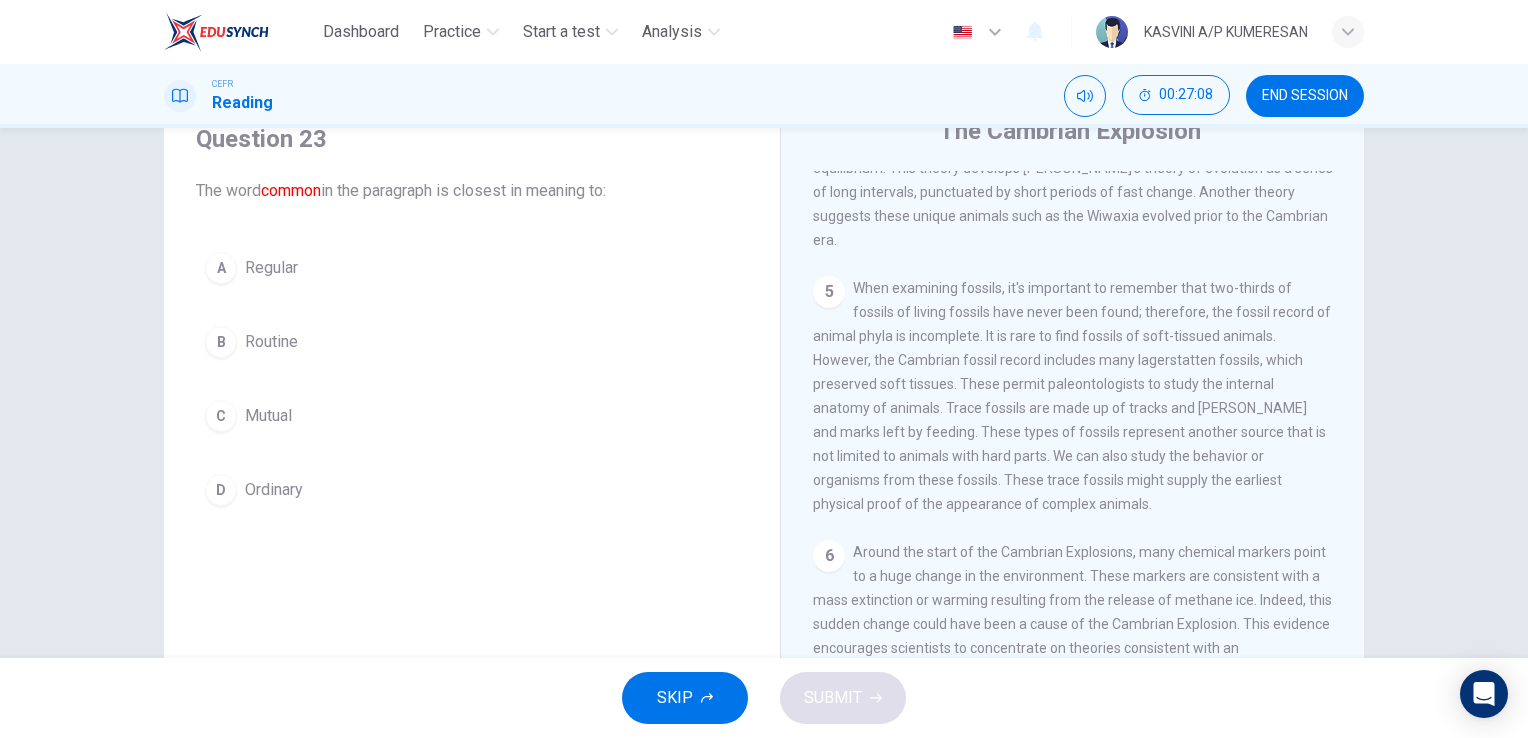 scroll, scrollTop: 949, scrollLeft: 0, axis: vertical 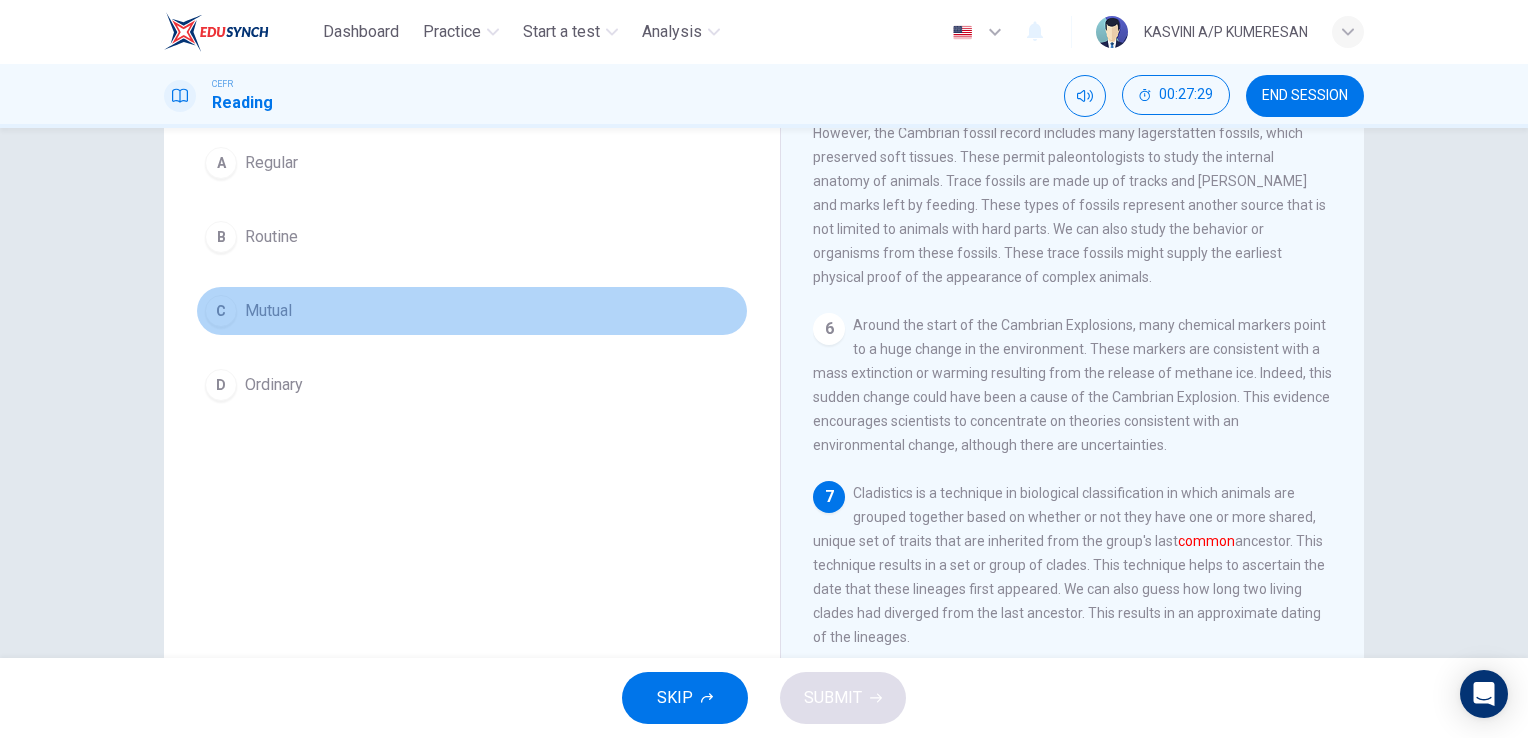 click on "Mutual" at bounding box center [268, 311] 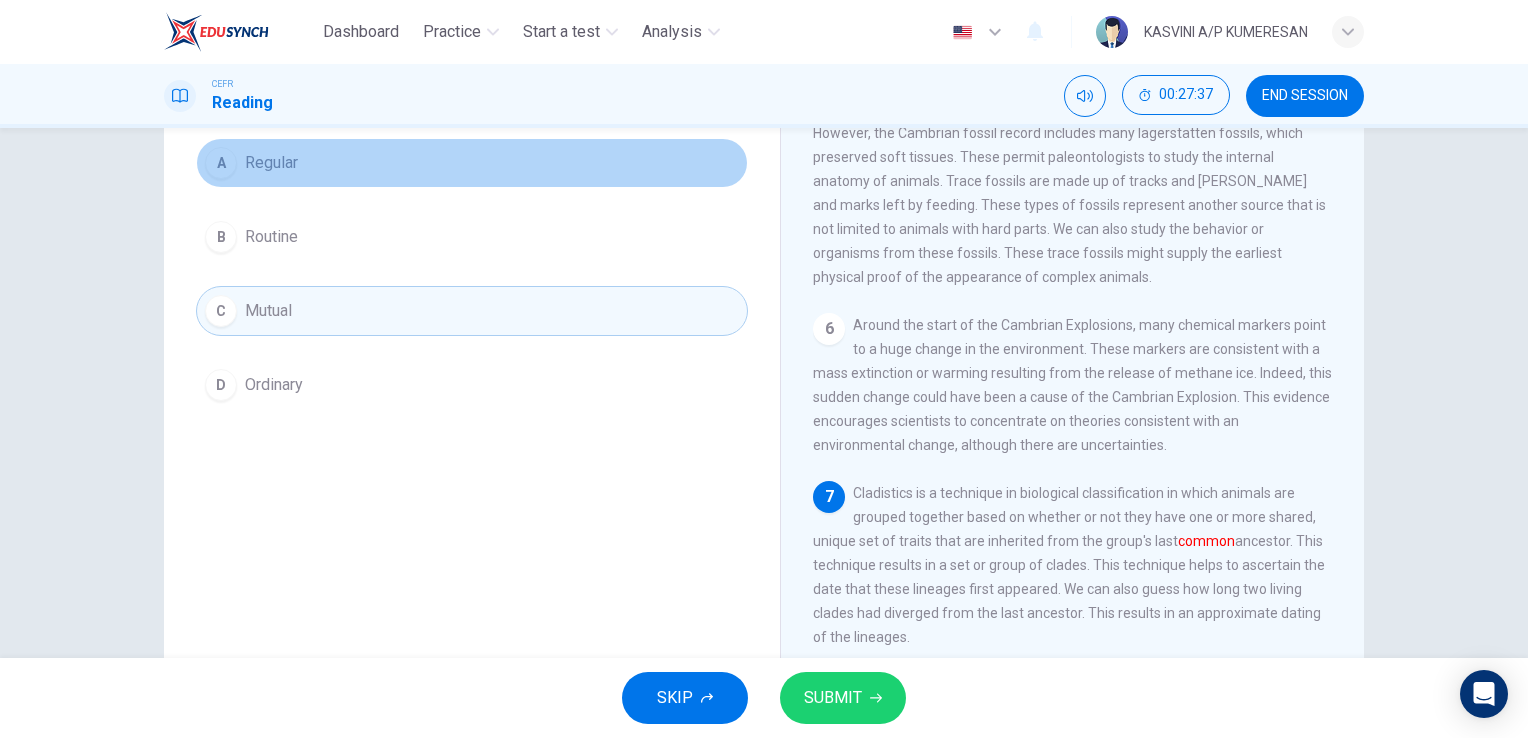 click on "A Regular" at bounding box center [472, 163] 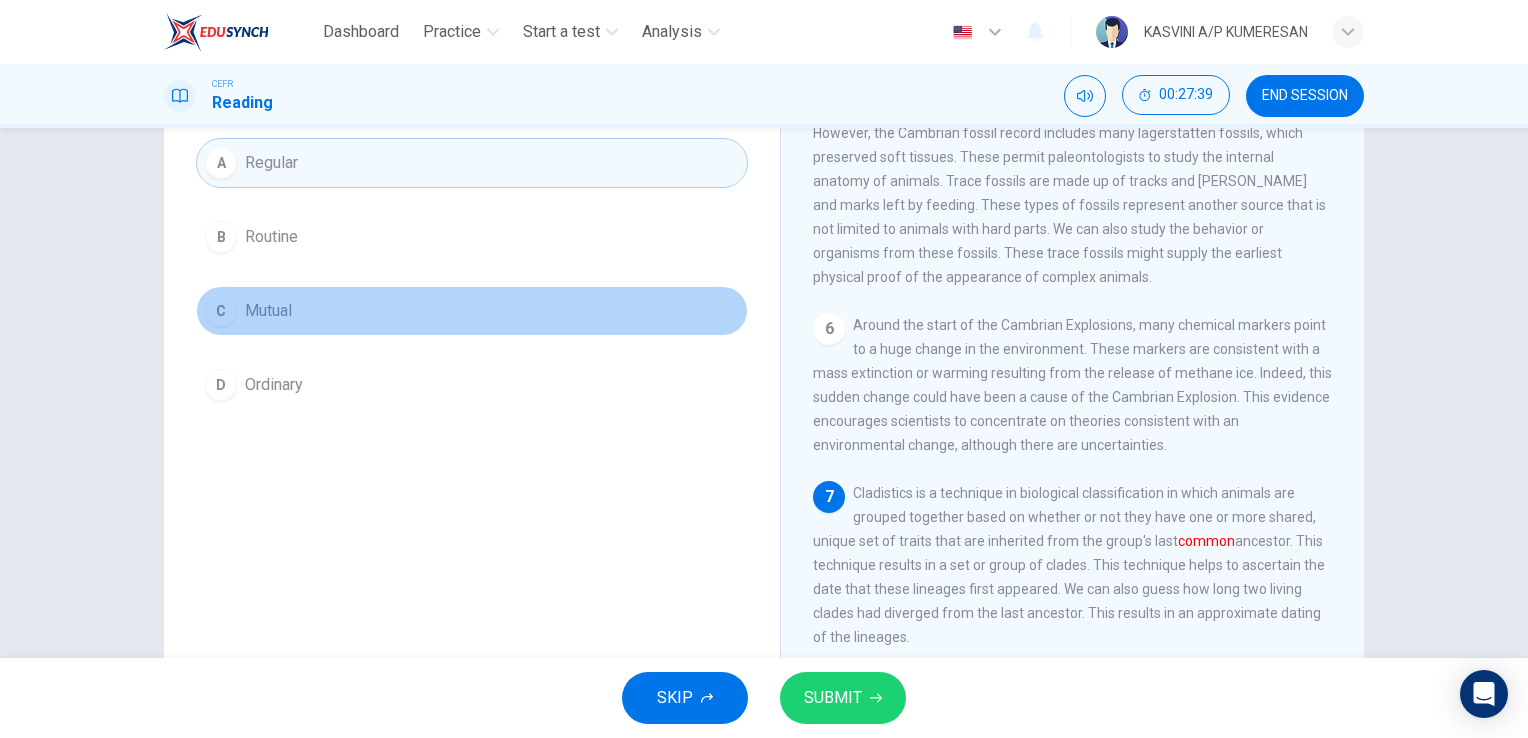 click on "C Mutual" at bounding box center (472, 311) 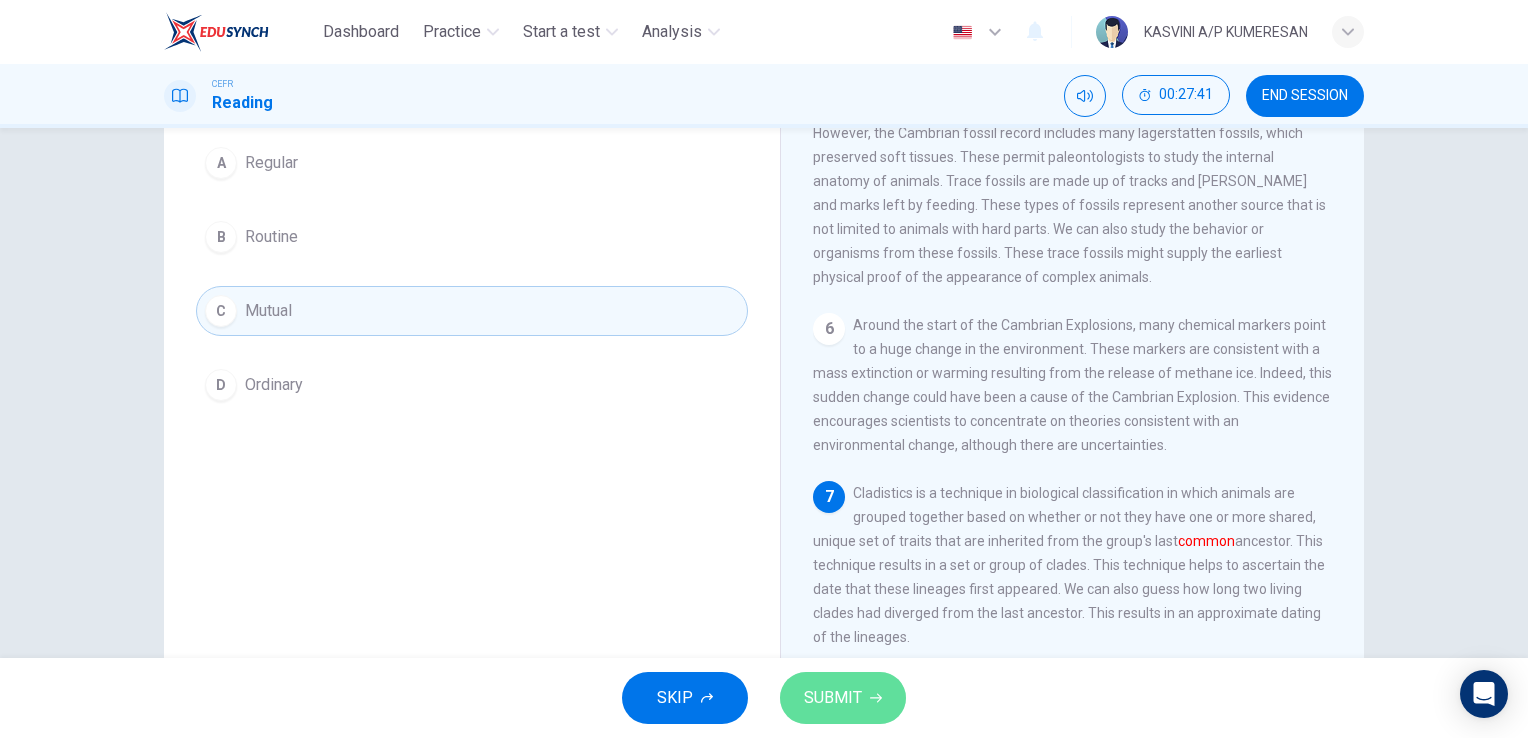 click on "SUBMIT" at bounding box center [833, 698] 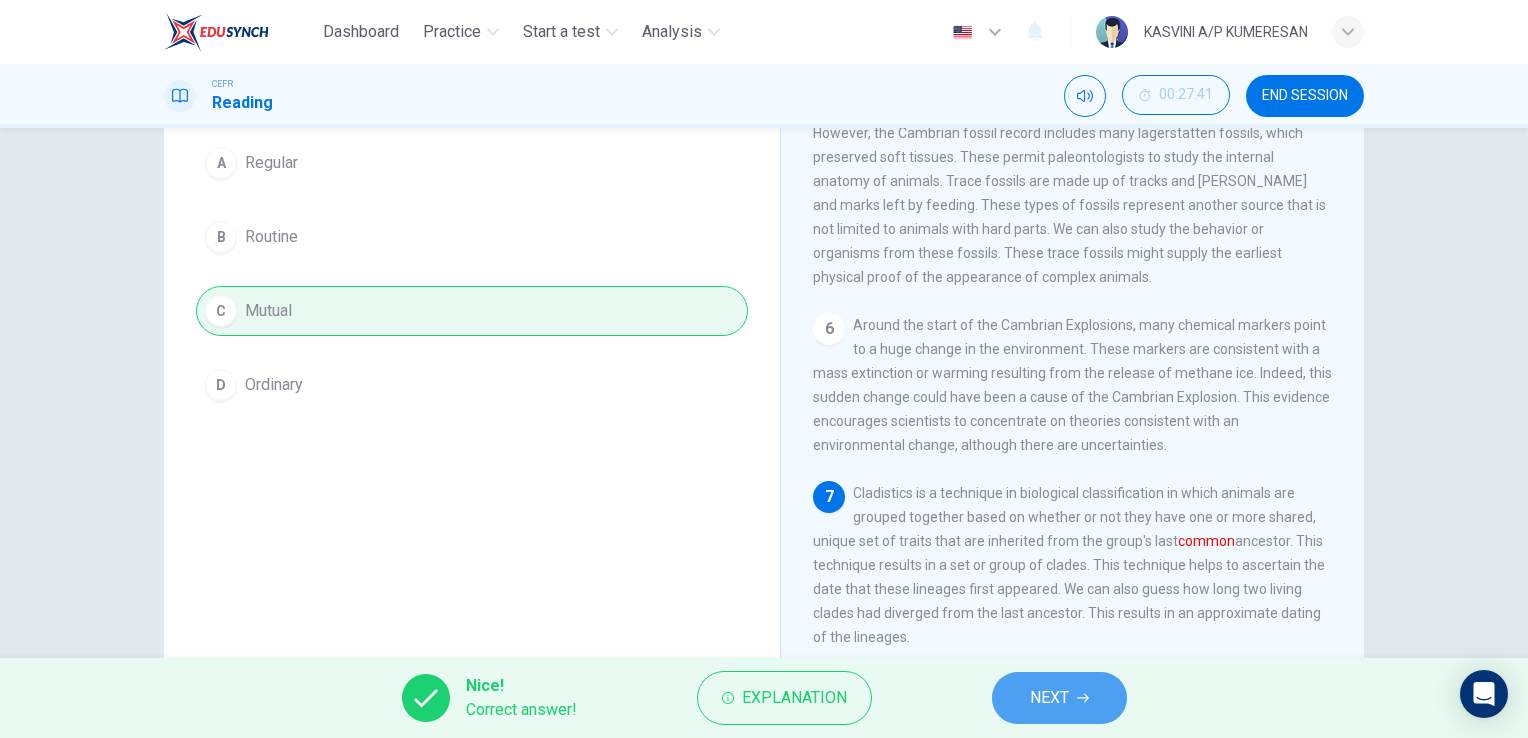click on "NEXT" at bounding box center (1049, 698) 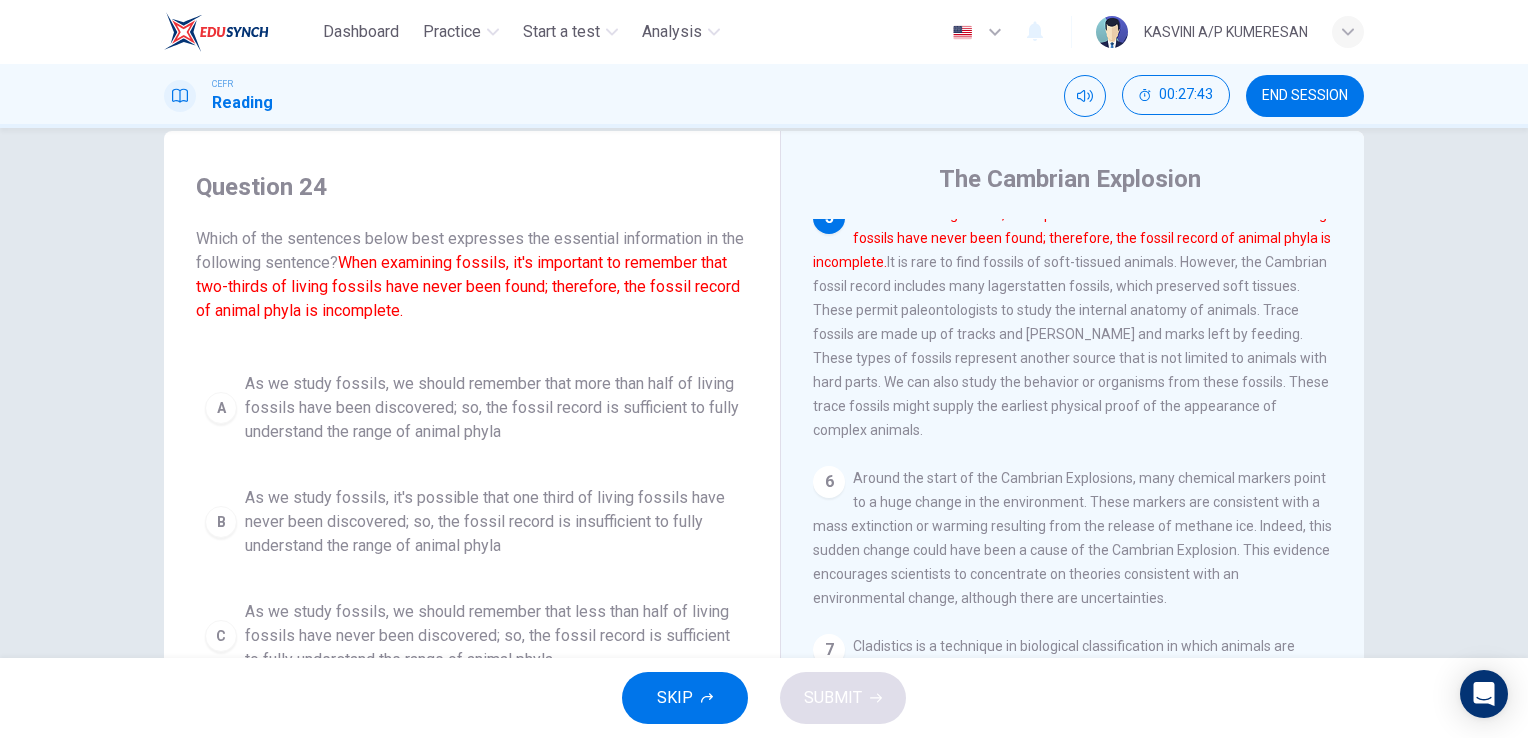 scroll, scrollTop: 3, scrollLeft: 0, axis: vertical 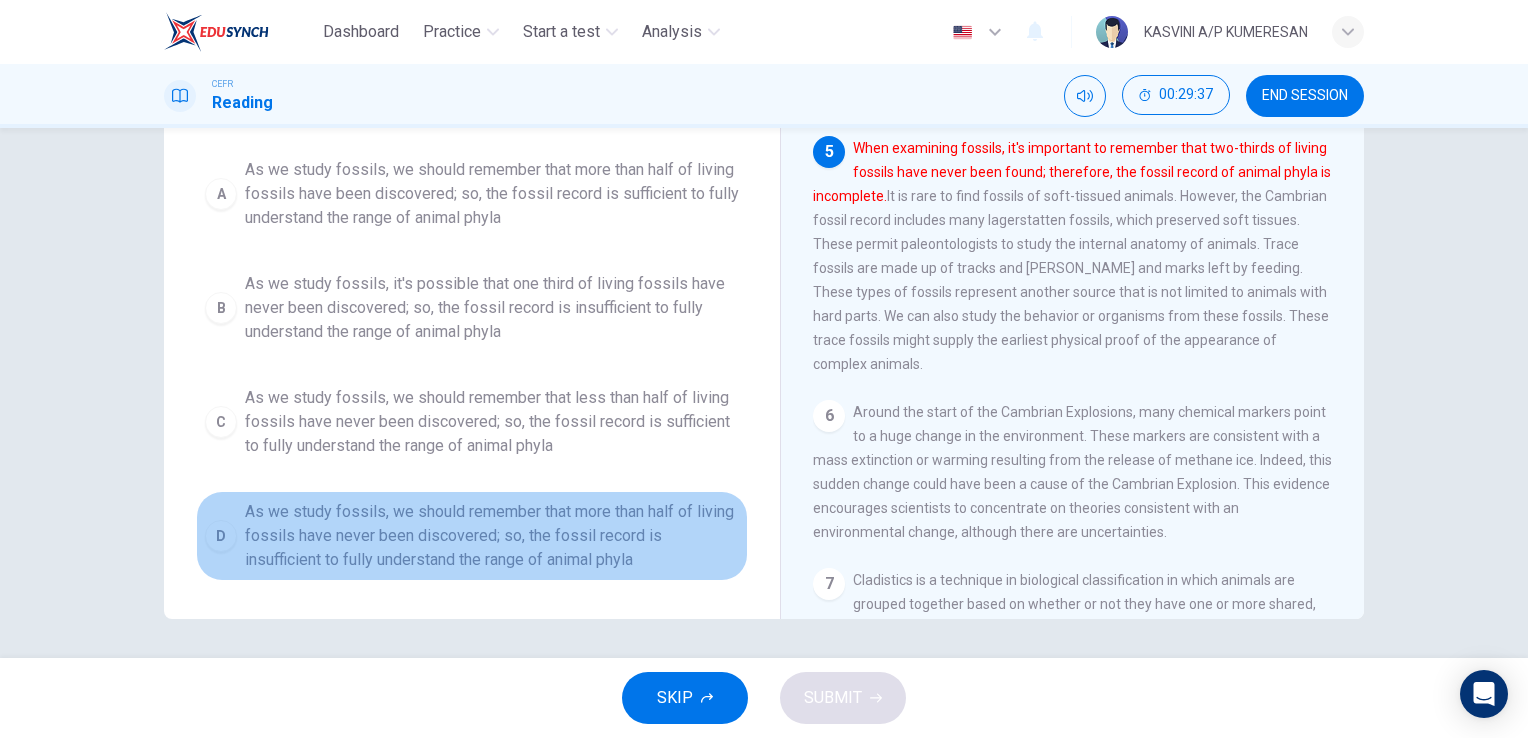 click on "As we study fossils, we should remember that more than half of living fossils have never been discovered; so, the fossil record is insufficient to fully understand the range of animal phyla" at bounding box center [492, 536] 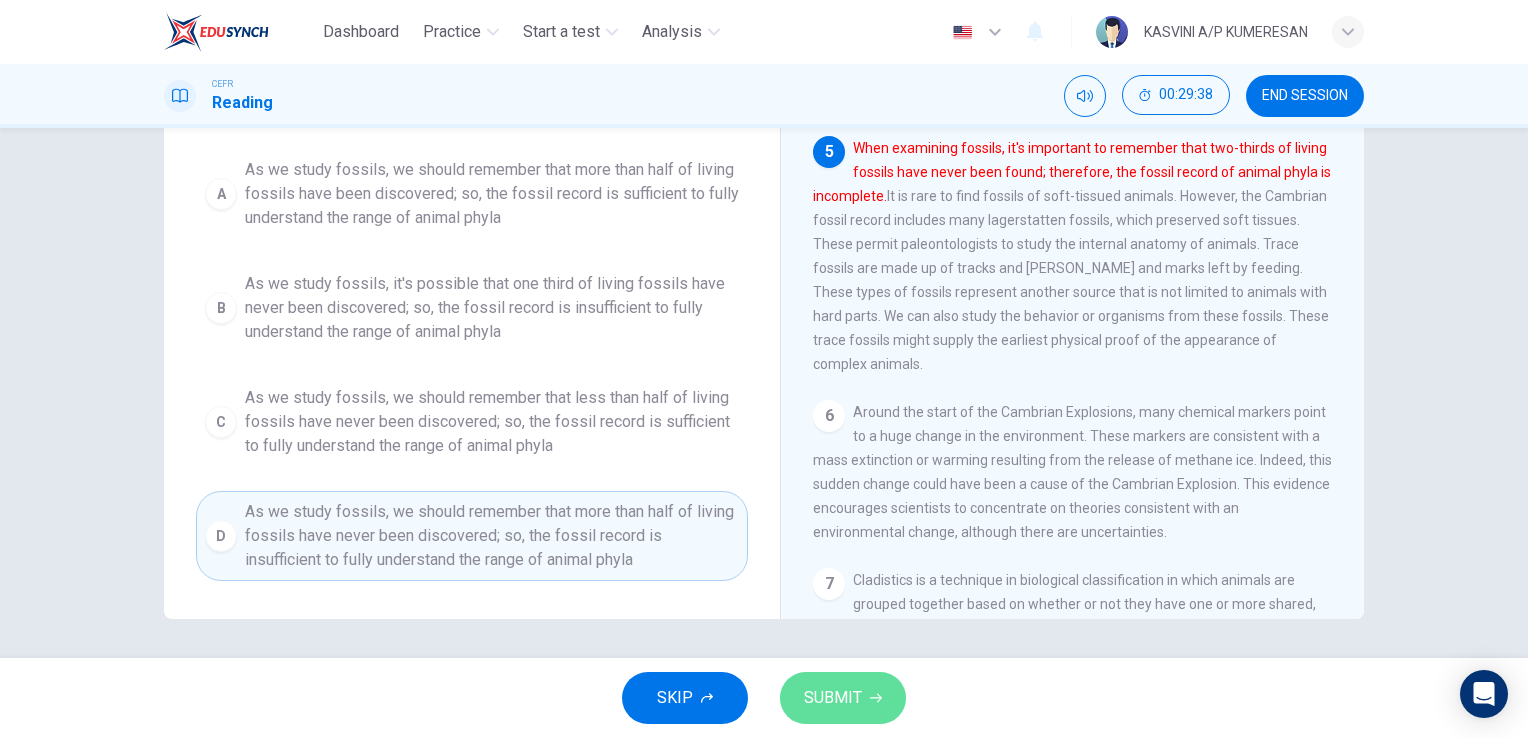 click on "SUBMIT" at bounding box center [833, 698] 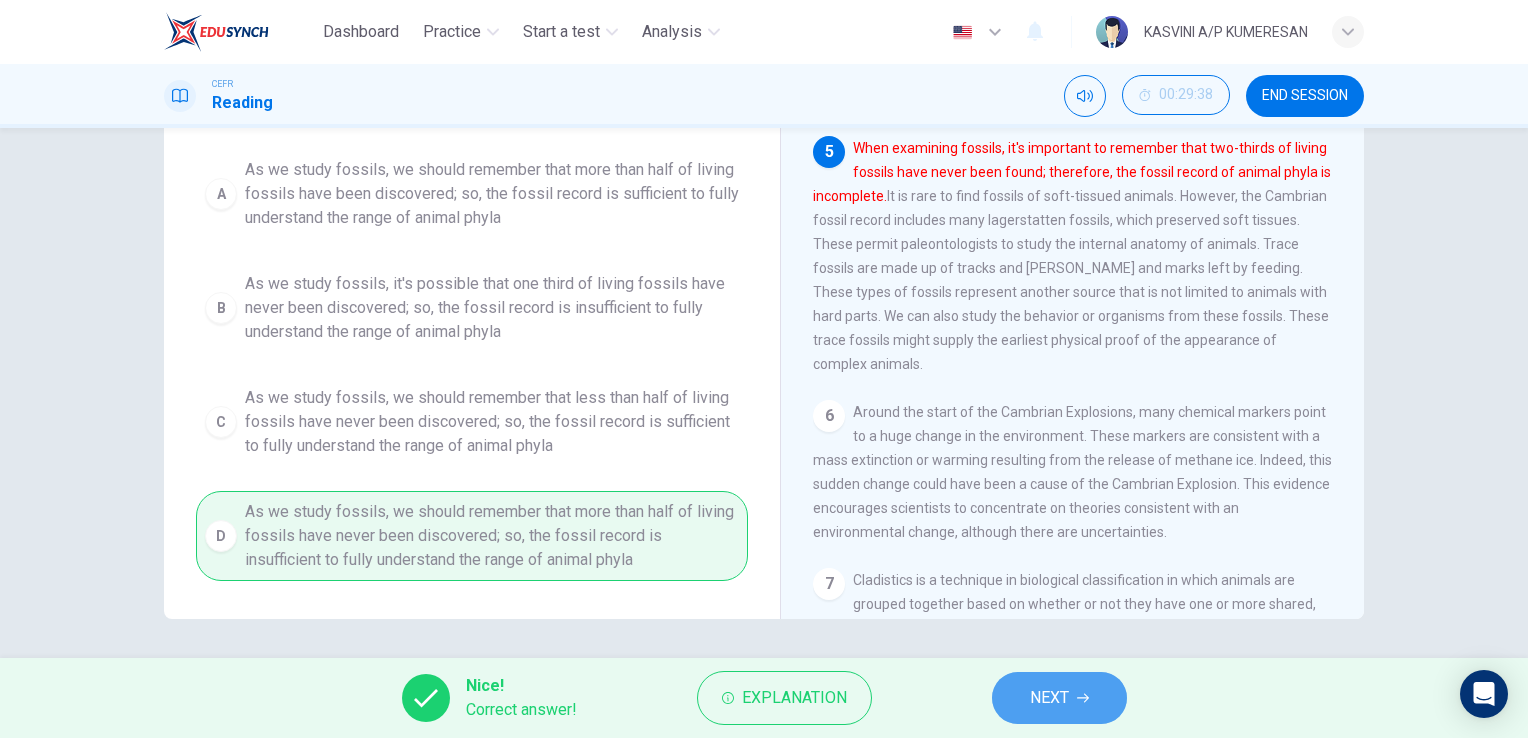 click on "NEXT" at bounding box center [1049, 698] 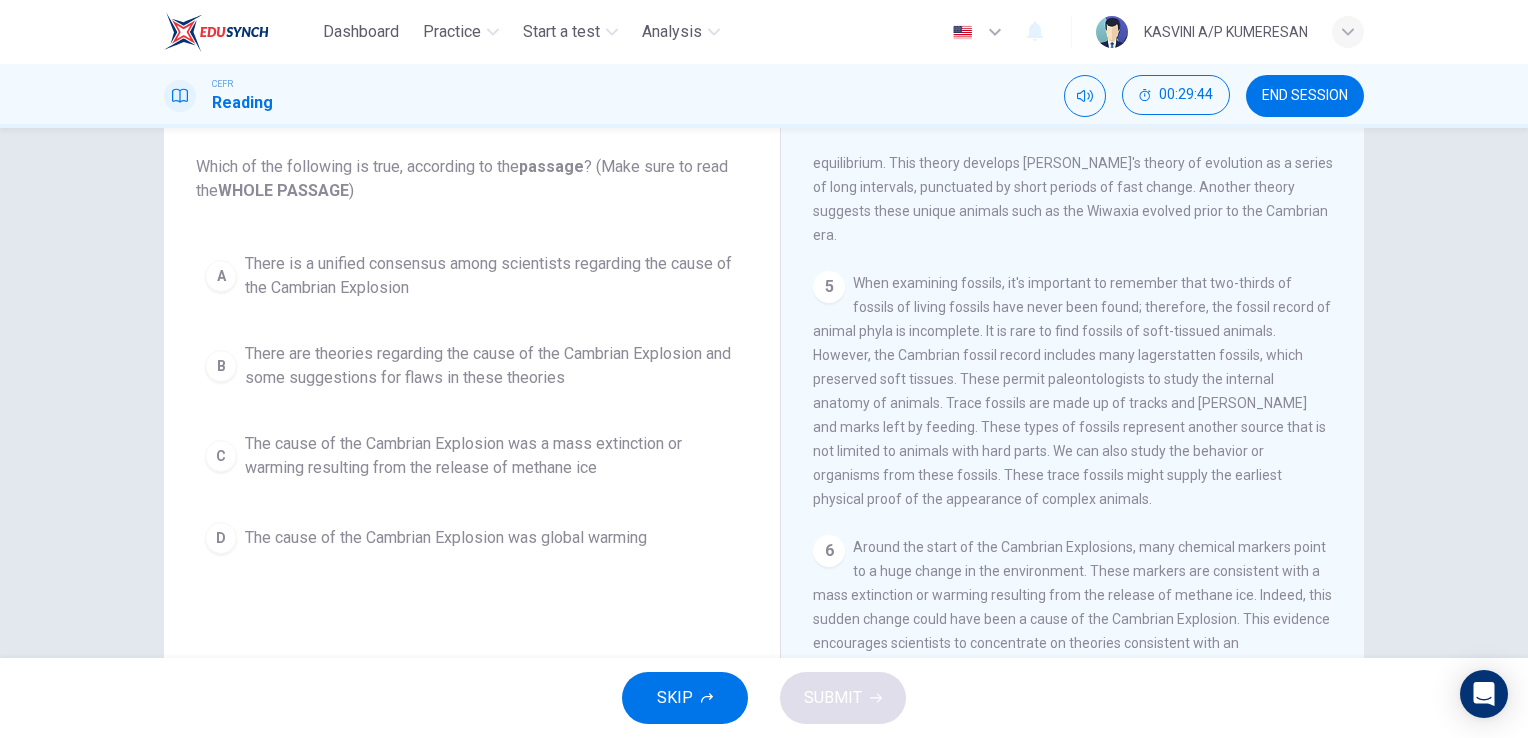 scroll, scrollTop: 144, scrollLeft: 0, axis: vertical 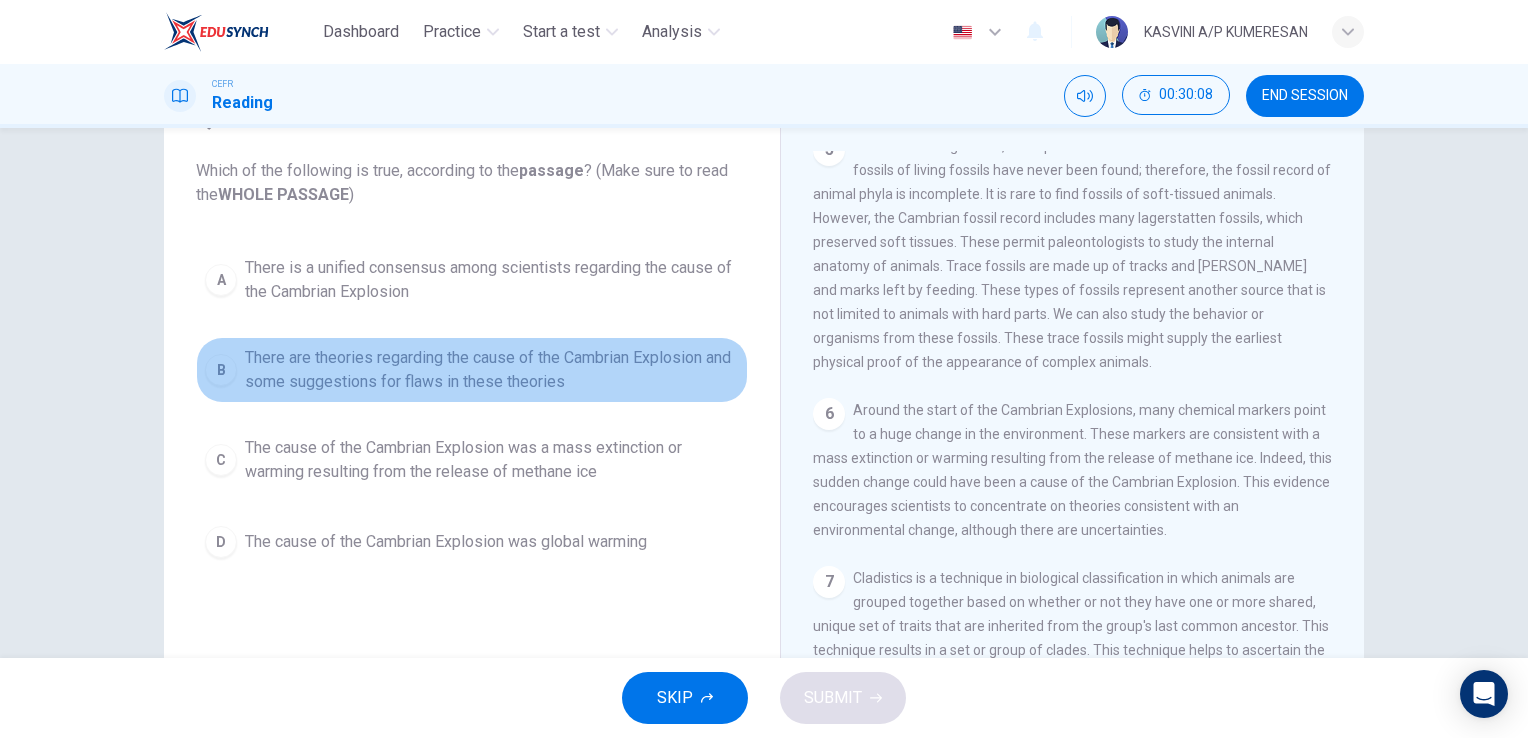 click on "There are theories regarding the cause of the Cambrian Explosion and some suggestions for flaws in these theories" at bounding box center (492, 370) 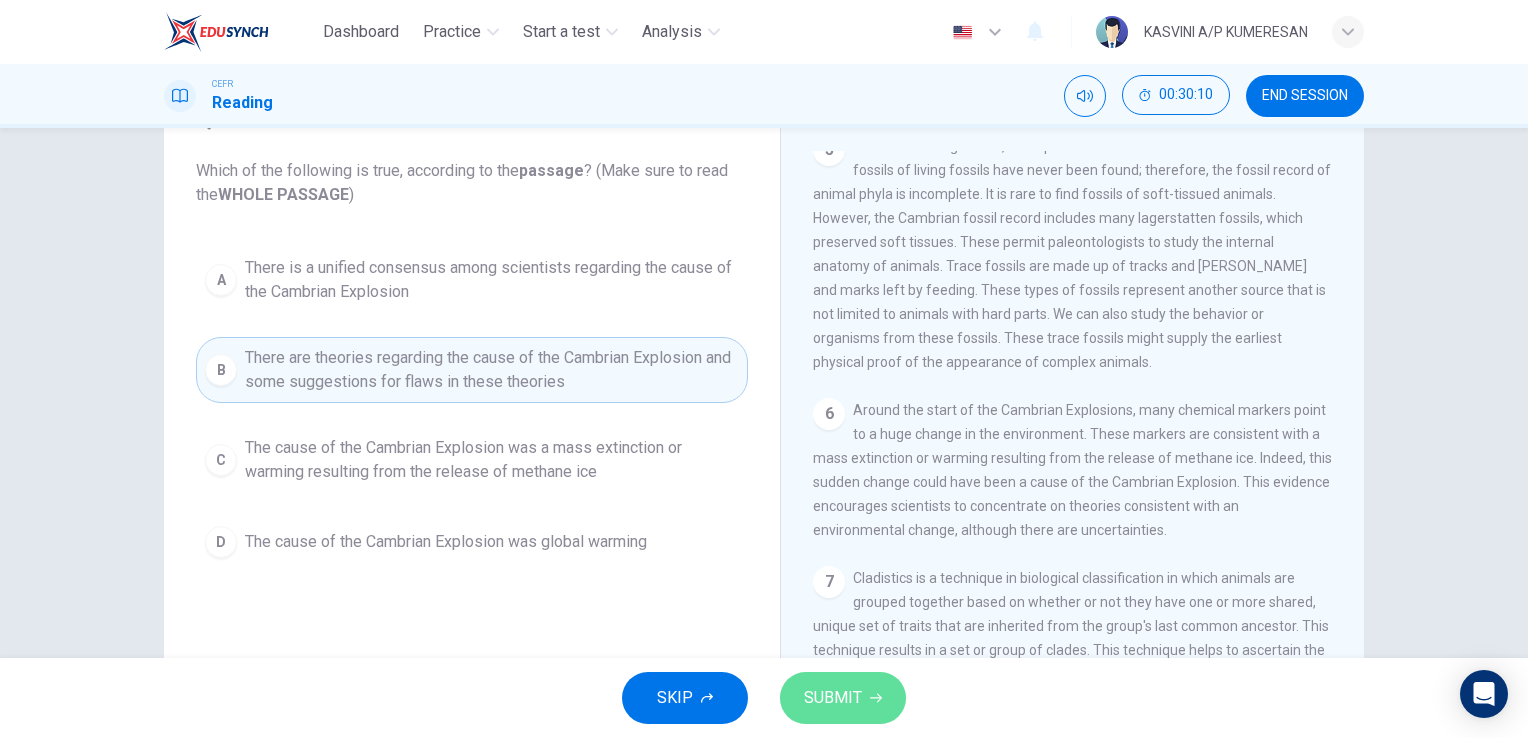 click on "SUBMIT" at bounding box center [833, 698] 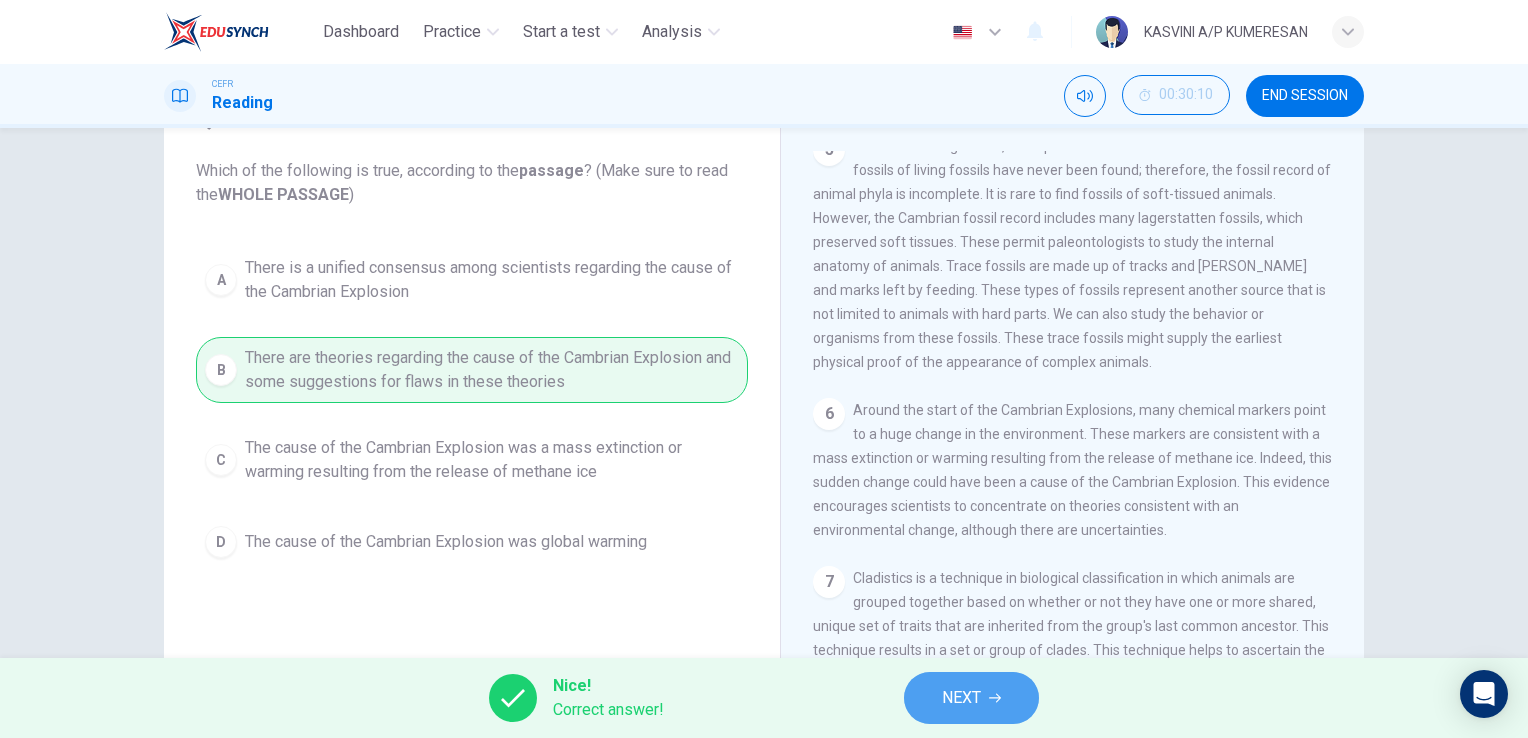 click on "NEXT" at bounding box center (971, 698) 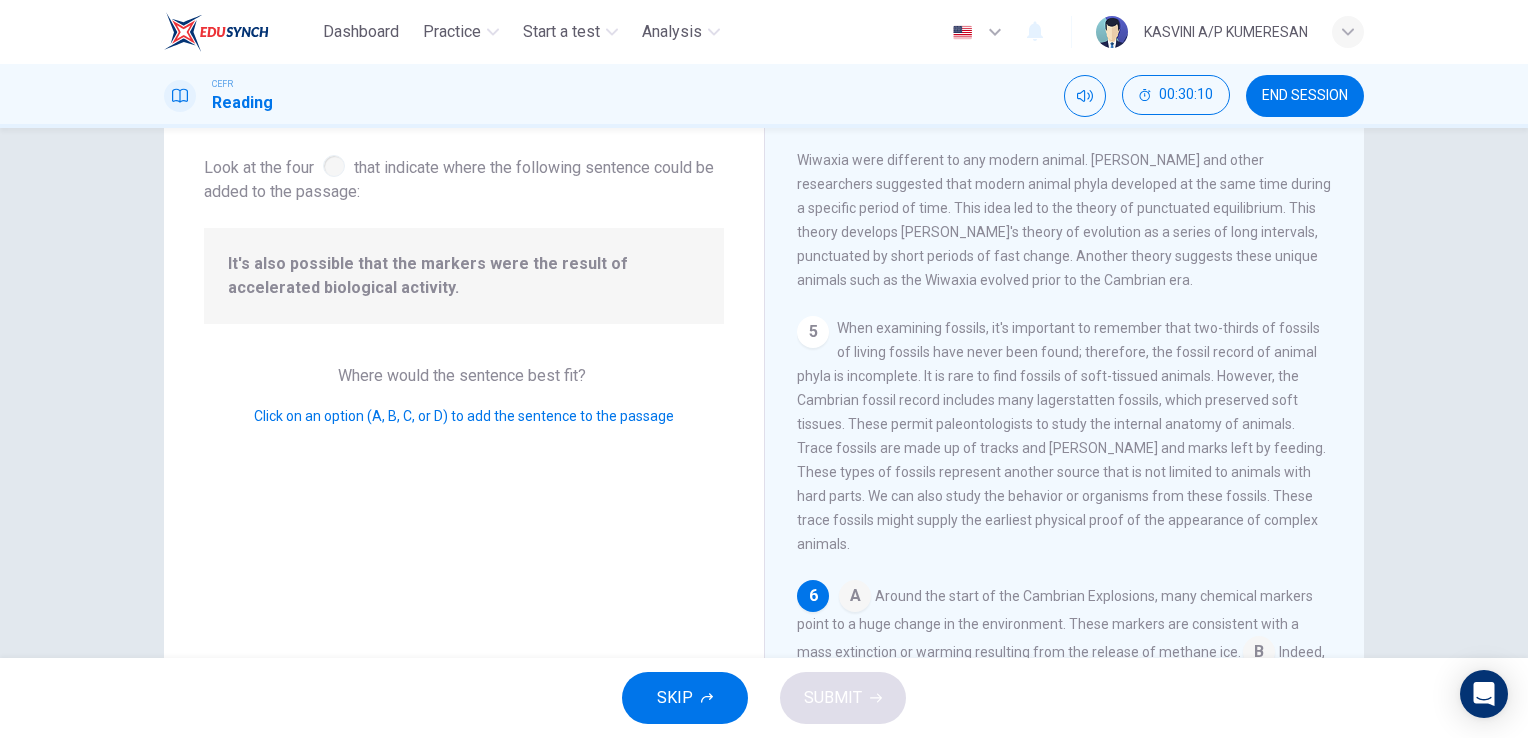 scroll, scrollTop: 987, scrollLeft: 0, axis: vertical 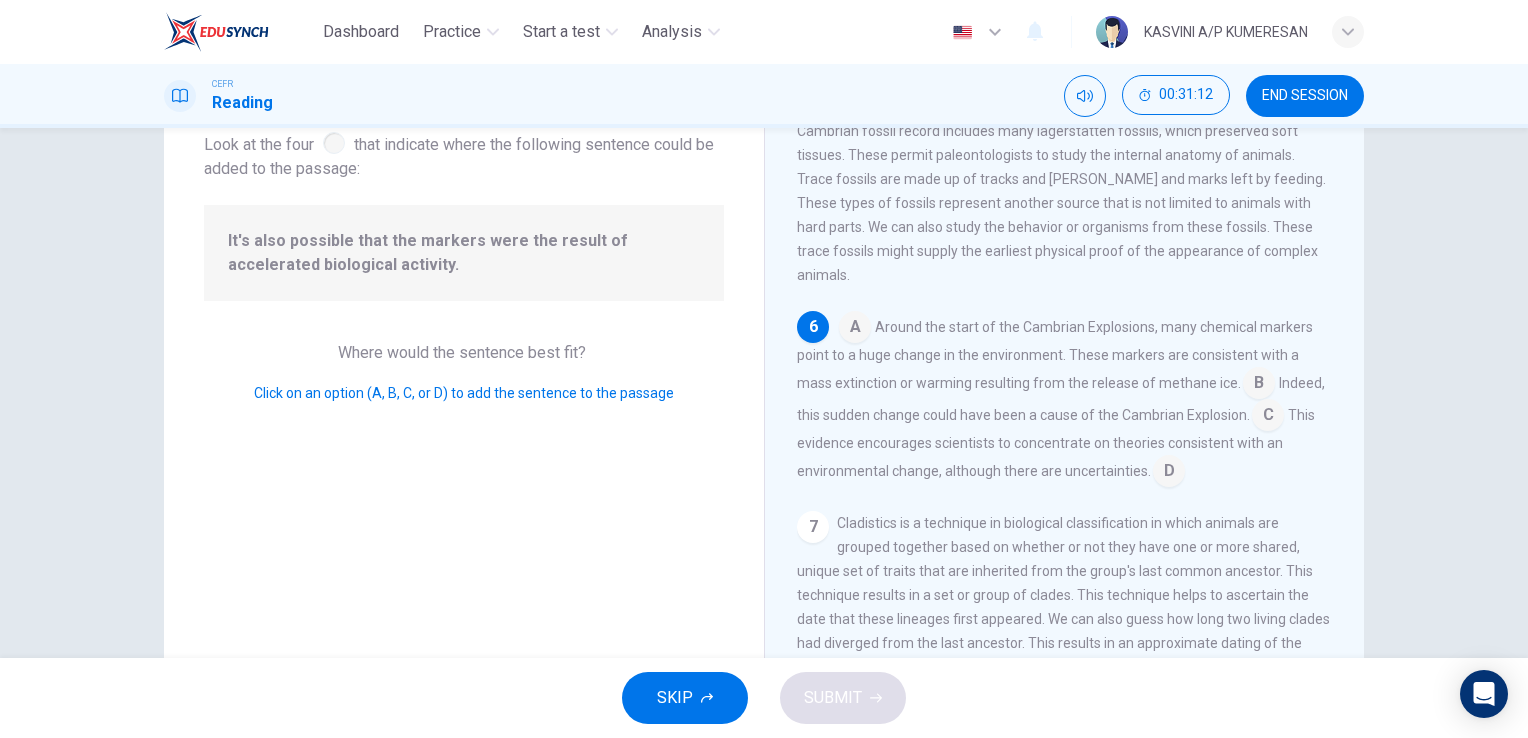 click at bounding box center [1268, 417] 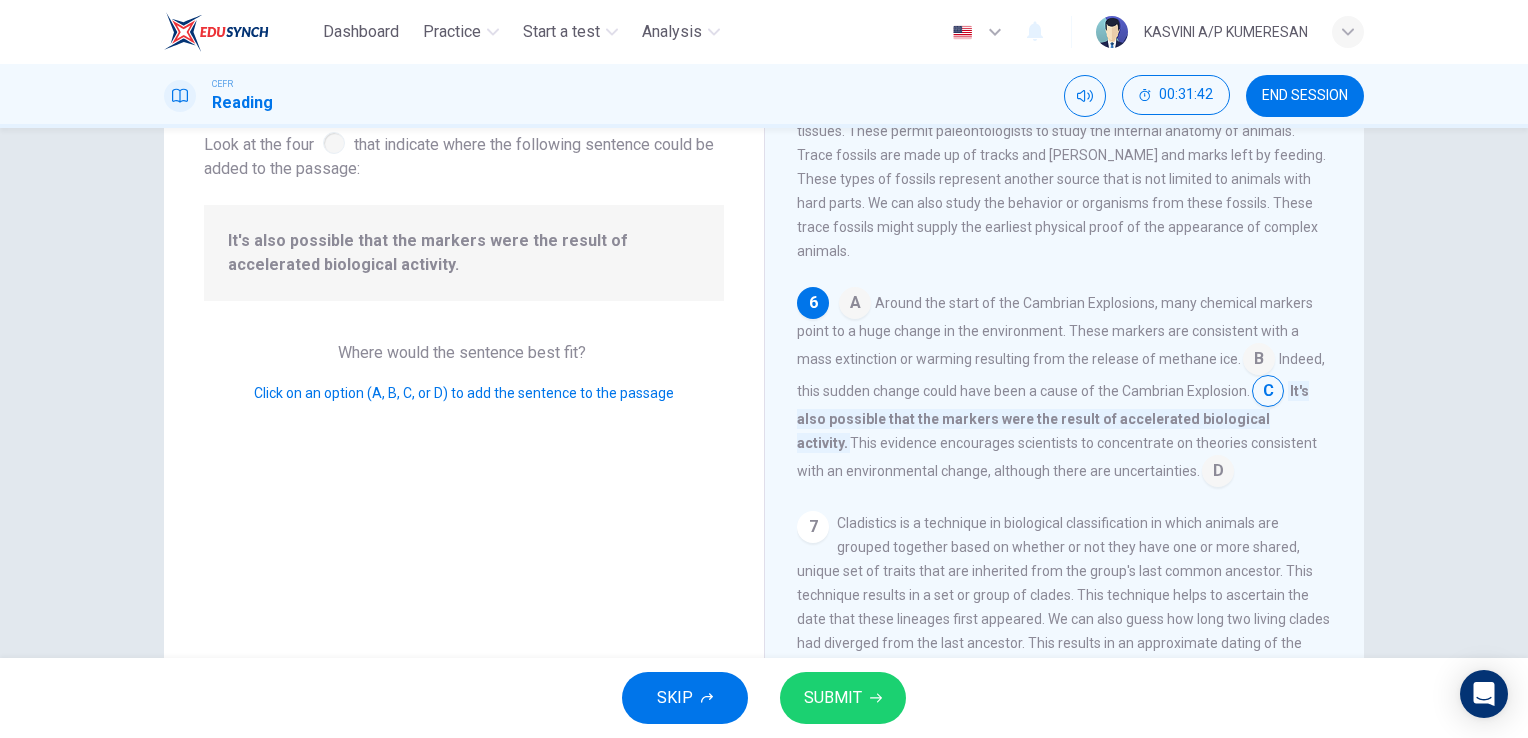 click at bounding box center [1218, 473] 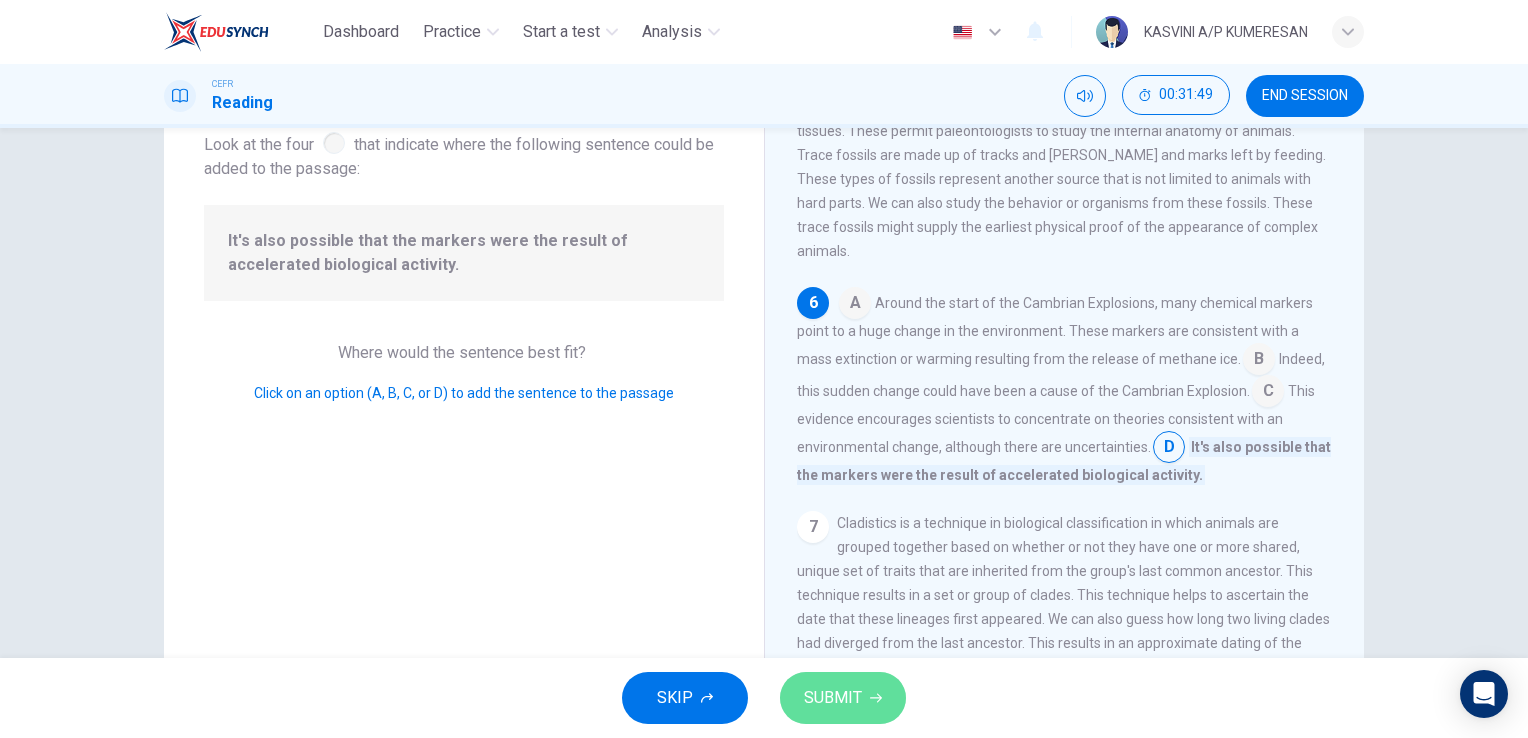 click on "SUBMIT" at bounding box center [833, 698] 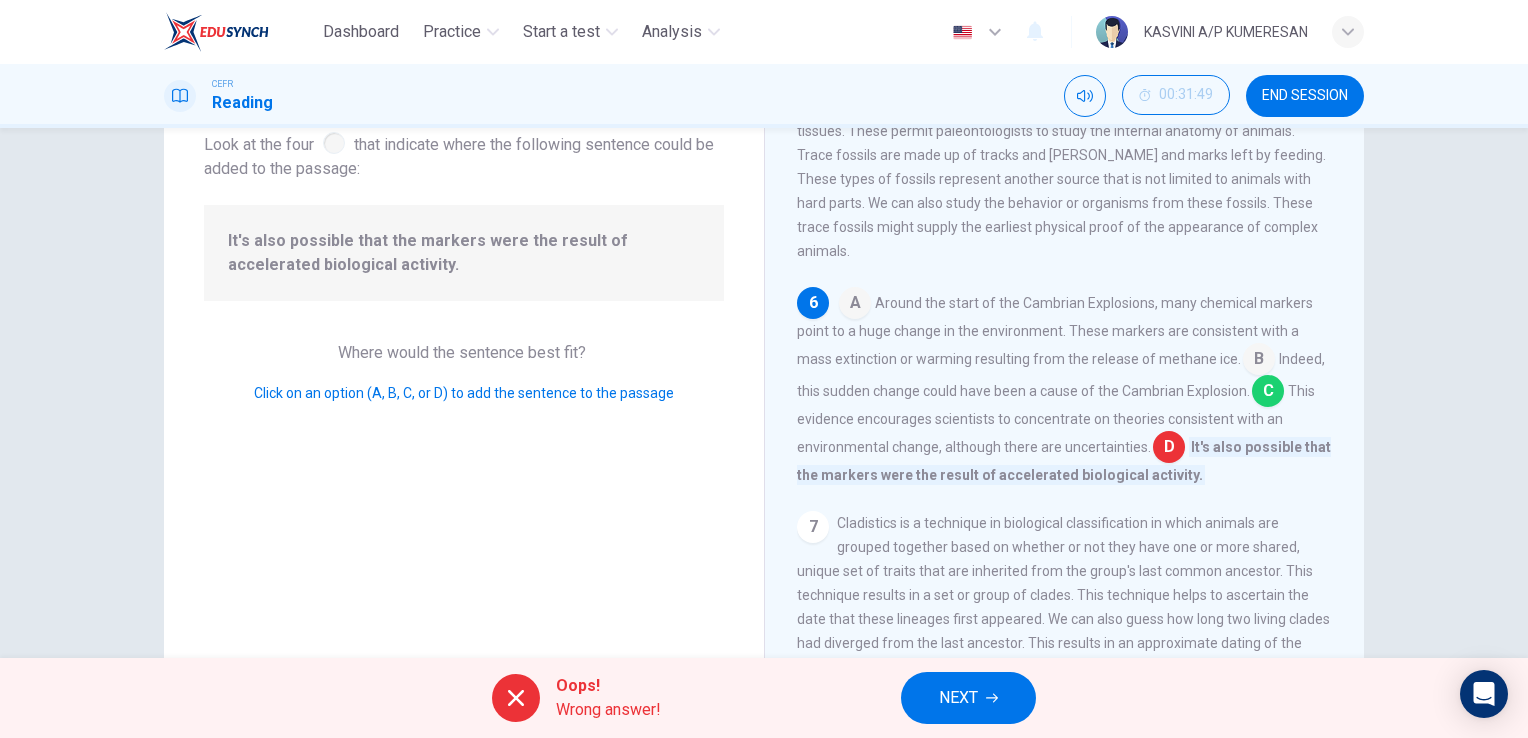 click on "7 Cladistics is a technique in biological classification in which animals are grouped together based on whether or not they have one or more shared, unique set of traits that are inherited from the group's last common ancestor. This technique results in a set or group of clades. This technique helps to ascertain the date that these lineages first appeared. We can also guess how long two living clades had diverged from the last ancestor. This results in an approximate dating of the lineages." at bounding box center (1065, 595) 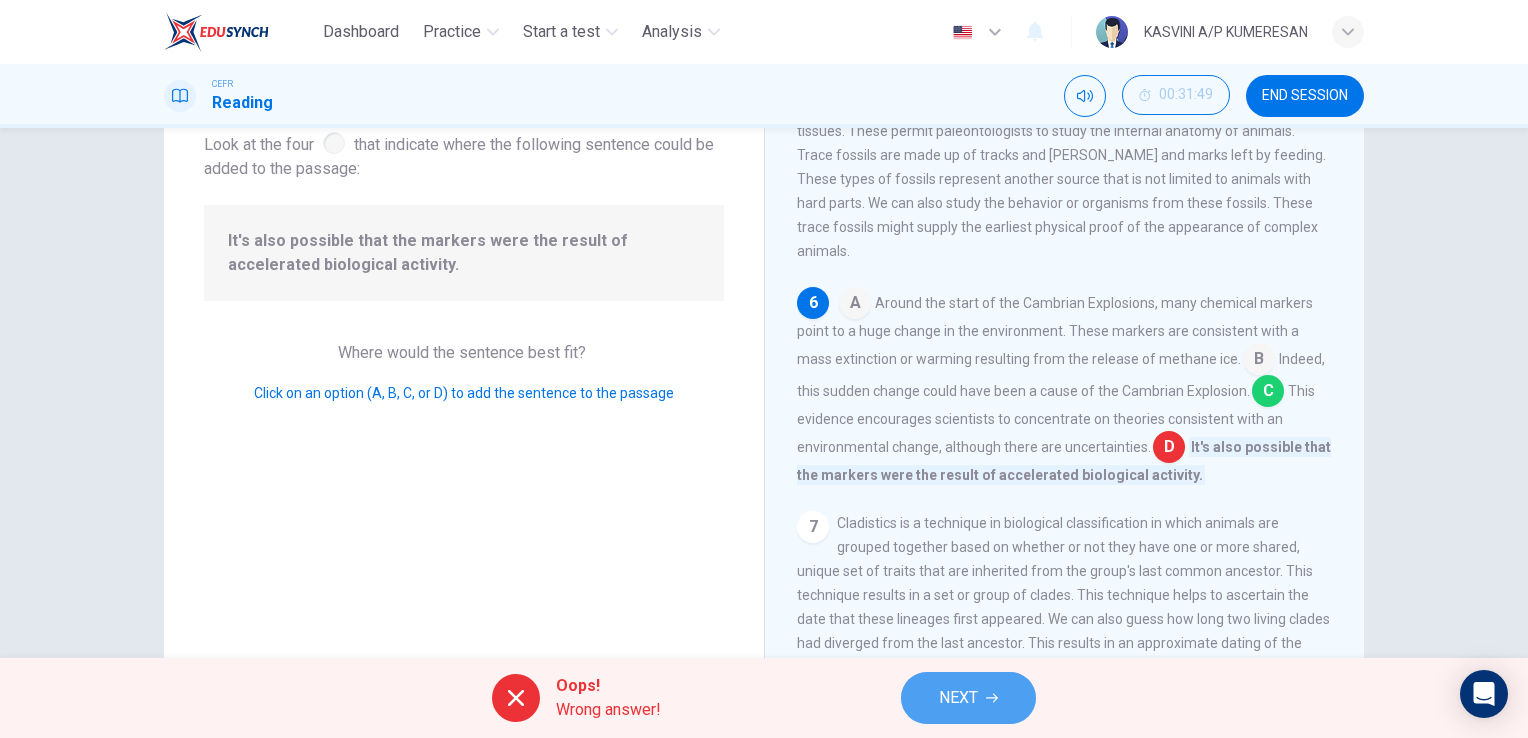 click on "NEXT" at bounding box center (968, 698) 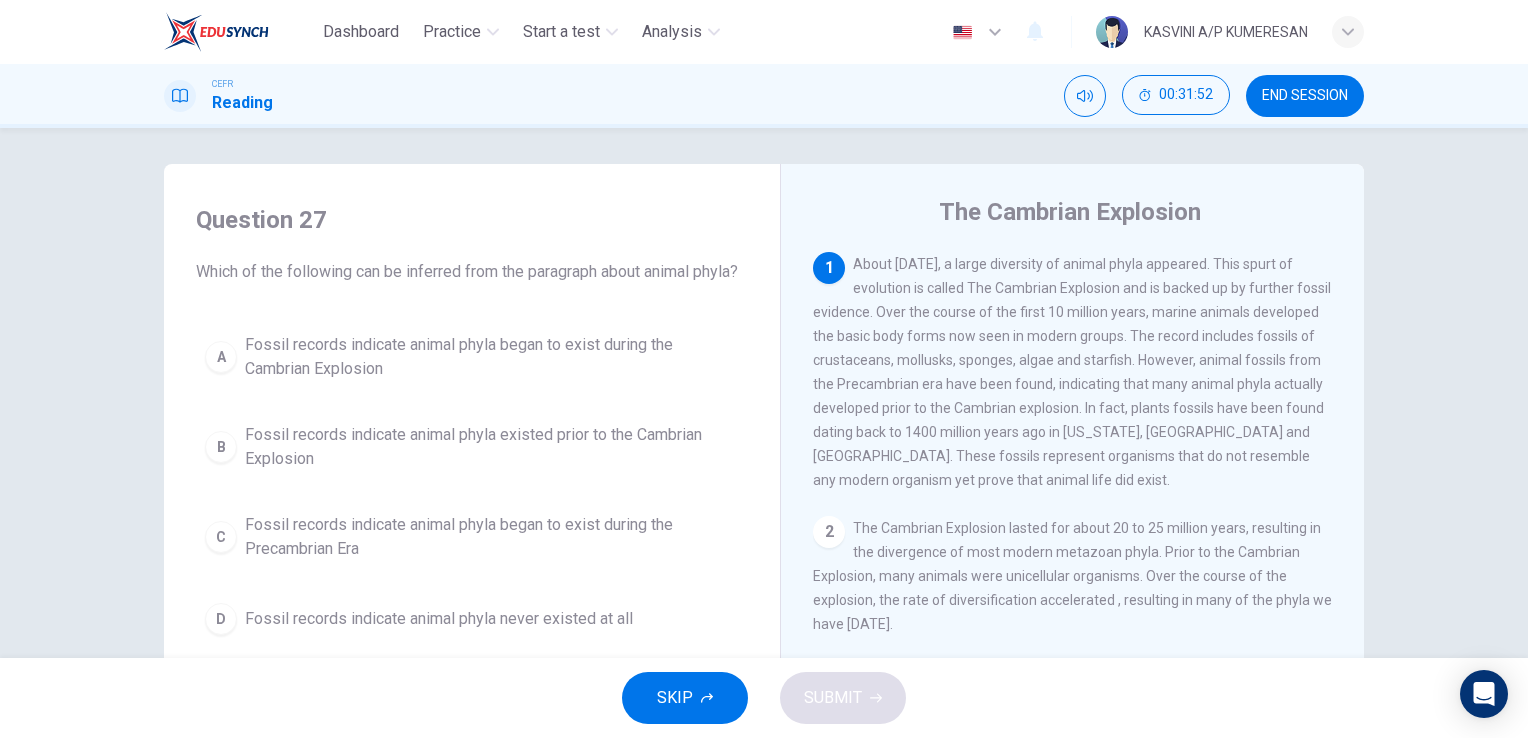 scroll, scrollTop: 0, scrollLeft: 0, axis: both 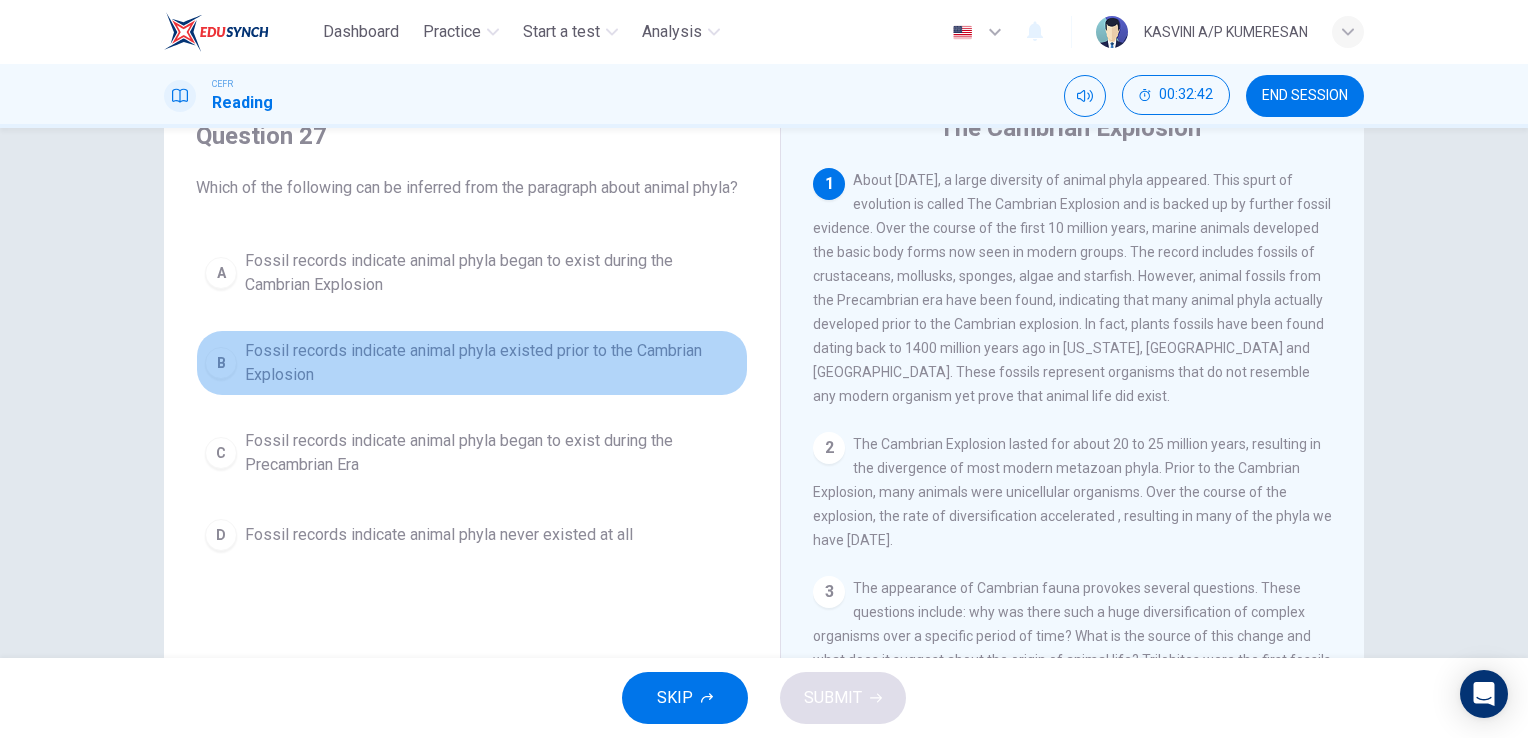 click on "Fossil records indicate animal phyla existed prior to the Cambrian Explosion" at bounding box center (492, 363) 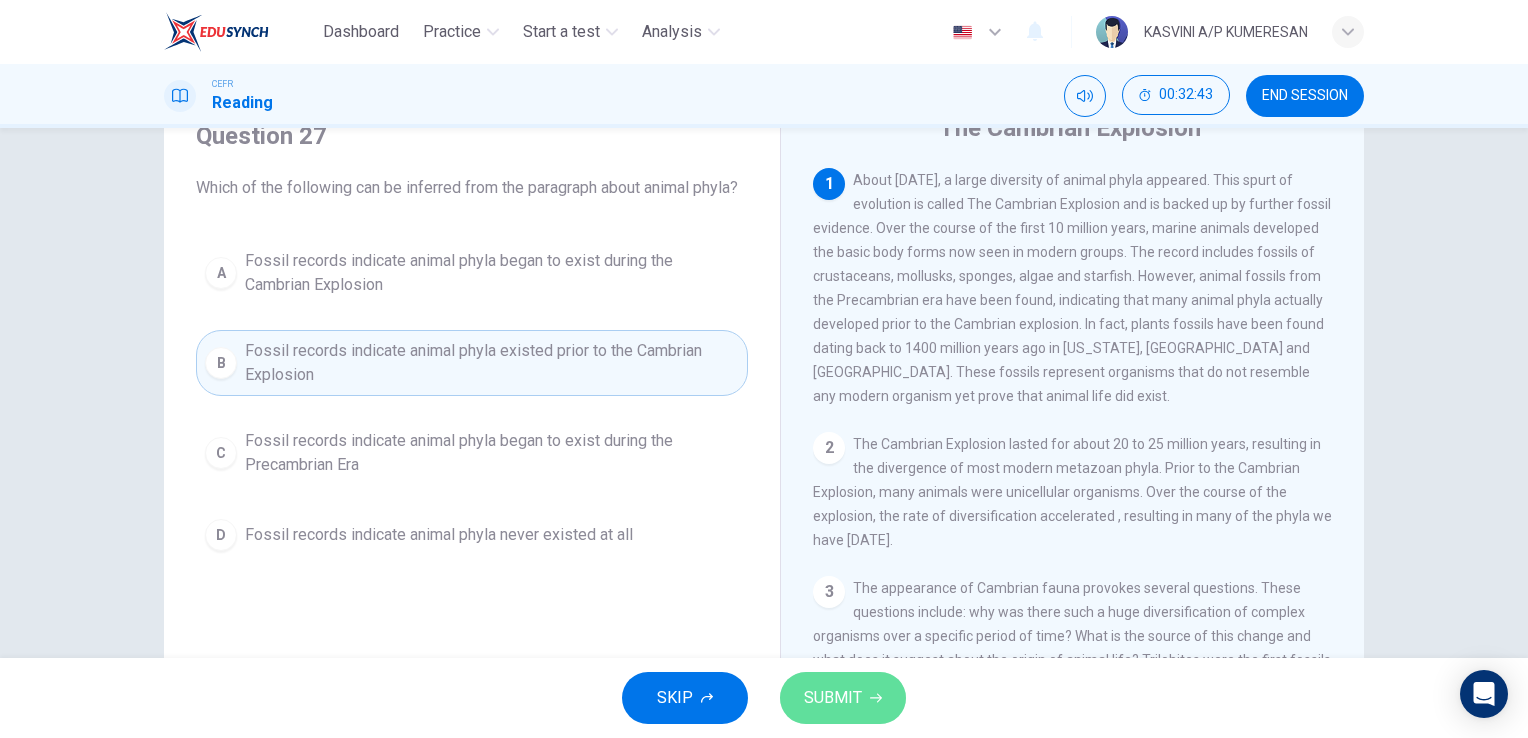 click on "SUBMIT" at bounding box center [833, 698] 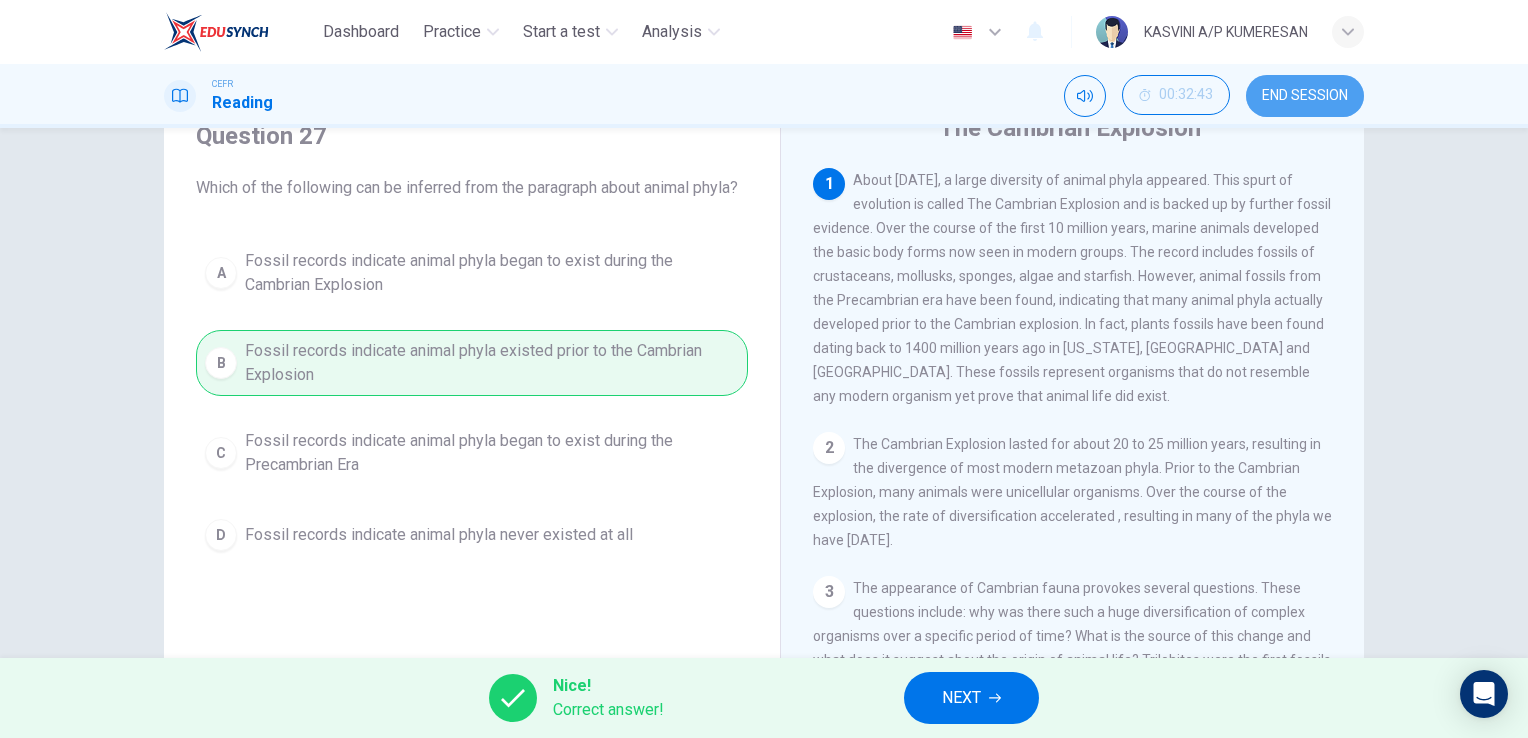 click on "END SESSION" at bounding box center (1305, 96) 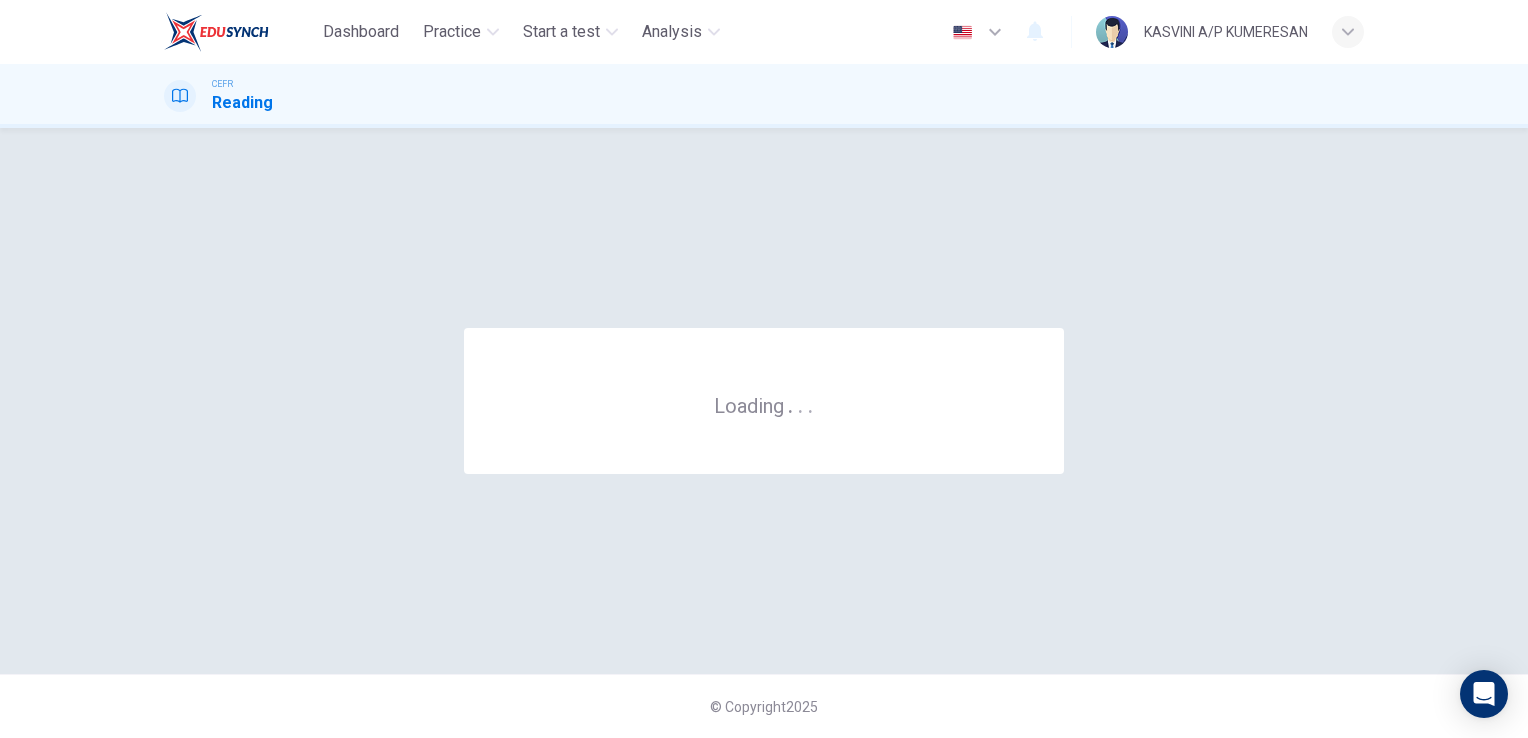 scroll, scrollTop: 0, scrollLeft: 0, axis: both 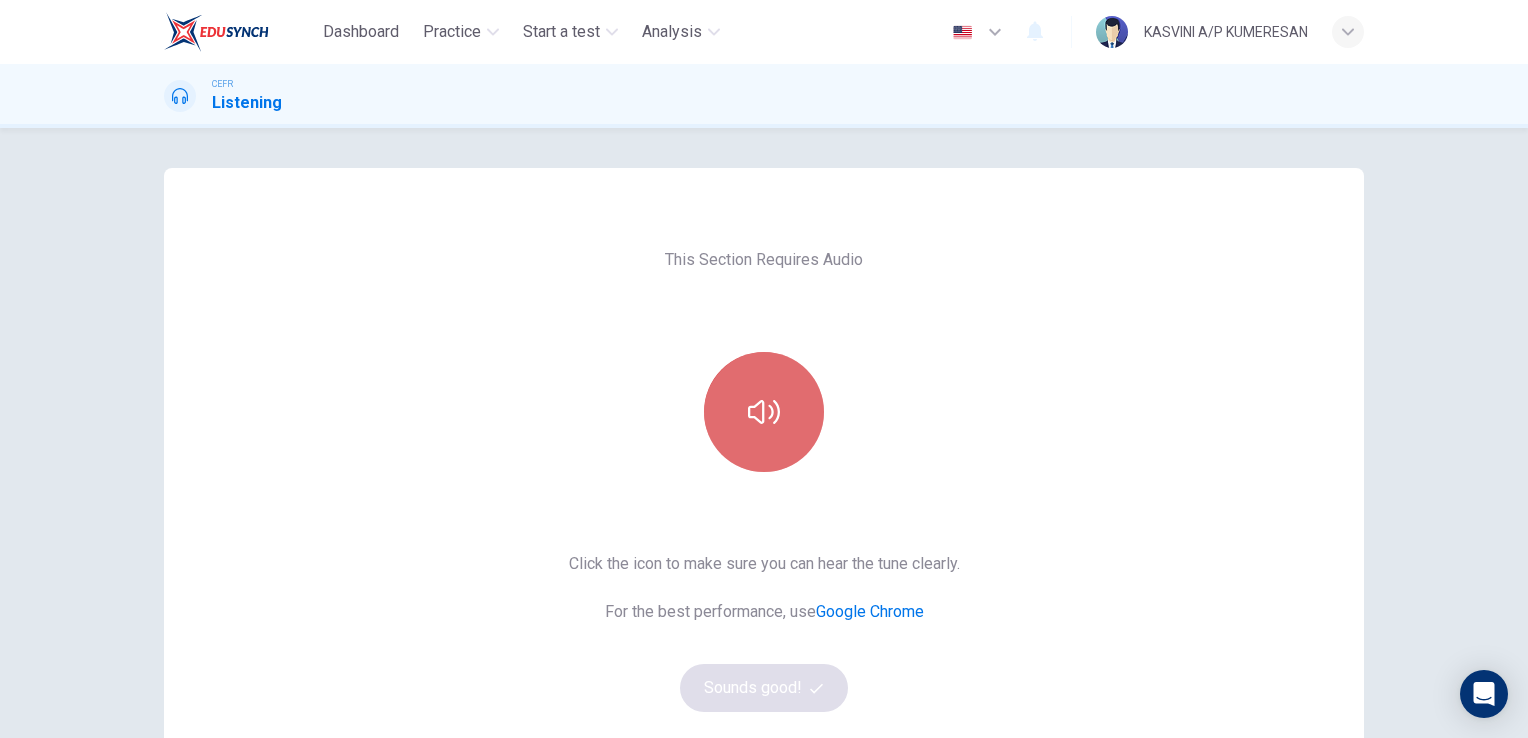 click at bounding box center [764, 412] 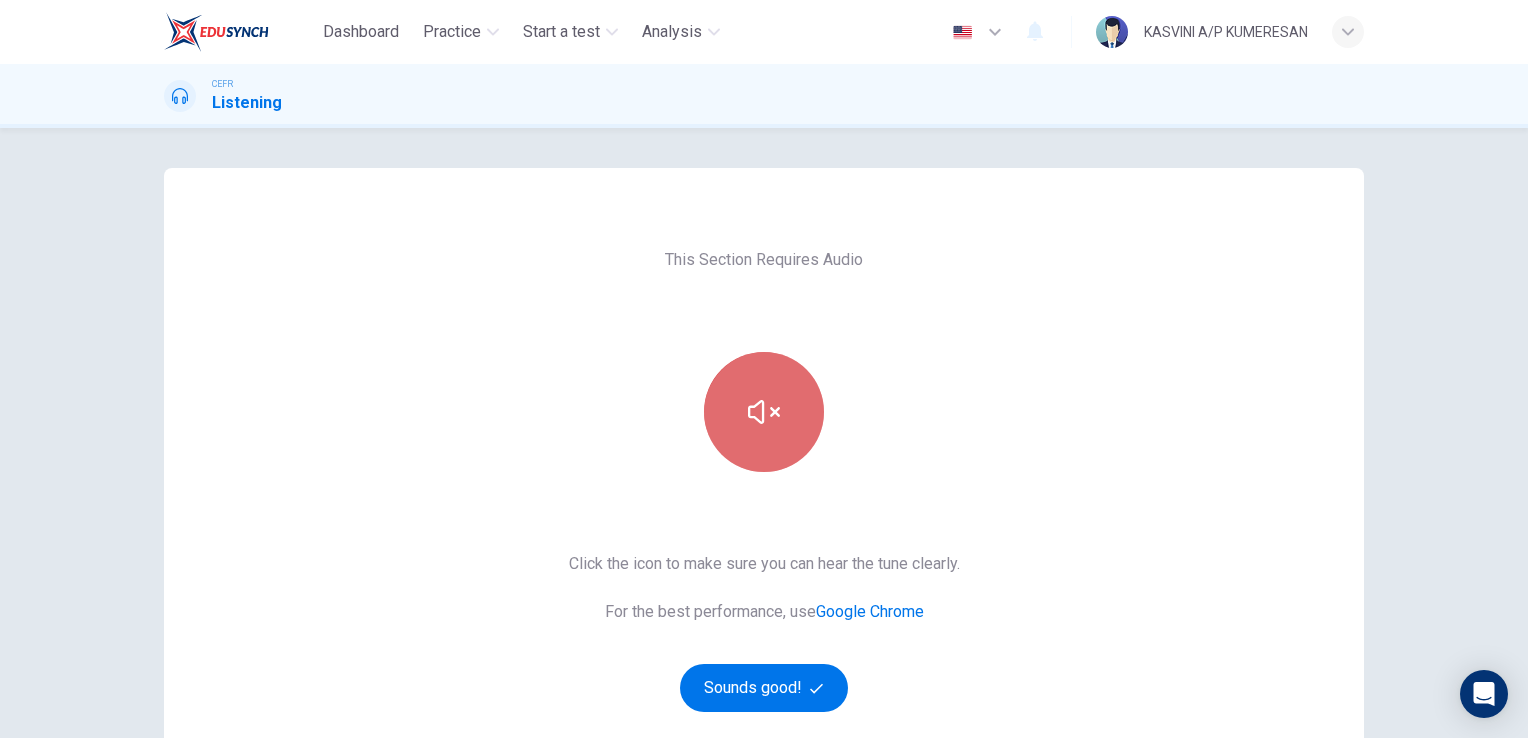 click at bounding box center [764, 412] 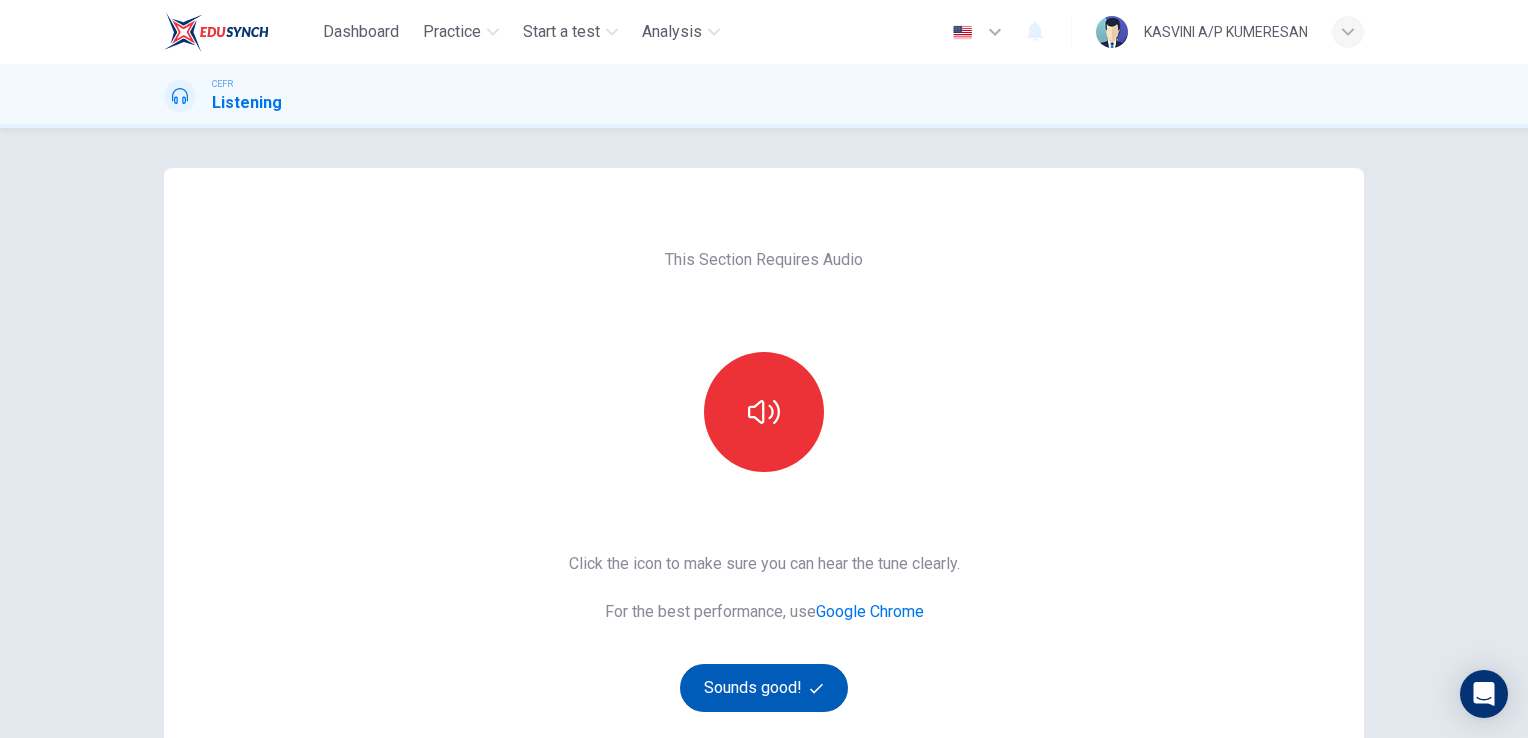 click on "Sounds good!" at bounding box center (764, 688) 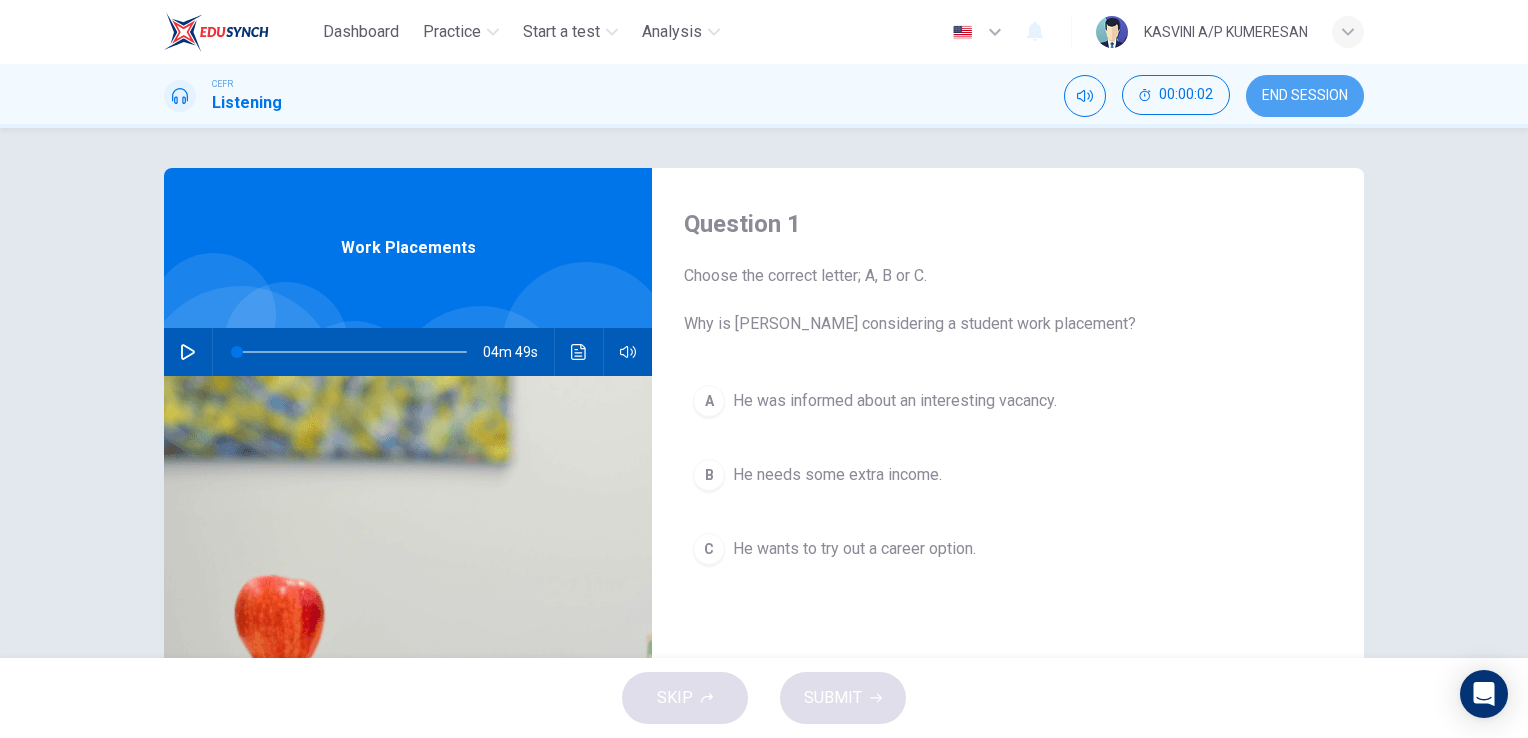 click on "END SESSION" at bounding box center [1305, 96] 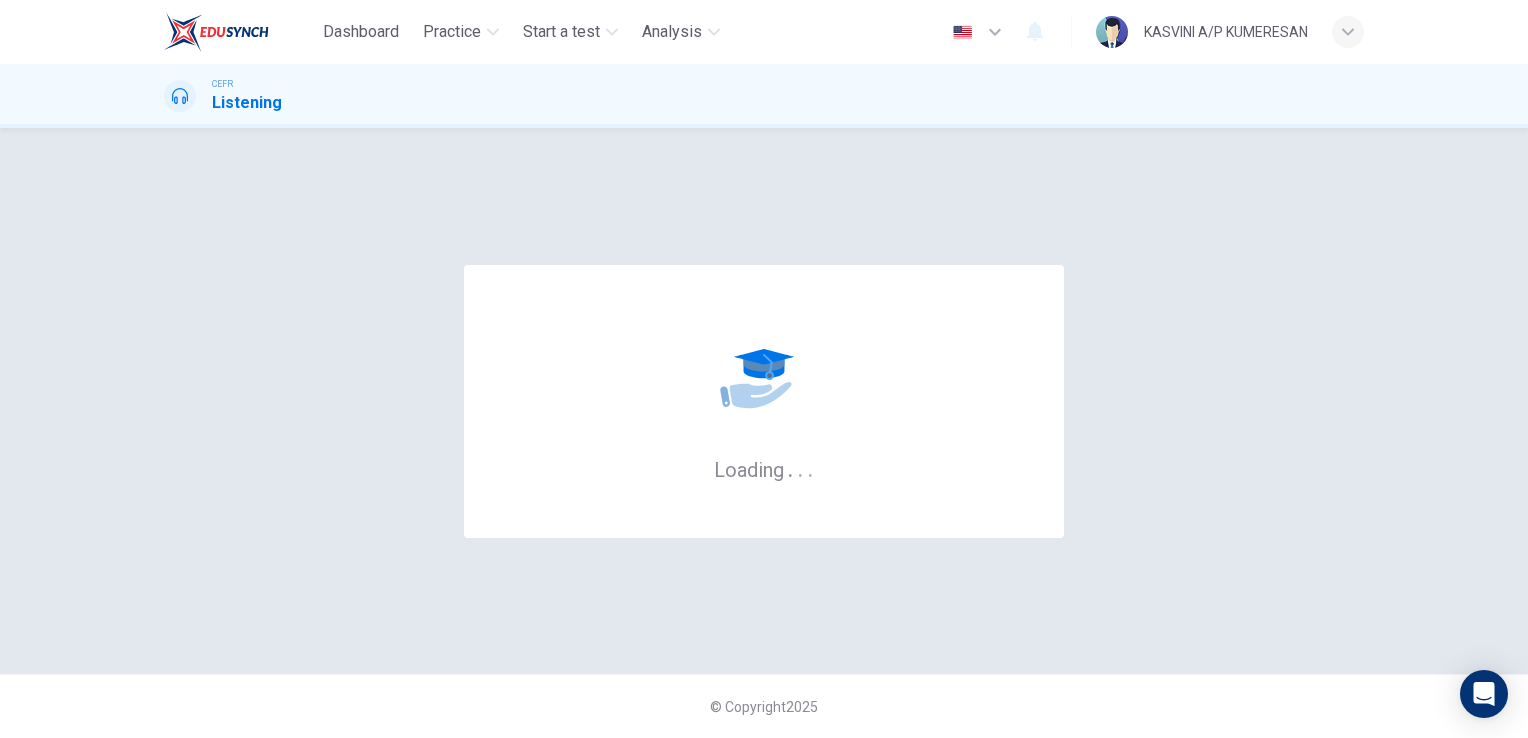 scroll, scrollTop: 0, scrollLeft: 0, axis: both 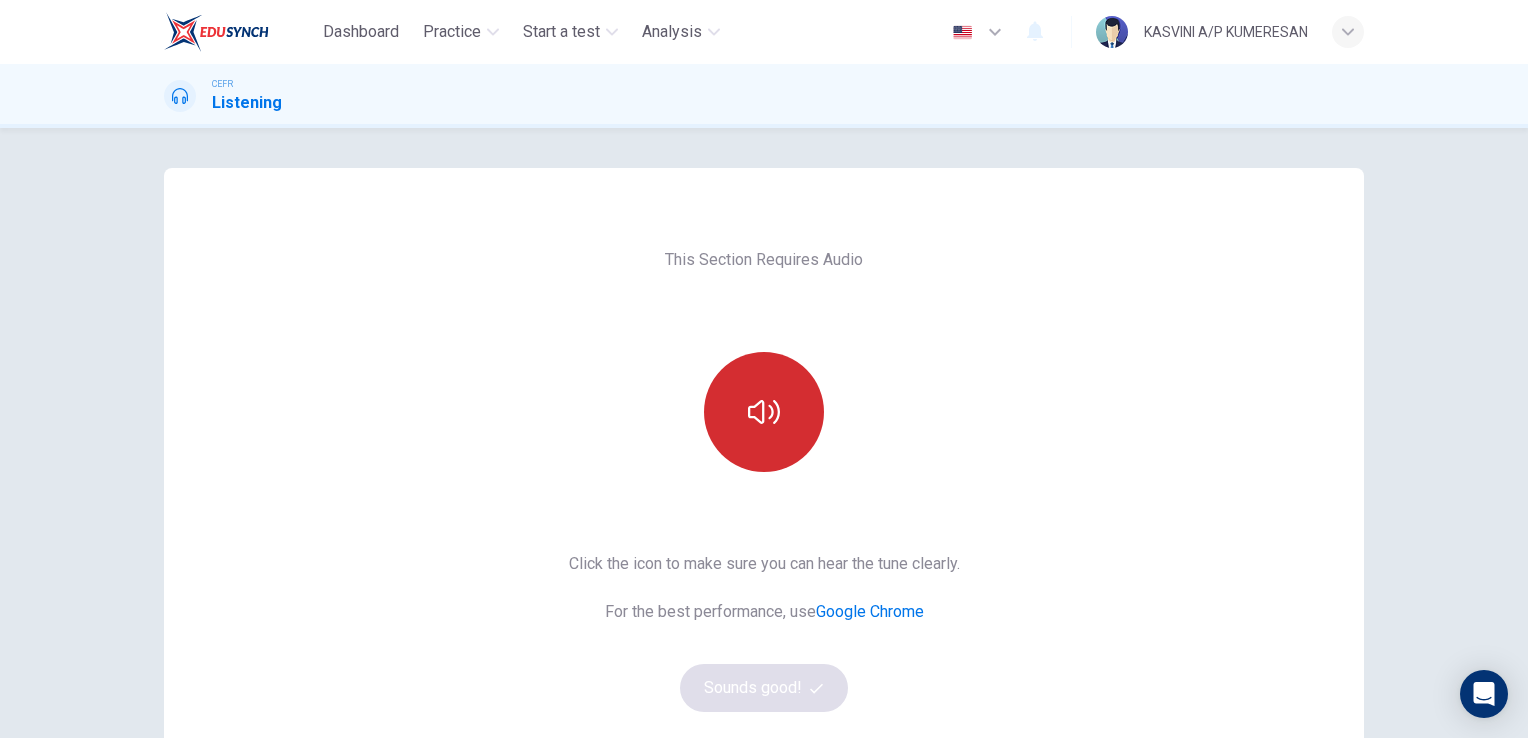 click at bounding box center (764, 412) 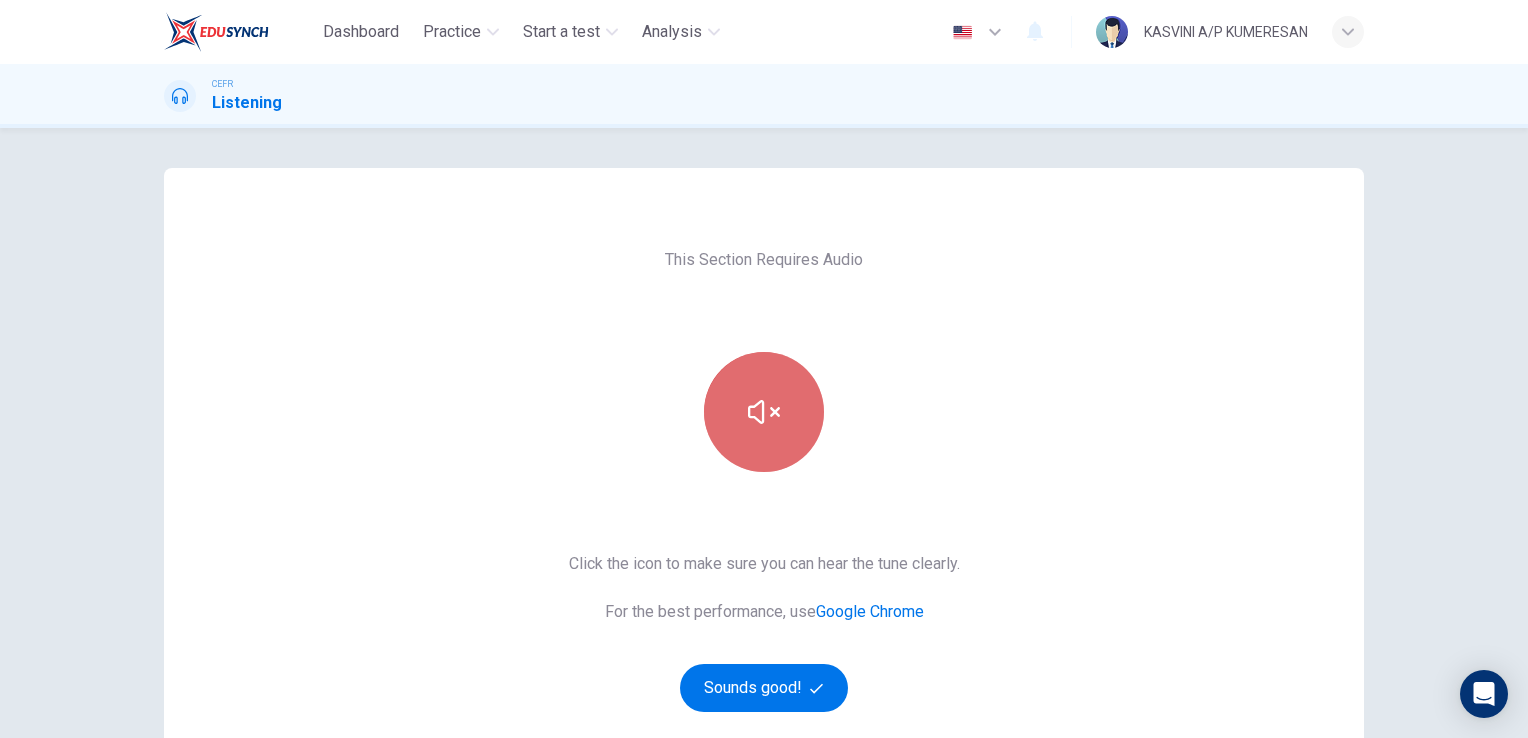 click at bounding box center (764, 412) 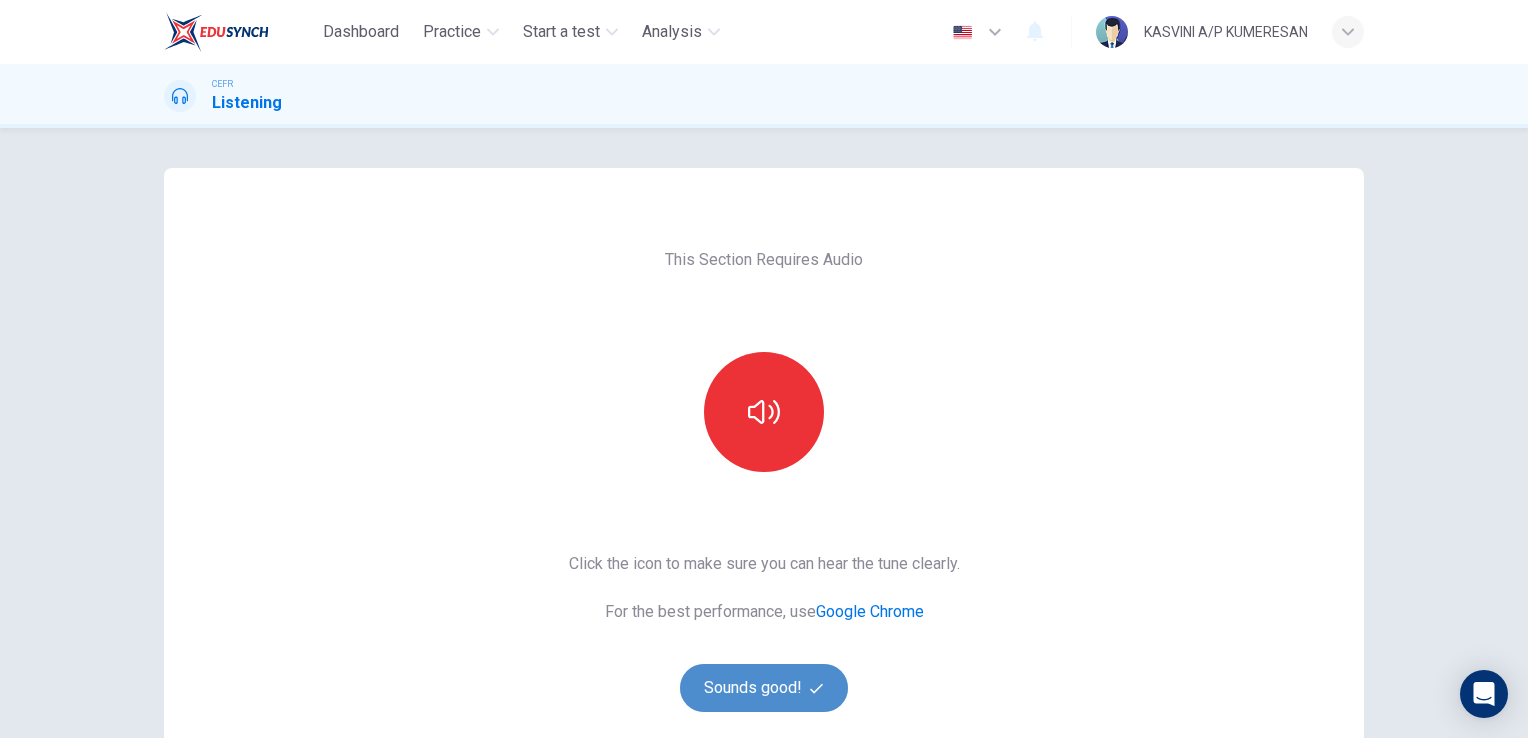 click on "Sounds good!" at bounding box center [764, 688] 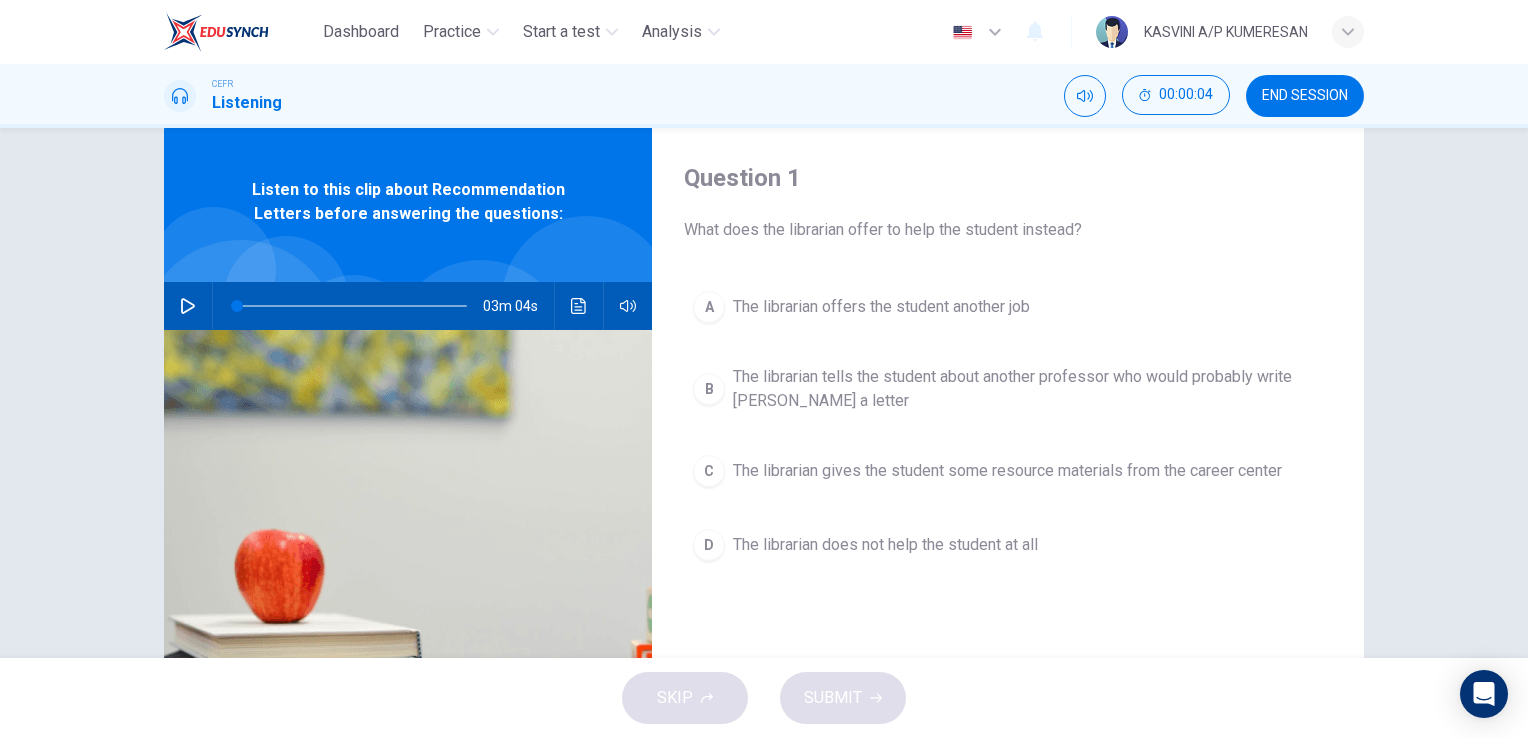 scroll, scrollTop: 59, scrollLeft: 0, axis: vertical 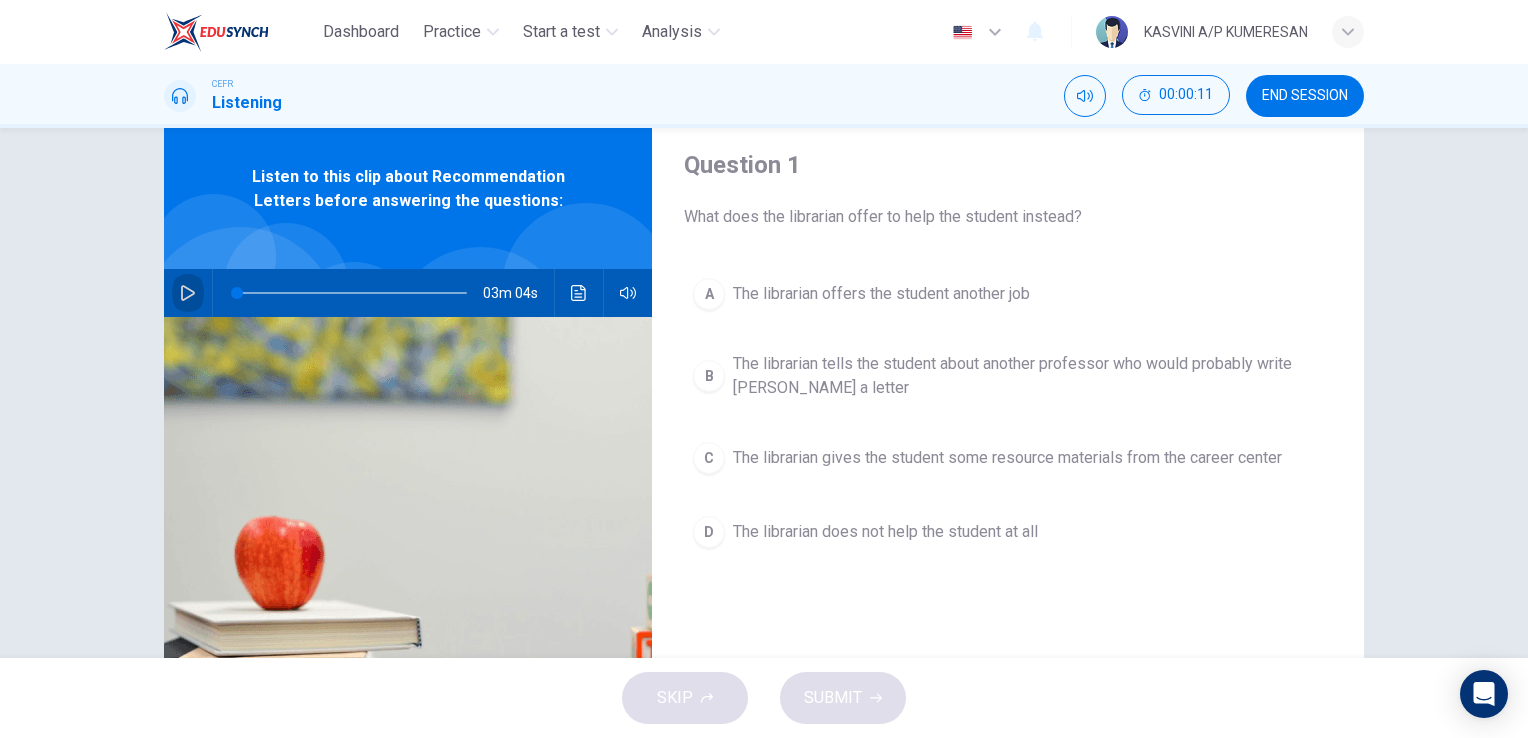 click 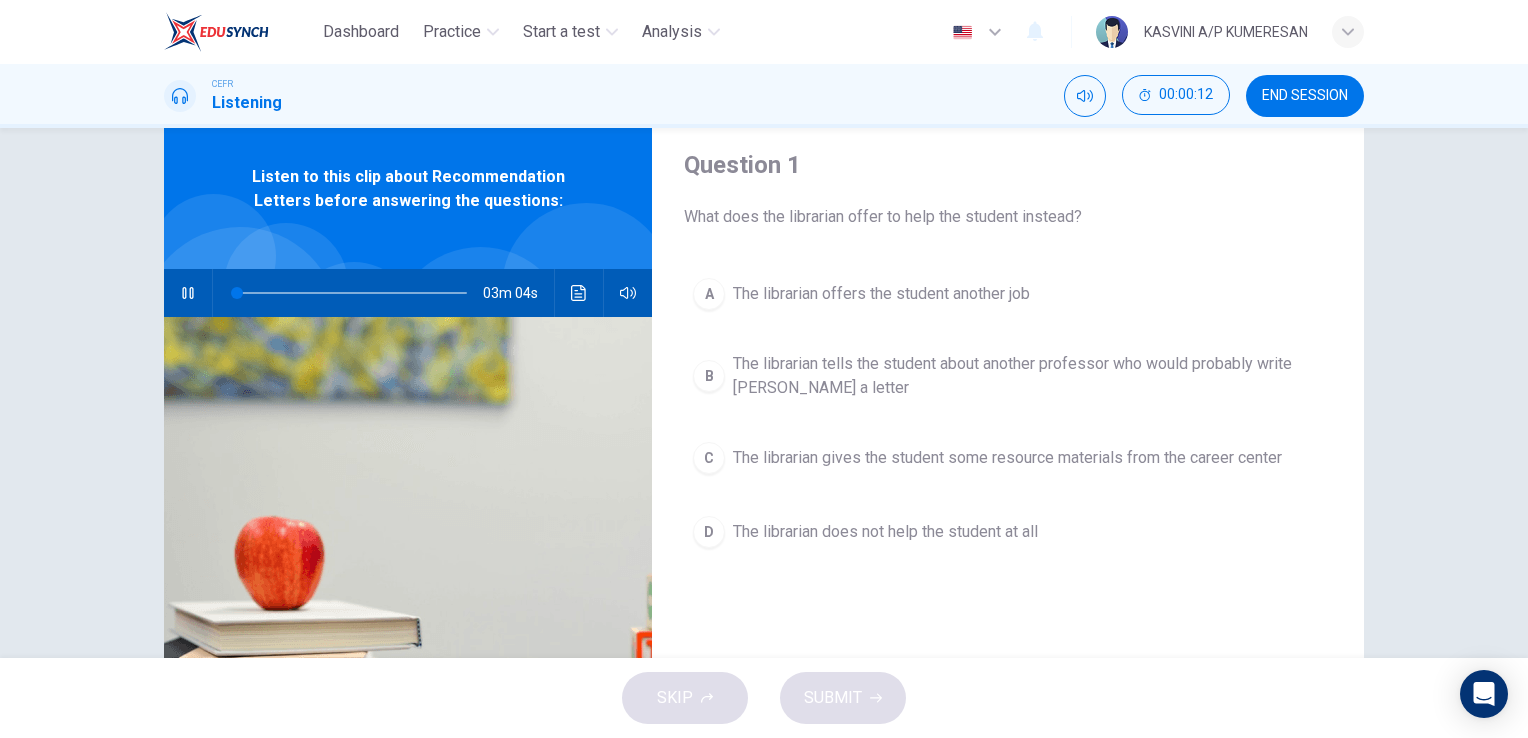 type 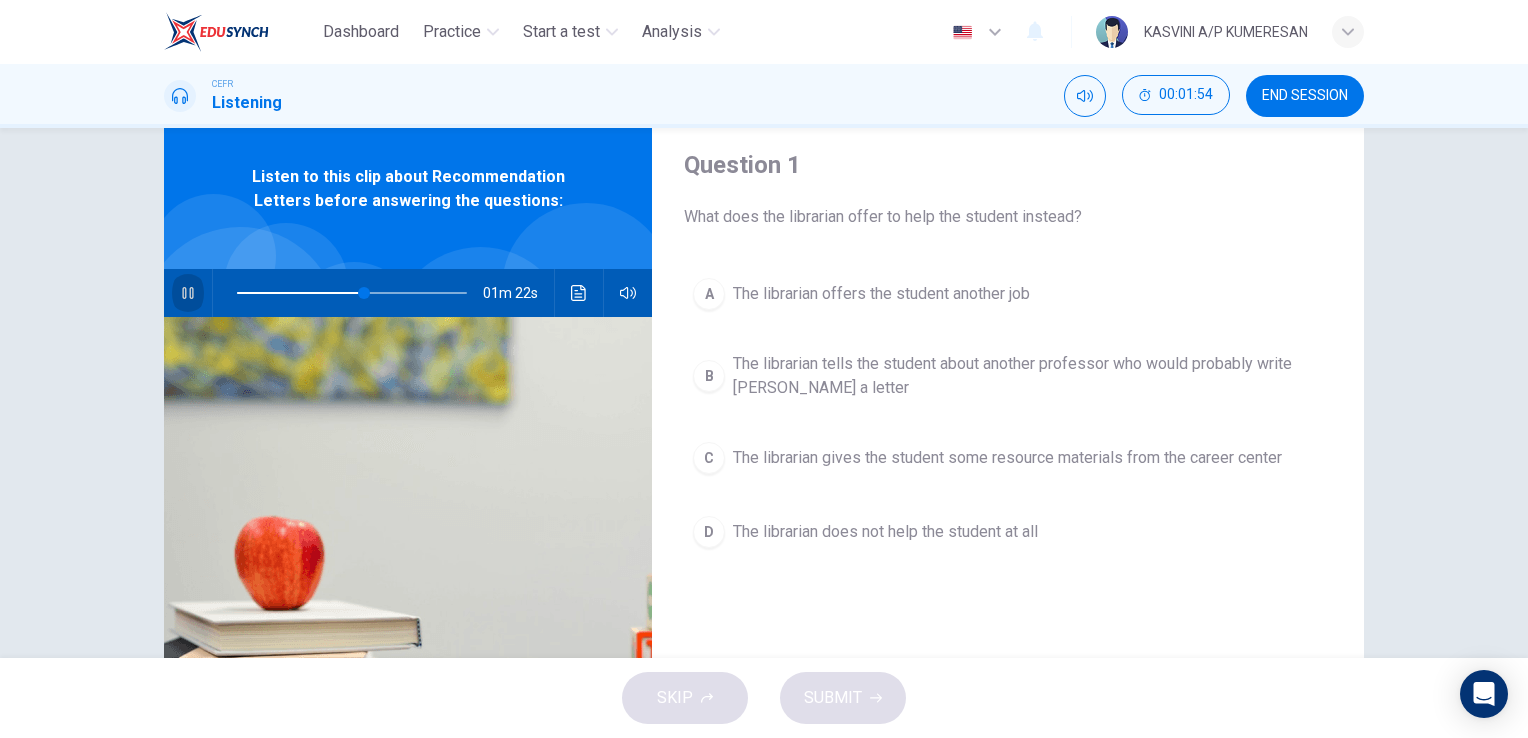 click 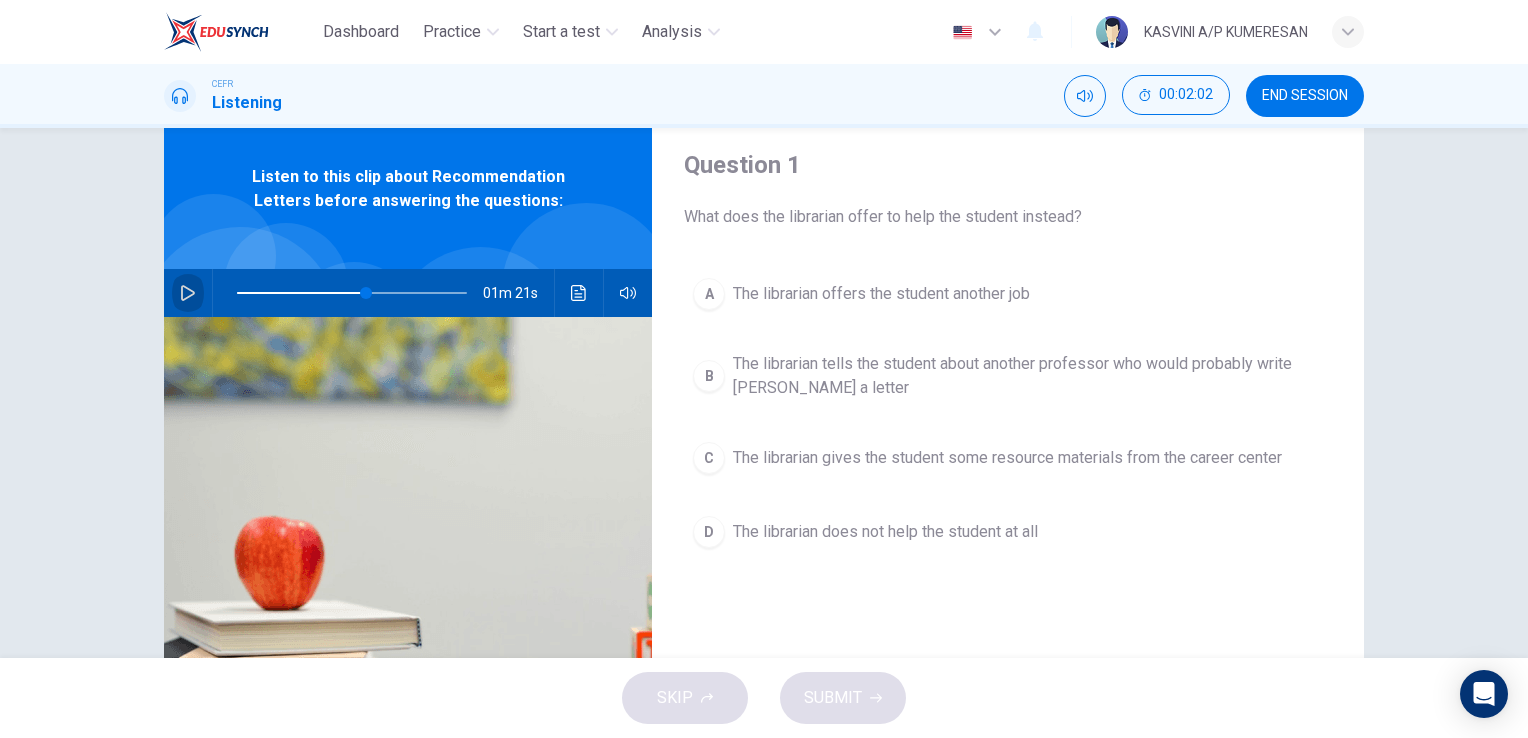 click 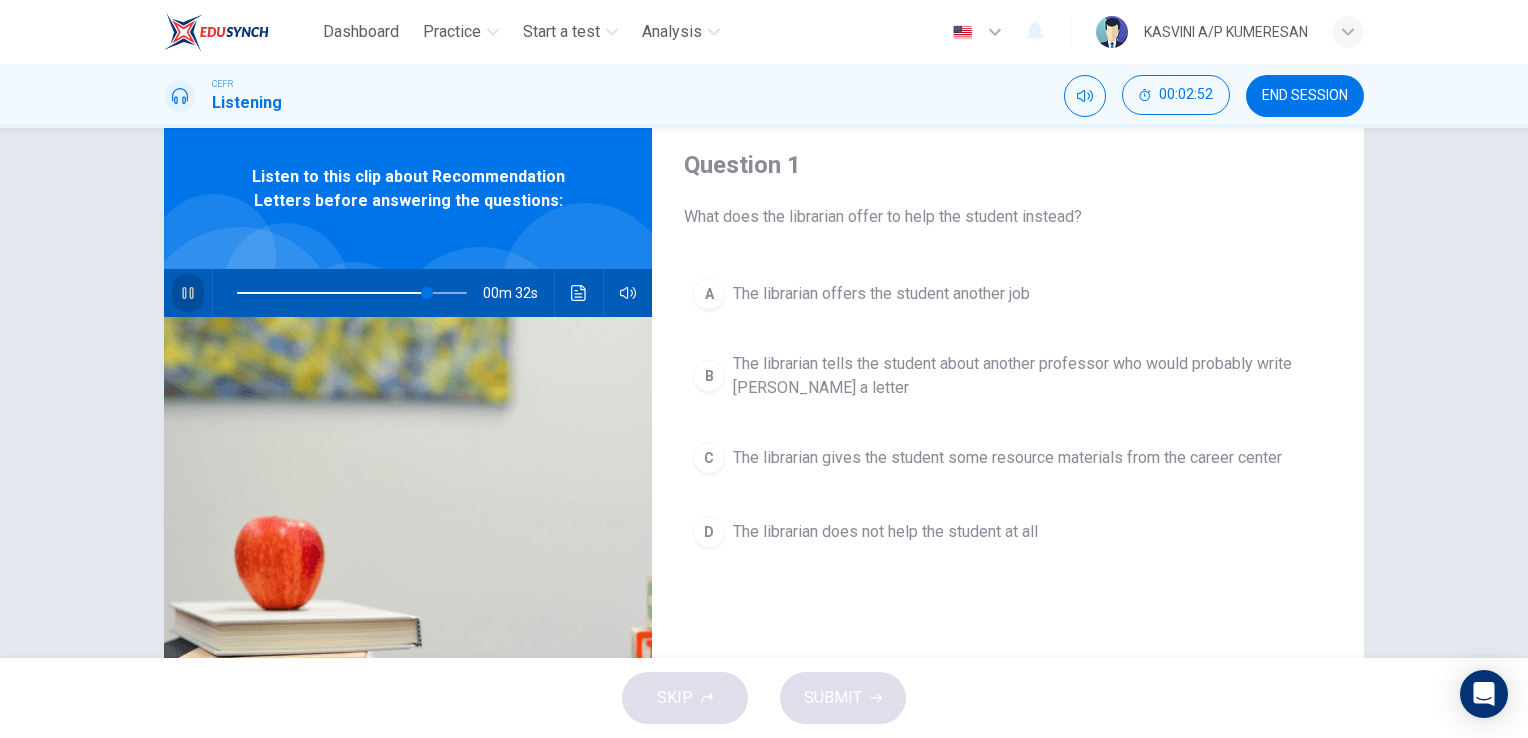 click 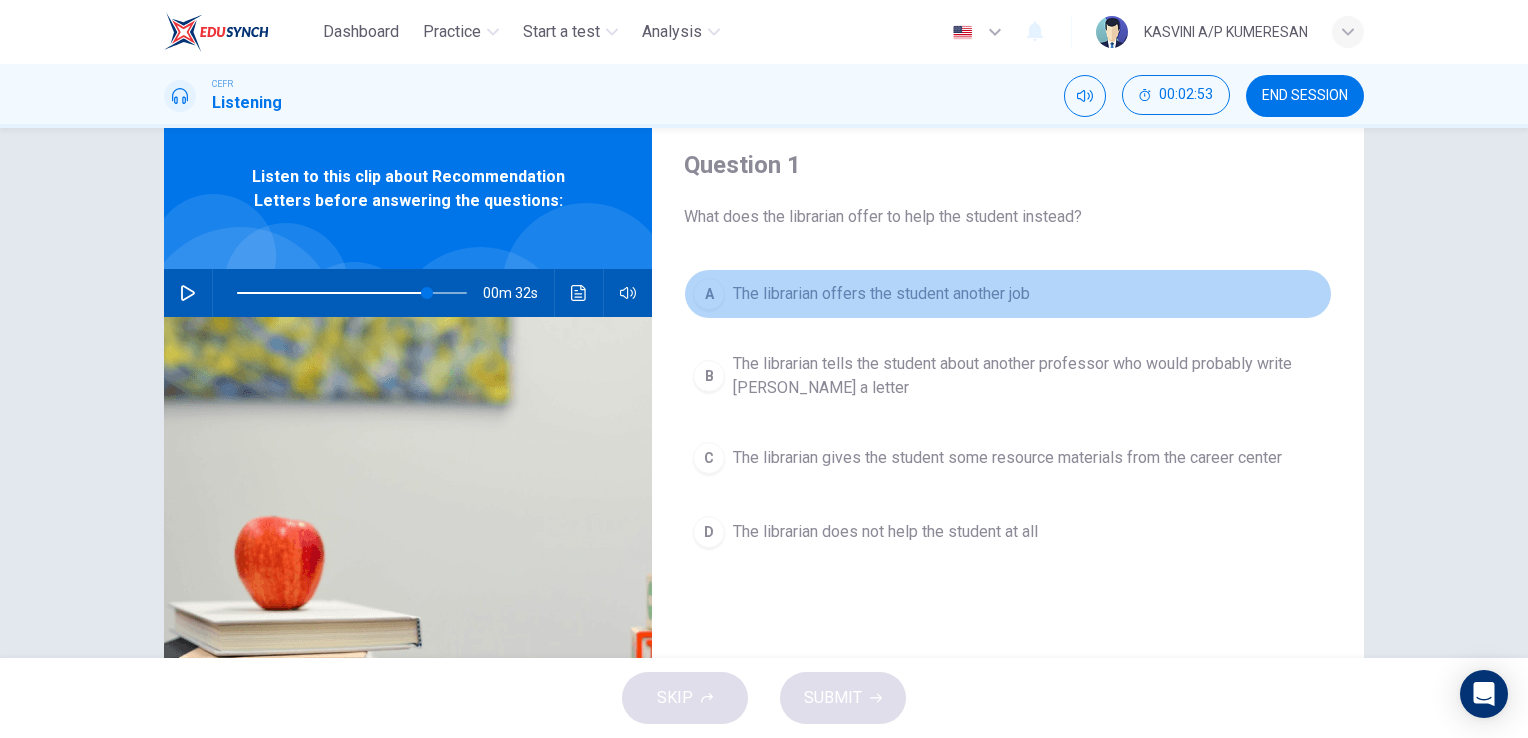 click on "The librarian offers the student another job" at bounding box center (881, 294) 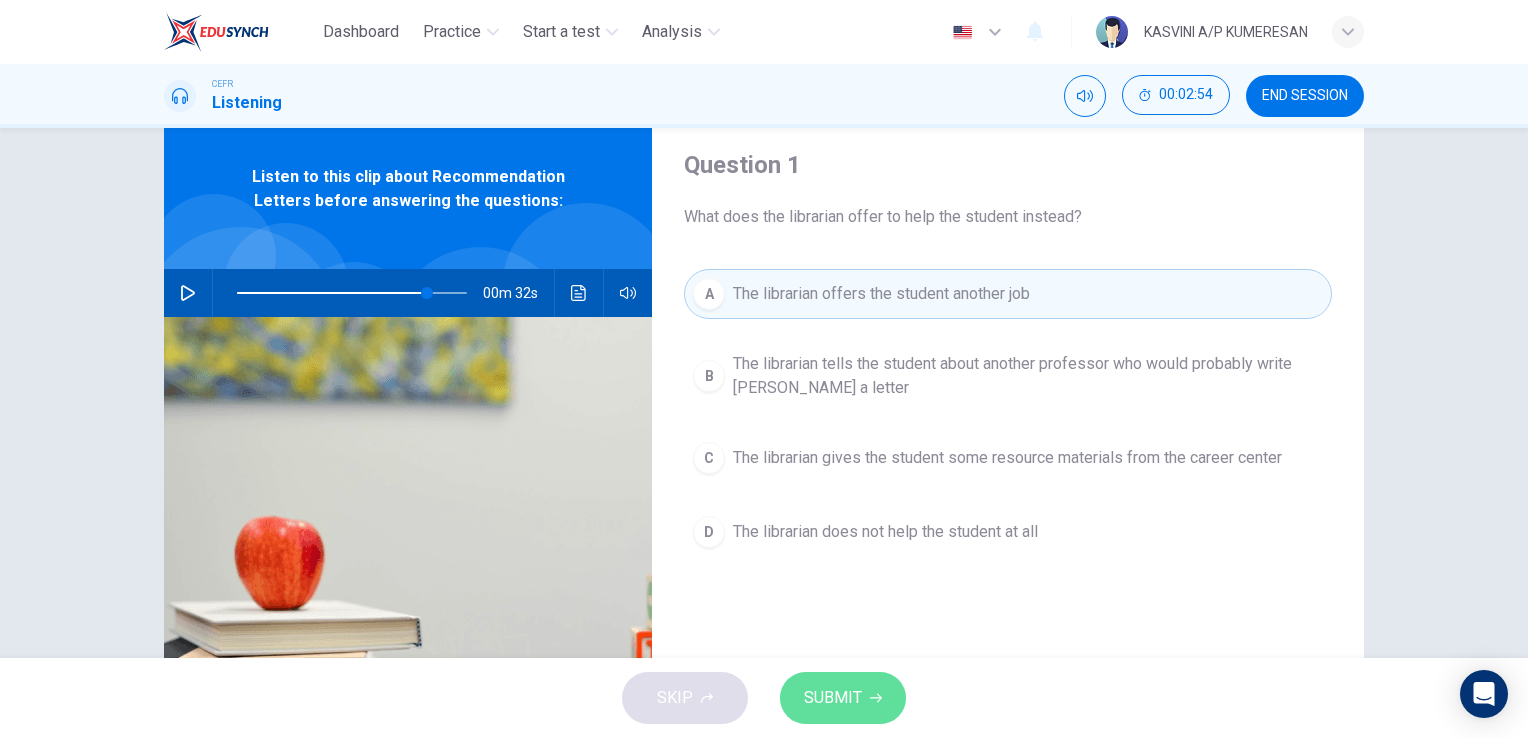 click on "SUBMIT" at bounding box center (843, 698) 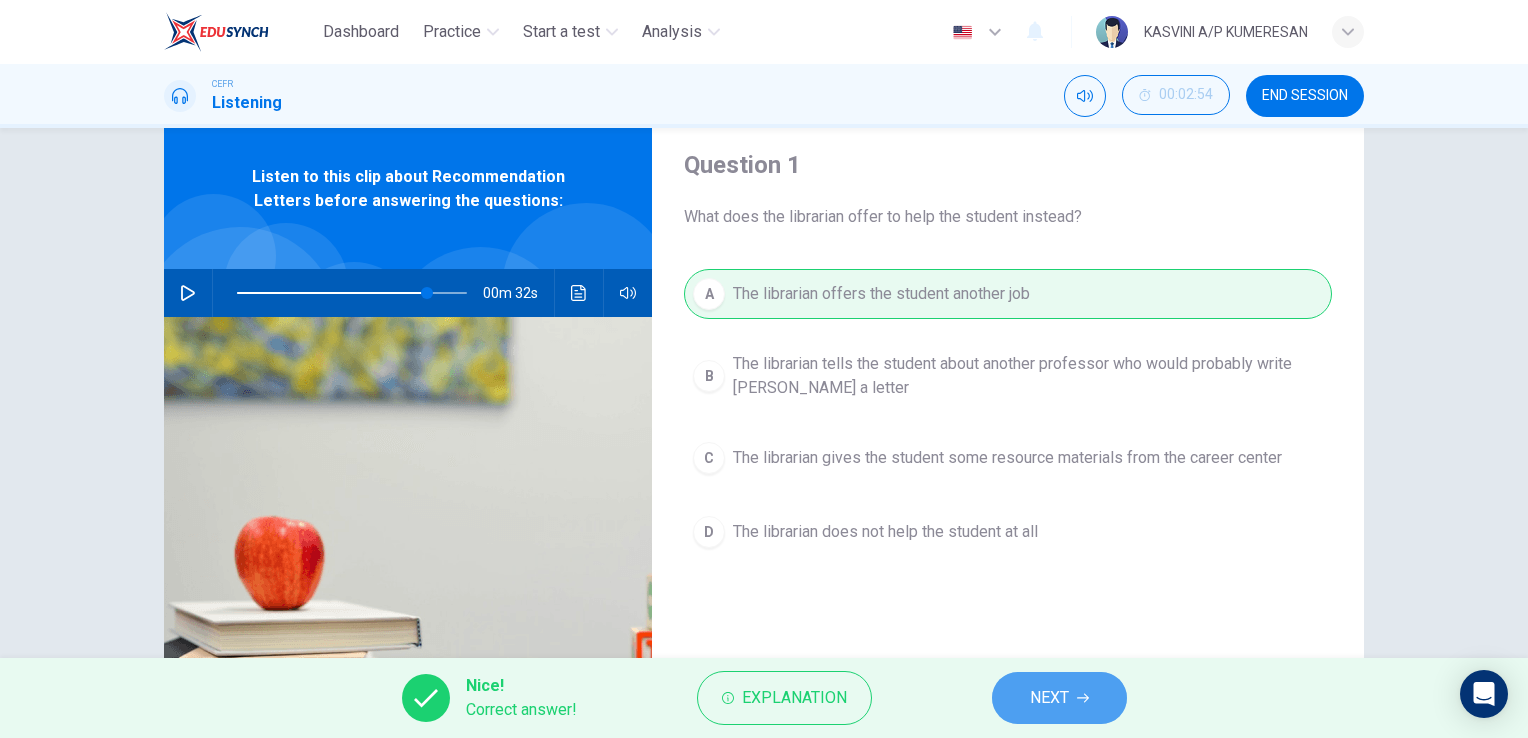 click on "NEXT" at bounding box center [1059, 698] 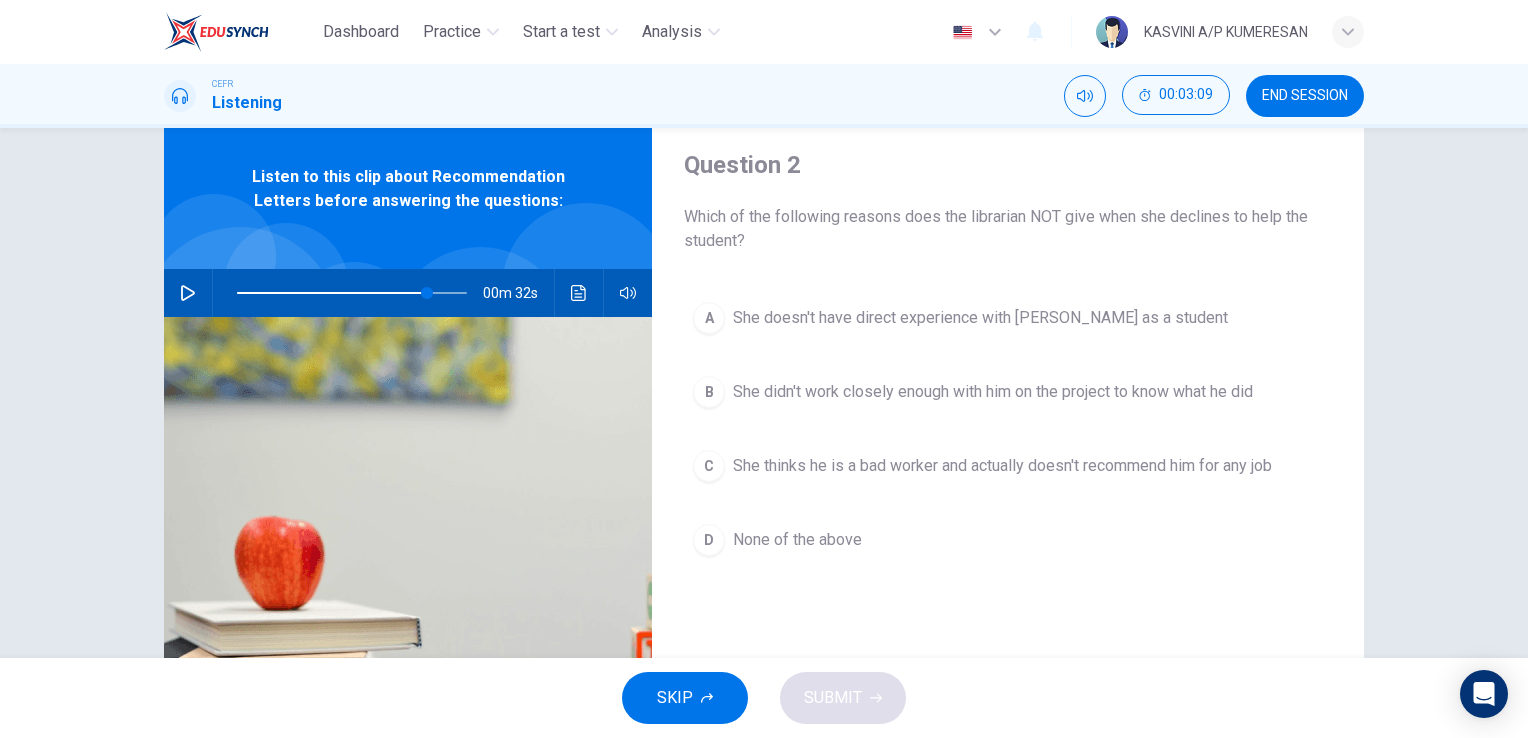 click on "C She thinks he is a bad worker and actually doesn't recommend him for any job" at bounding box center (1008, 466) 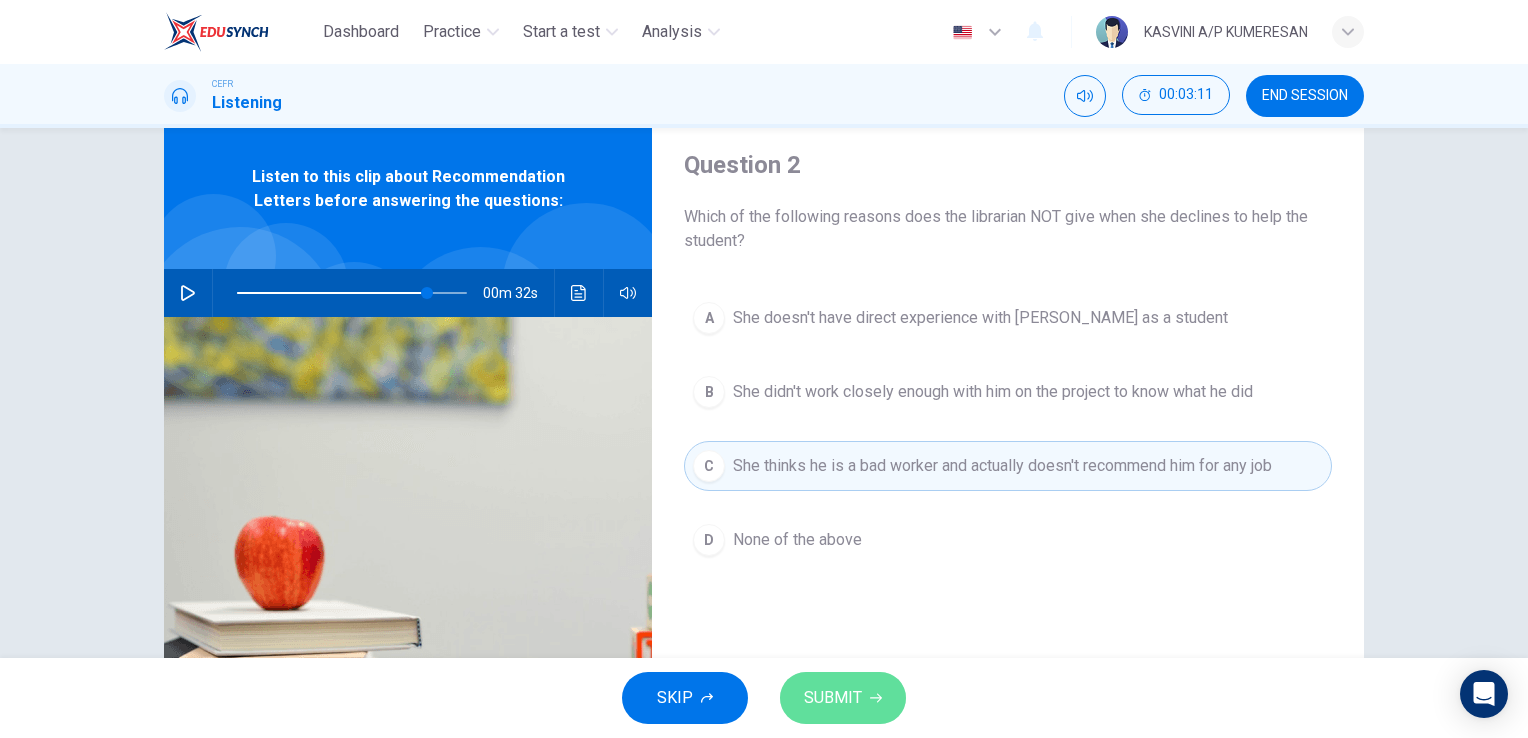 click on "SUBMIT" at bounding box center (833, 698) 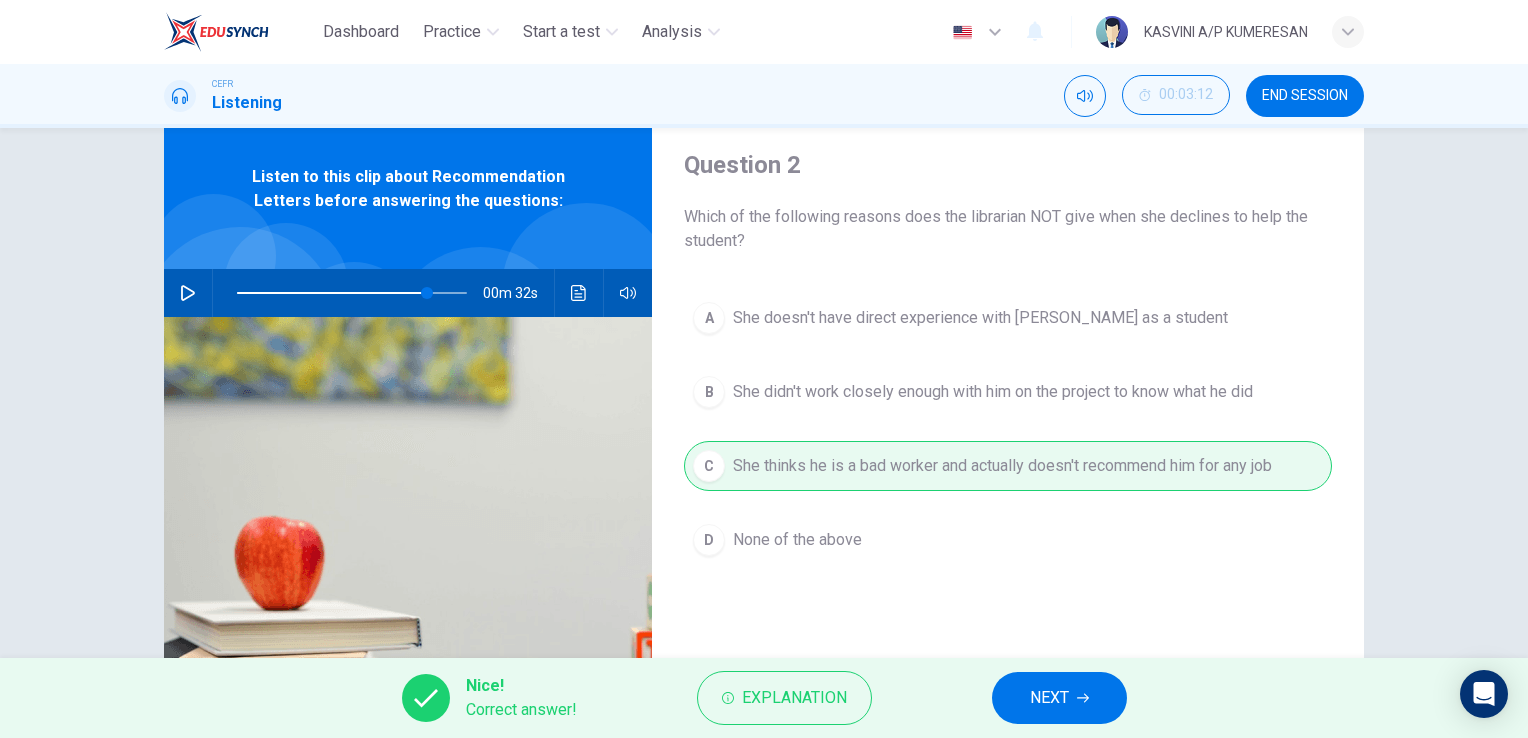 click on "NEXT" at bounding box center [1059, 698] 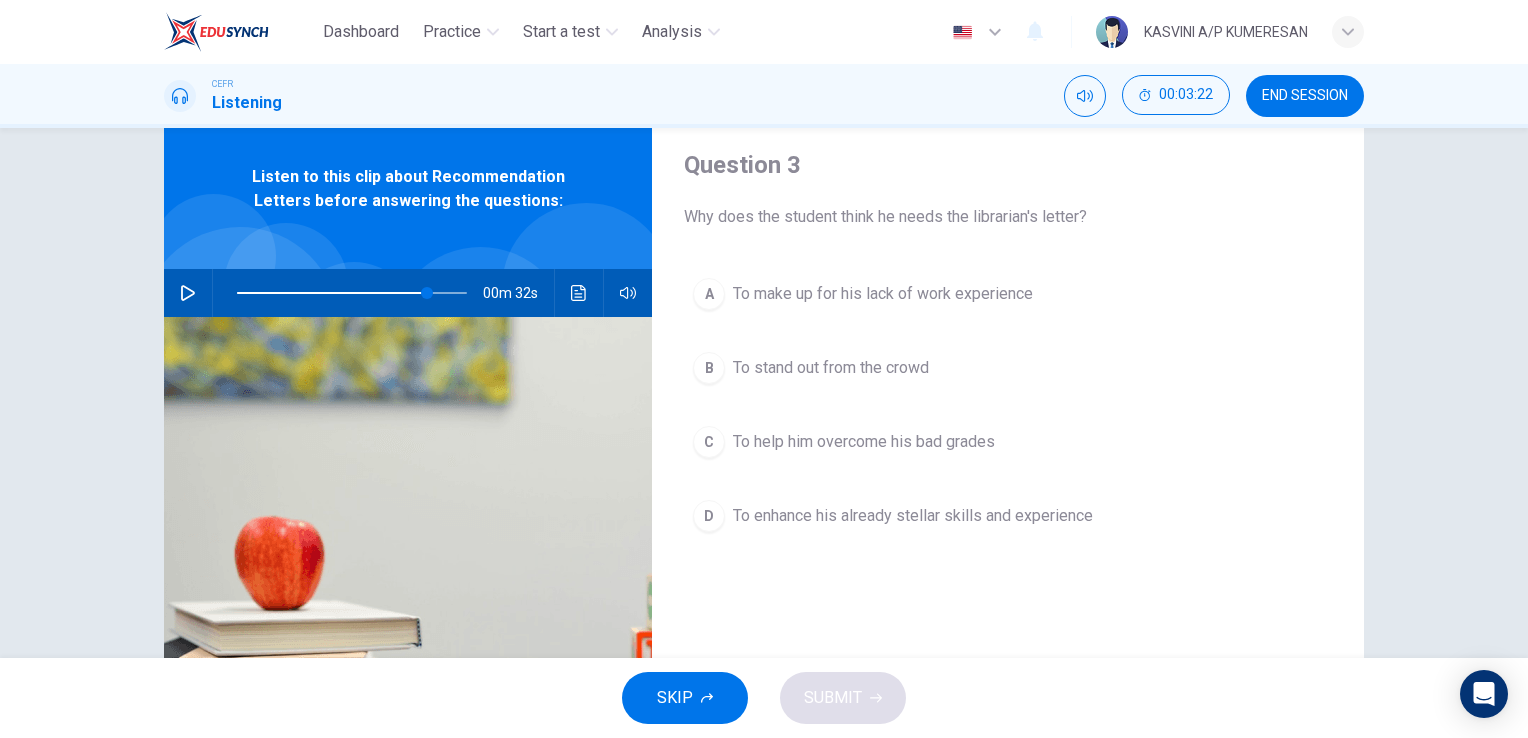 click 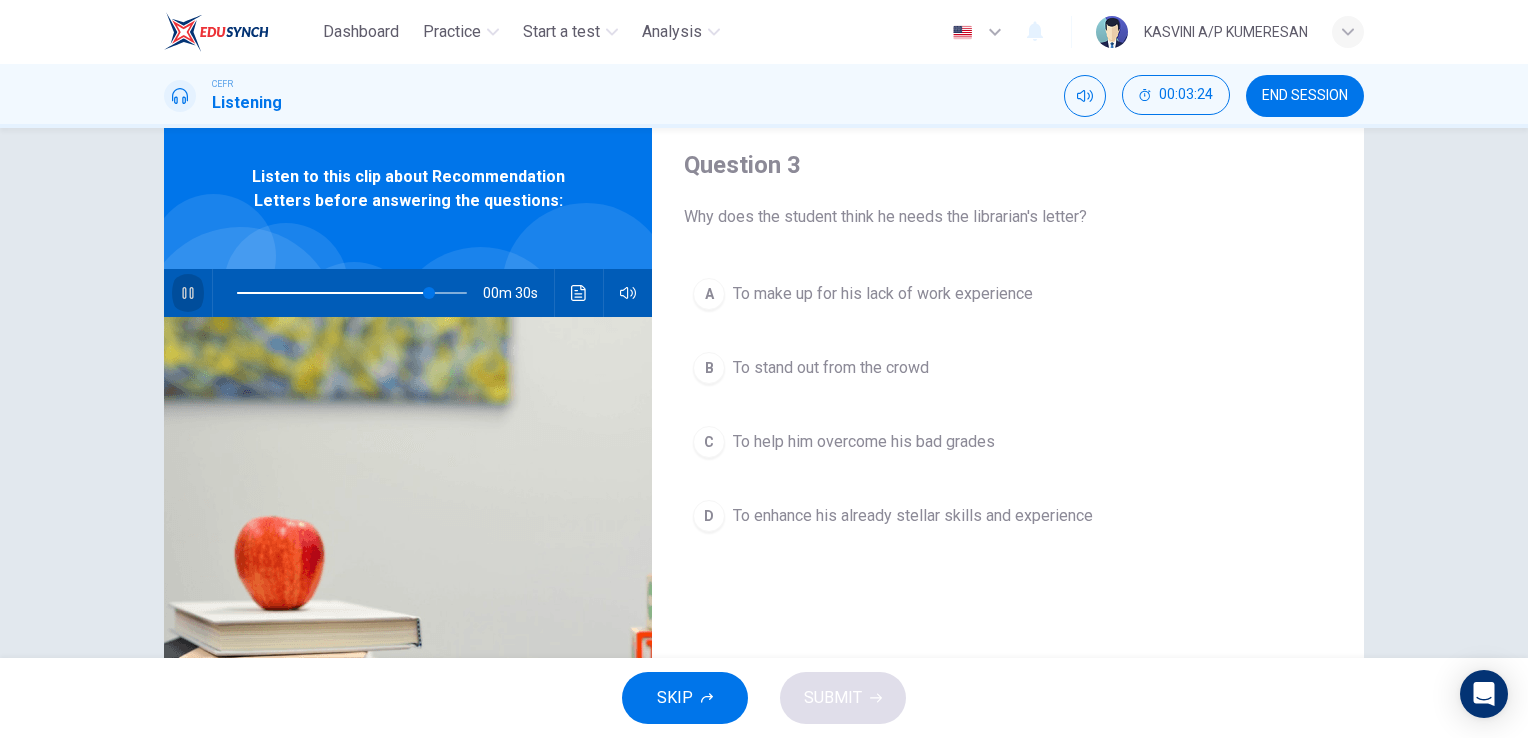 click 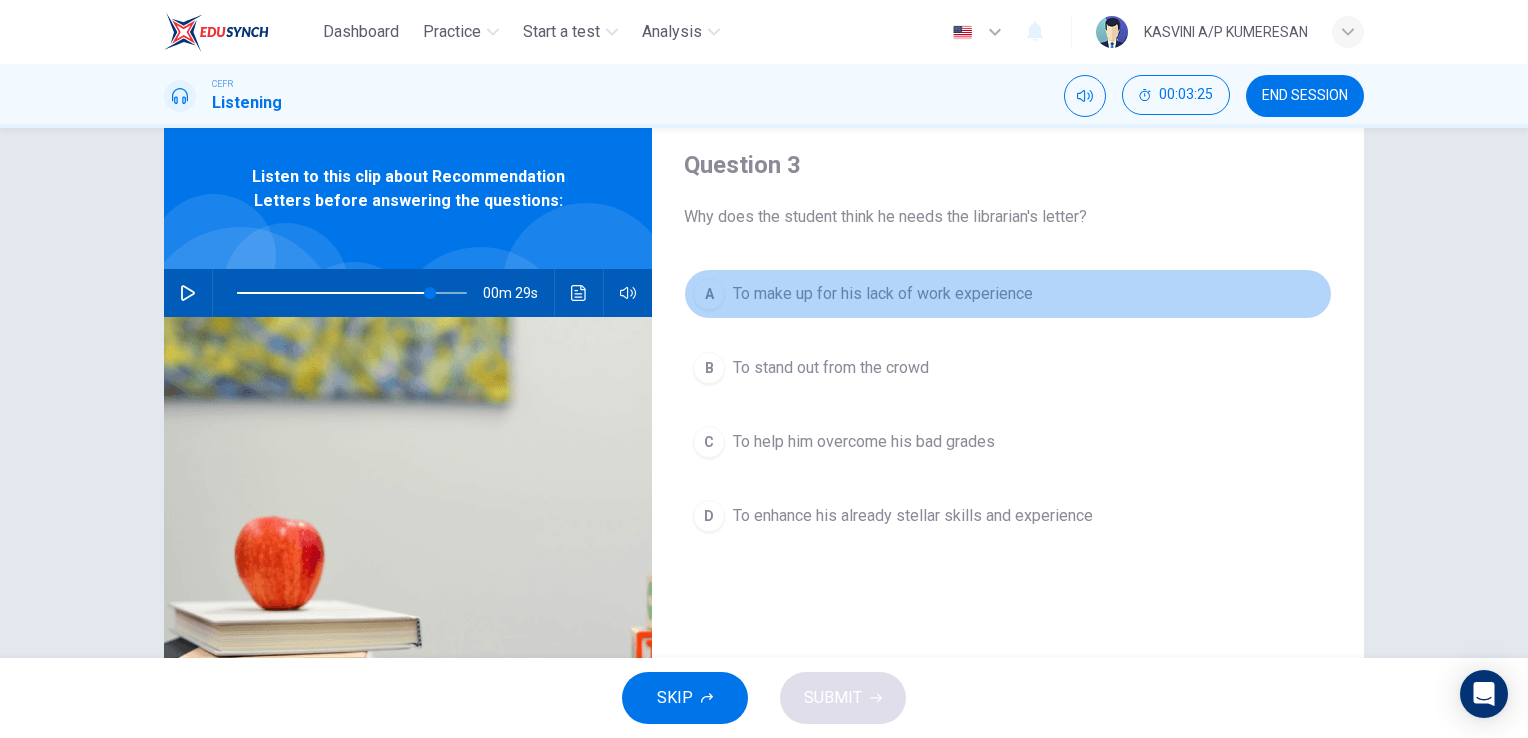 click on "To make up for his lack of work experience" at bounding box center (883, 294) 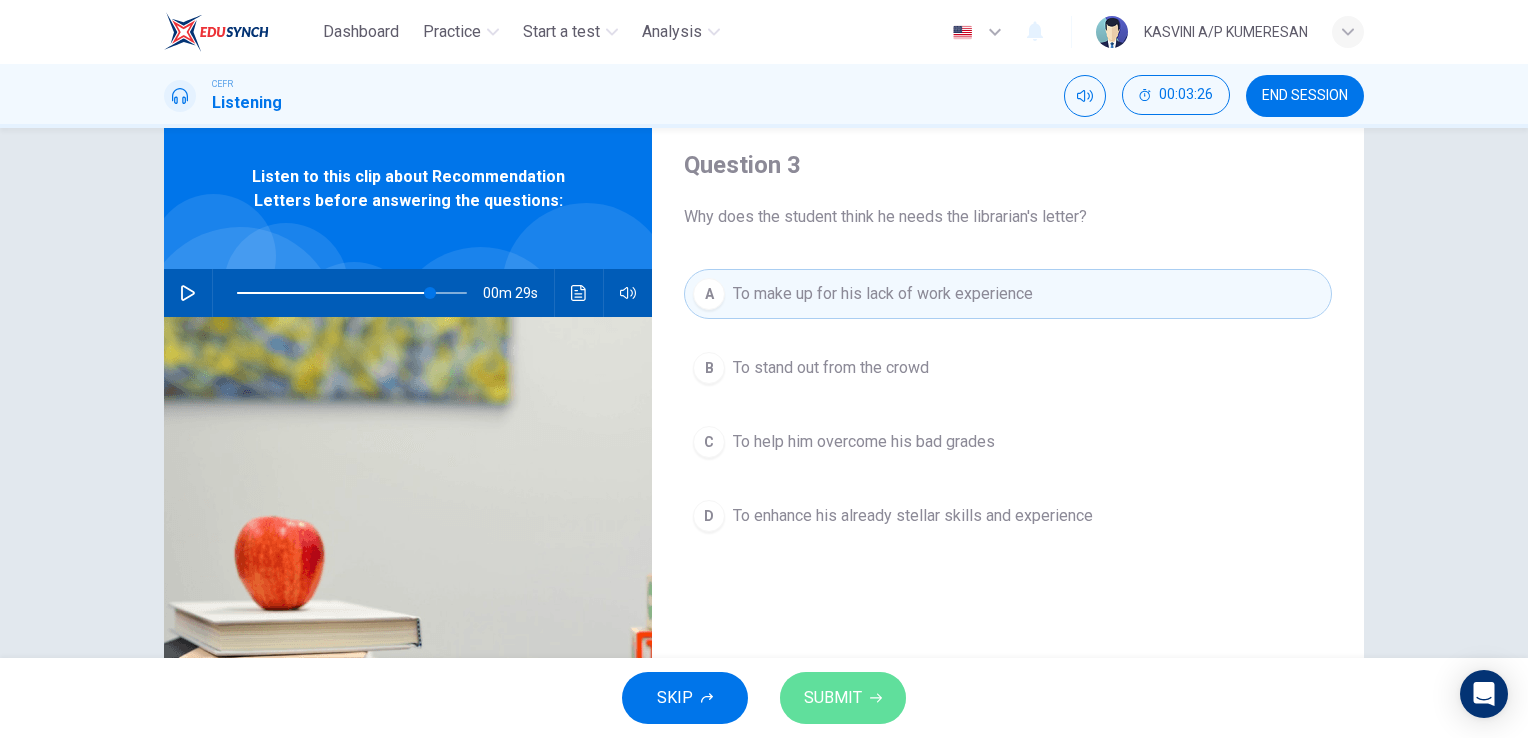 click on "SUBMIT" at bounding box center [833, 698] 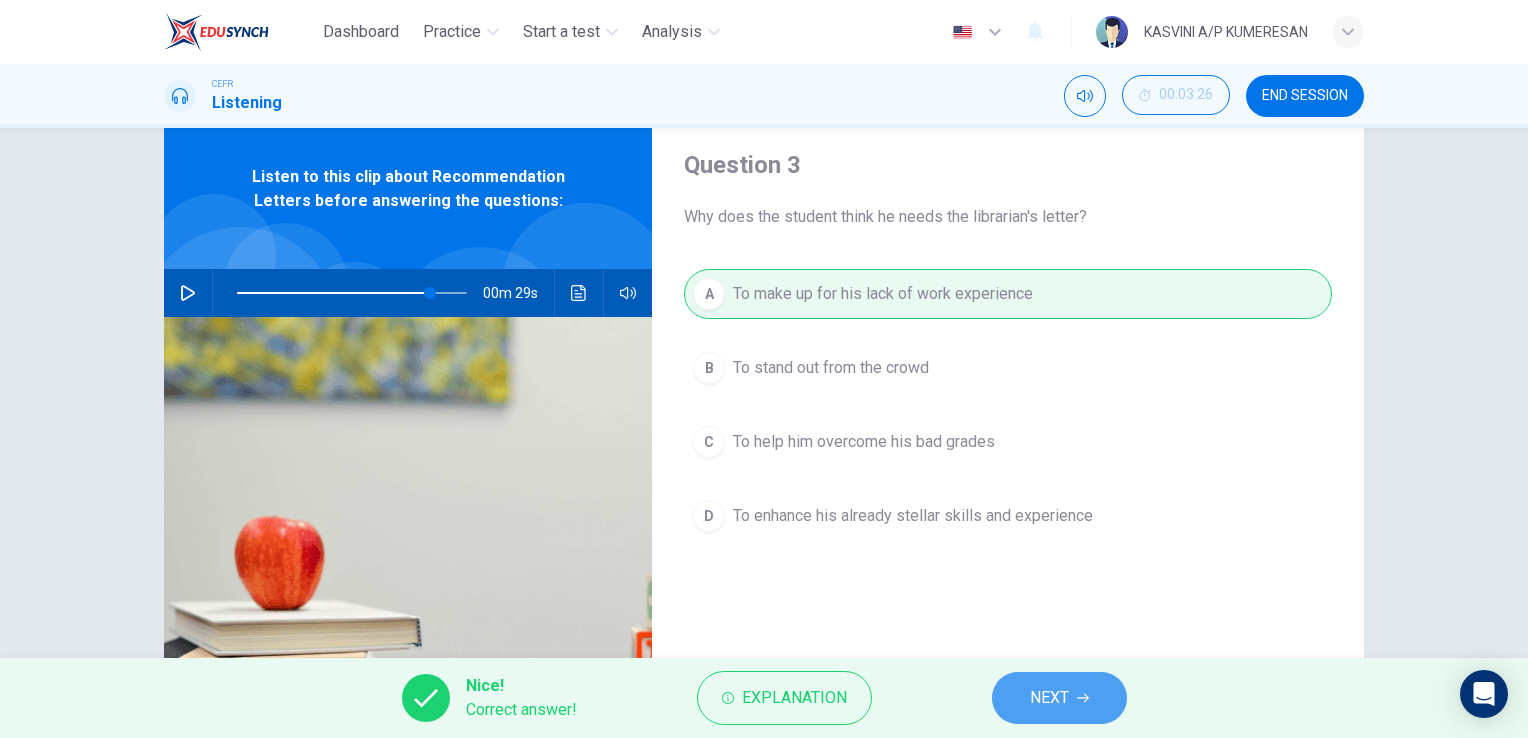 click on "NEXT" at bounding box center (1059, 698) 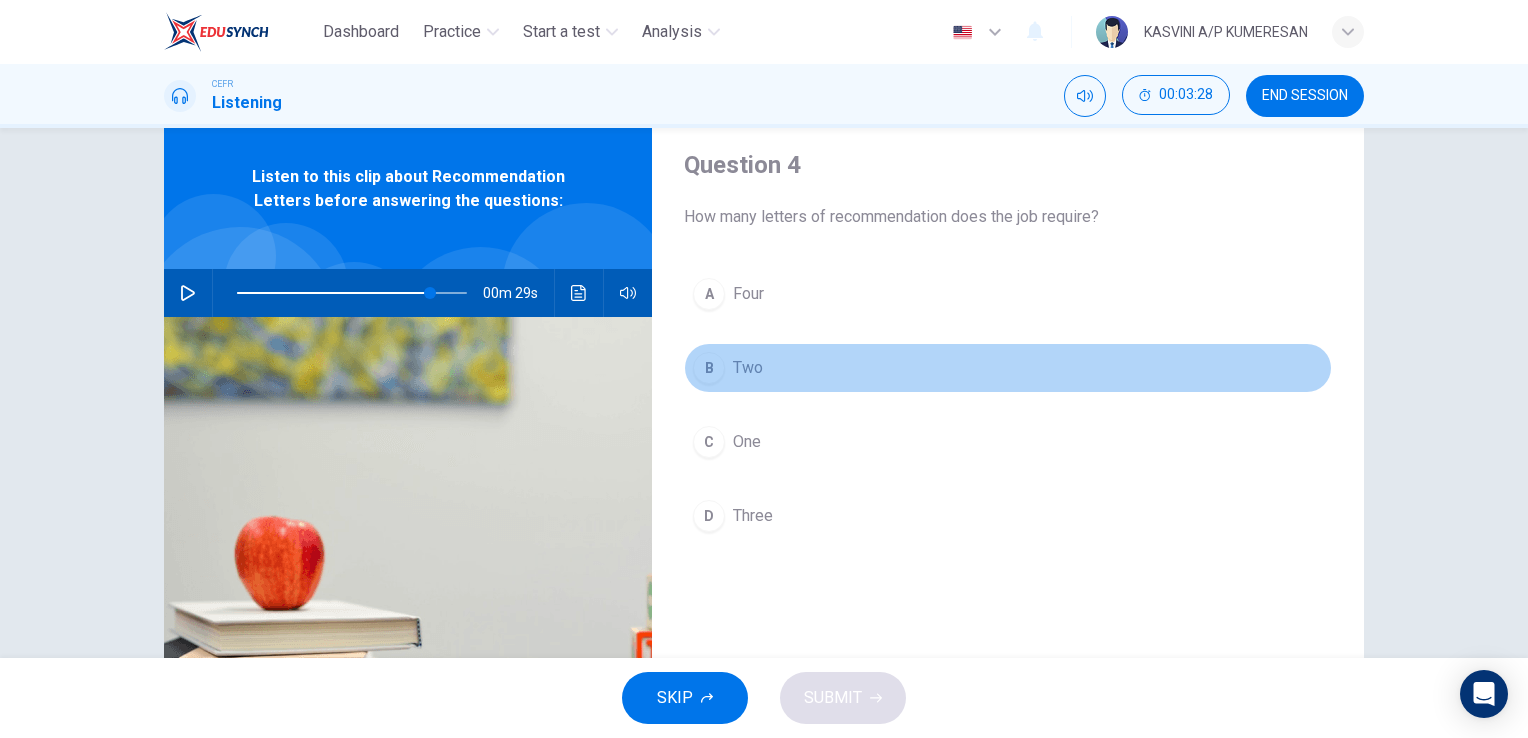 click on "B Two" at bounding box center (1008, 368) 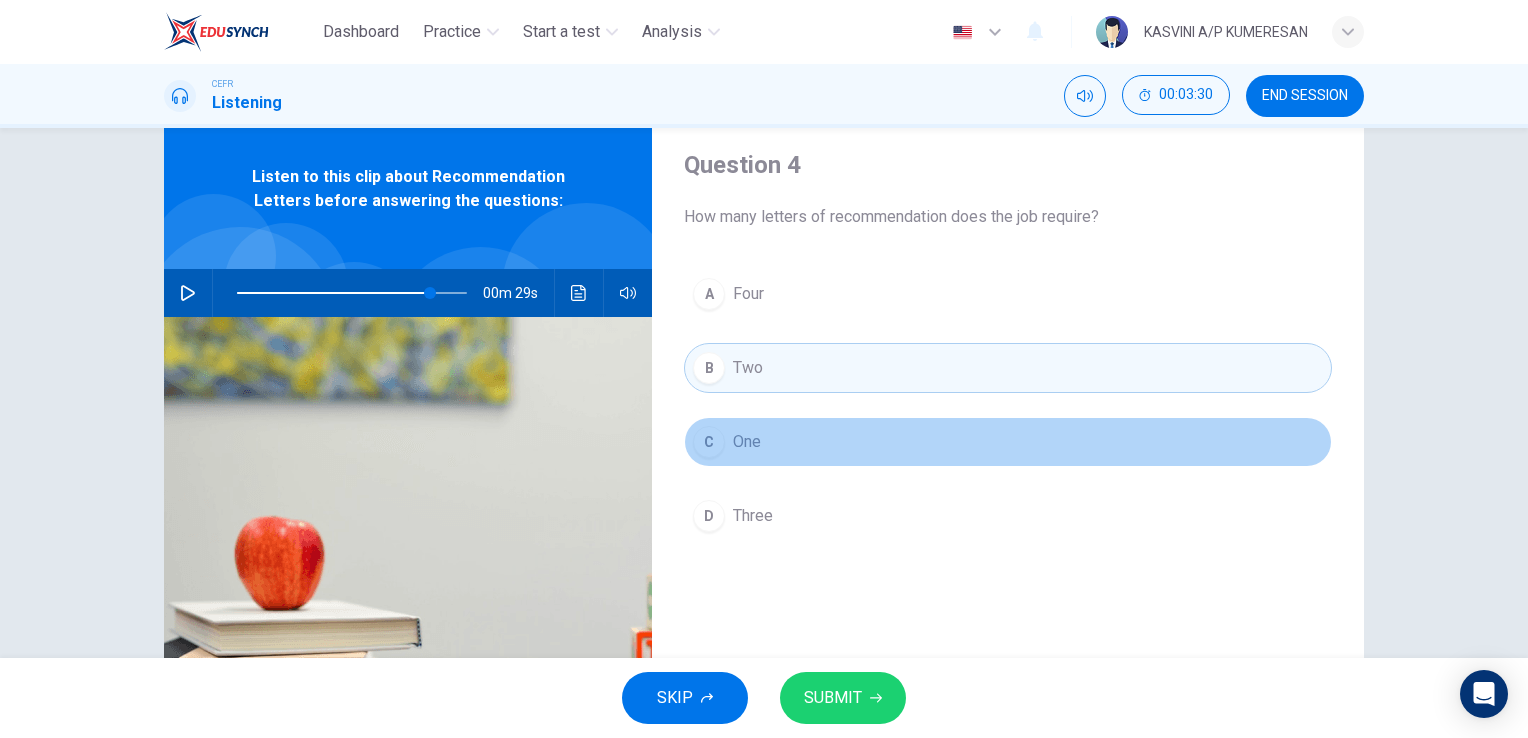 click on "C One" at bounding box center (1008, 442) 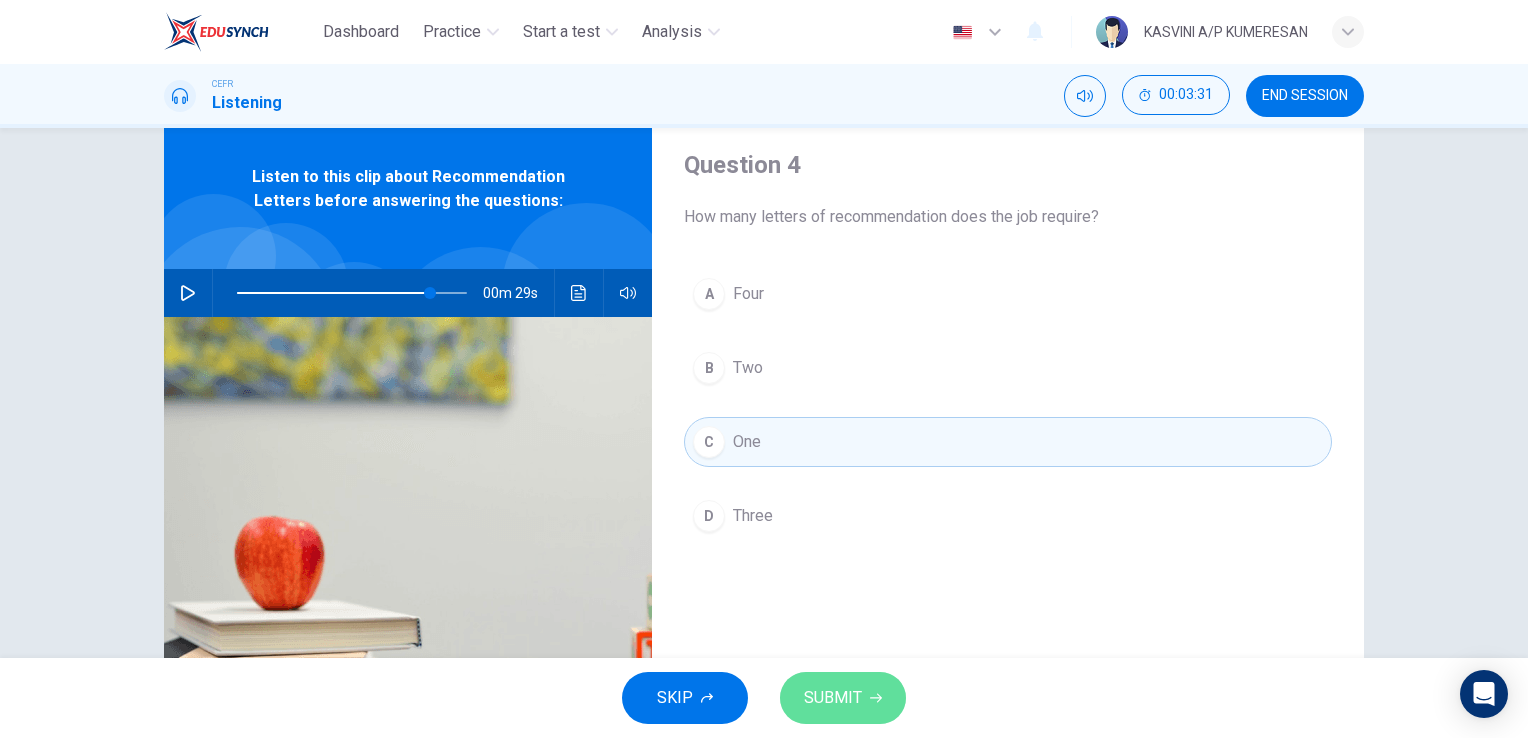 click on "SUBMIT" at bounding box center (833, 698) 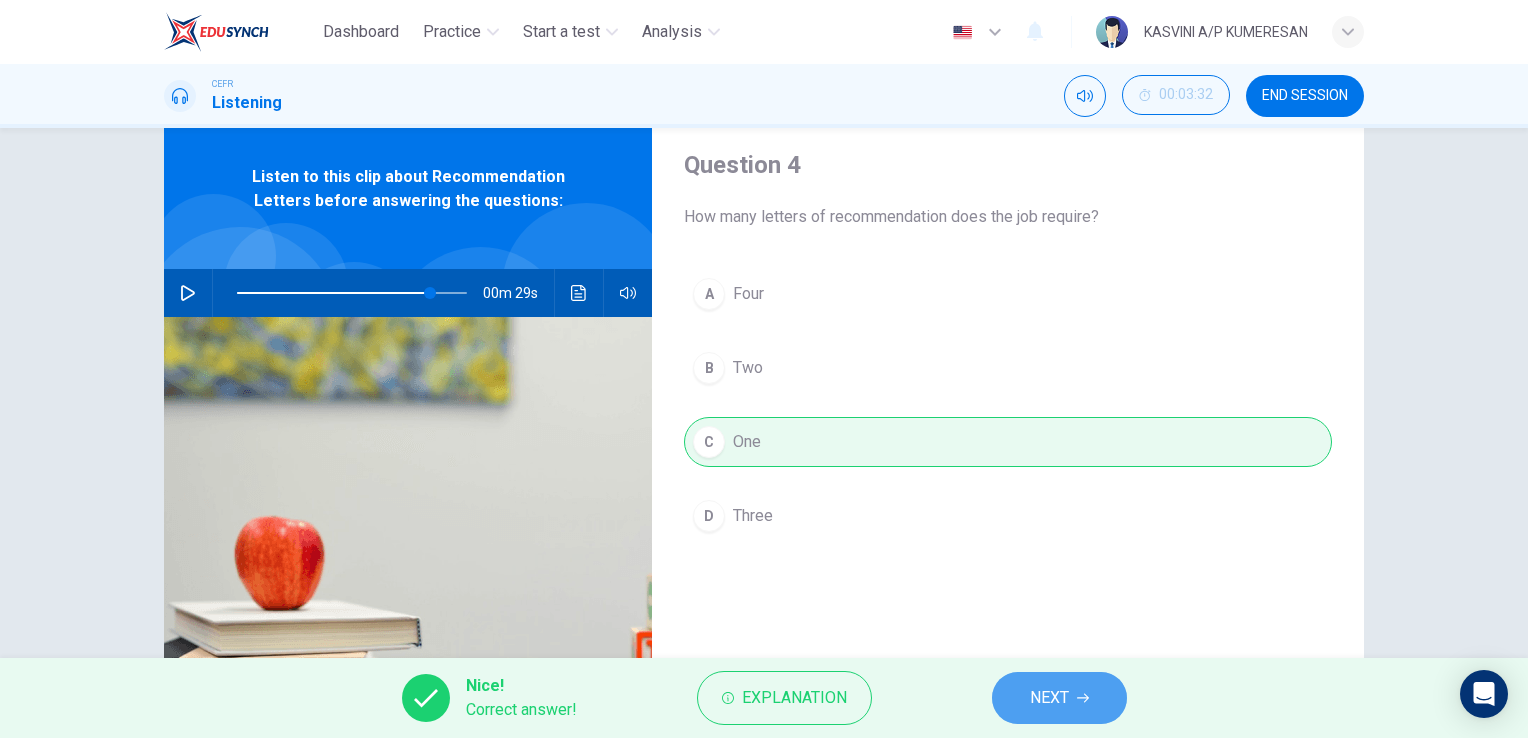 click on "NEXT" at bounding box center [1059, 698] 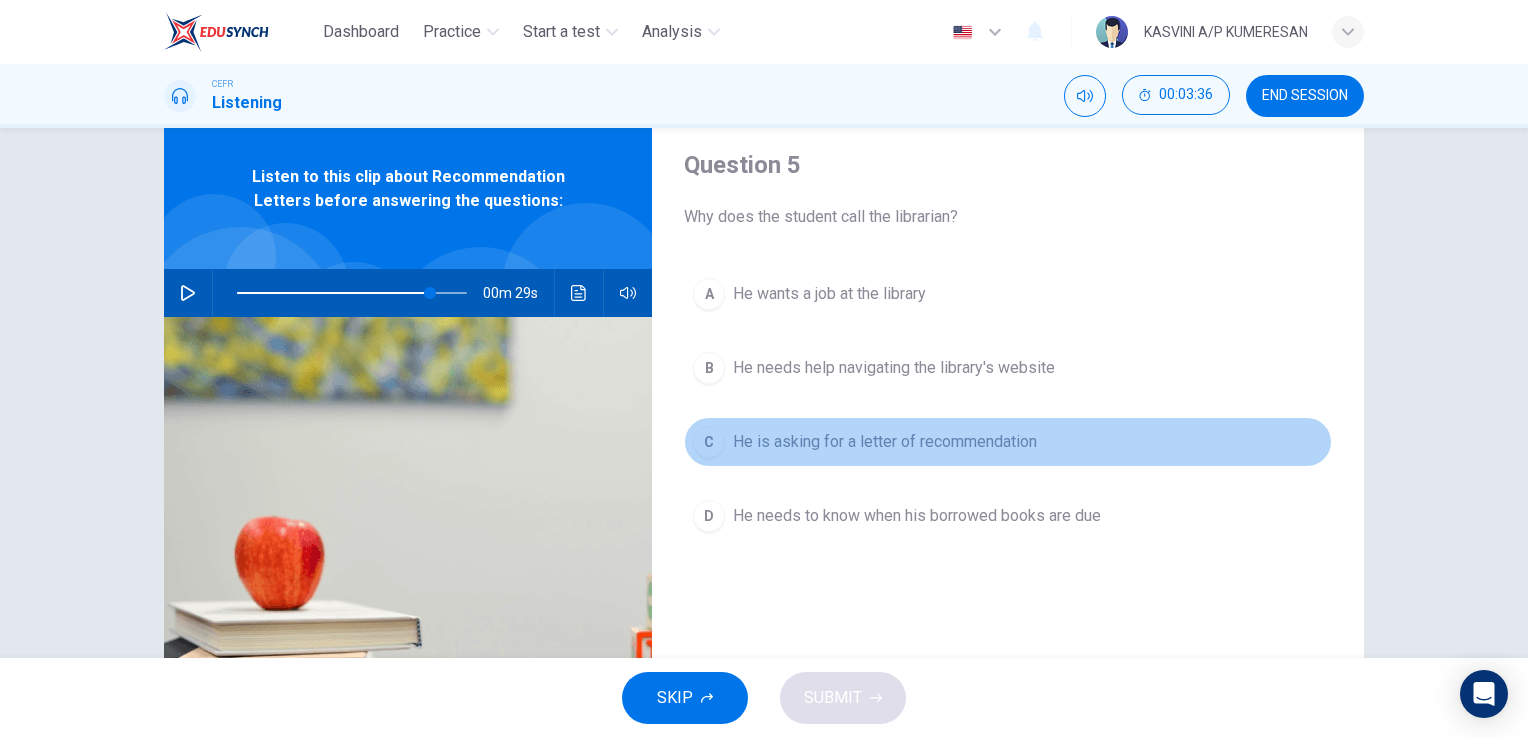 click on "He is asking for a letter of recommendation" at bounding box center (885, 442) 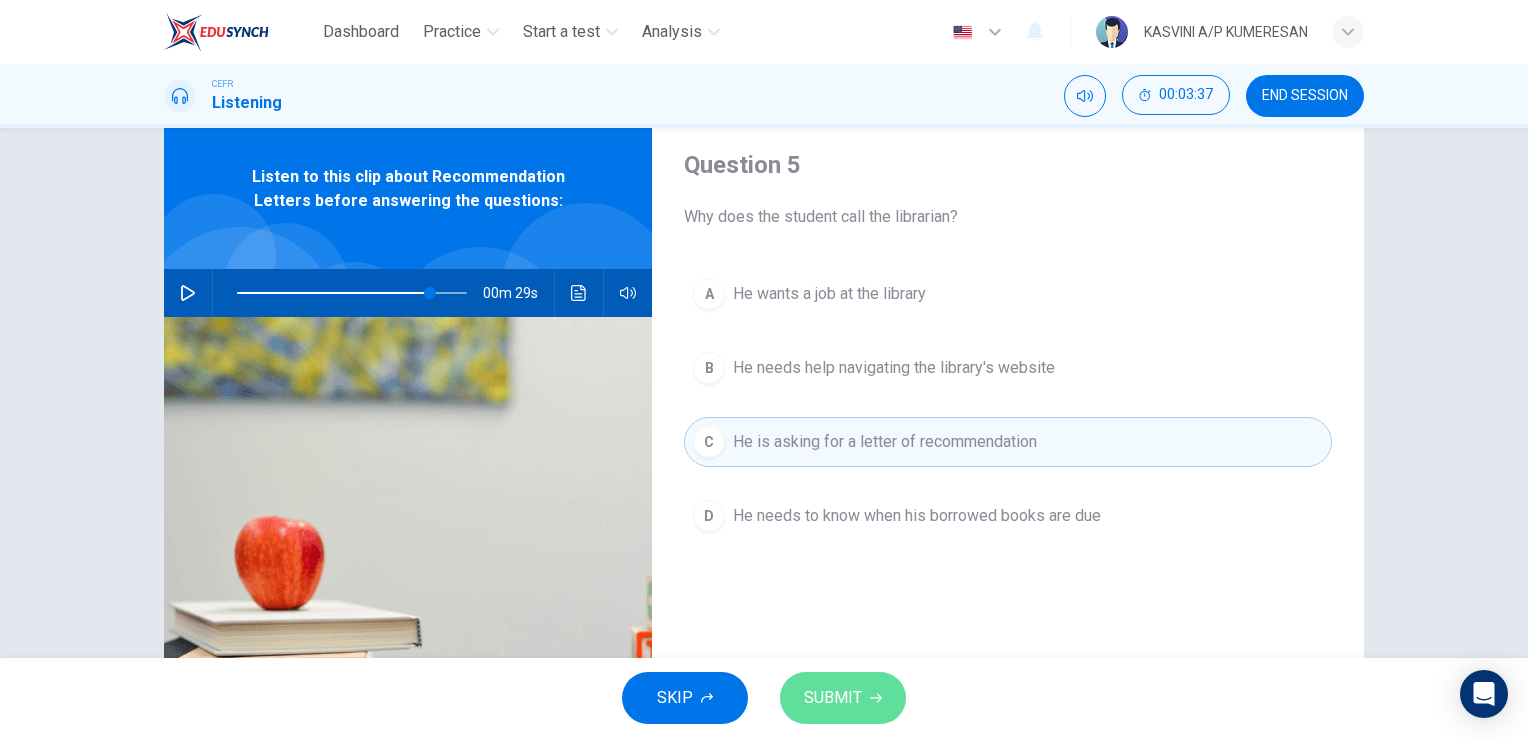 click on "SUBMIT" at bounding box center (843, 698) 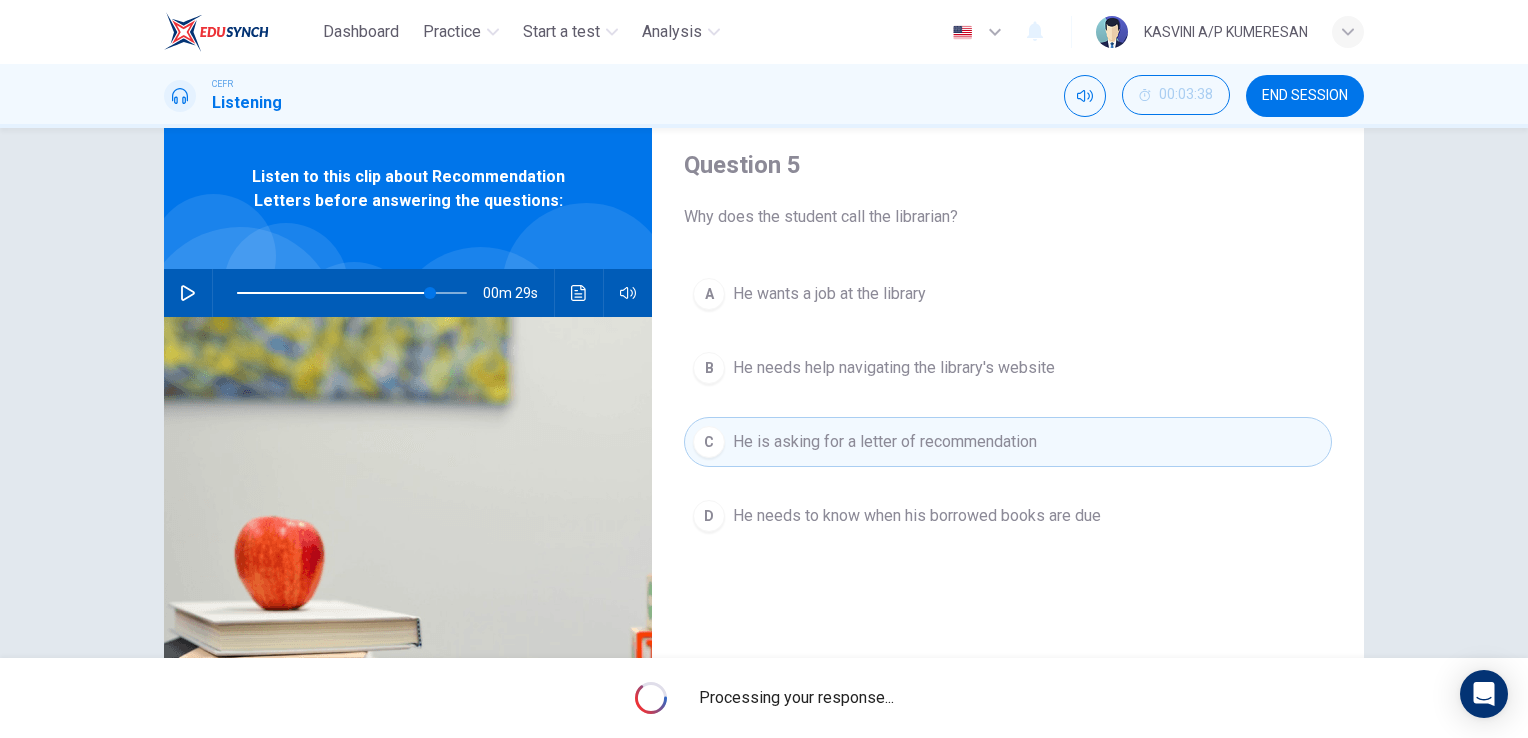 type on "84" 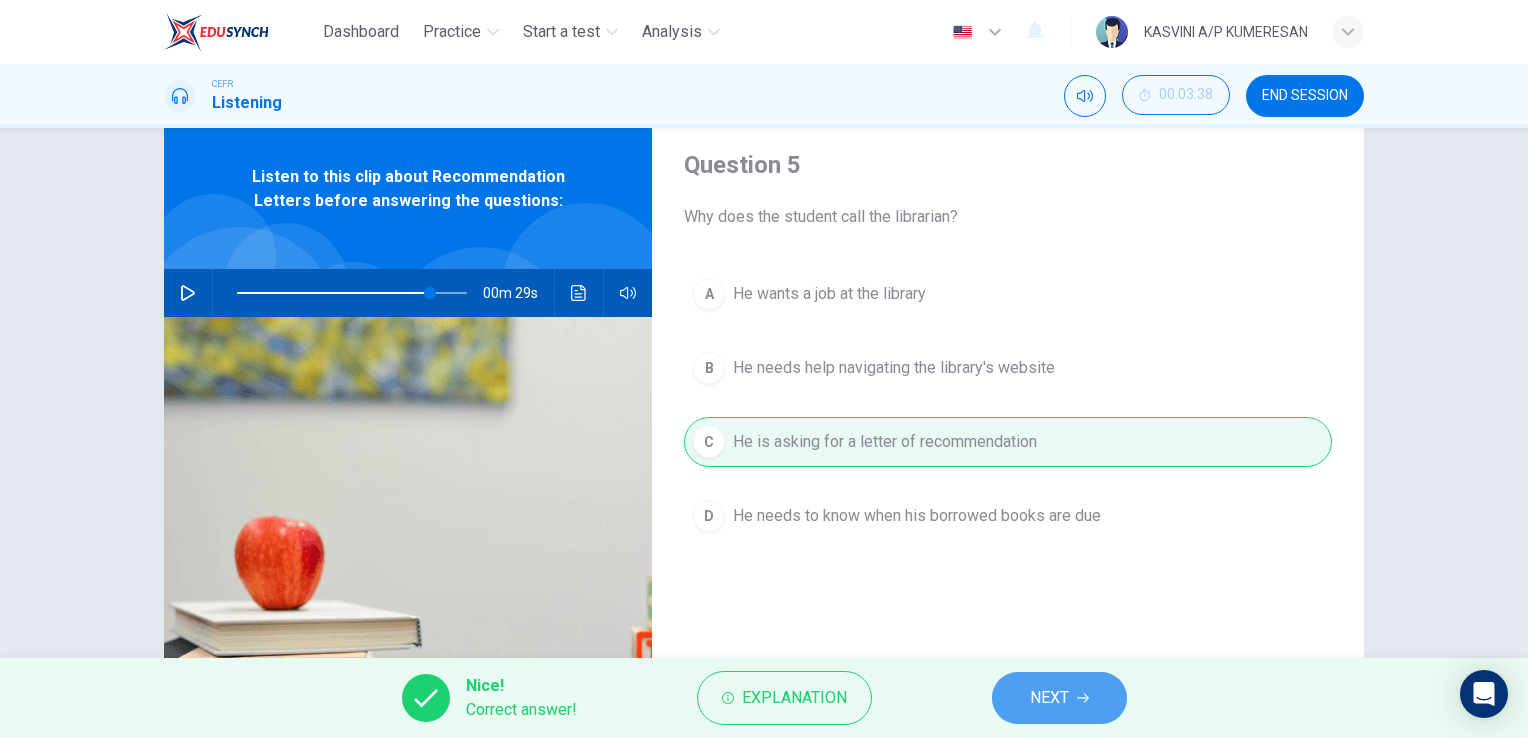 click on "NEXT" at bounding box center (1049, 698) 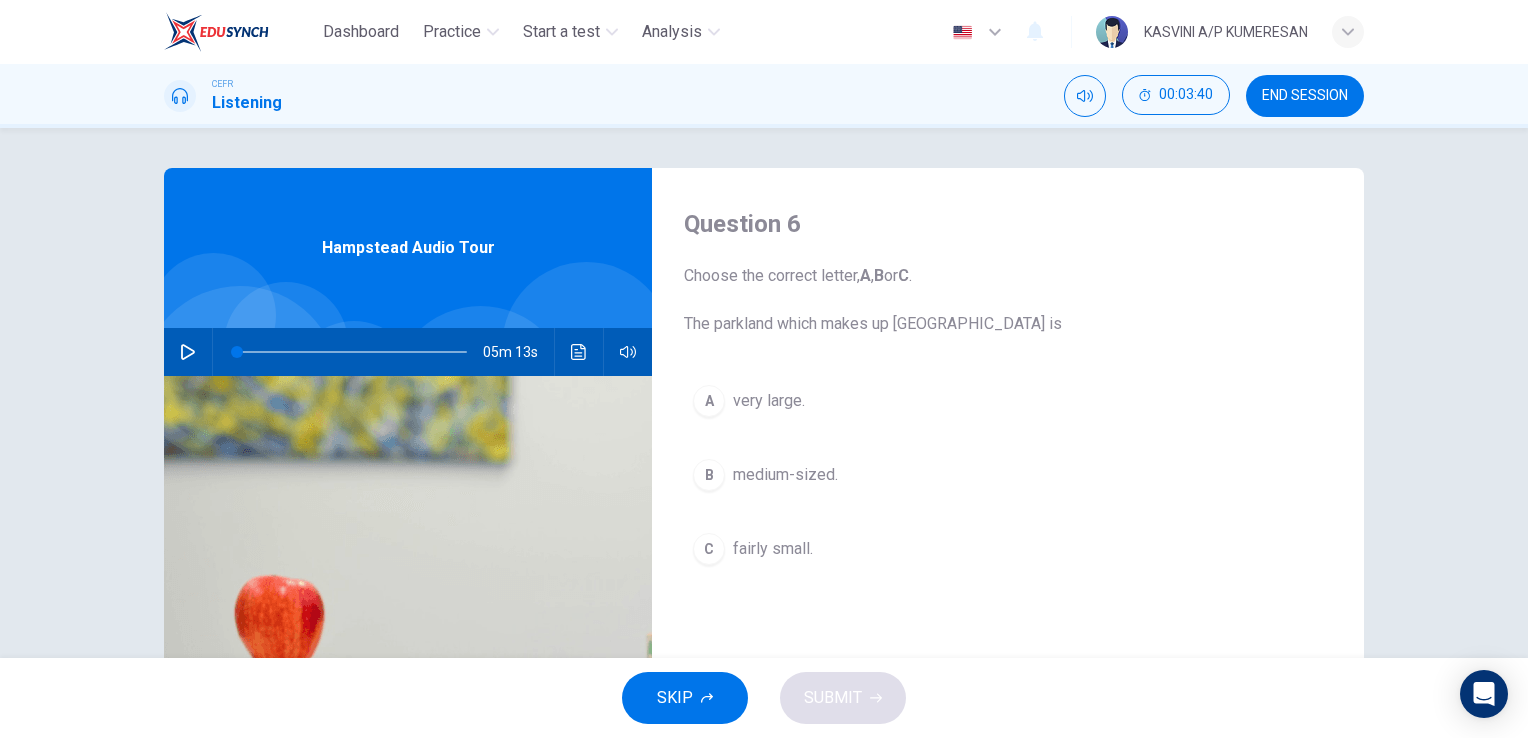 scroll, scrollTop: 34, scrollLeft: 0, axis: vertical 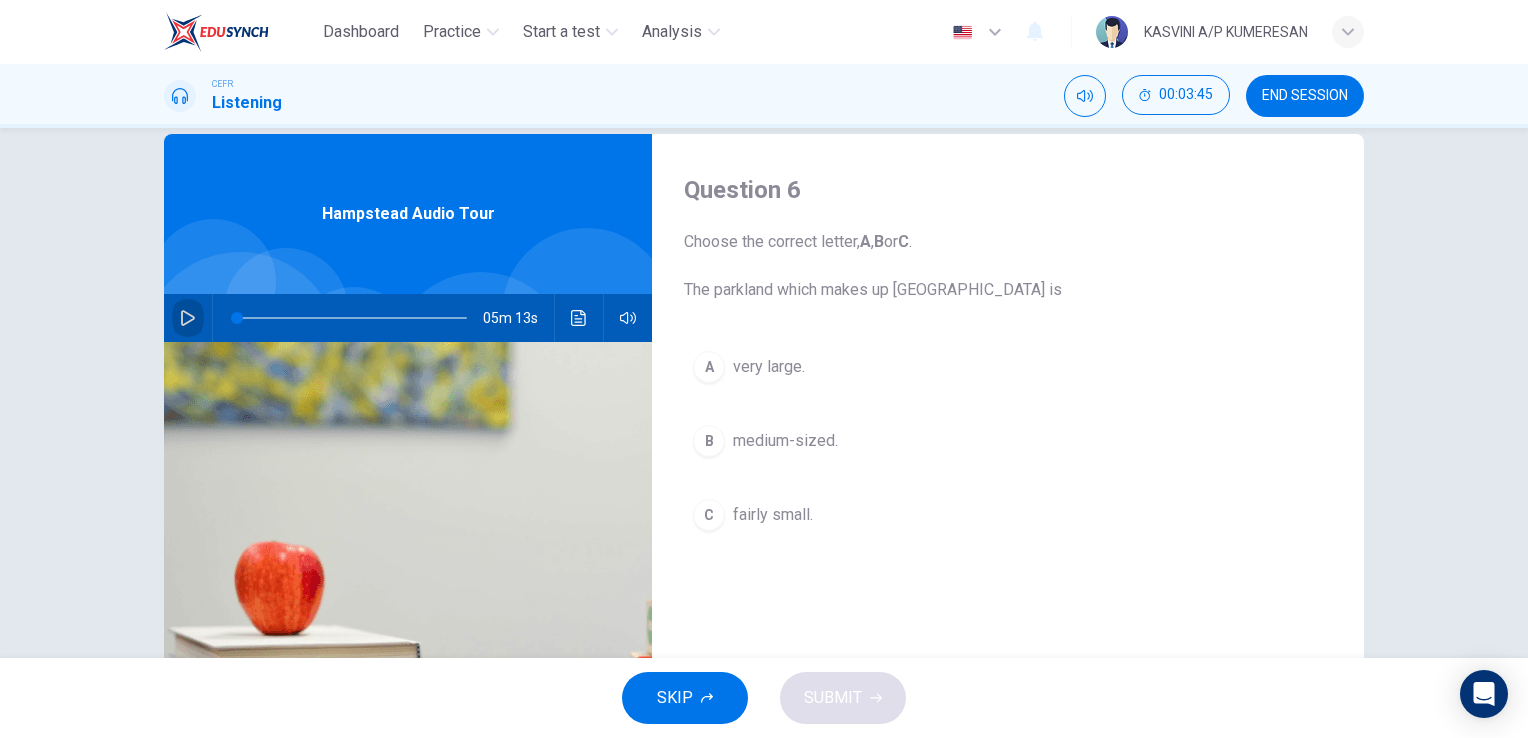 click 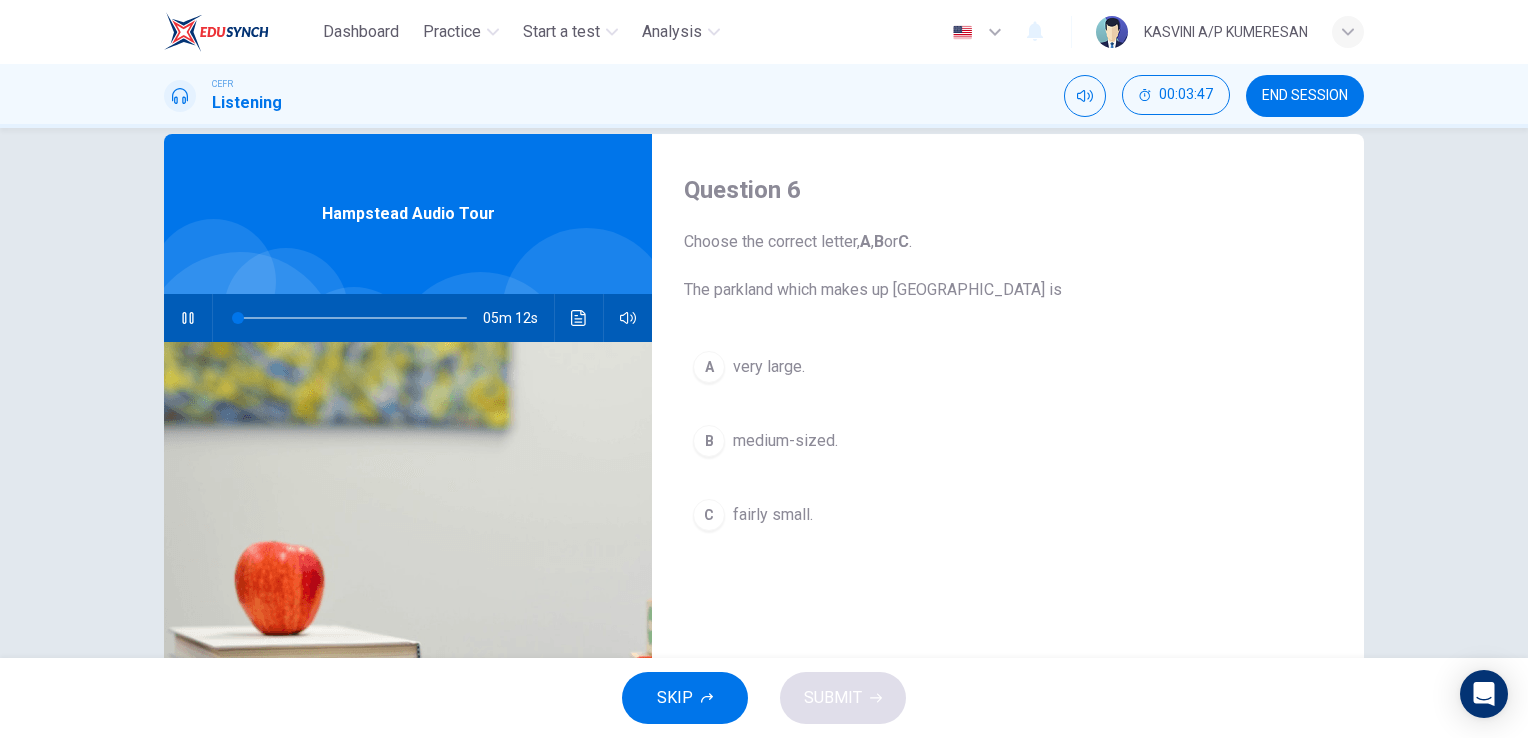 type on "1" 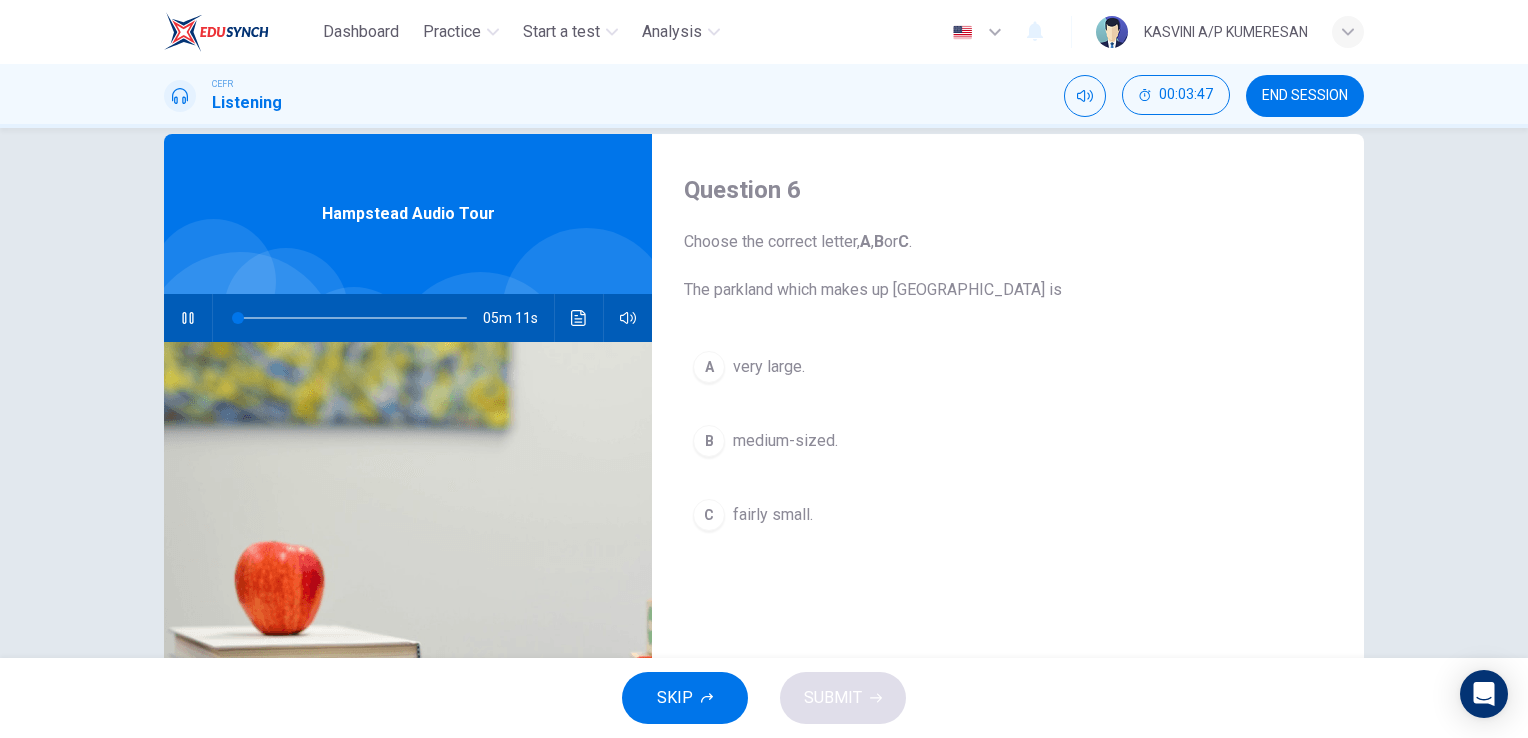 type 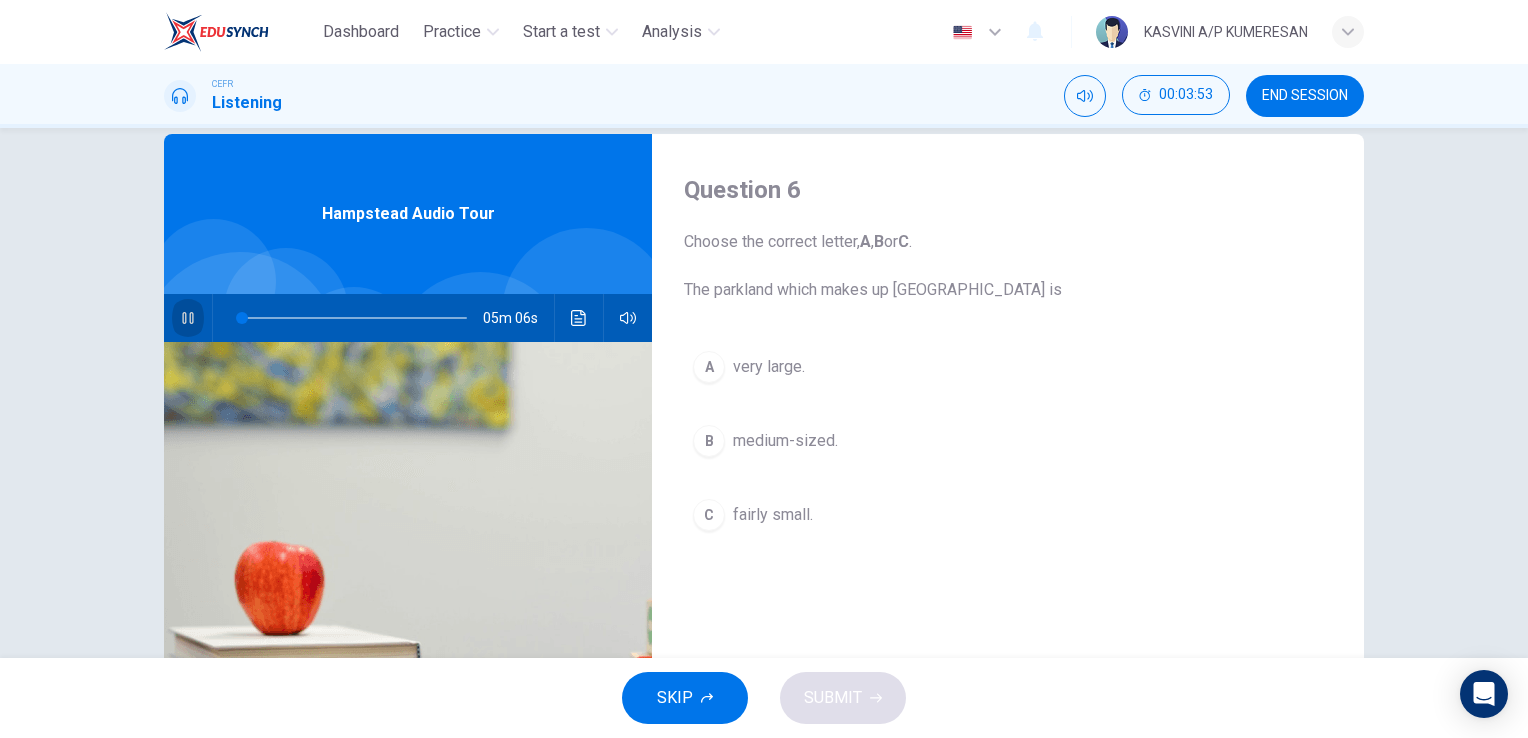 click 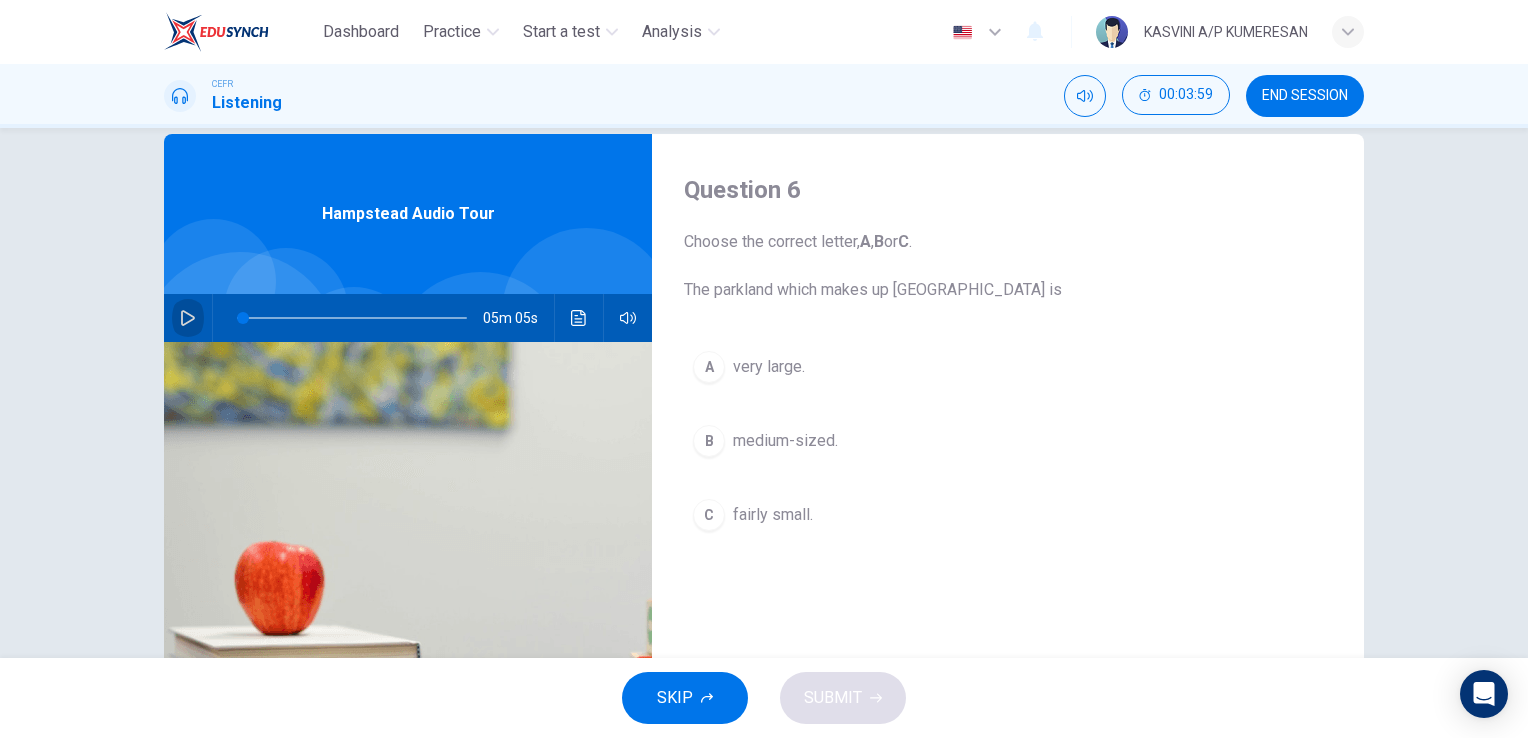 click 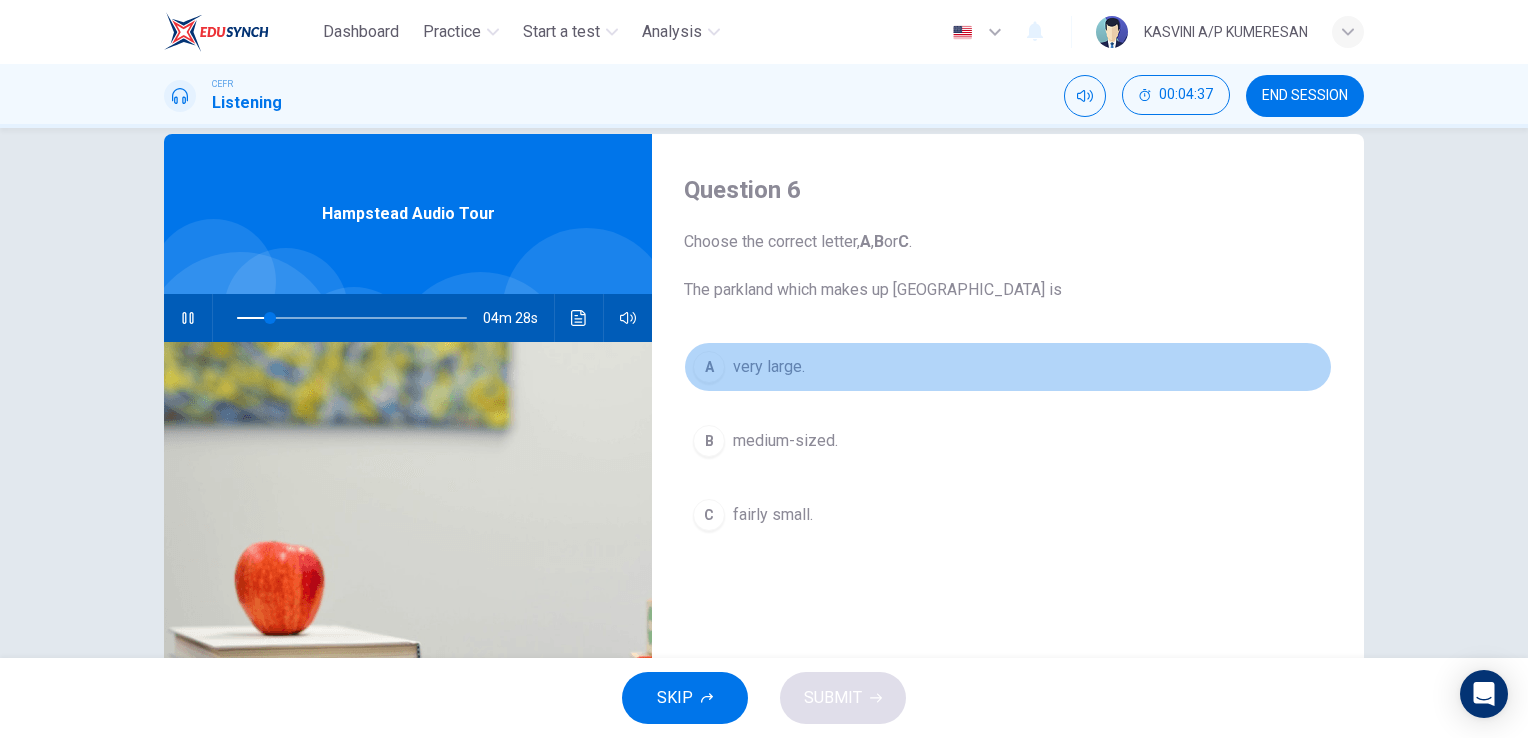 click on "A very large." at bounding box center (1008, 367) 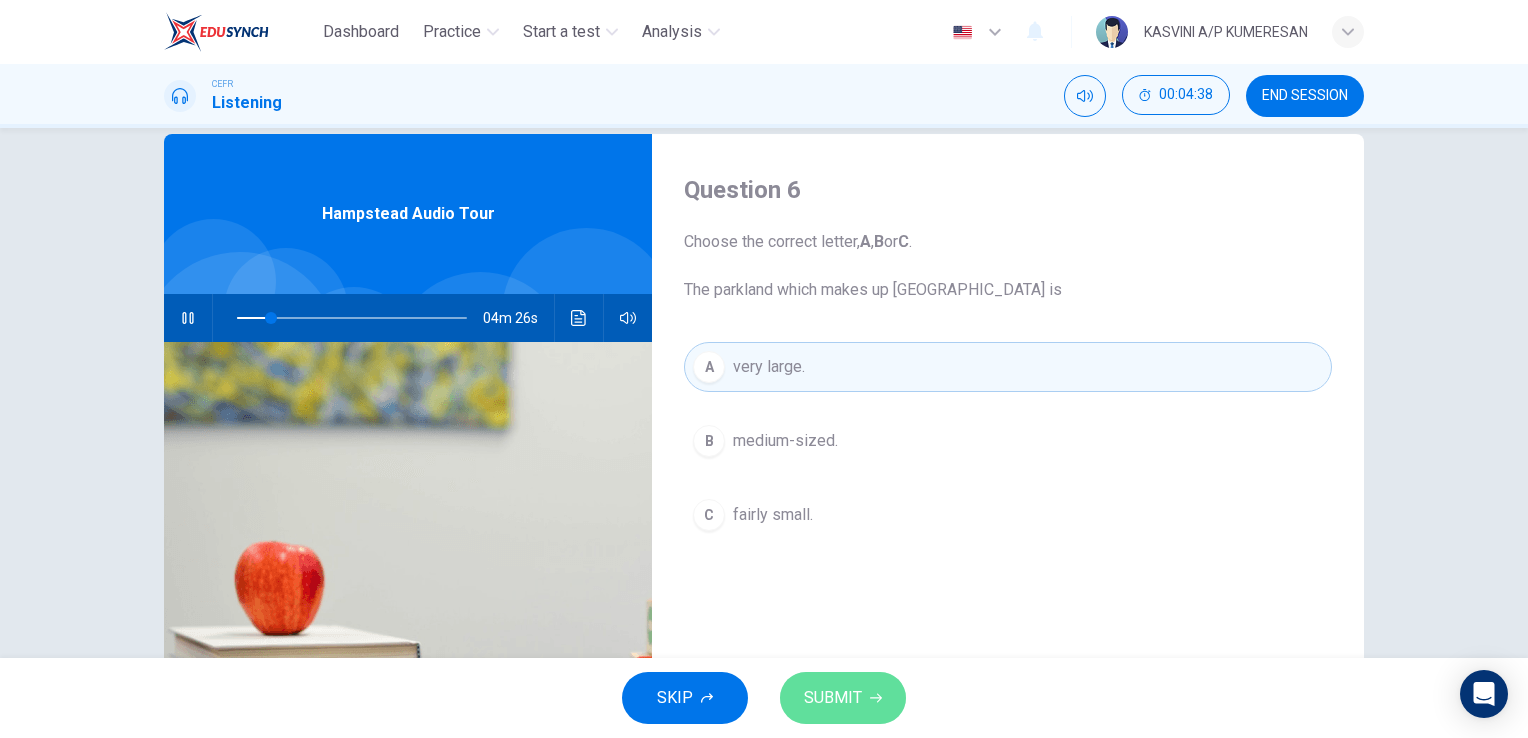 click 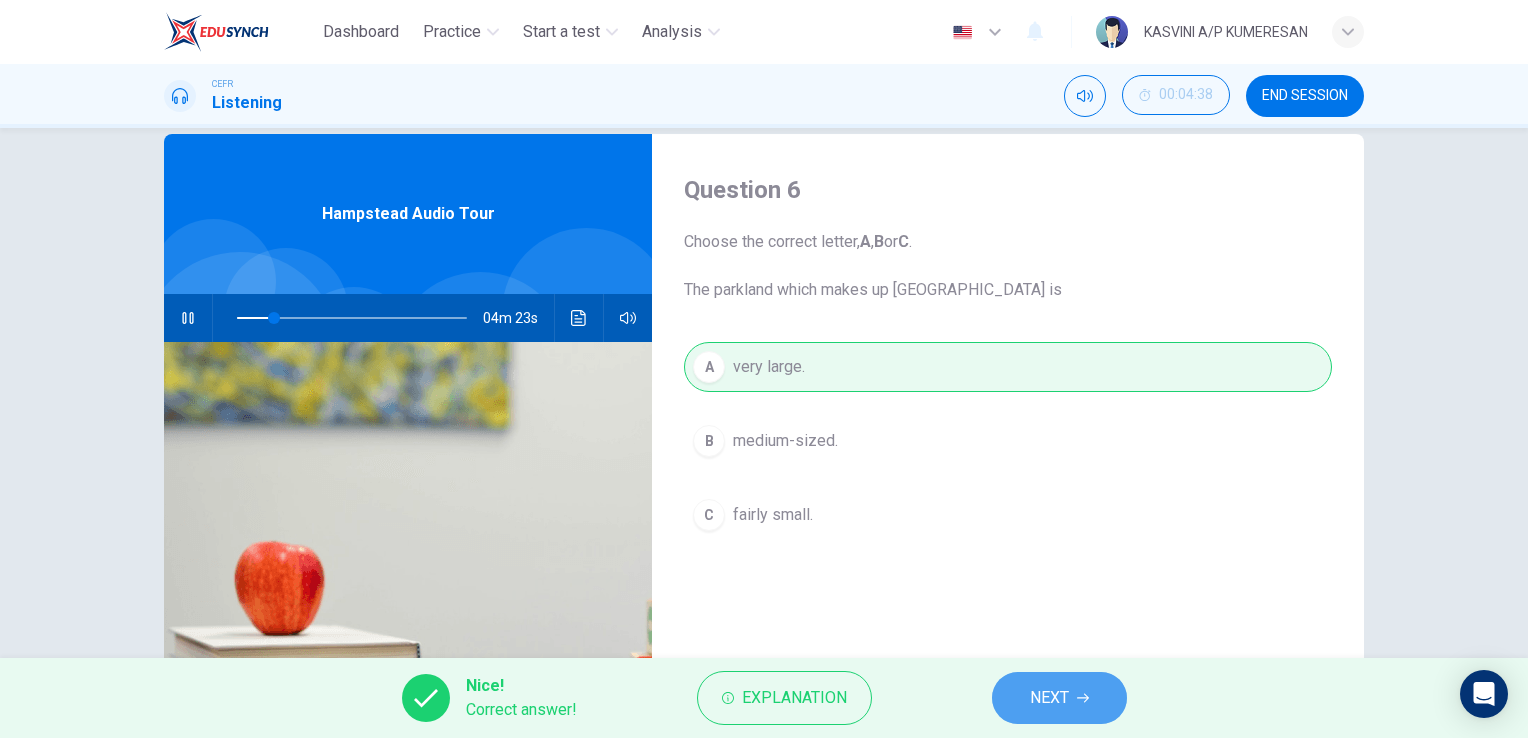 click on "NEXT" at bounding box center (1049, 698) 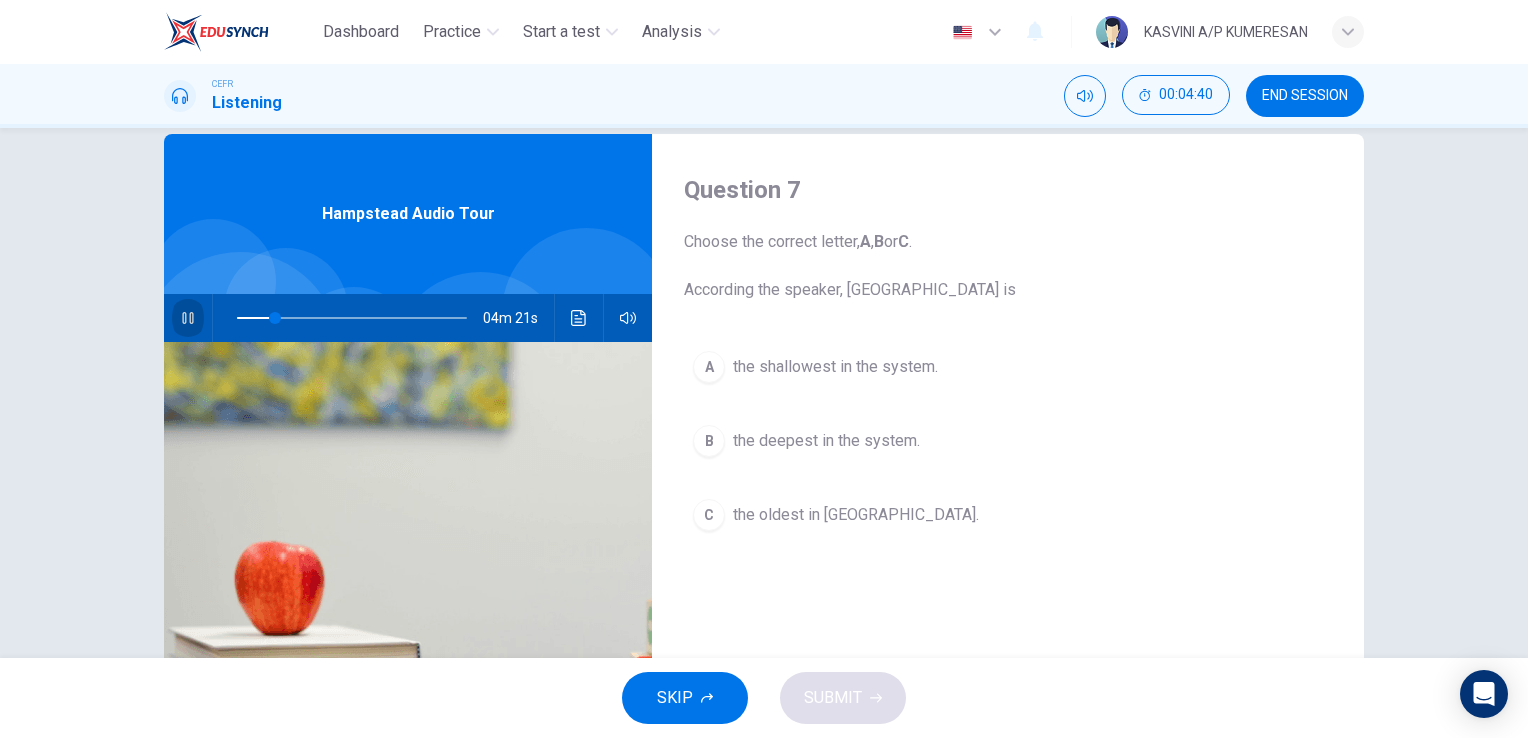 click at bounding box center [188, 318] 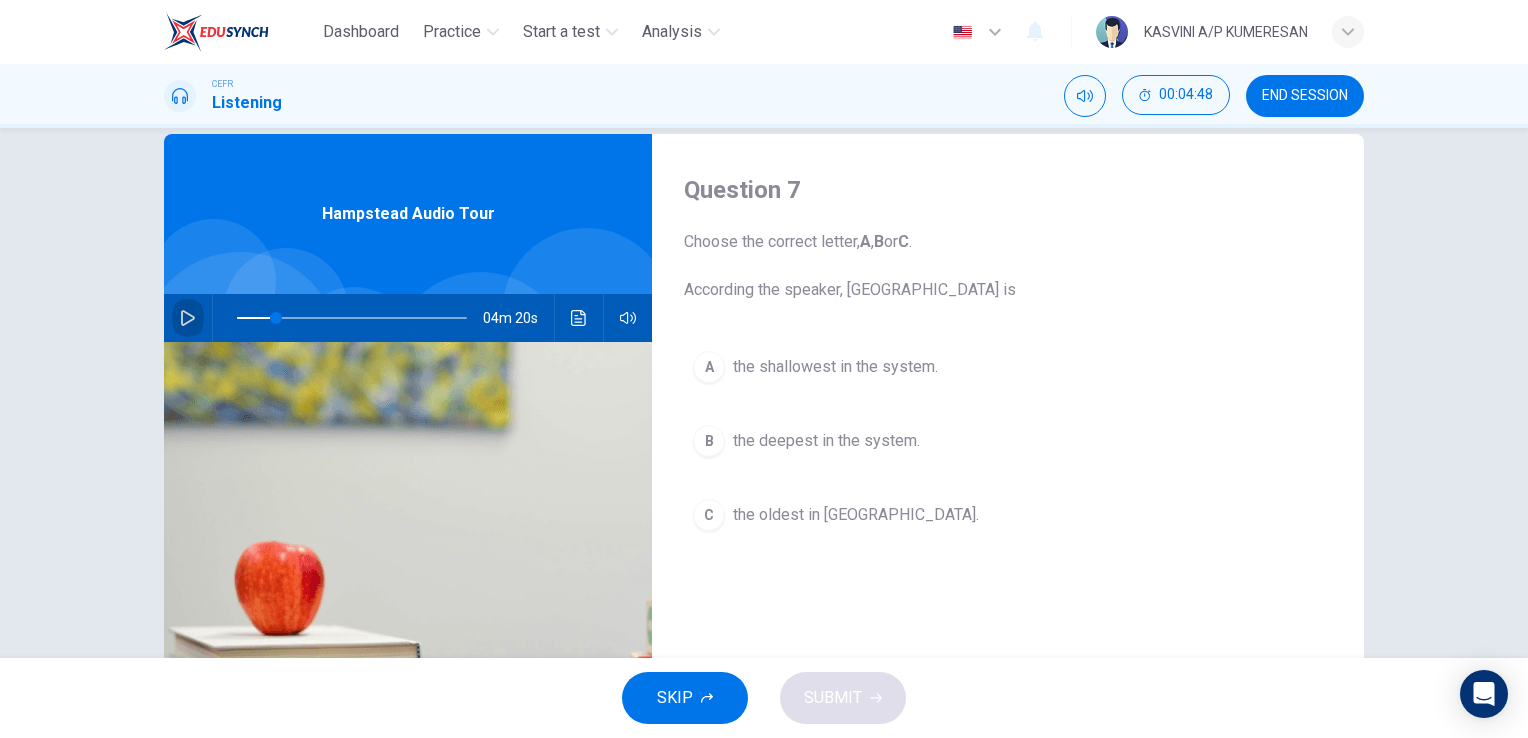 click 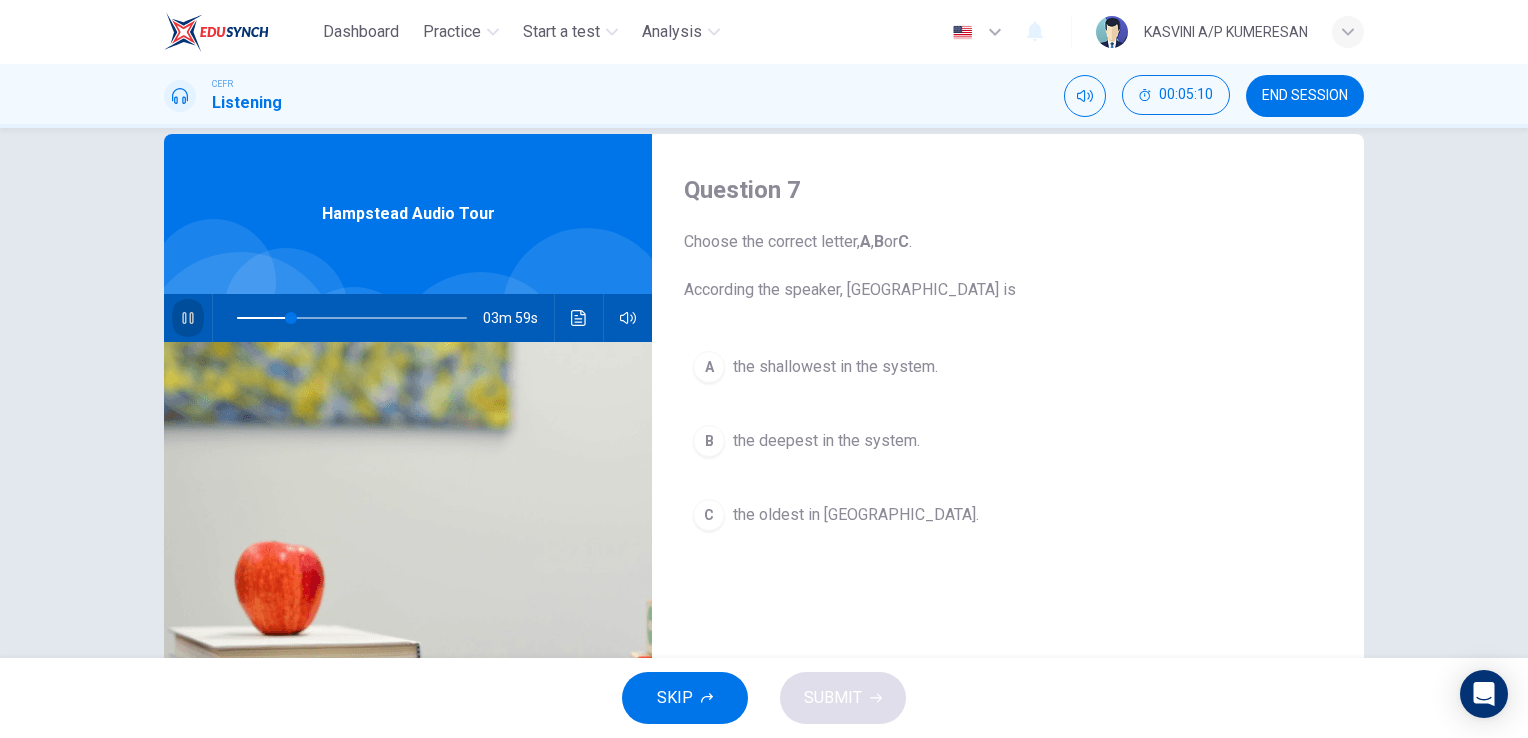 click 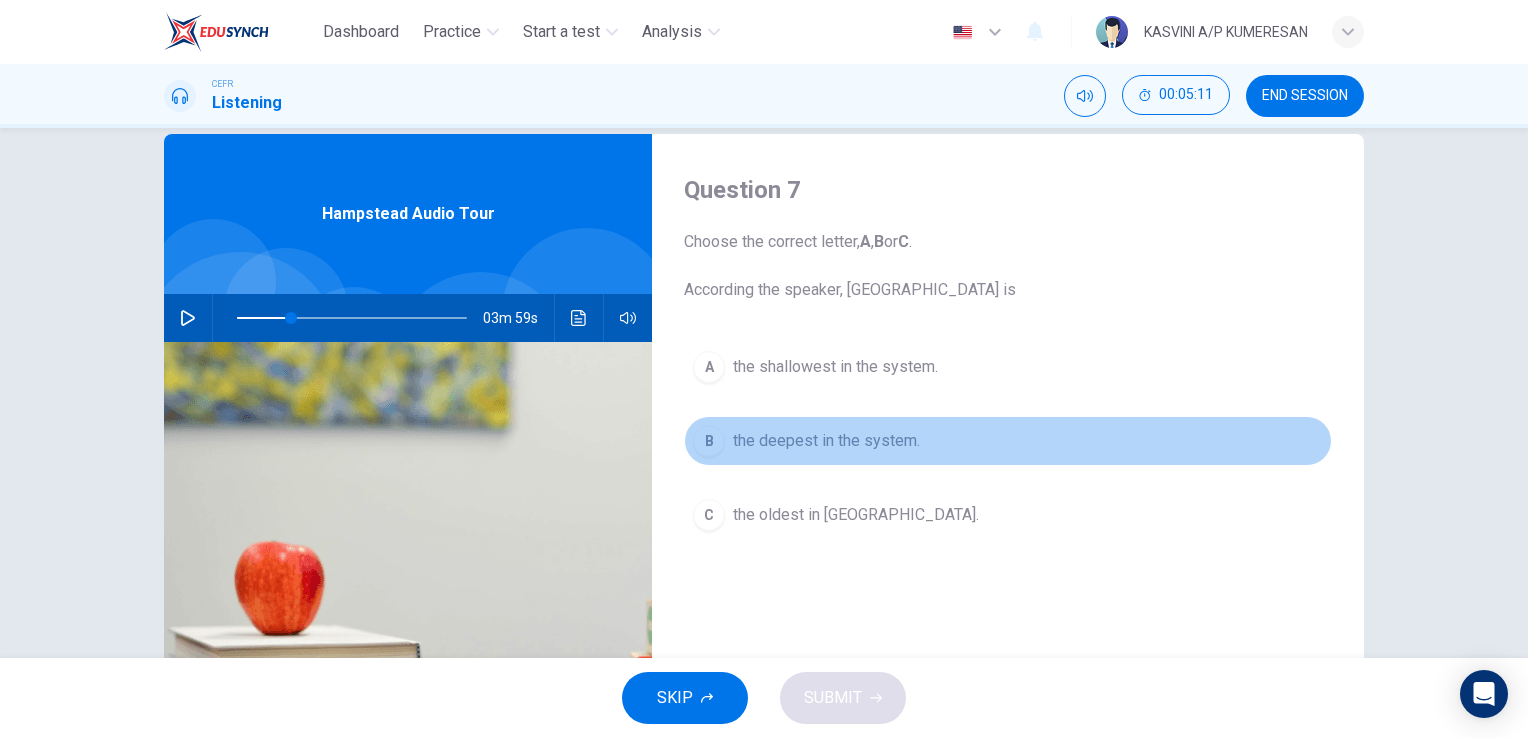 click on "B" at bounding box center (709, 441) 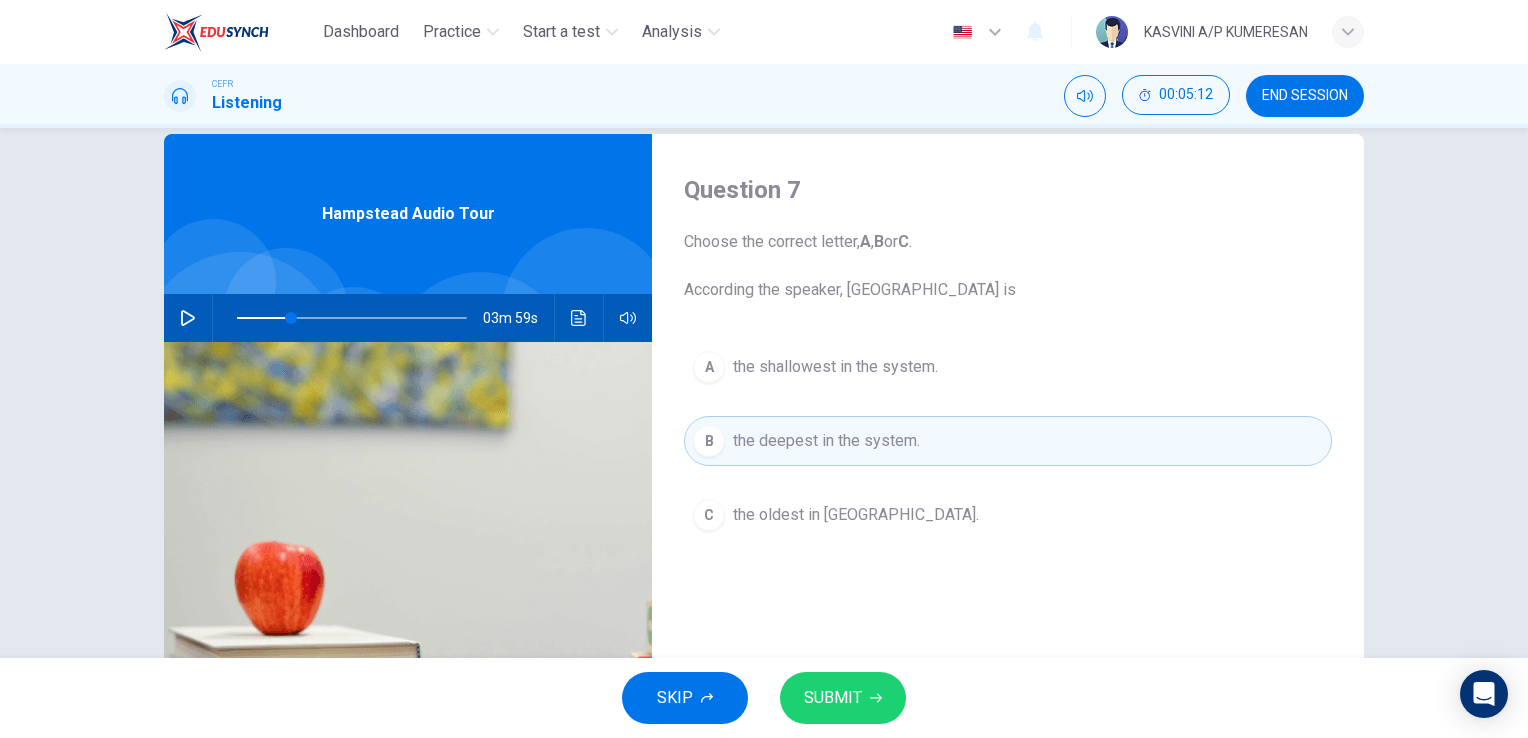 click on "SUBMIT" at bounding box center [833, 698] 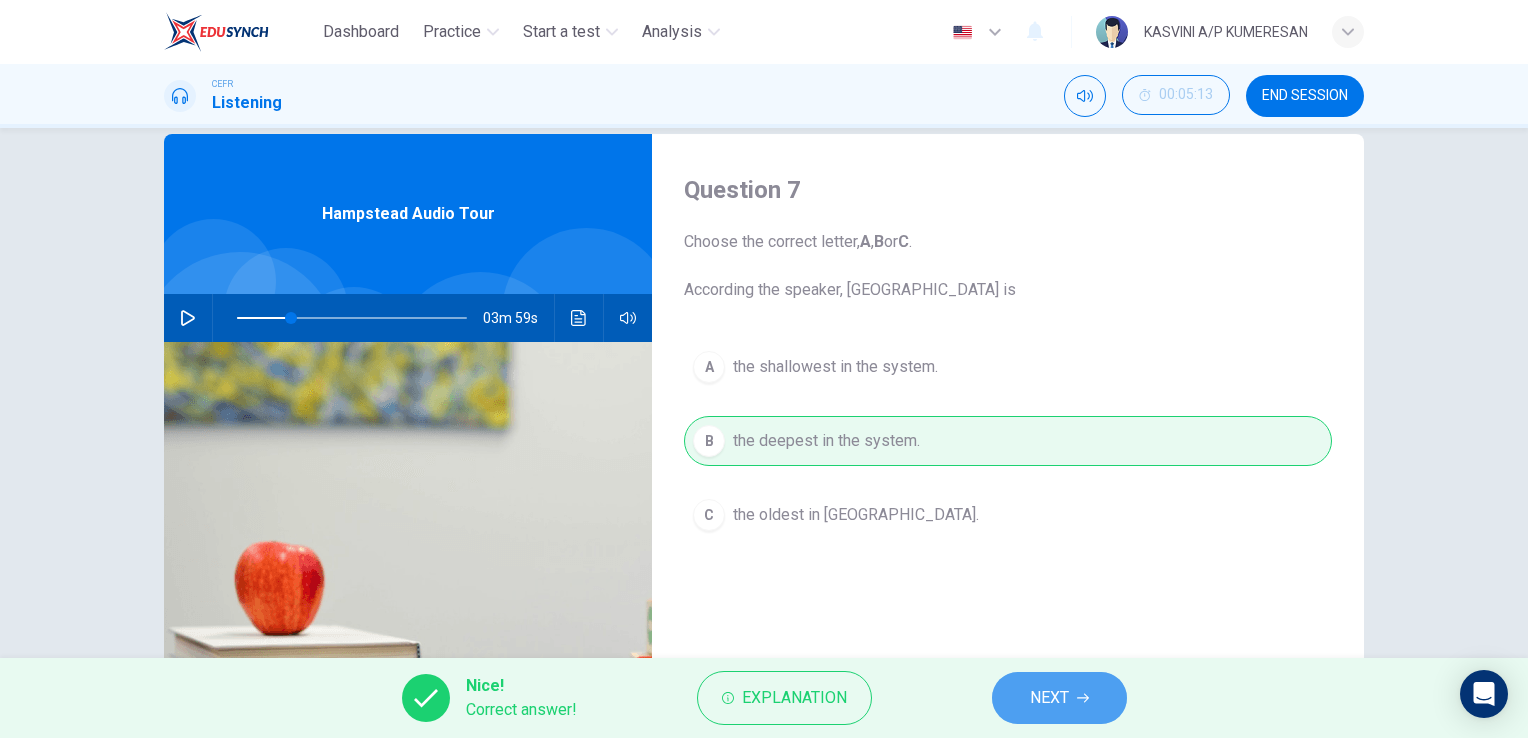 click on "NEXT" at bounding box center [1059, 698] 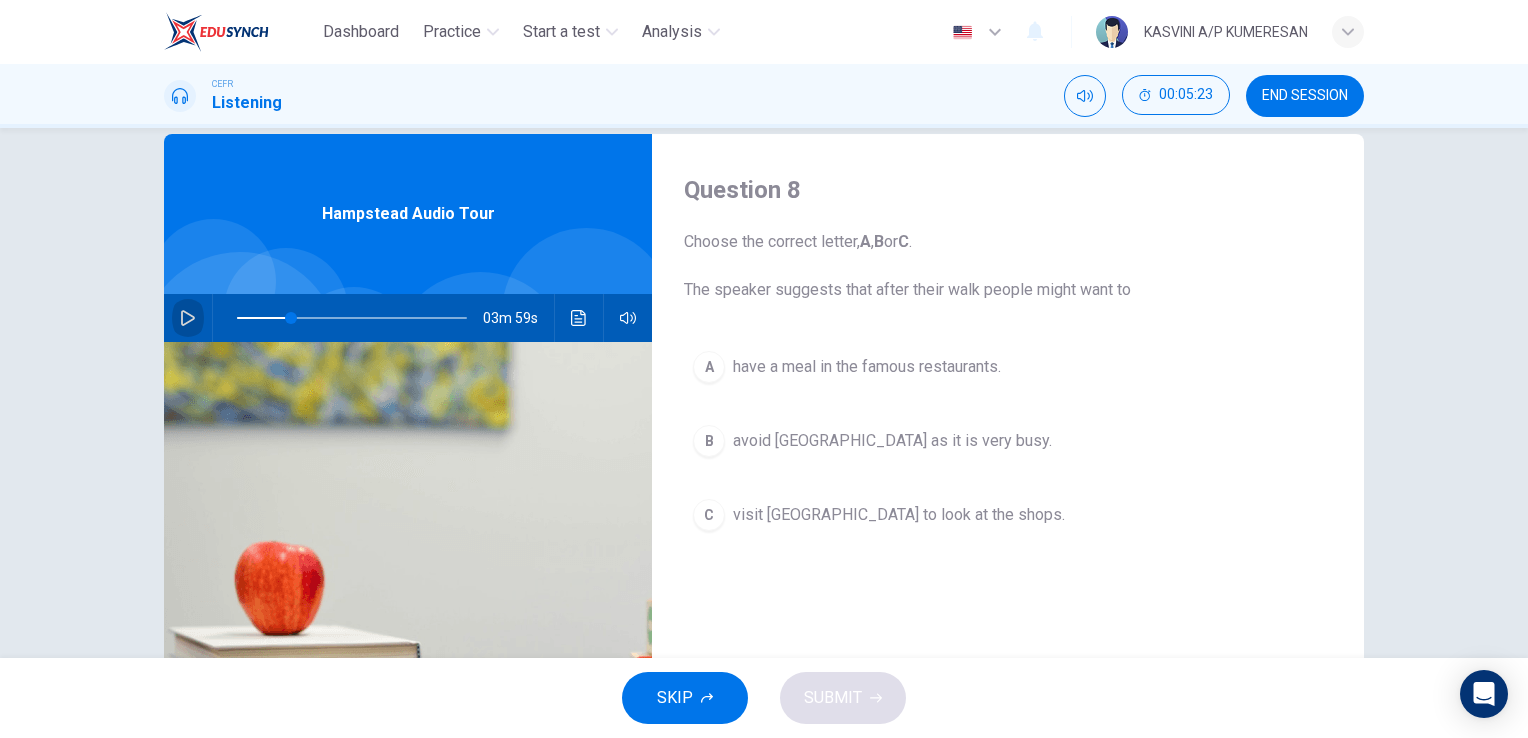 click 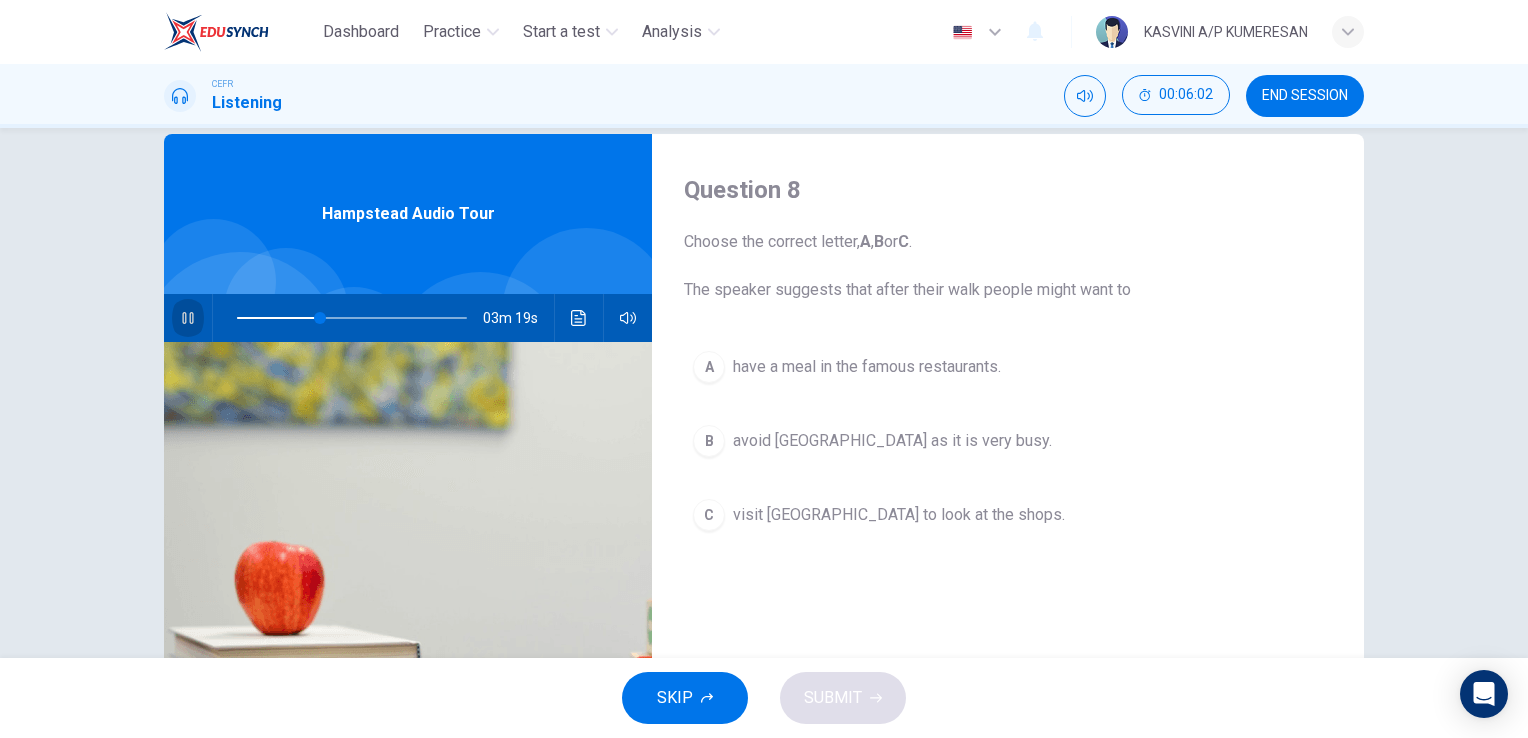 click 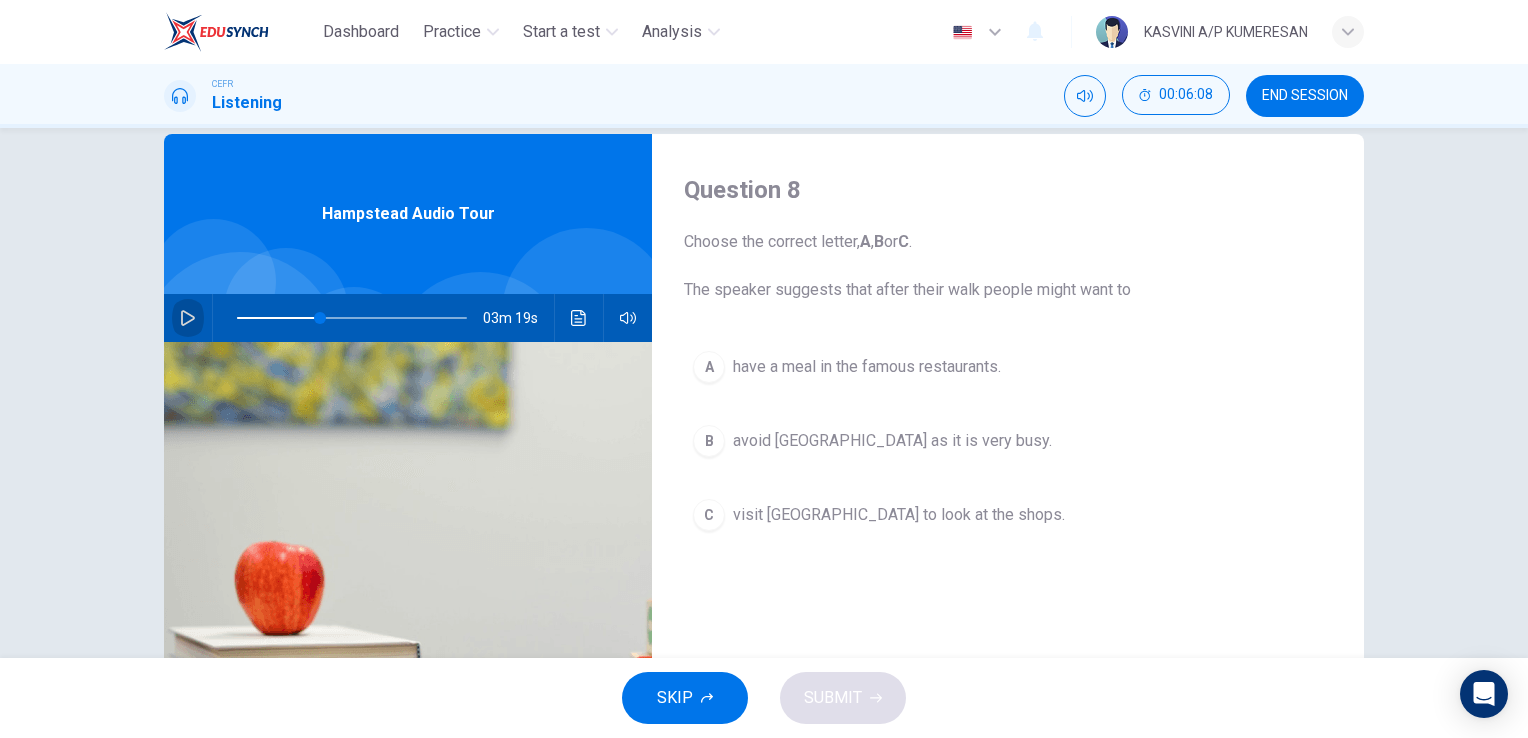 click at bounding box center (188, 318) 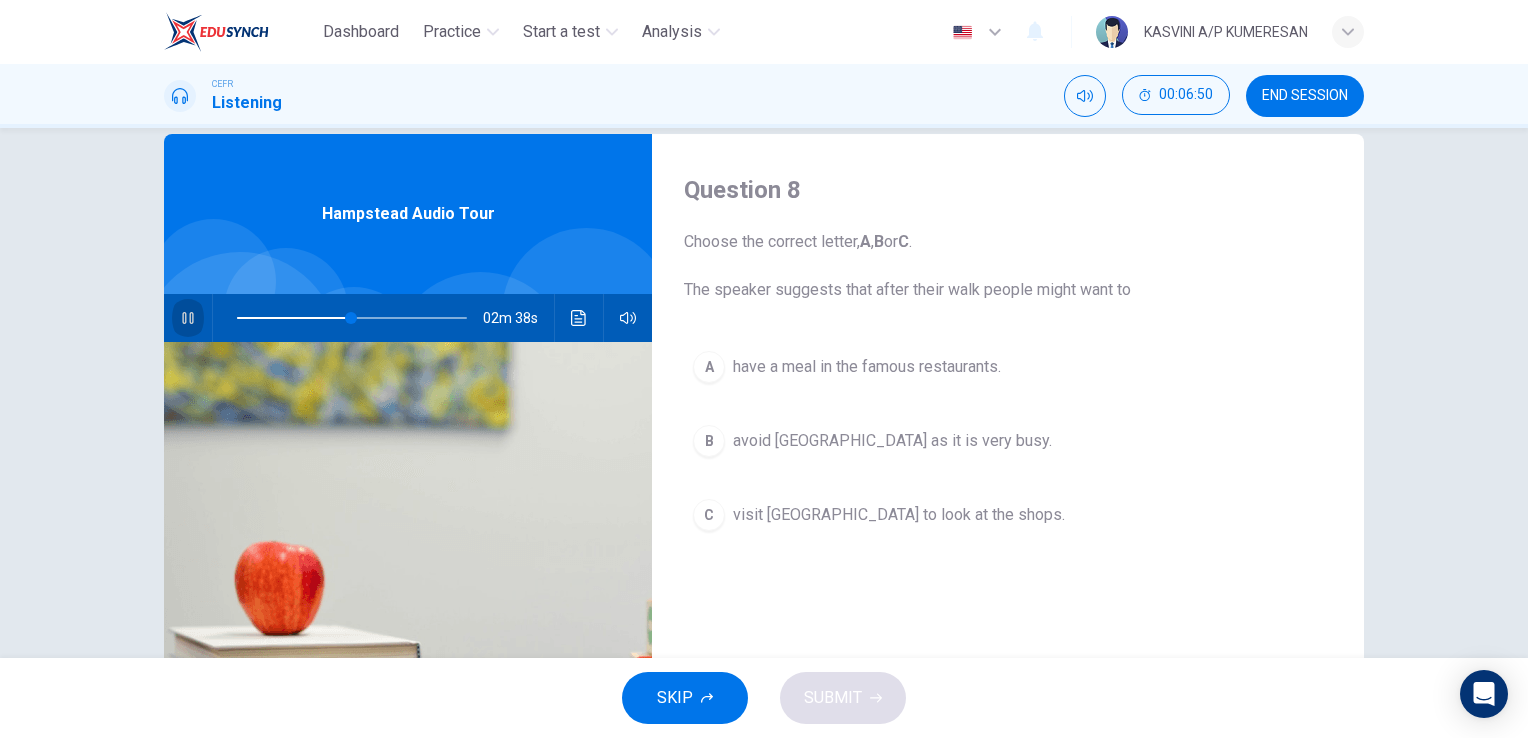 click 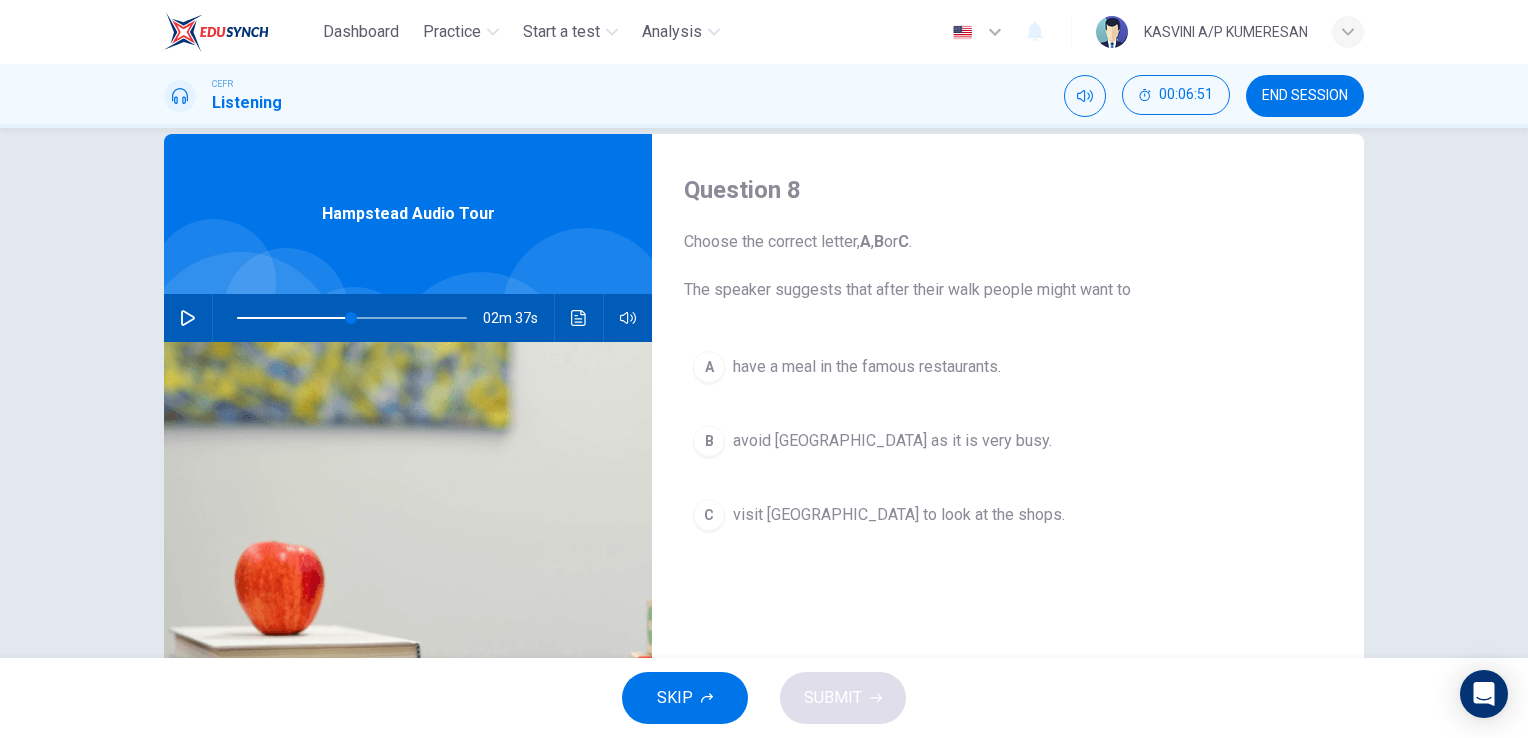 click on "visit Hampstead village to look at the shops." at bounding box center [899, 515] 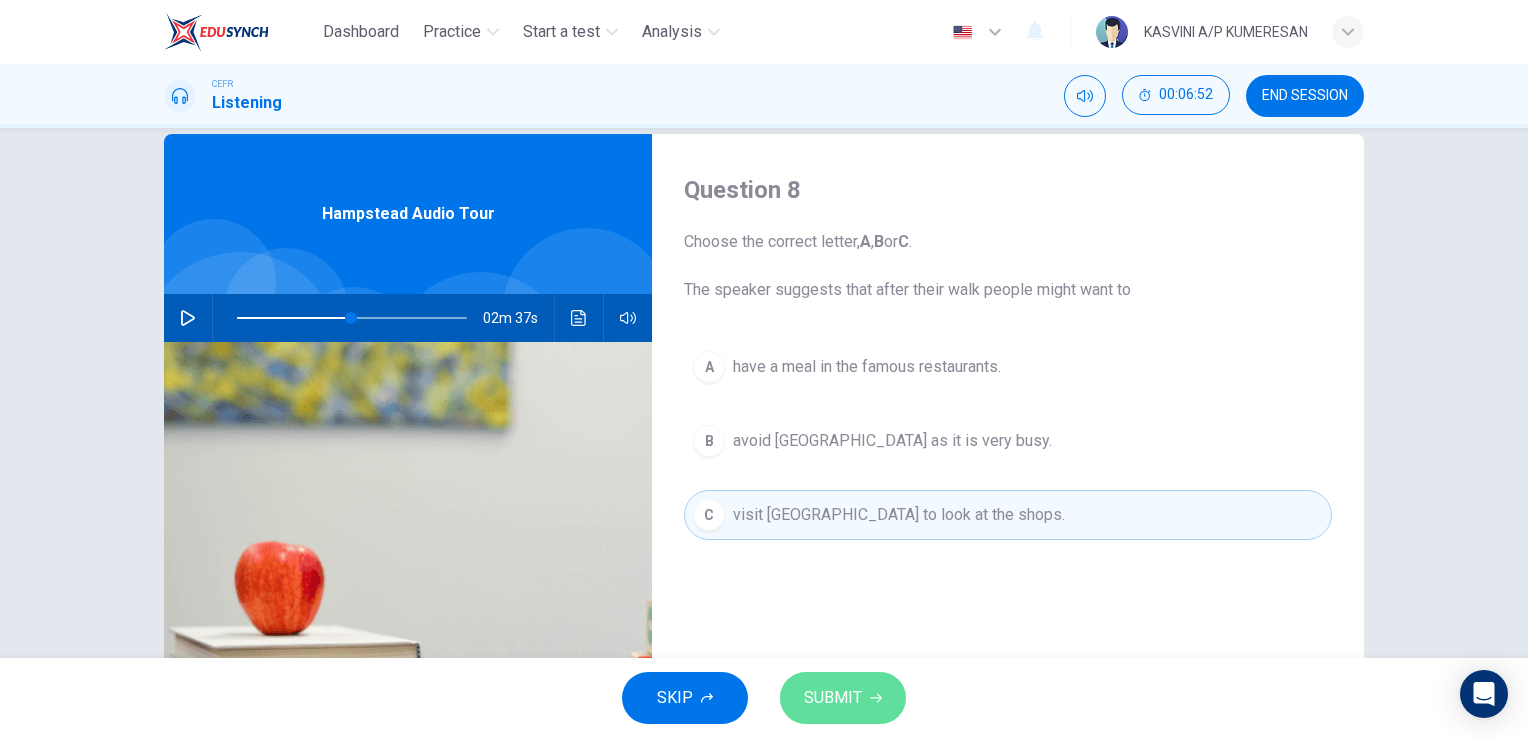 click on "SUBMIT" at bounding box center (833, 698) 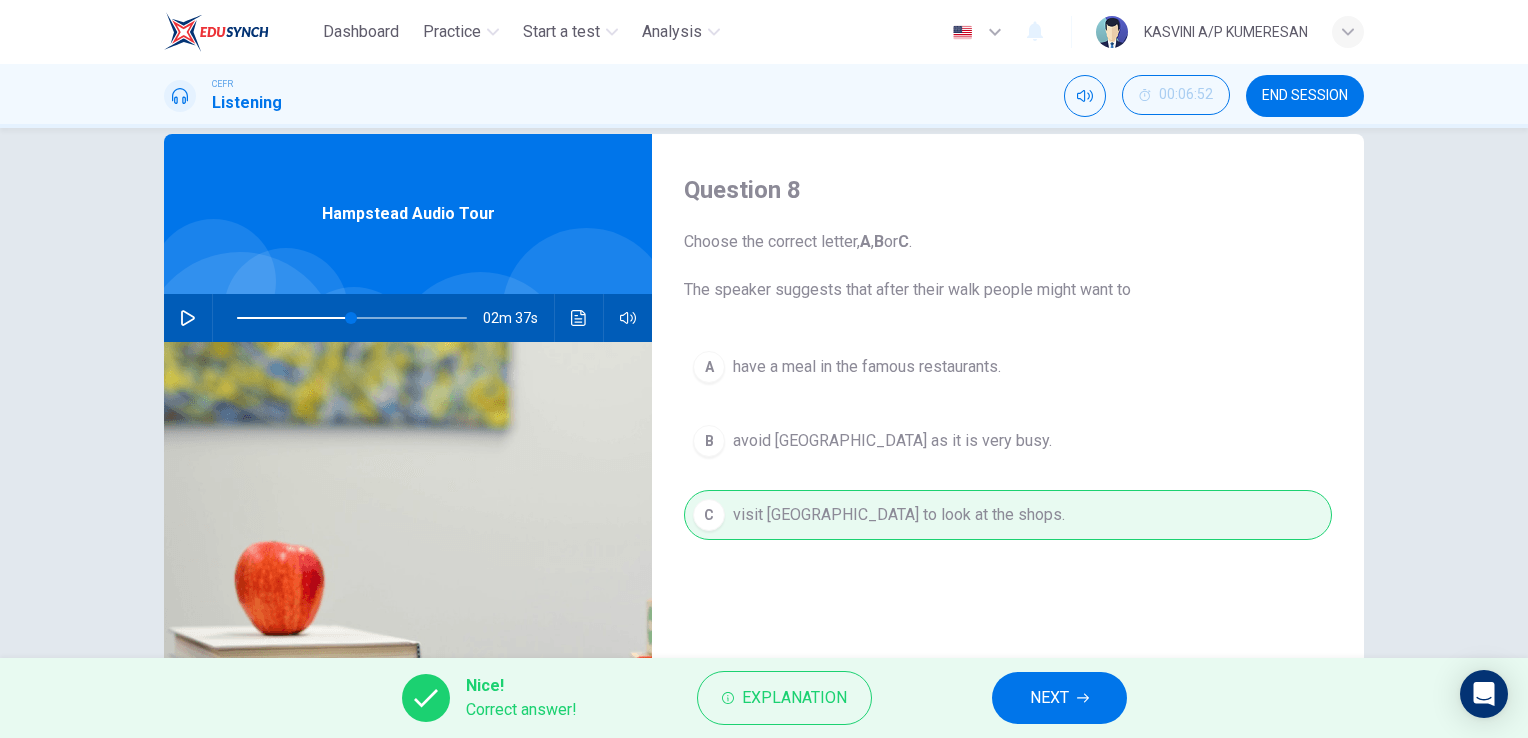 click 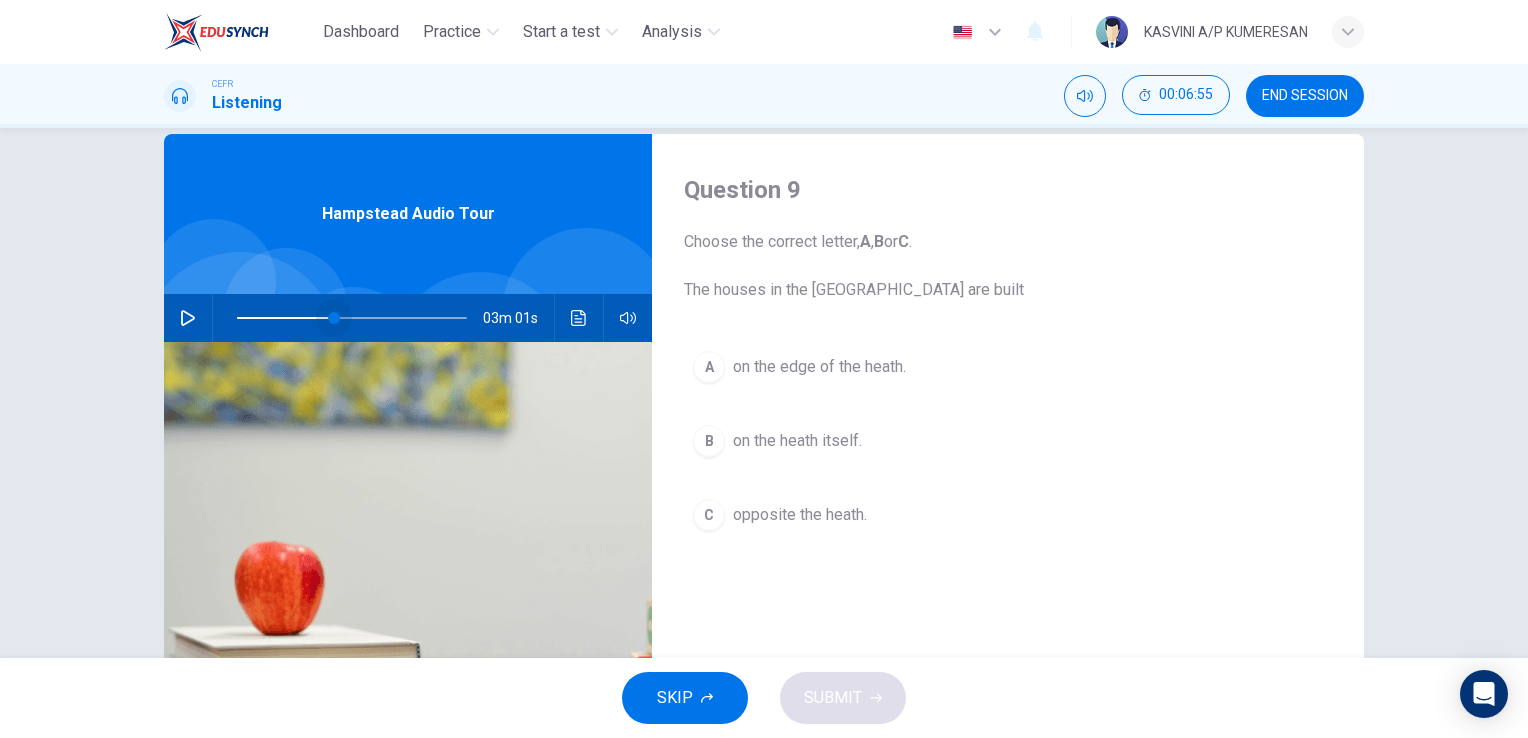 click at bounding box center (334, 318) 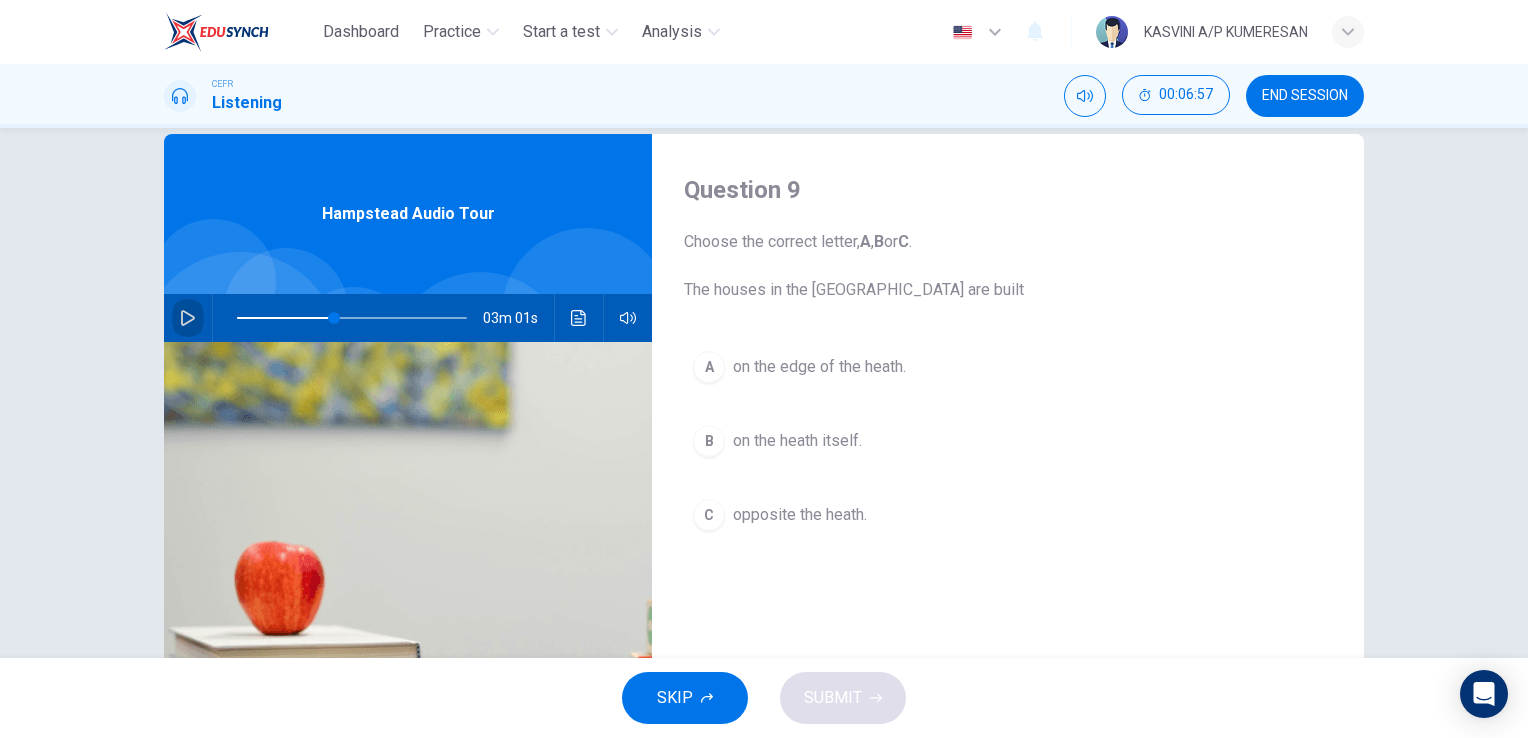 click 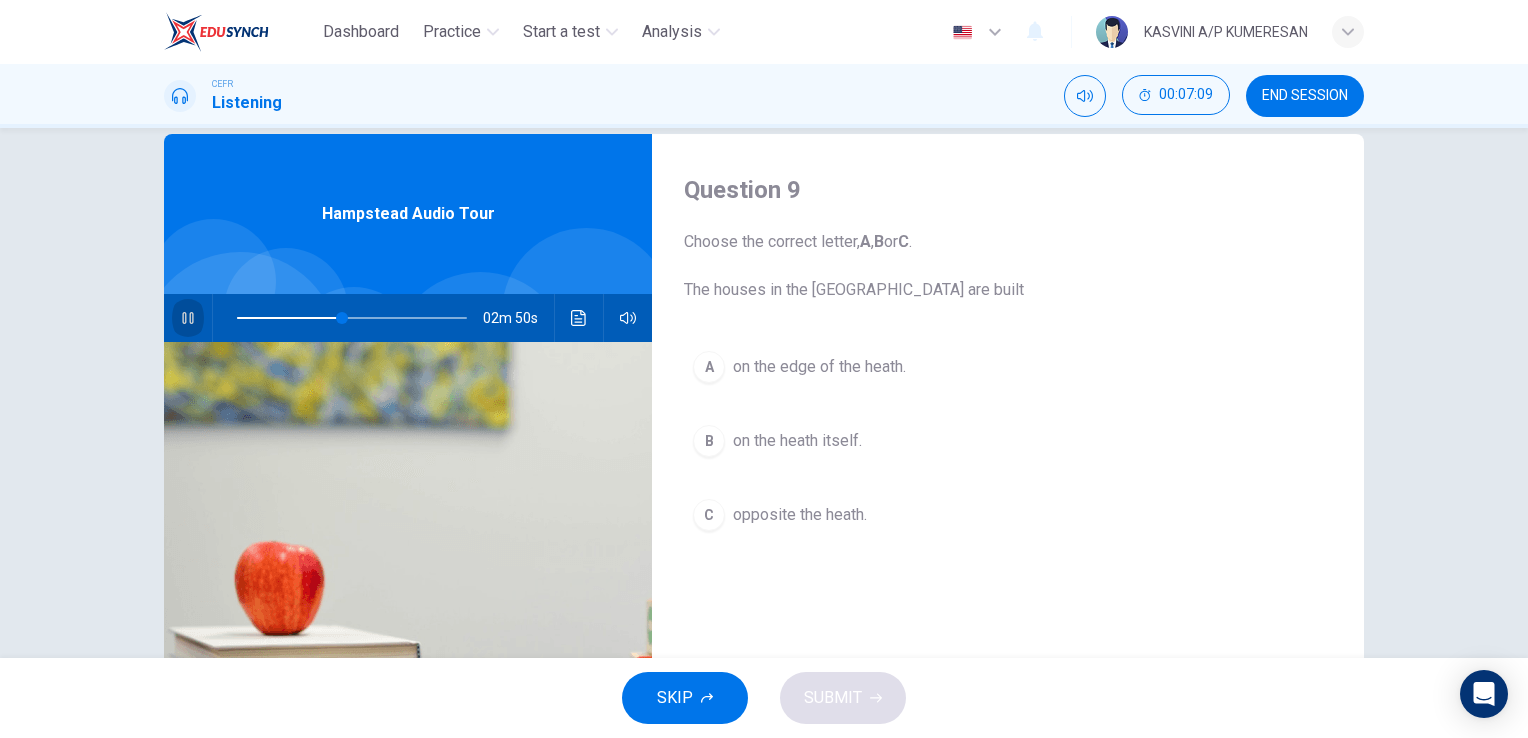 click 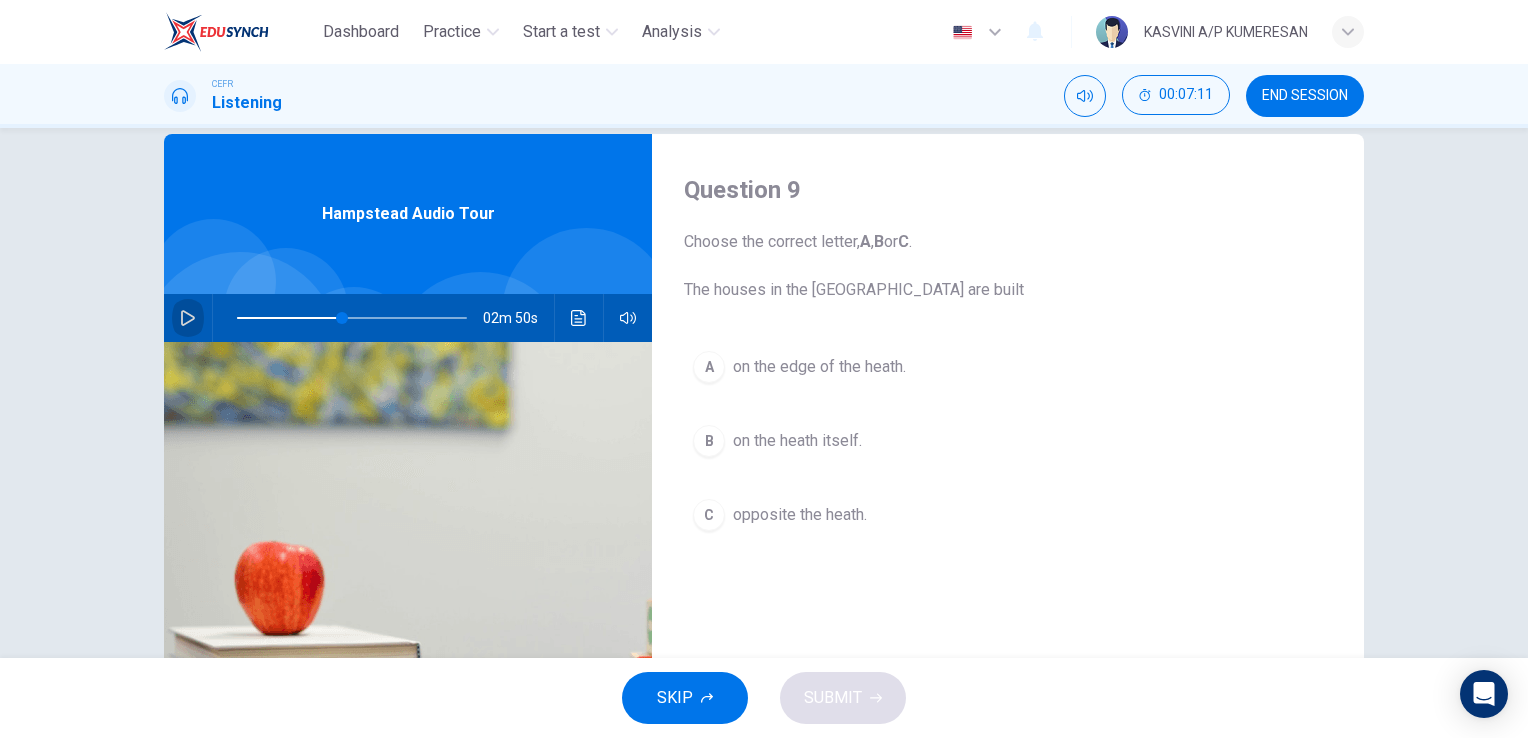 click 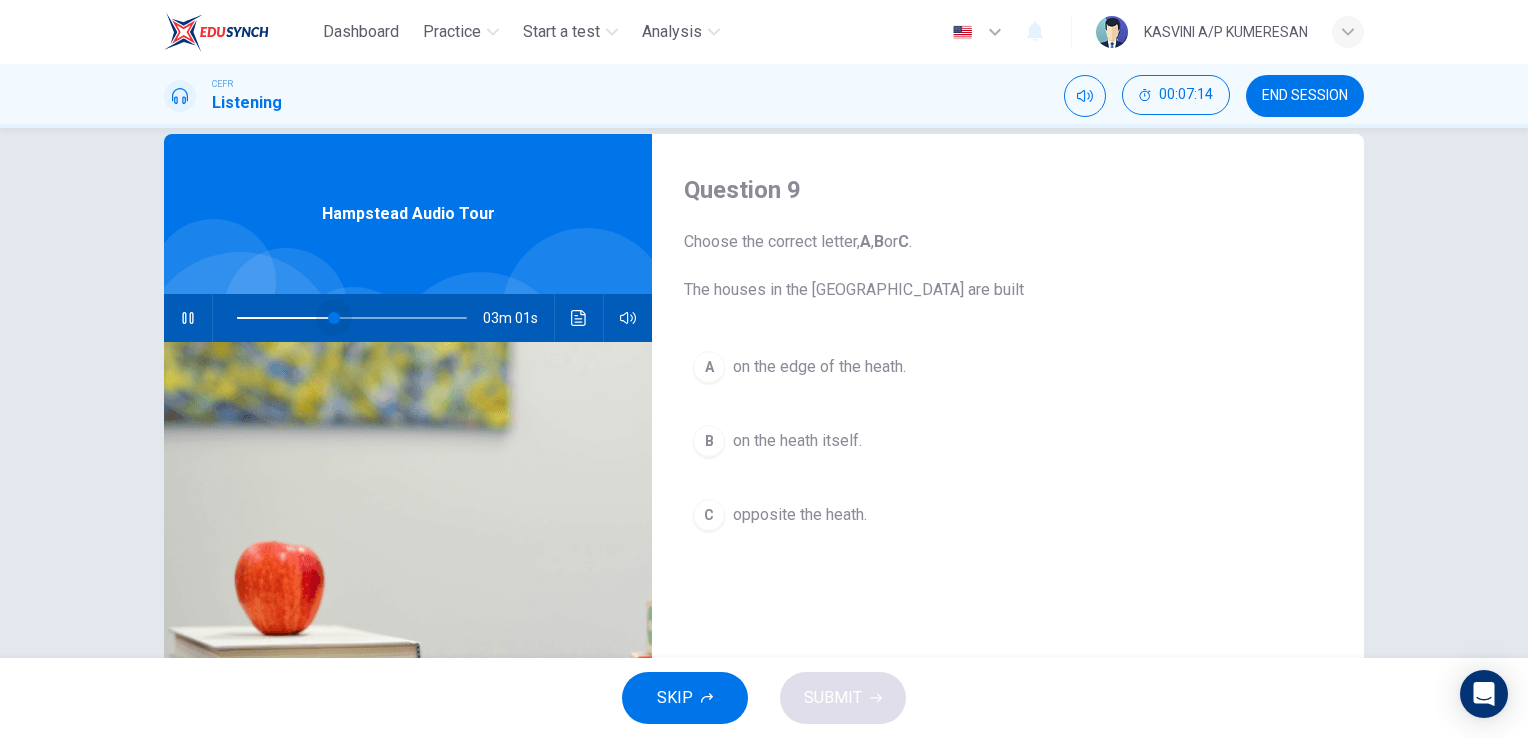 click at bounding box center (334, 318) 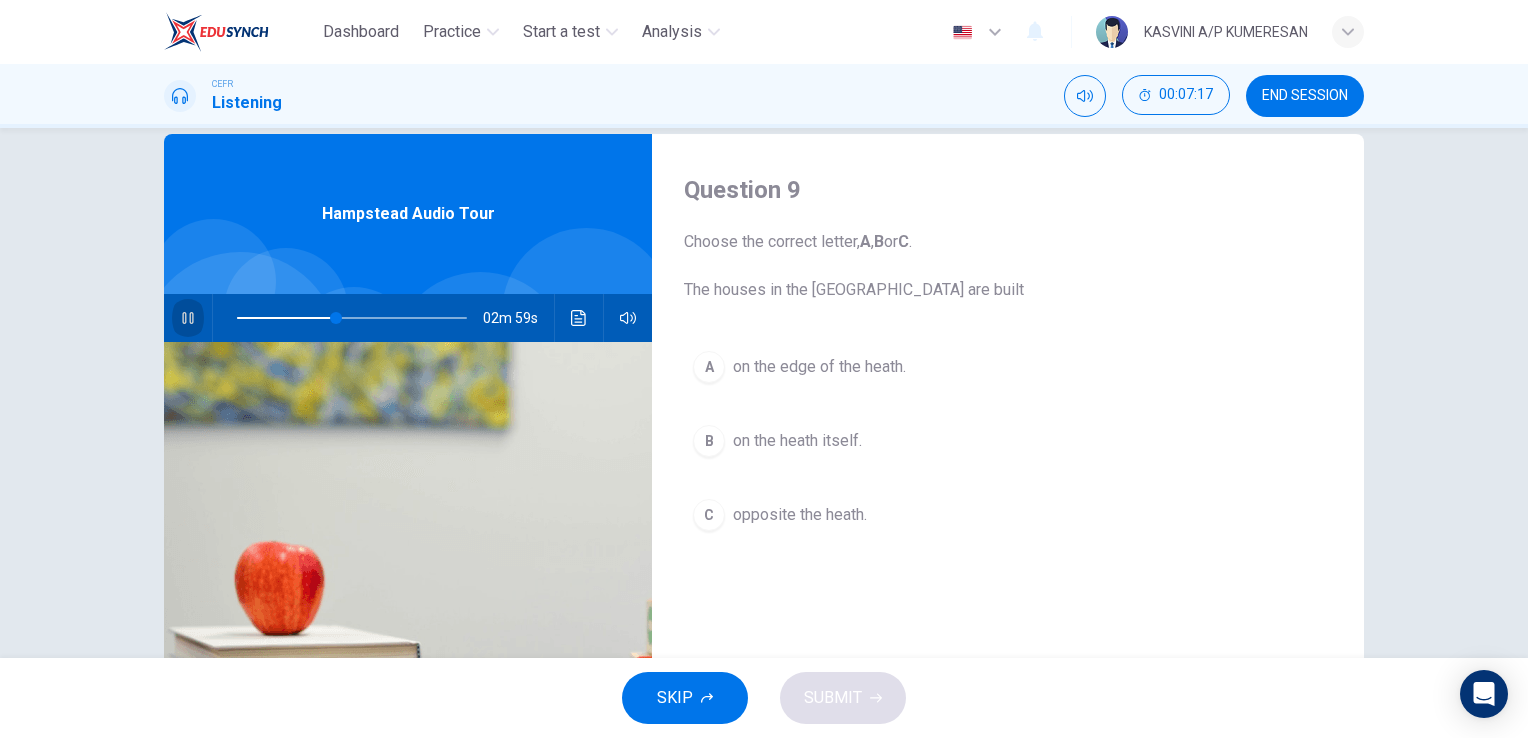 click at bounding box center [188, 318] 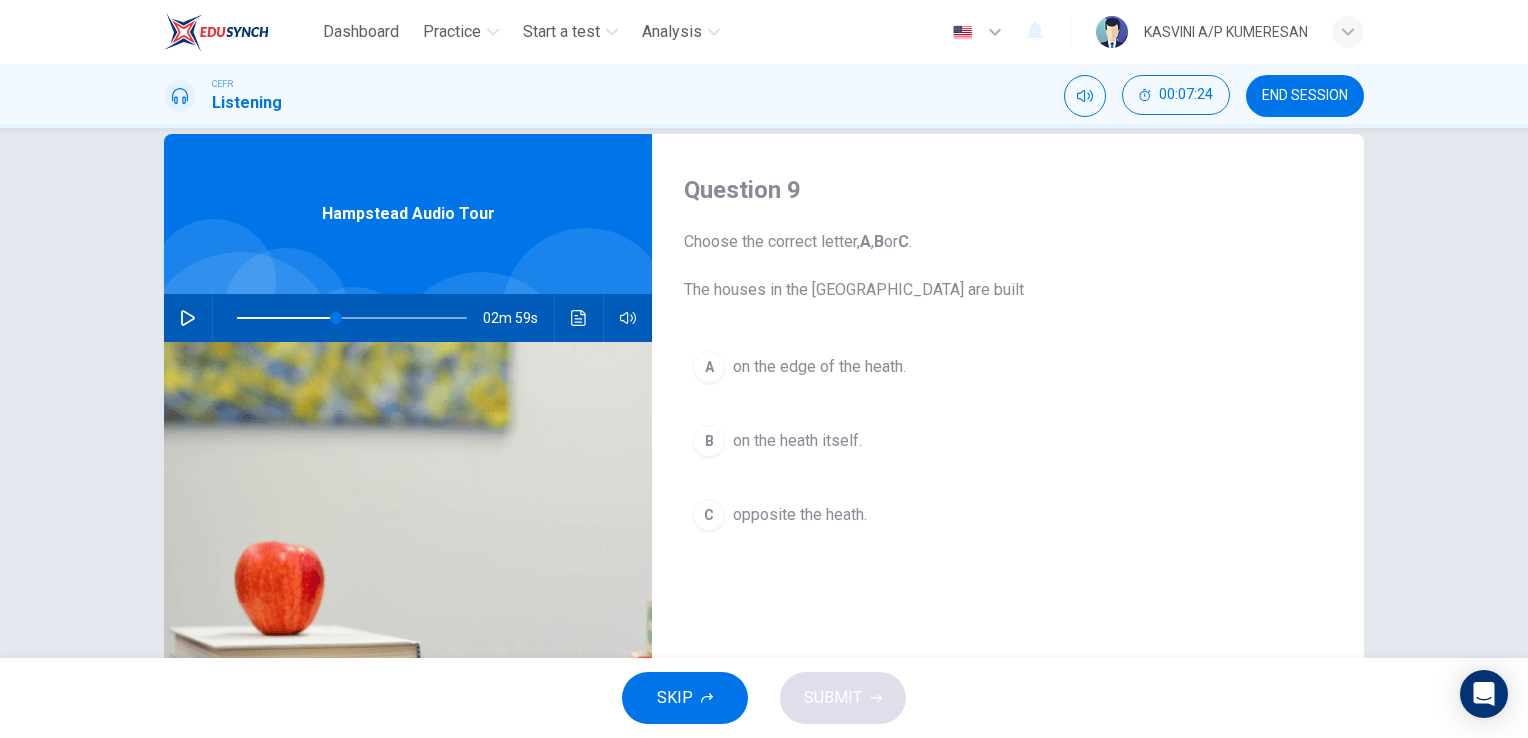 click at bounding box center [188, 318] 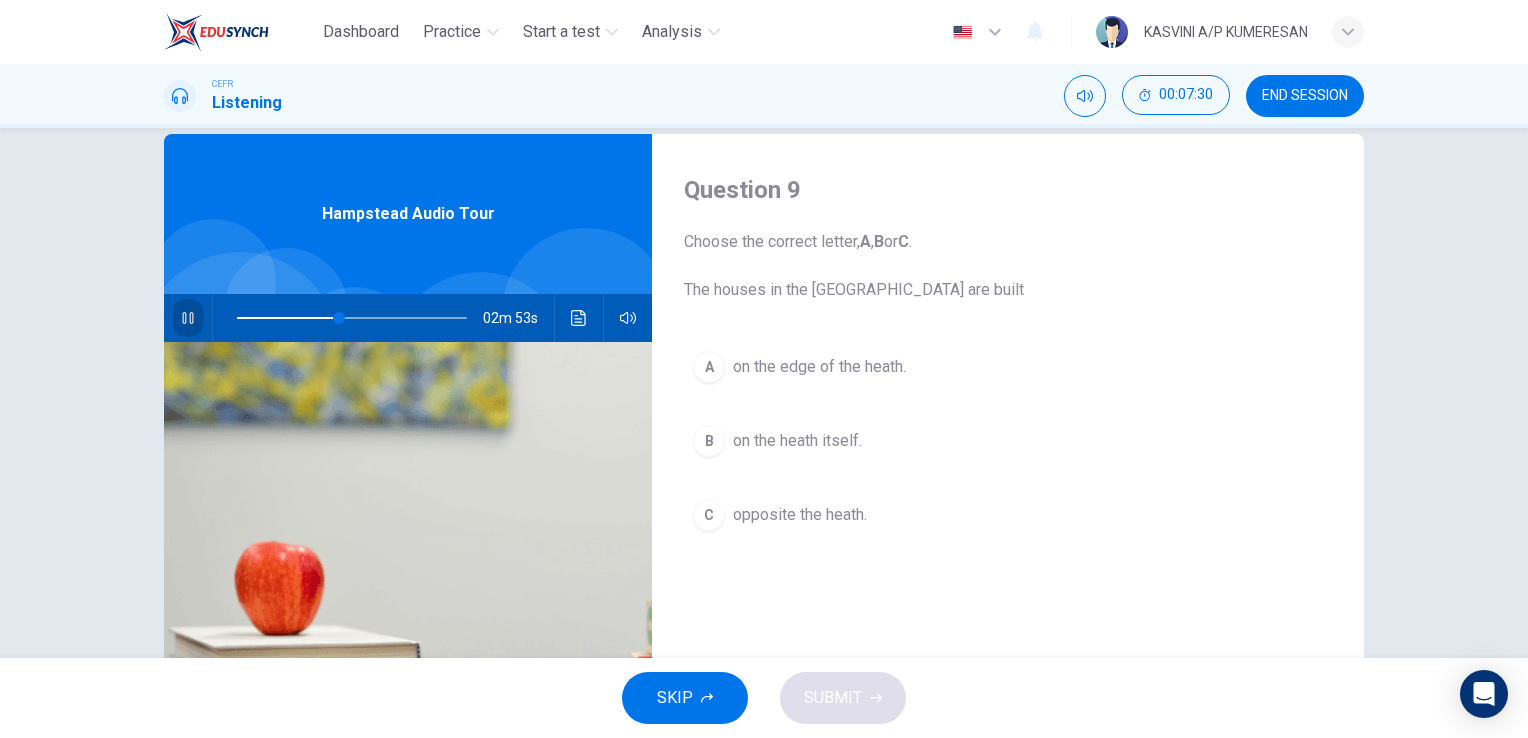 click at bounding box center (188, 318) 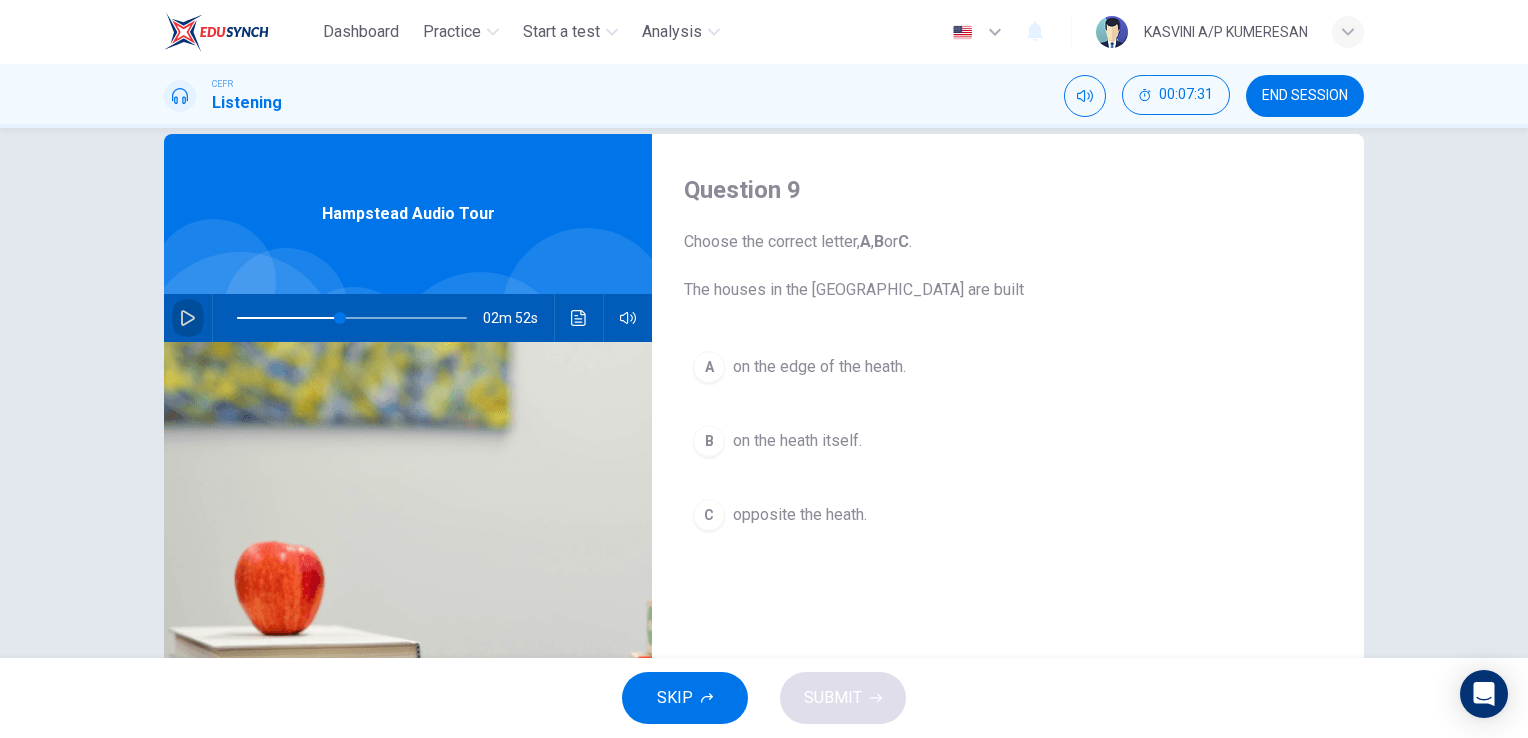 click at bounding box center (188, 318) 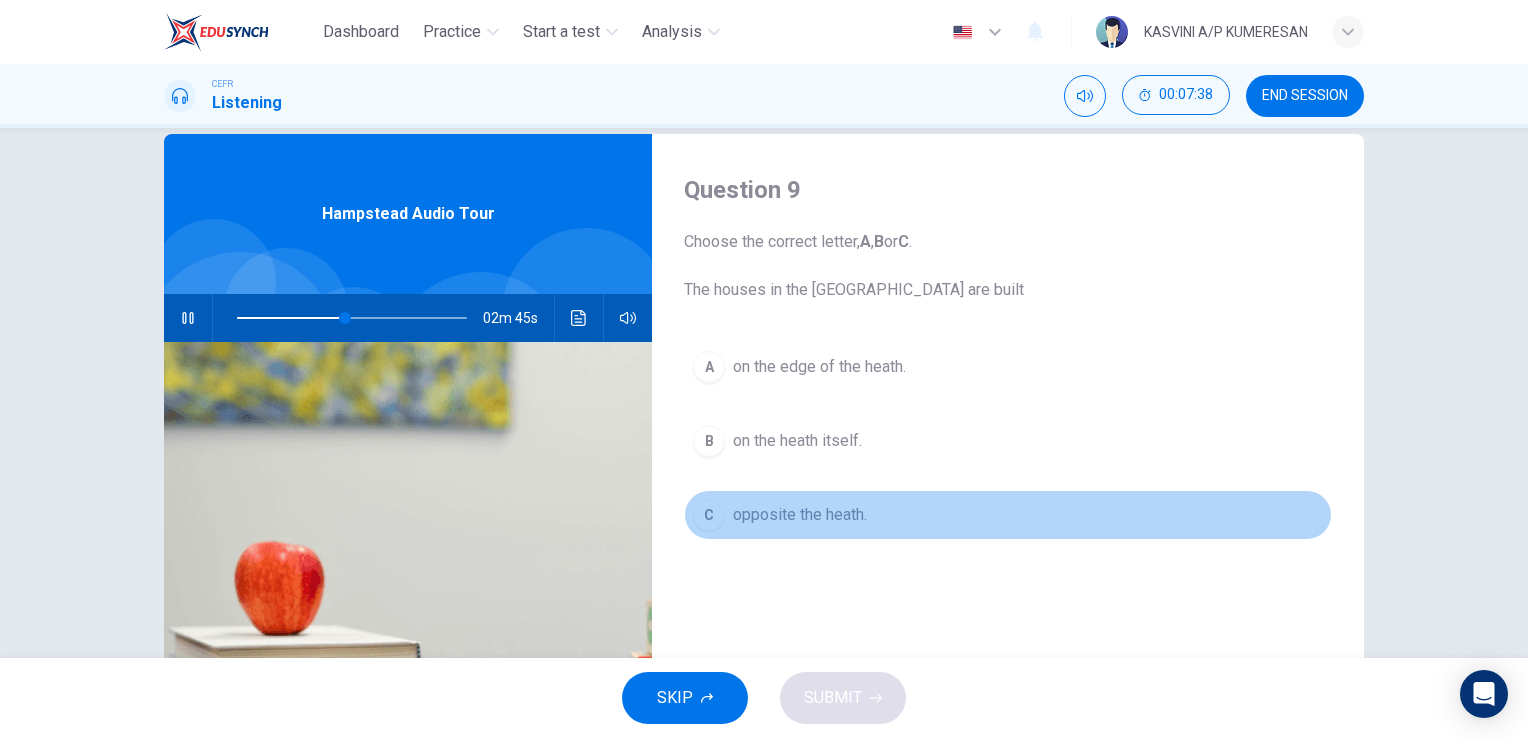 click on "C opposite the heath." at bounding box center (1008, 515) 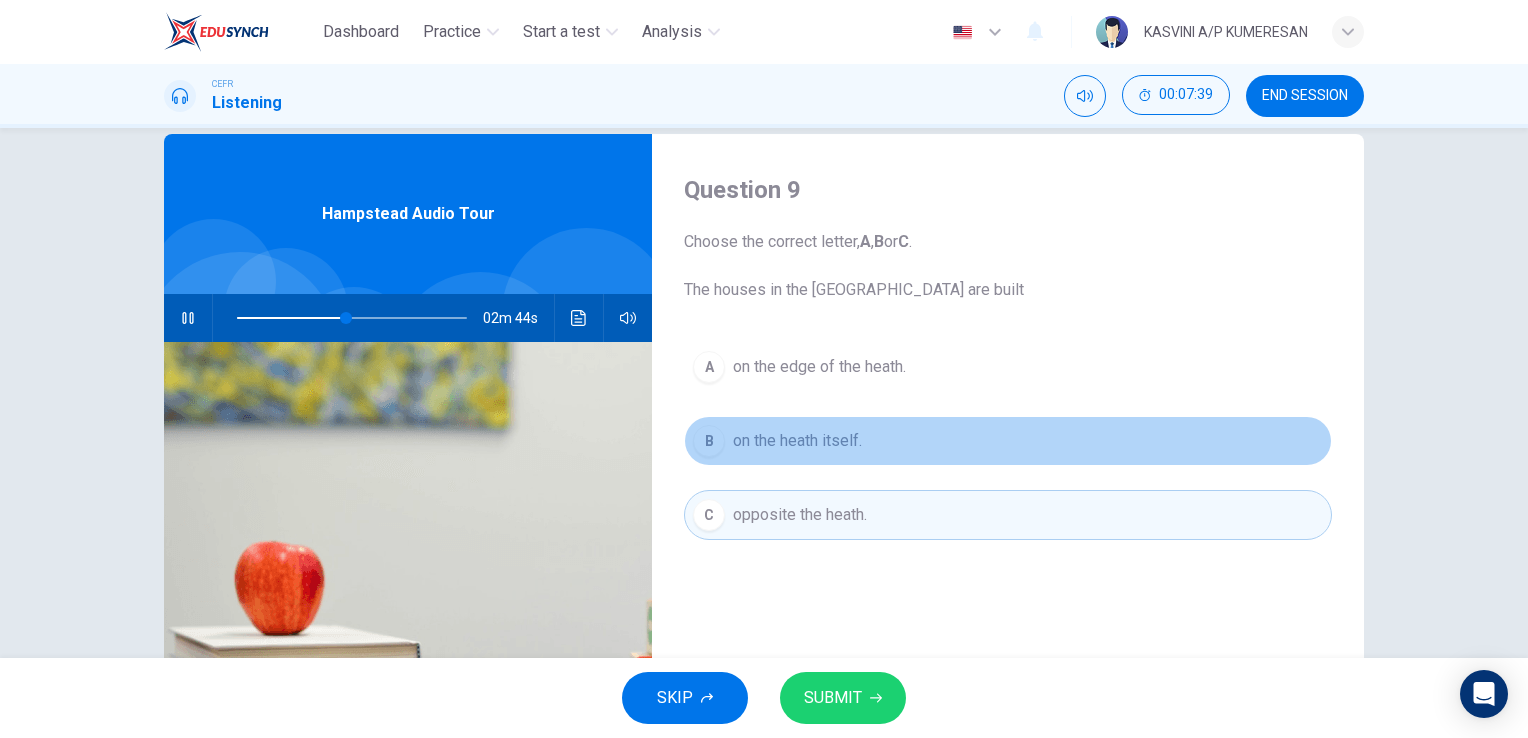 click on "on the heath itself." at bounding box center (797, 441) 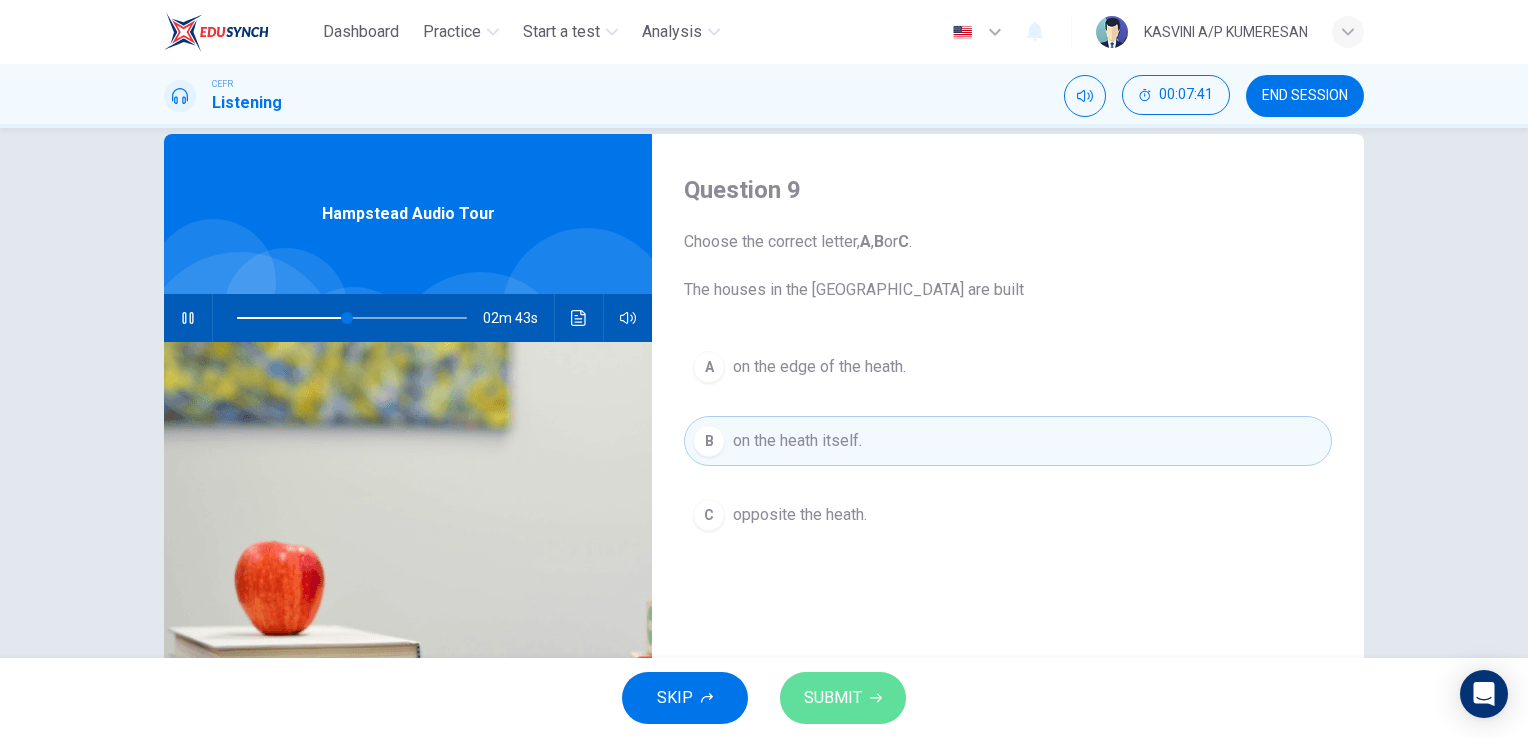 click on "SUBMIT" at bounding box center (843, 698) 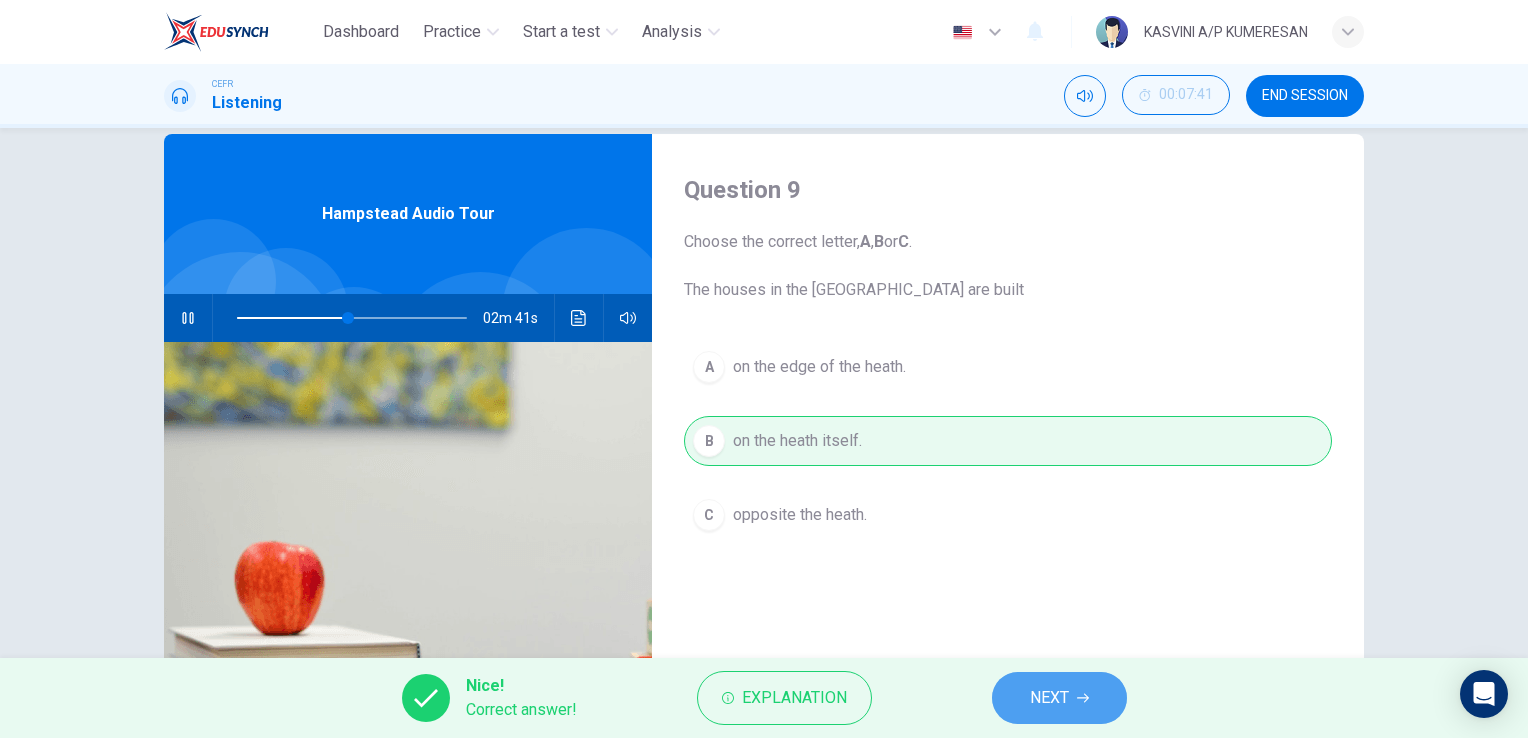 click on "NEXT" at bounding box center (1059, 698) 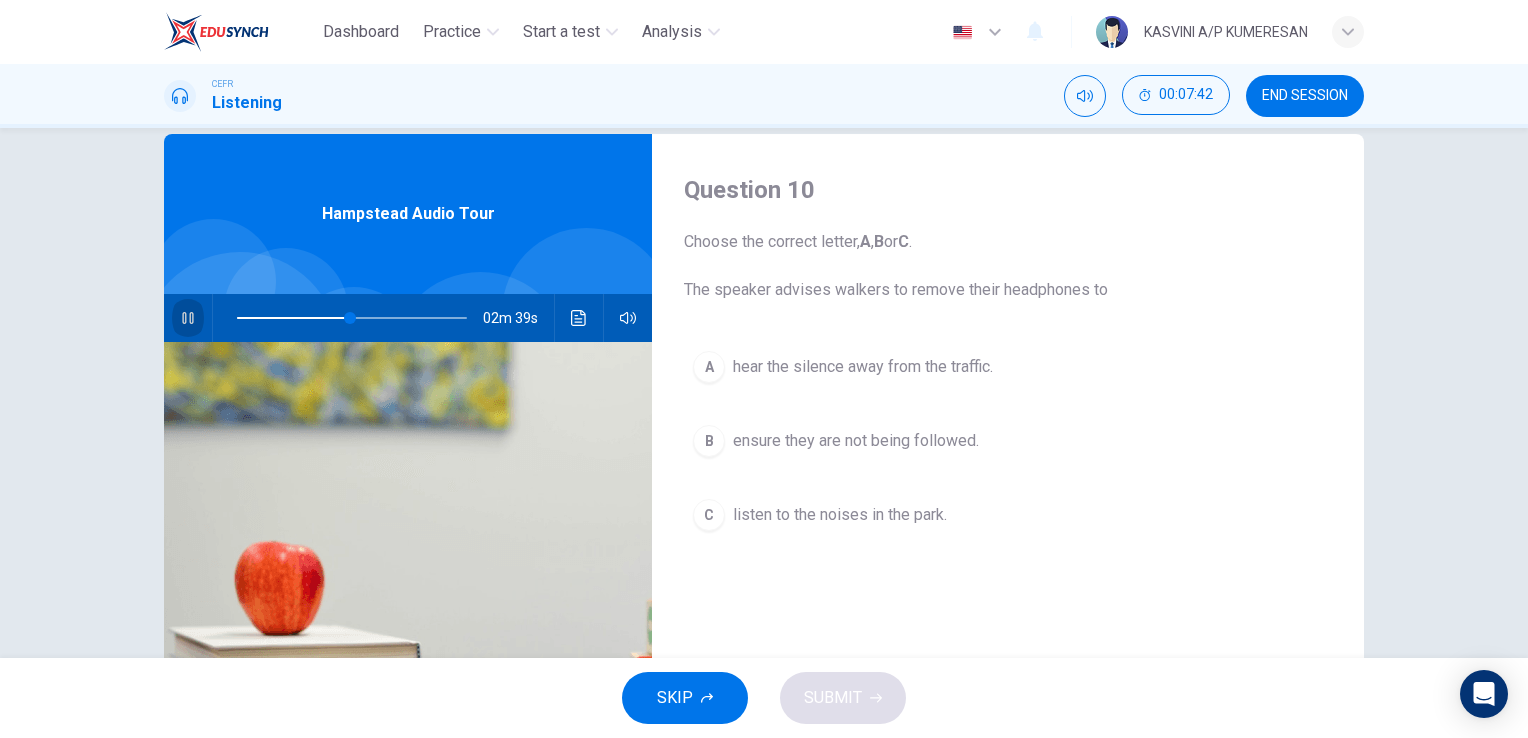 click 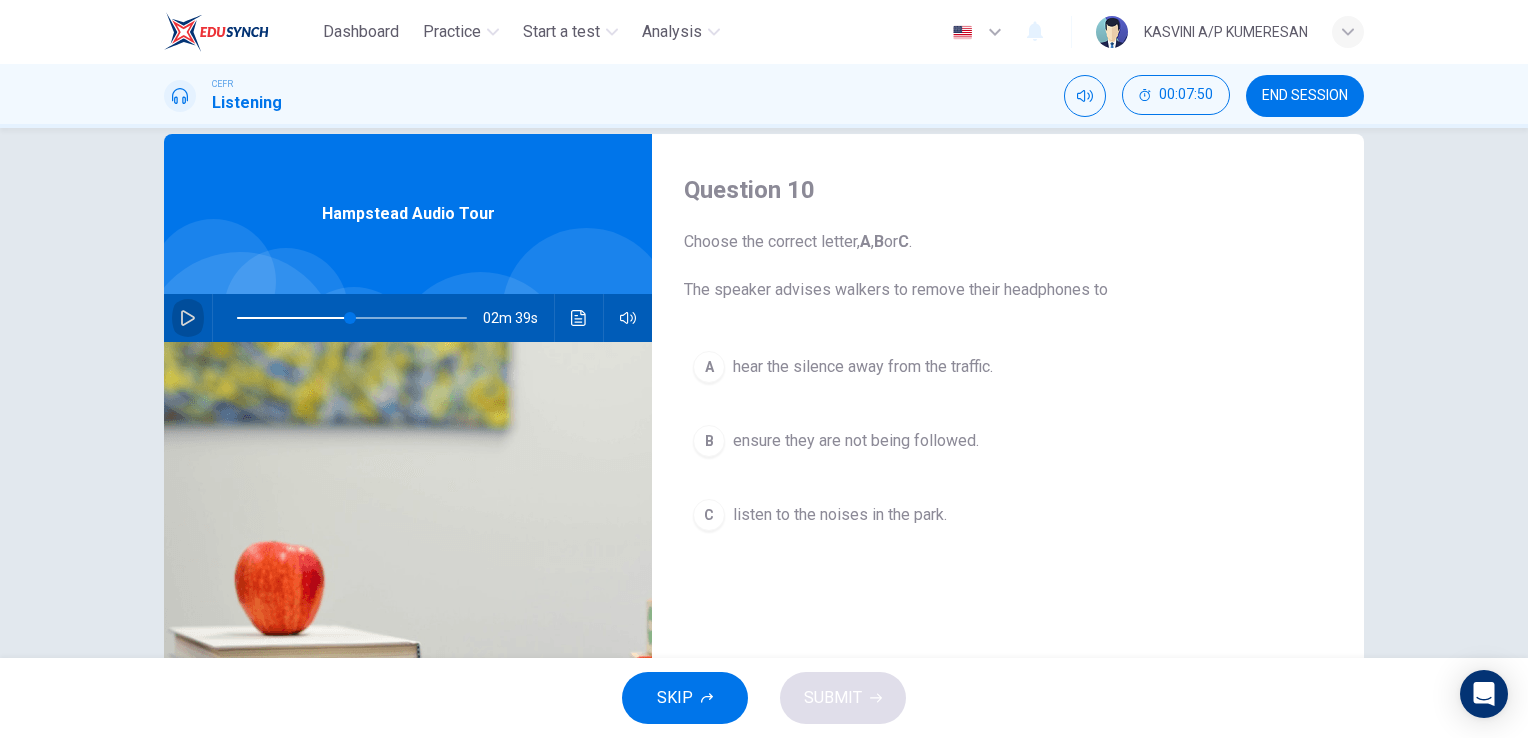 click at bounding box center (188, 318) 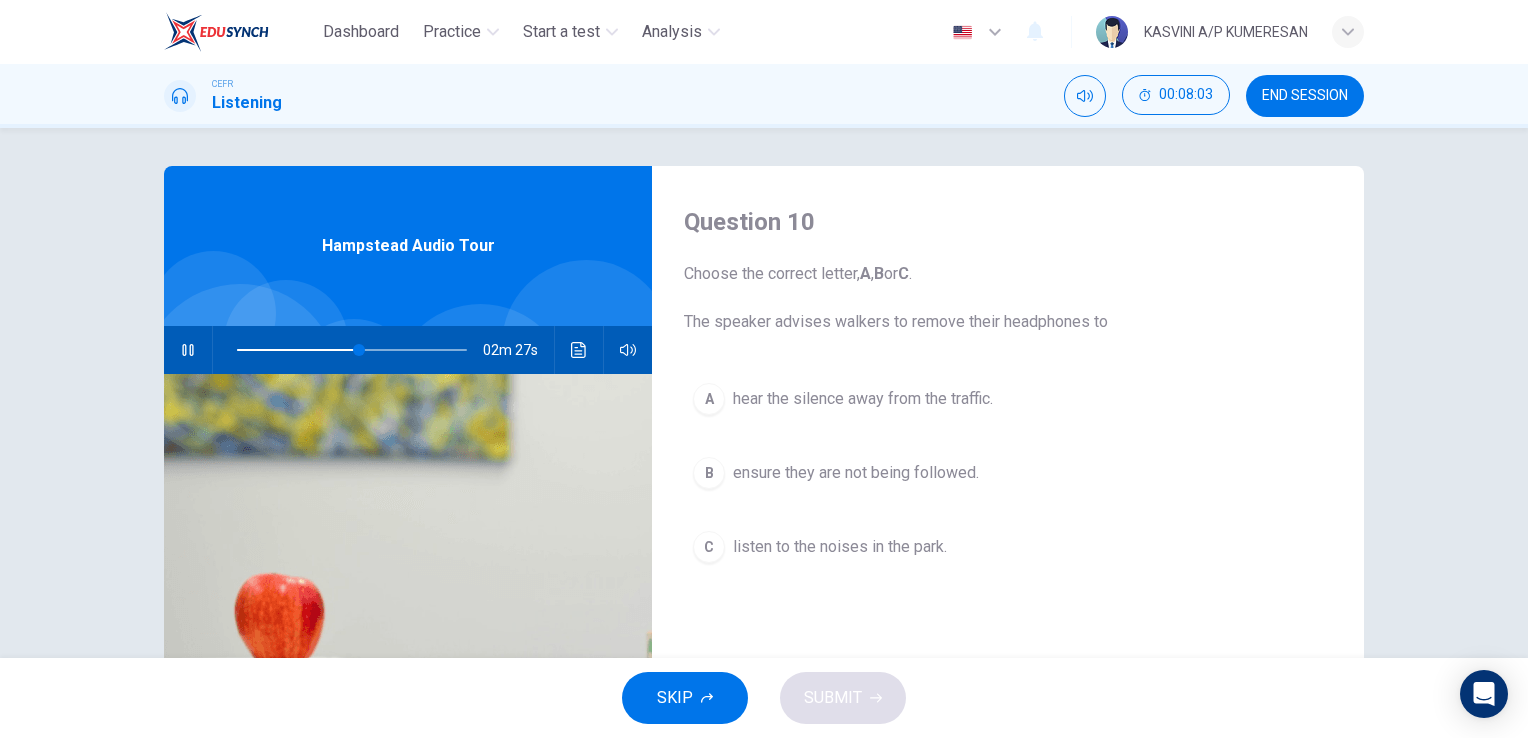 scroll, scrollTop: 0, scrollLeft: 0, axis: both 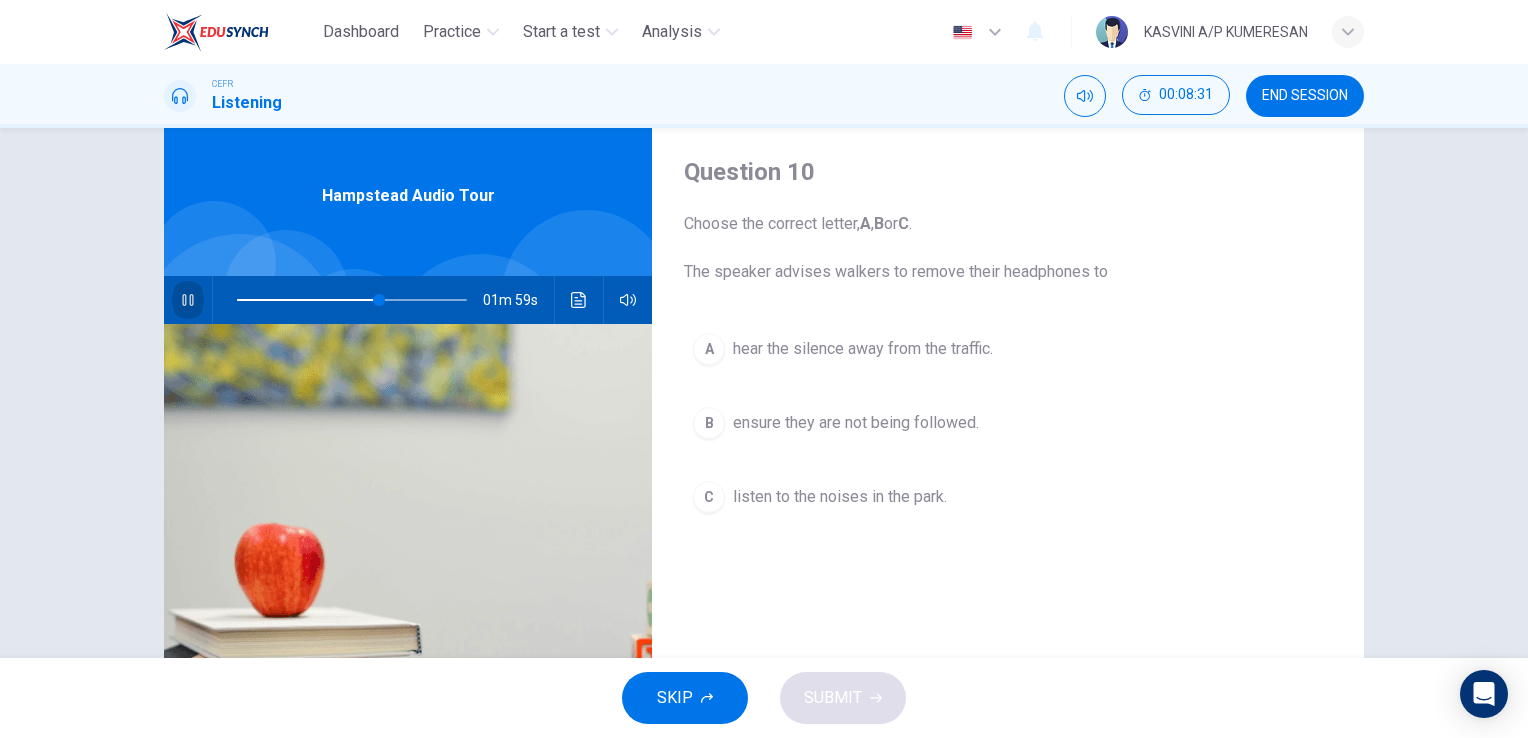 click 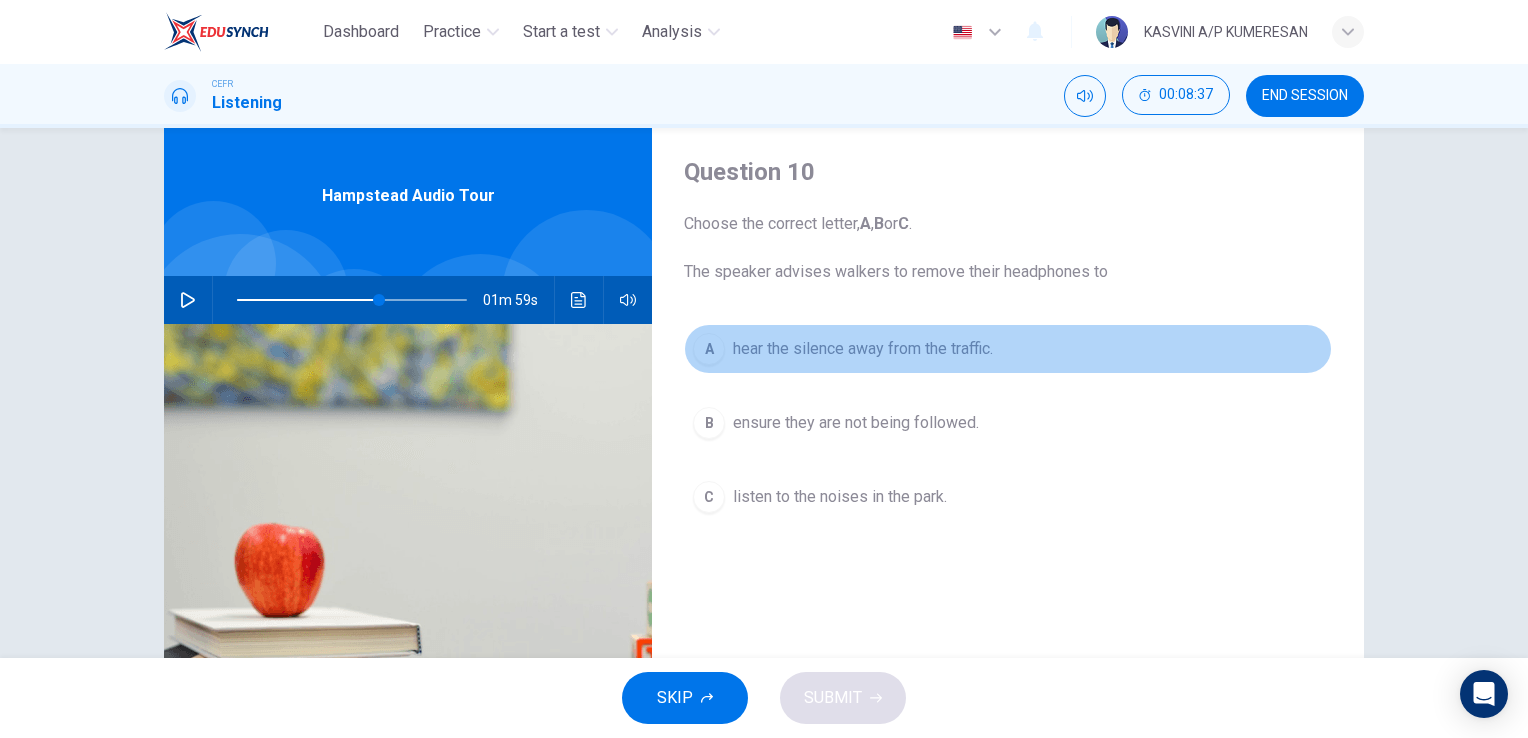 click on "hear the silence away from the traffic." at bounding box center [863, 349] 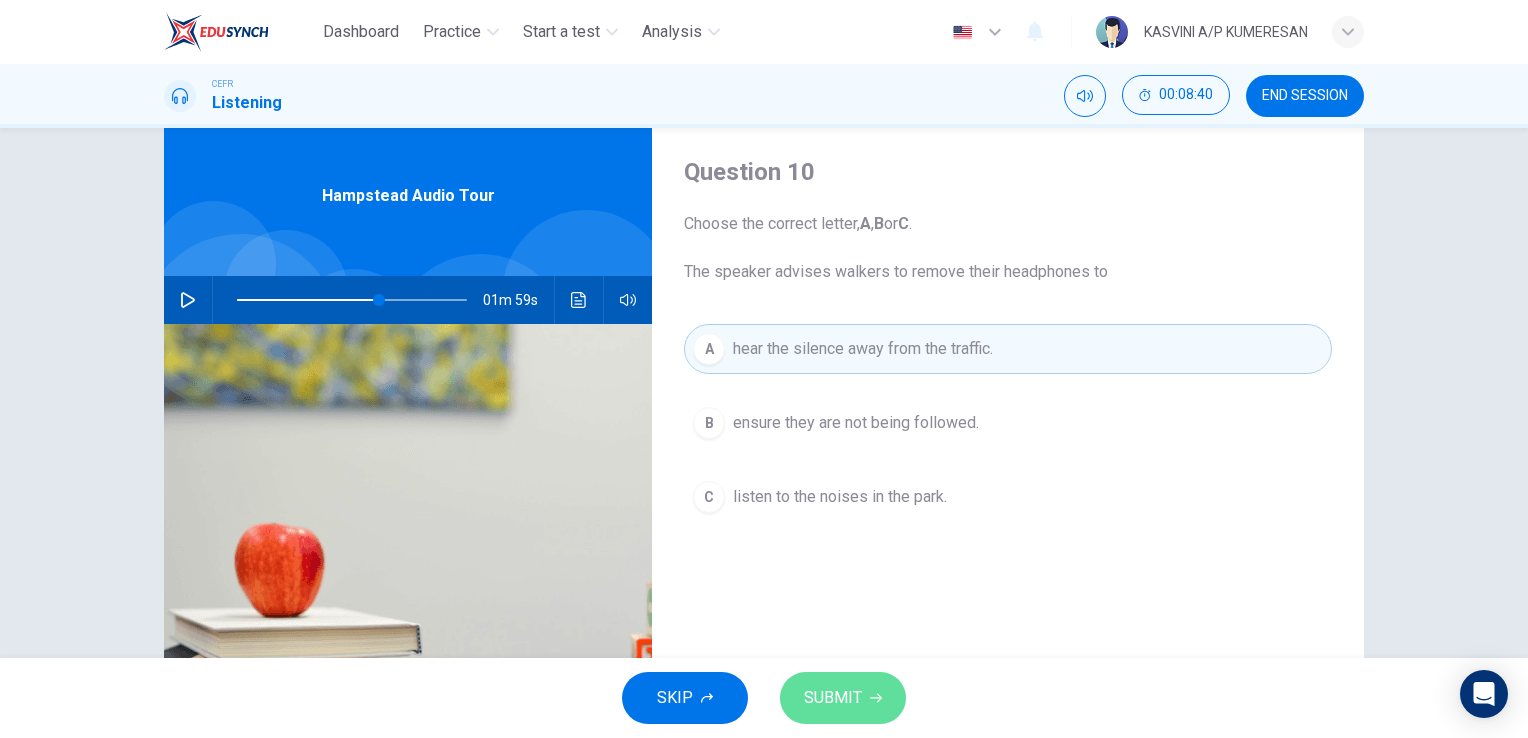 click on "SUBMIT" at bounding box center [833, 698] 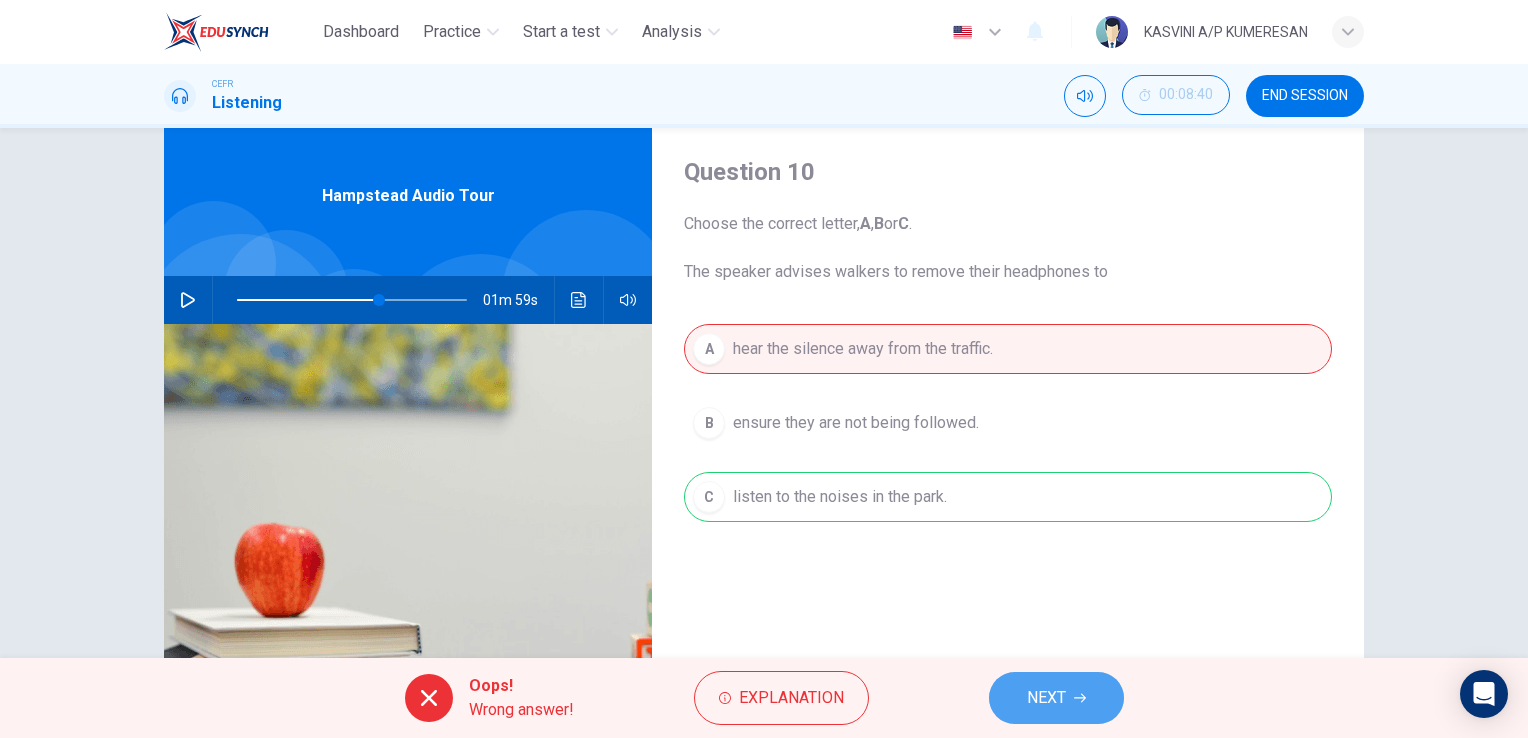 click on "NEXT" at bounding box center (1046, 698) 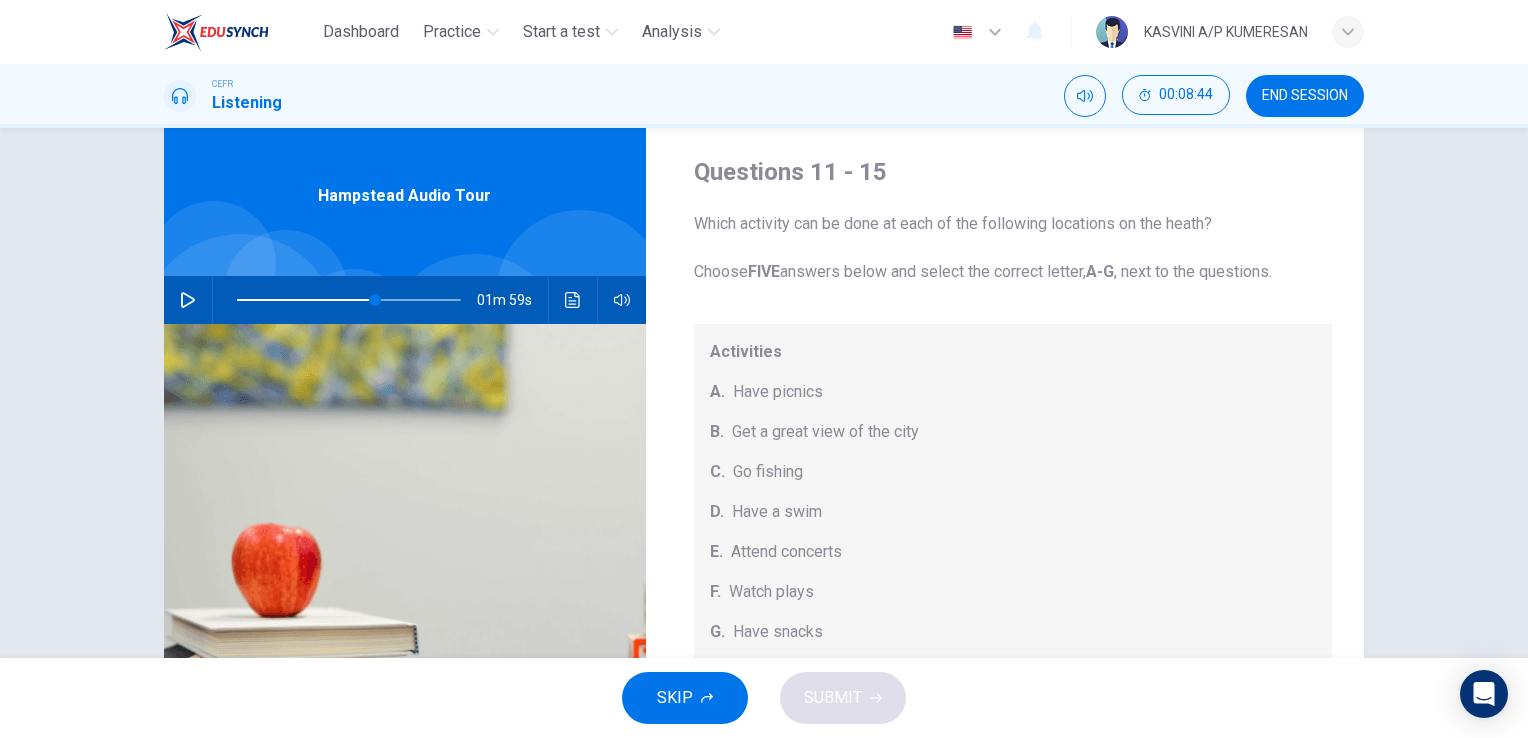 scroll, scrollTop: 184, scrollLeft: 0, axis: vertical 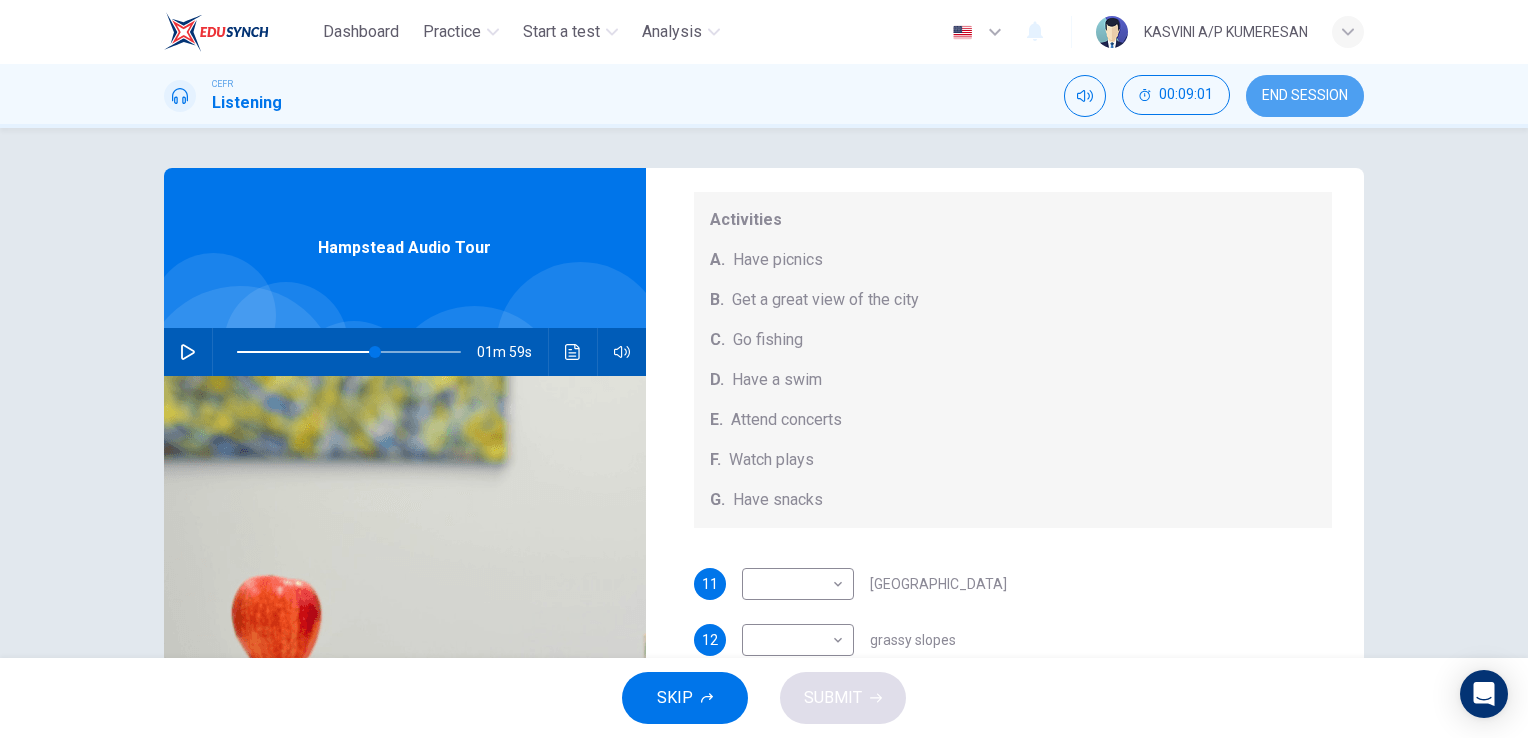 click on "END SESSION" at bounding box center [1305, 96] 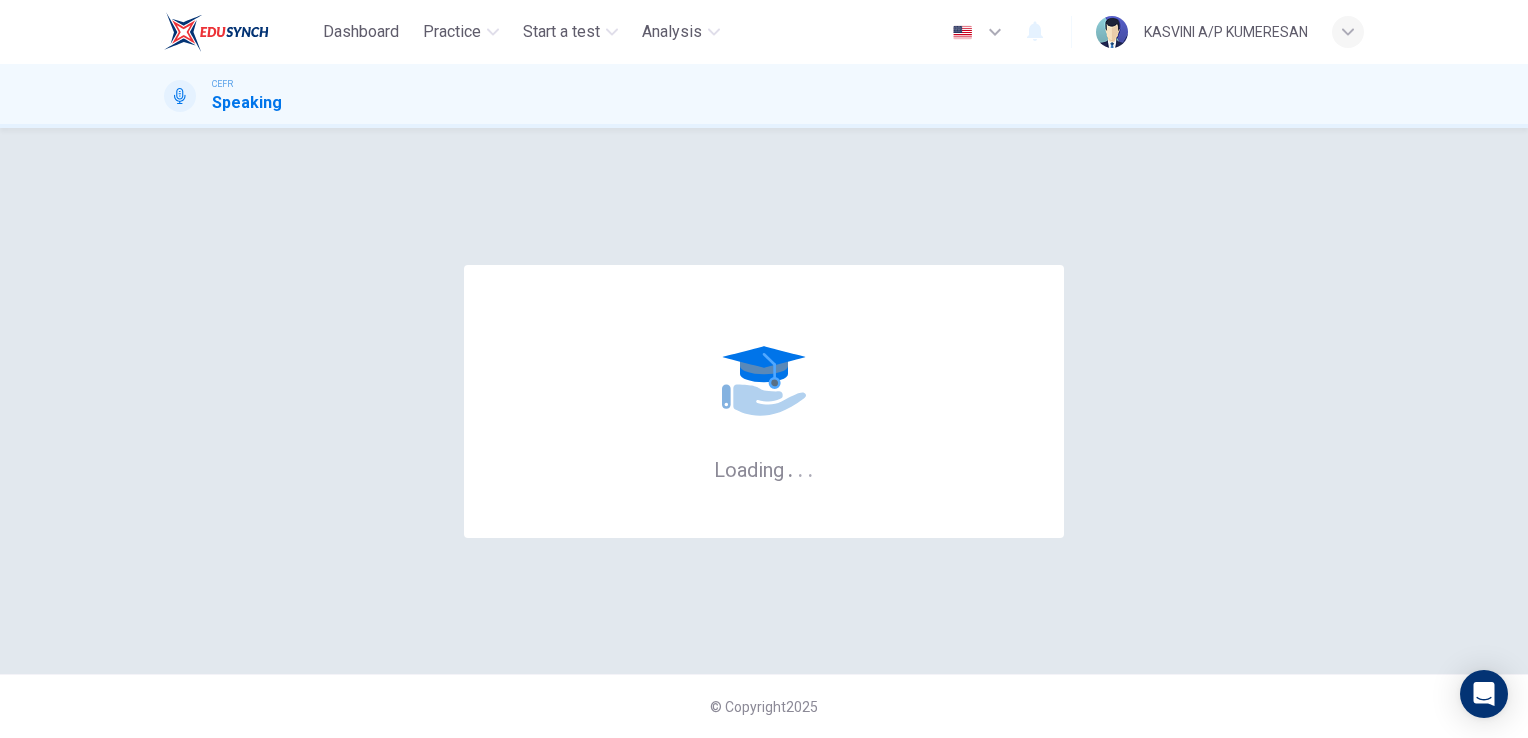 scroll, scrollTop: 0, scrollLeft: 0, axis: both 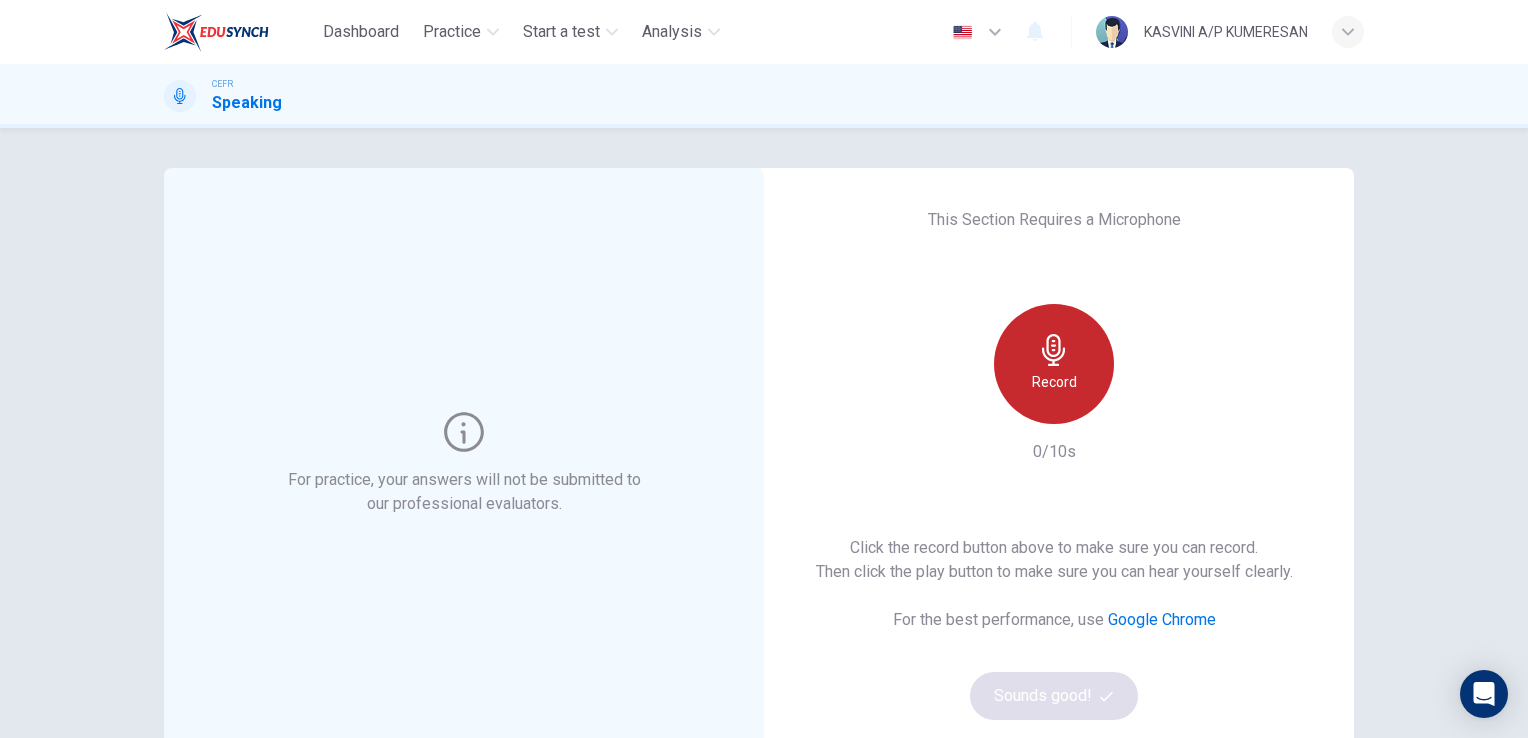 click 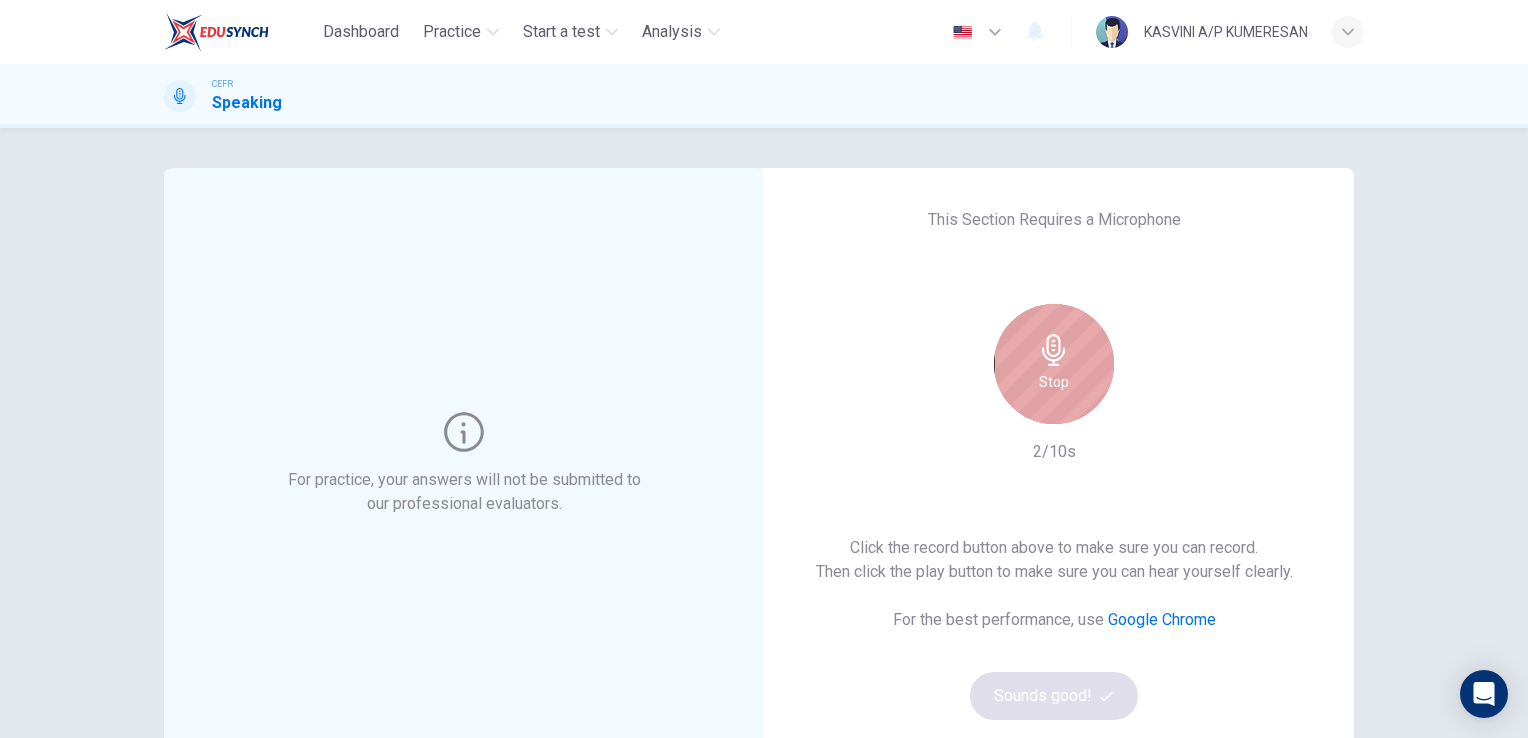 click 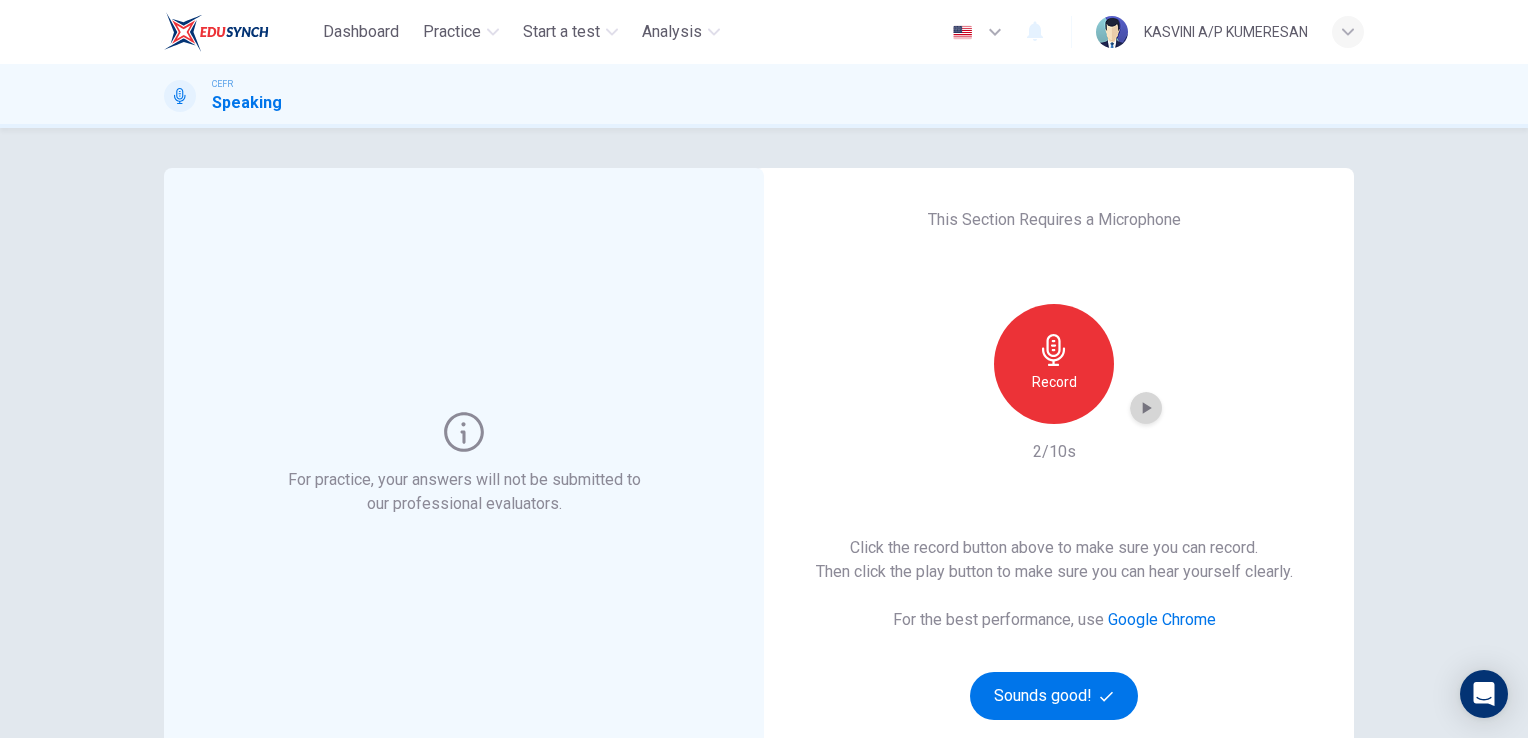 click 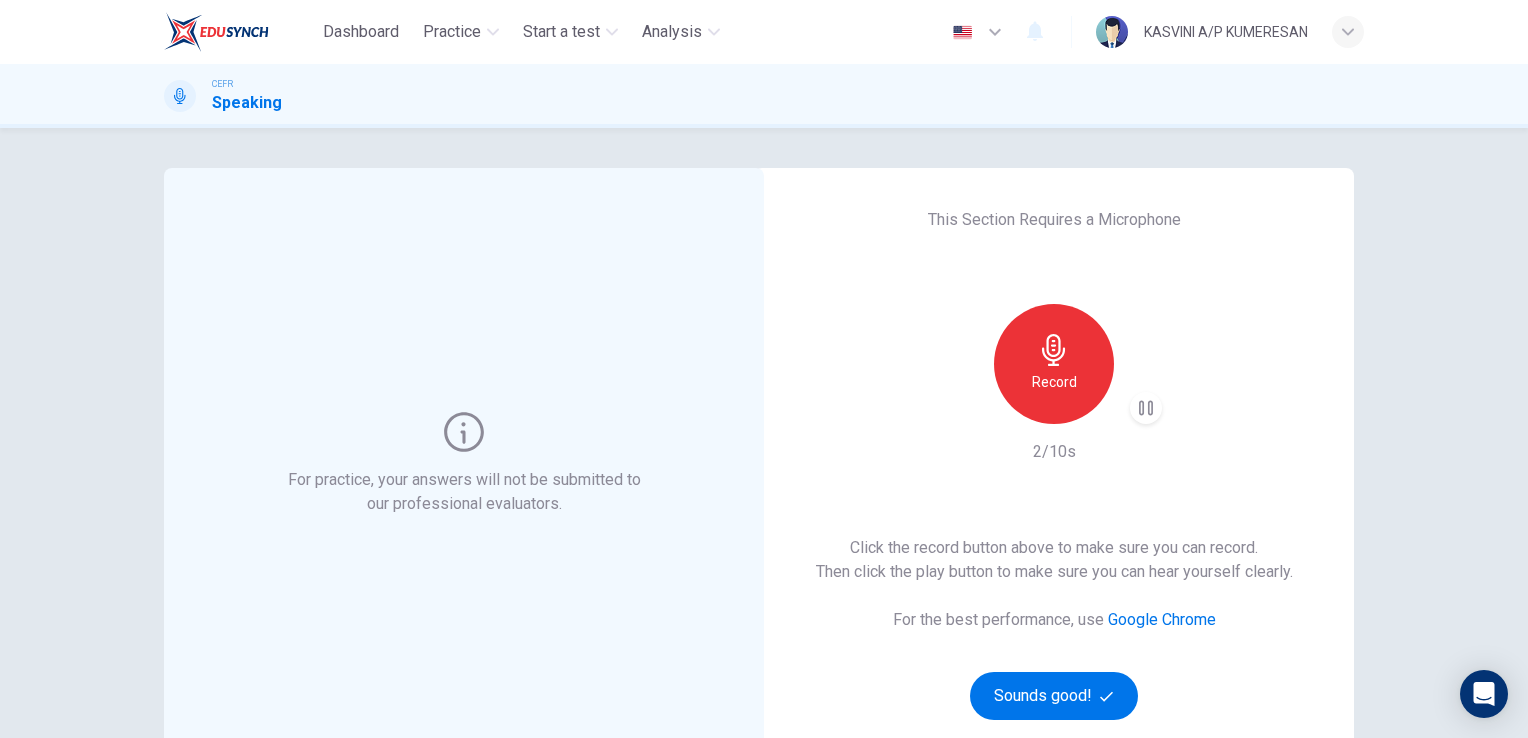 click 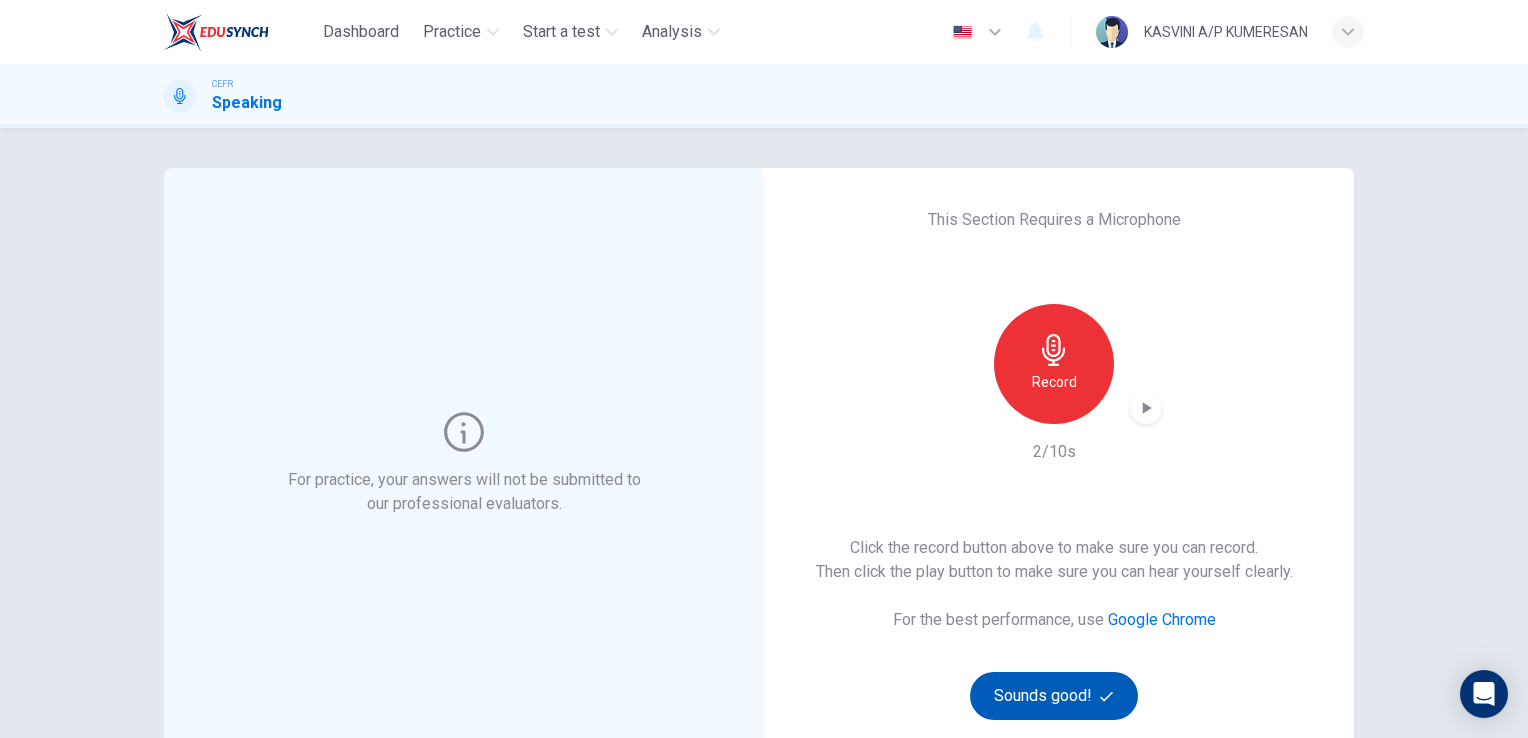 click on "Sounds good!" at bounding box center (1054, 696) 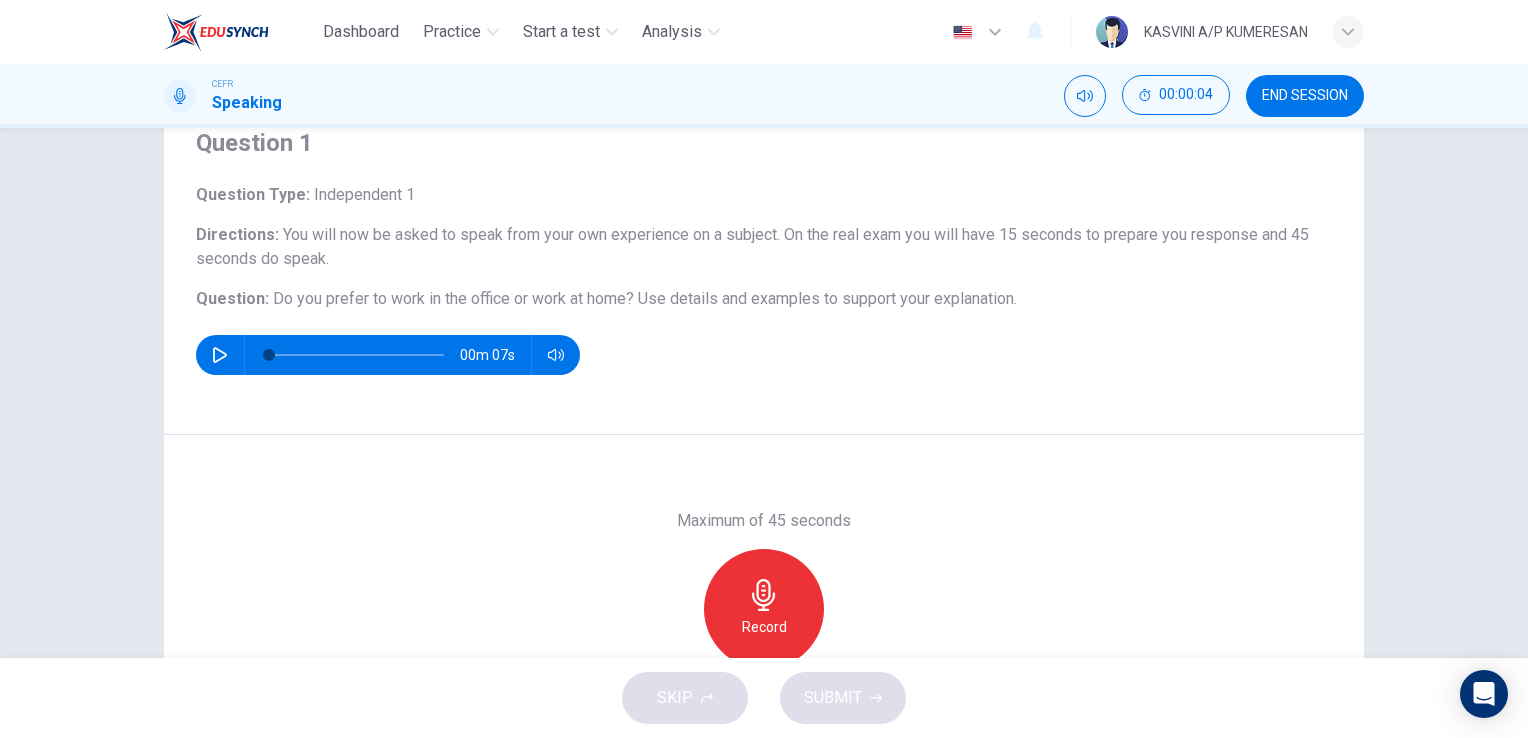 scroll, scrollTop: 48, scrollLeft: 0, axis: vertical 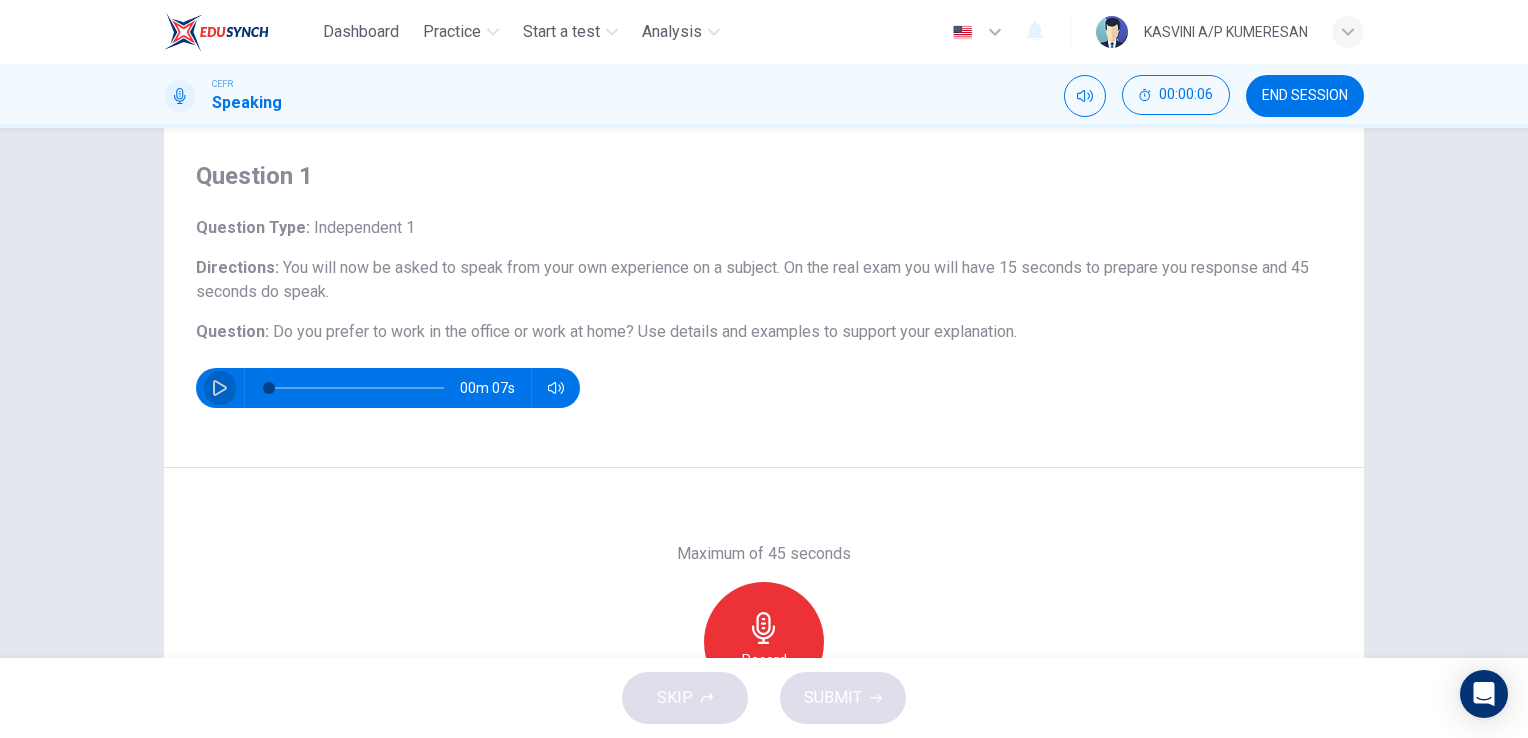click 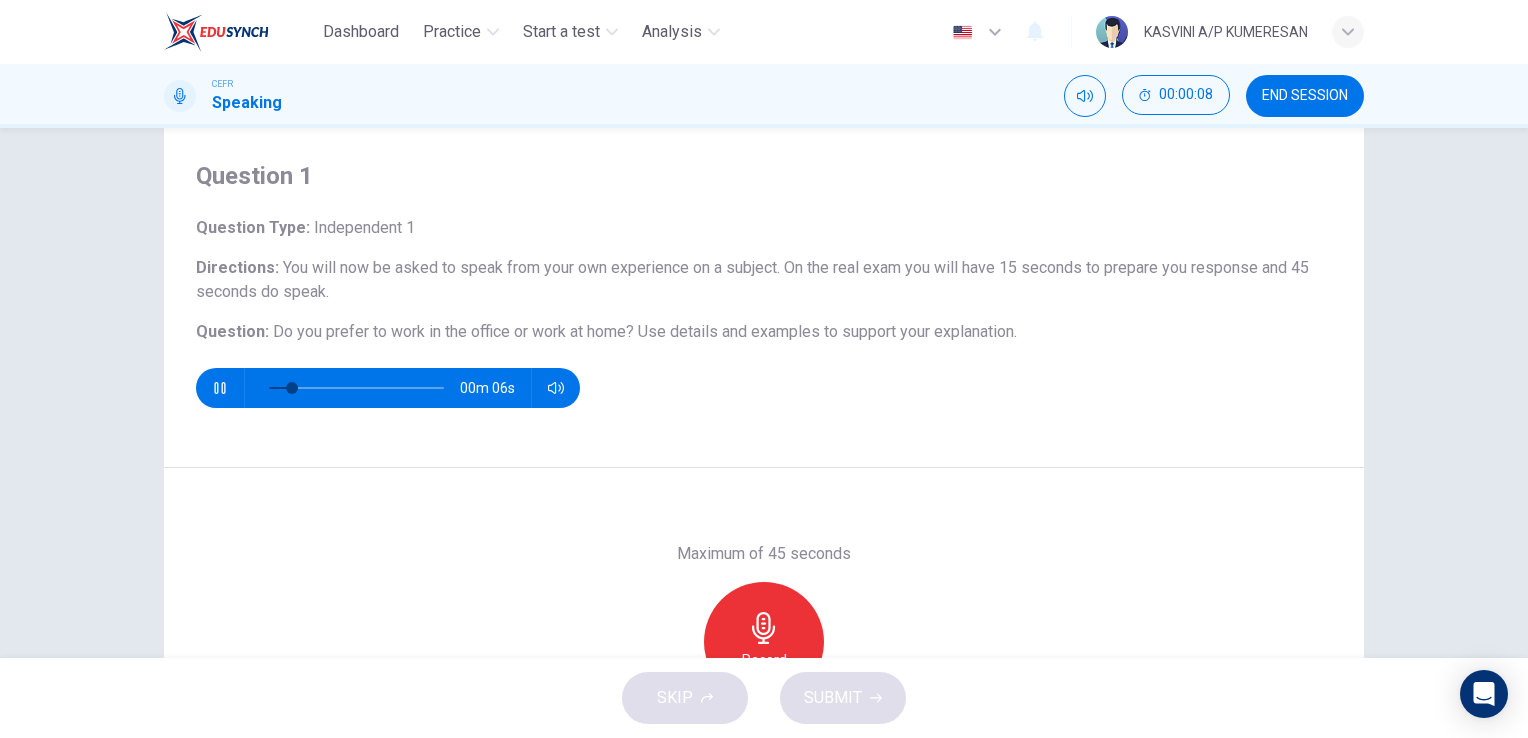 type on "27" 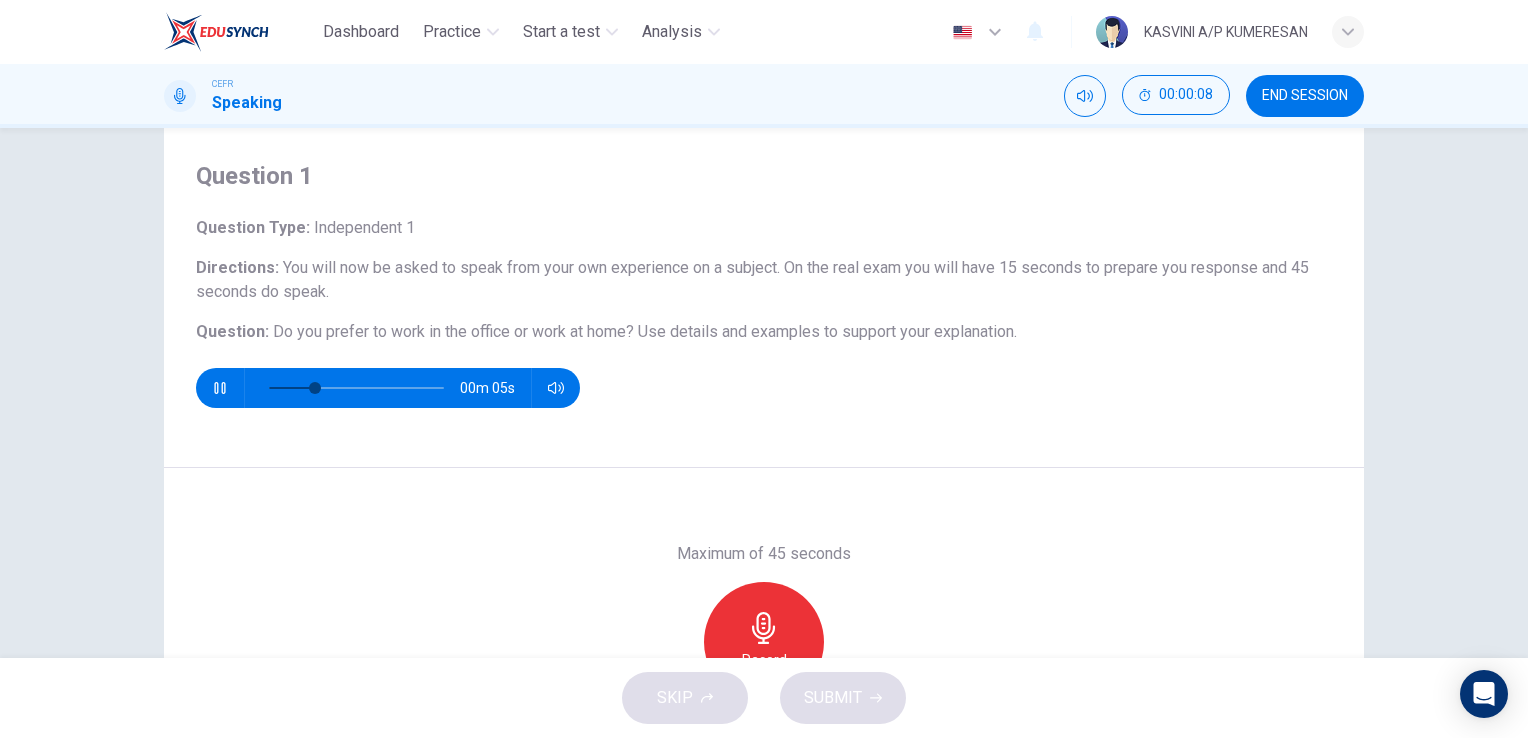 type 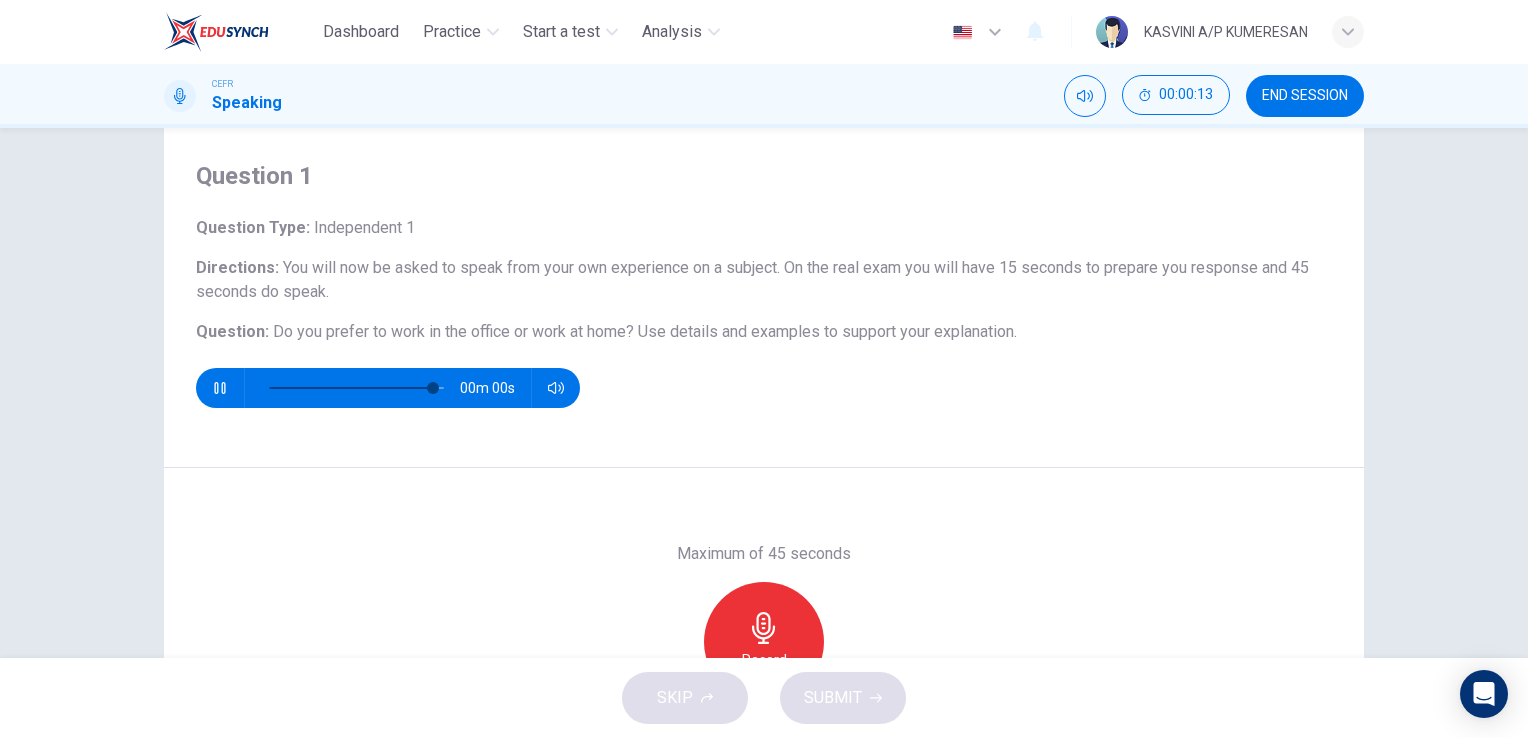 type on "0" 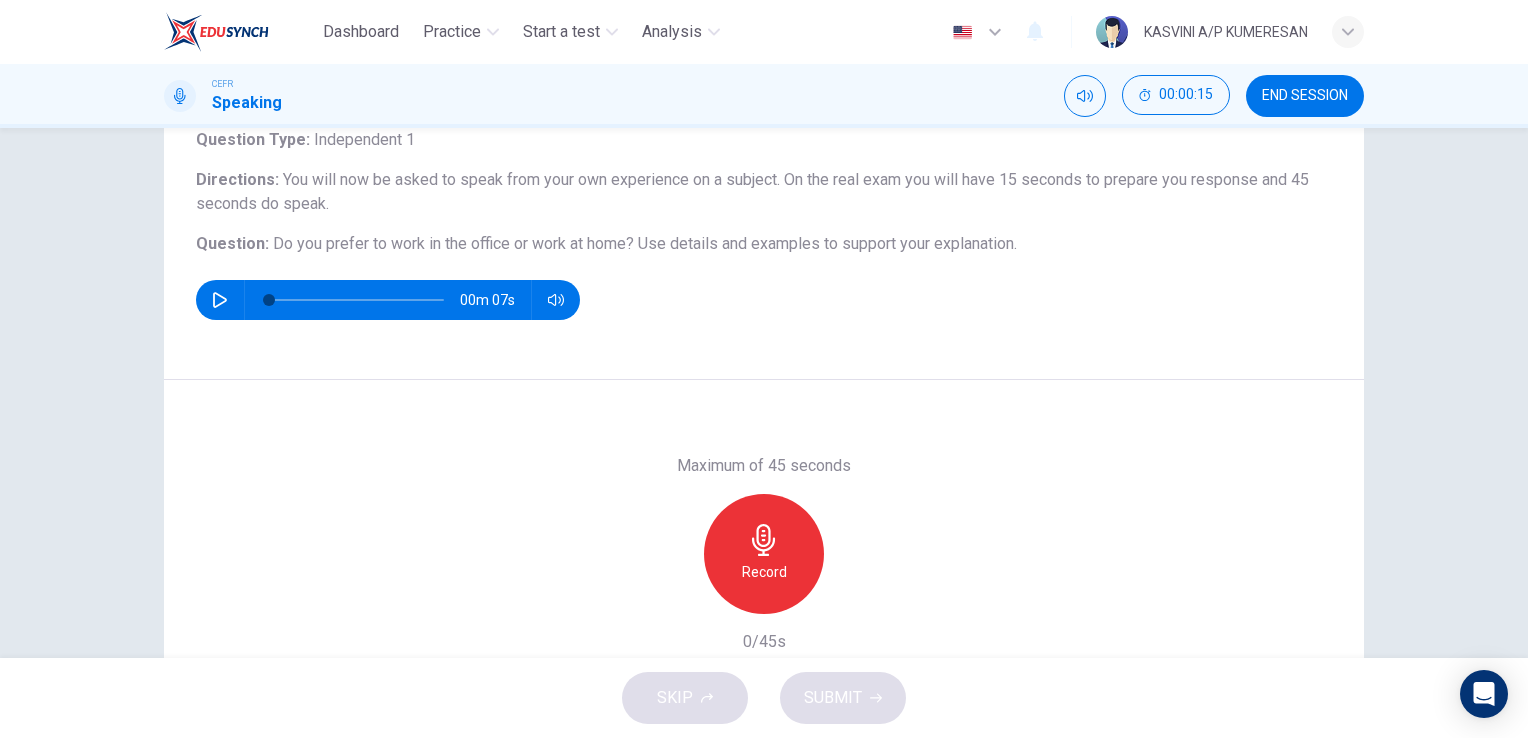scroll, scrollTop: 188, scrollLeft: 0, axis: vertical 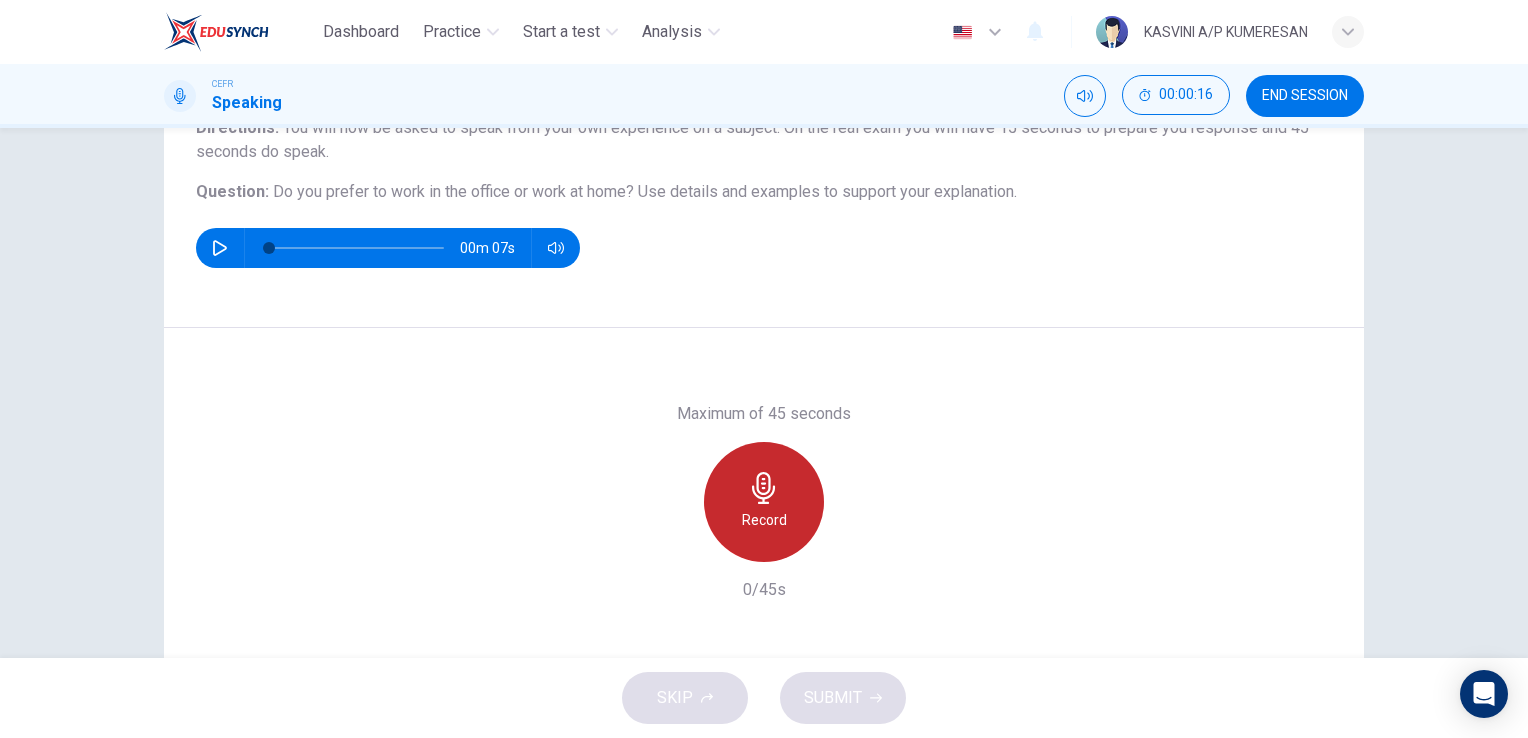 click on "Record" at bounding box center (764, 520) 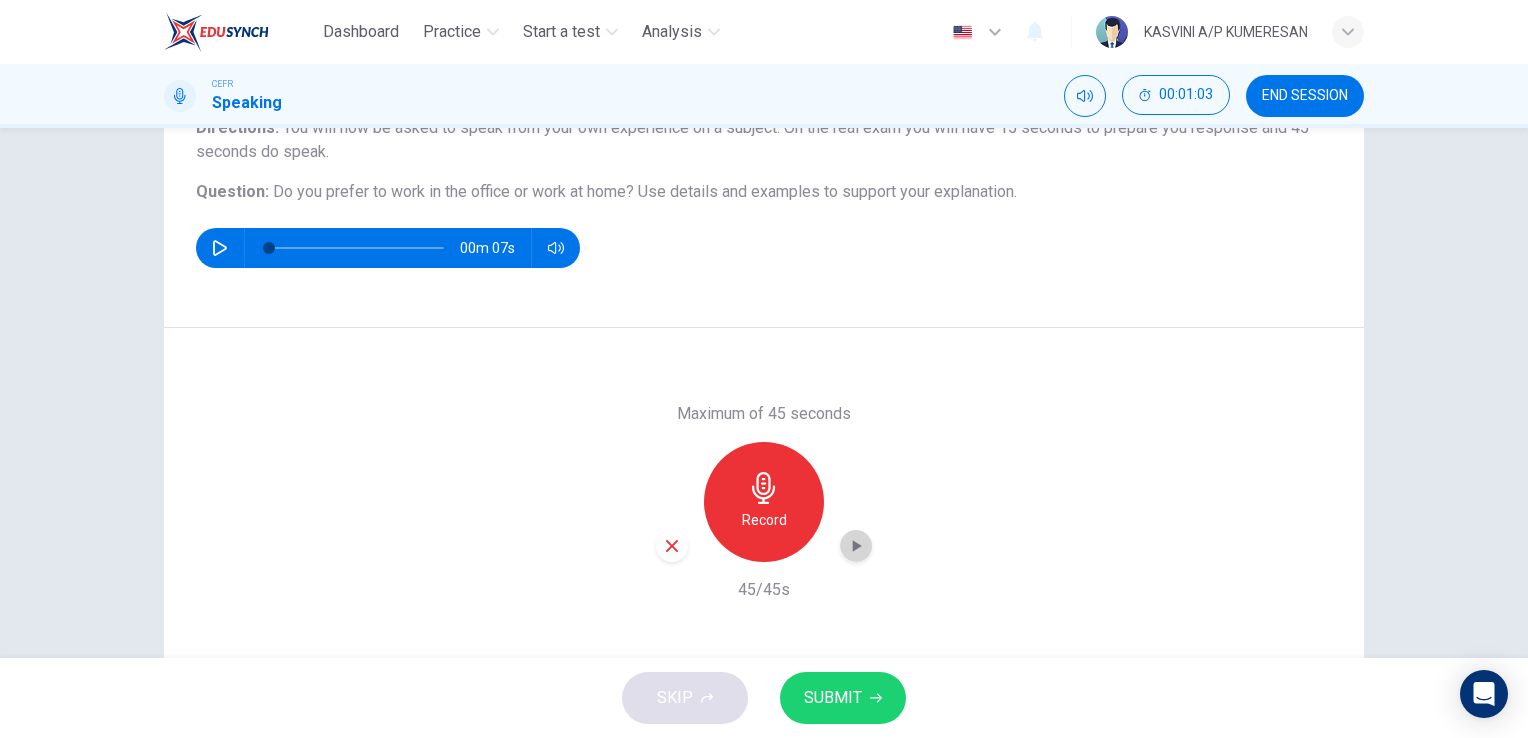 click 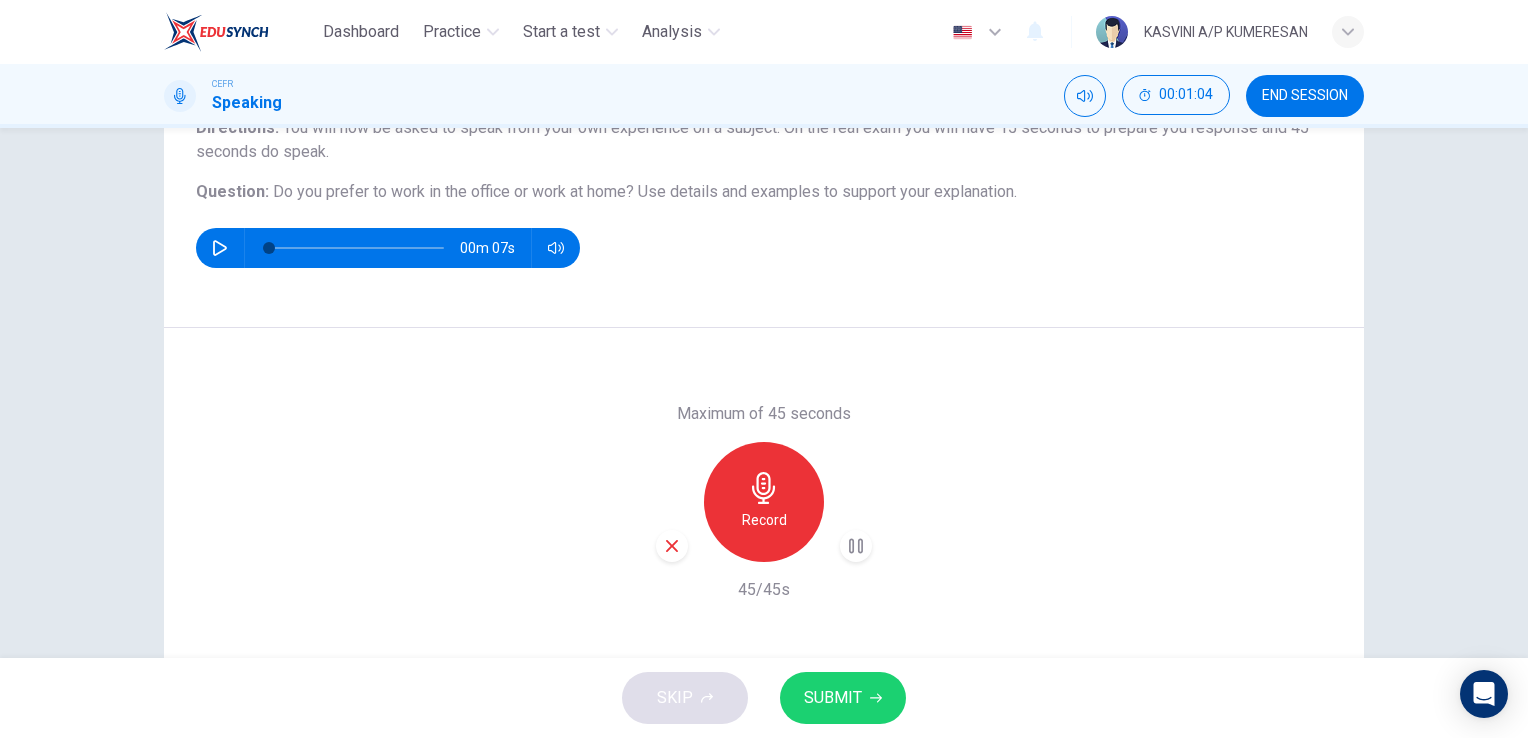 type 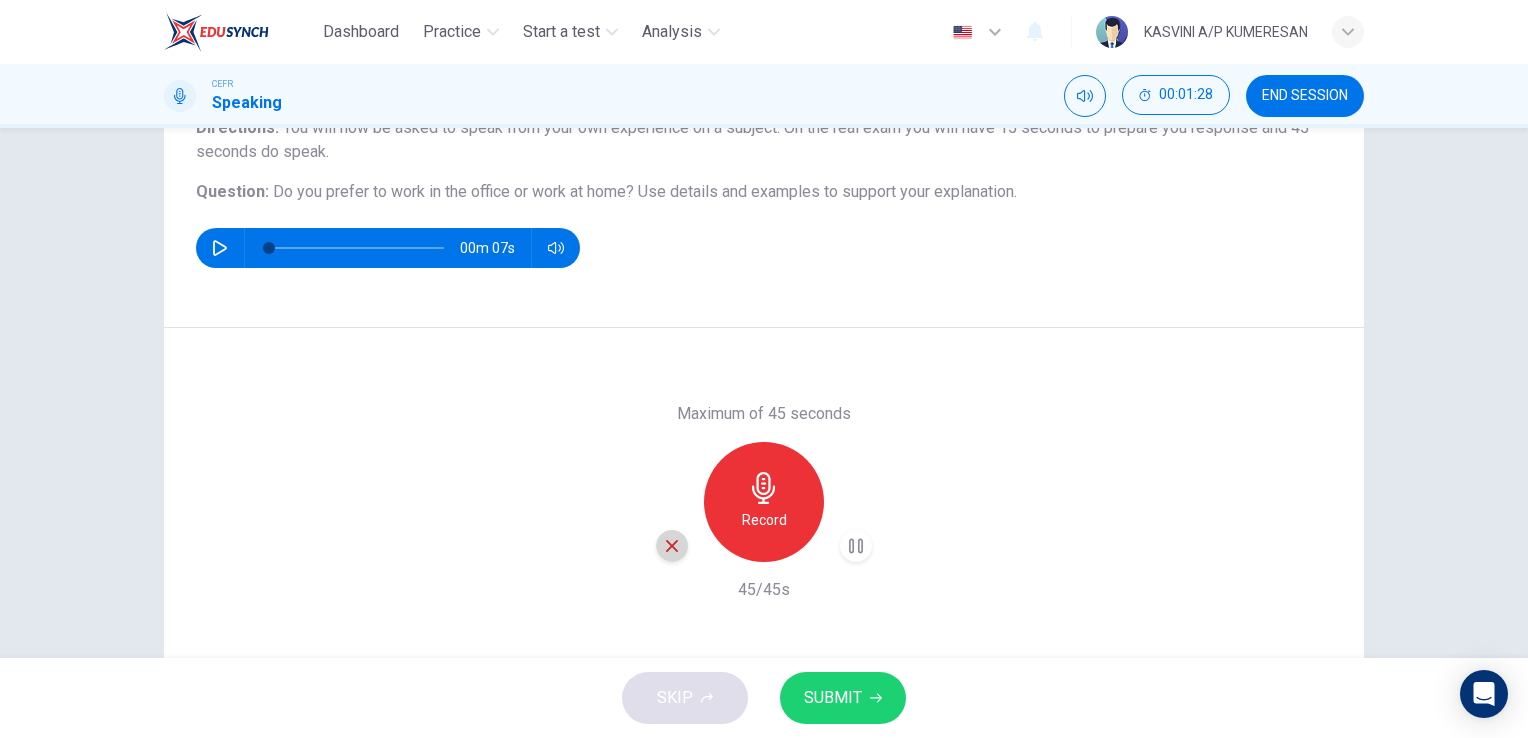 click 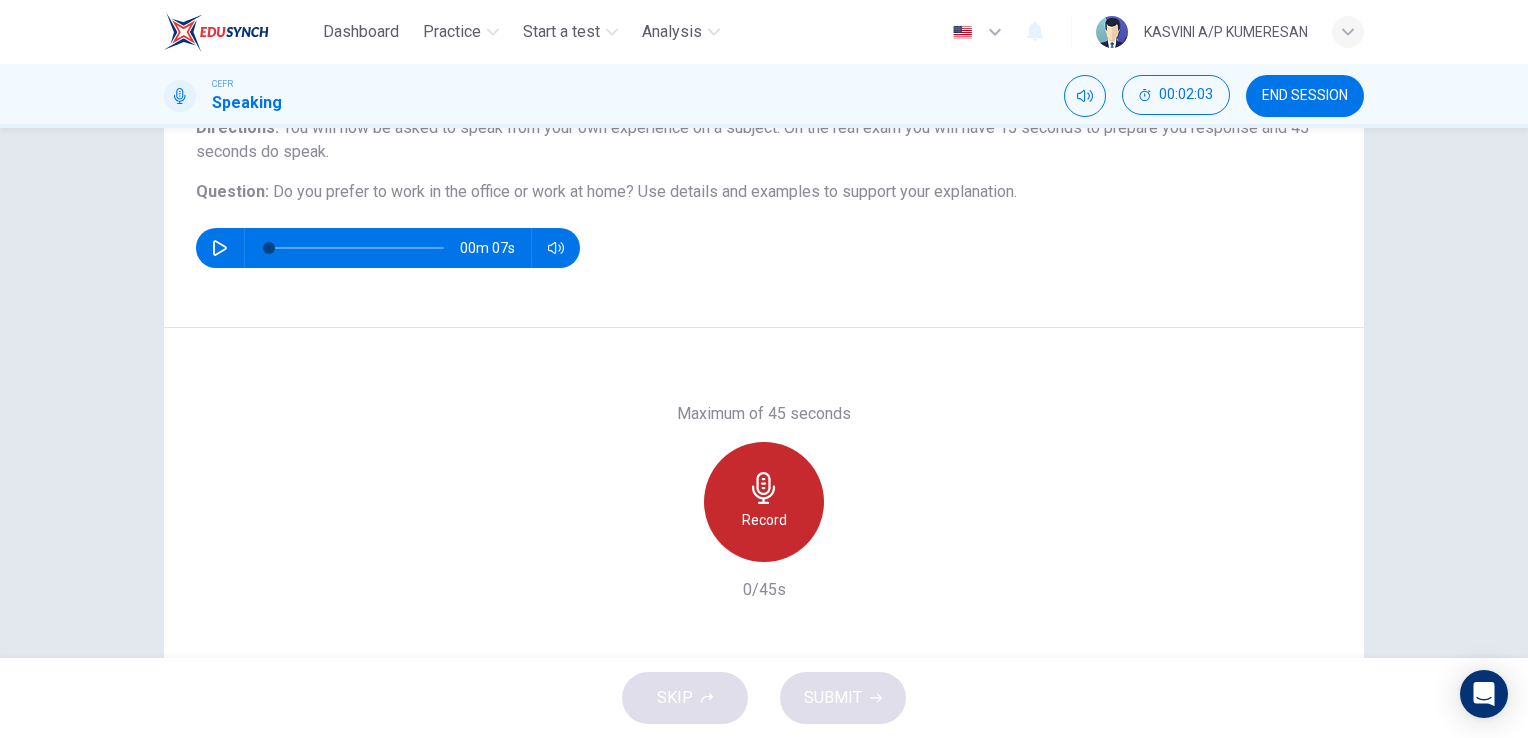 click 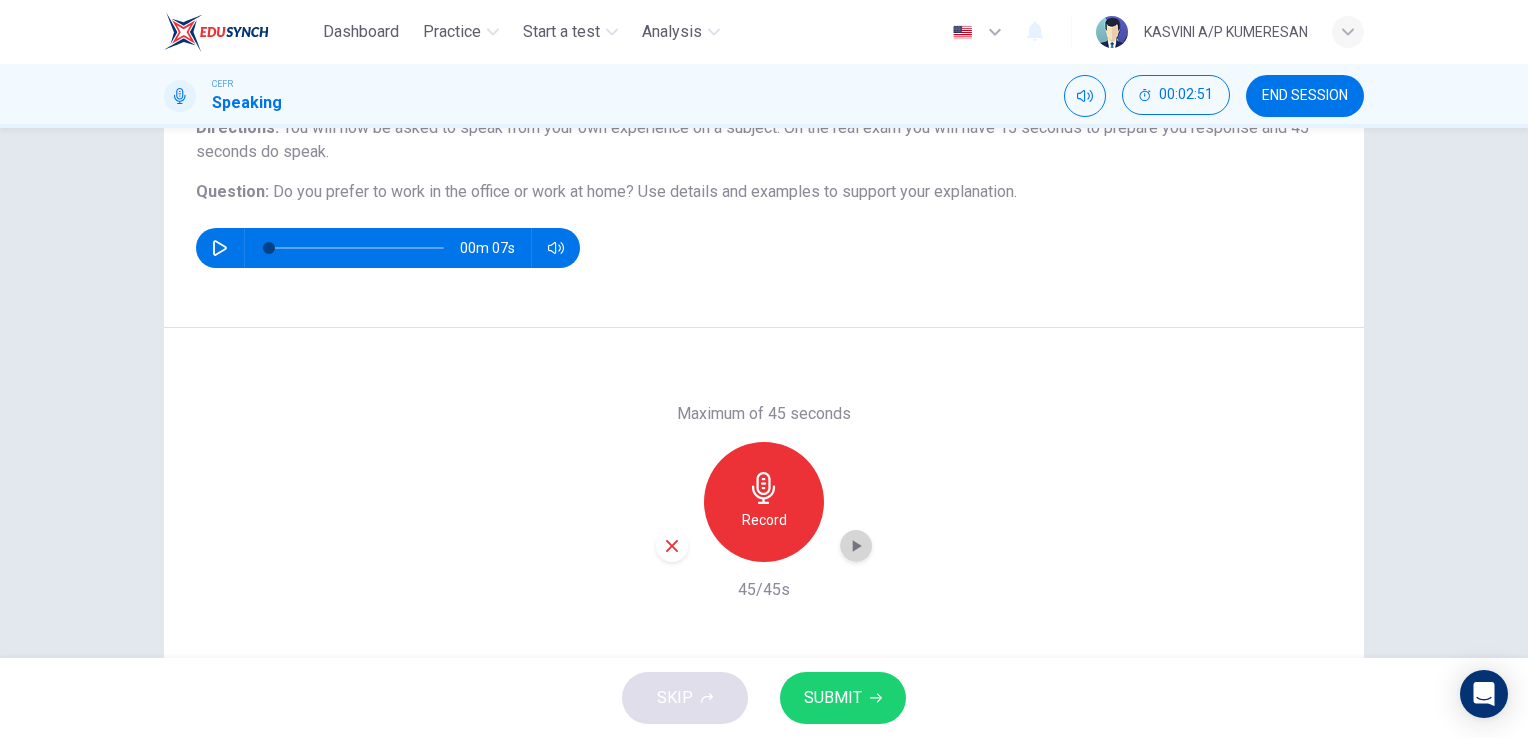 click 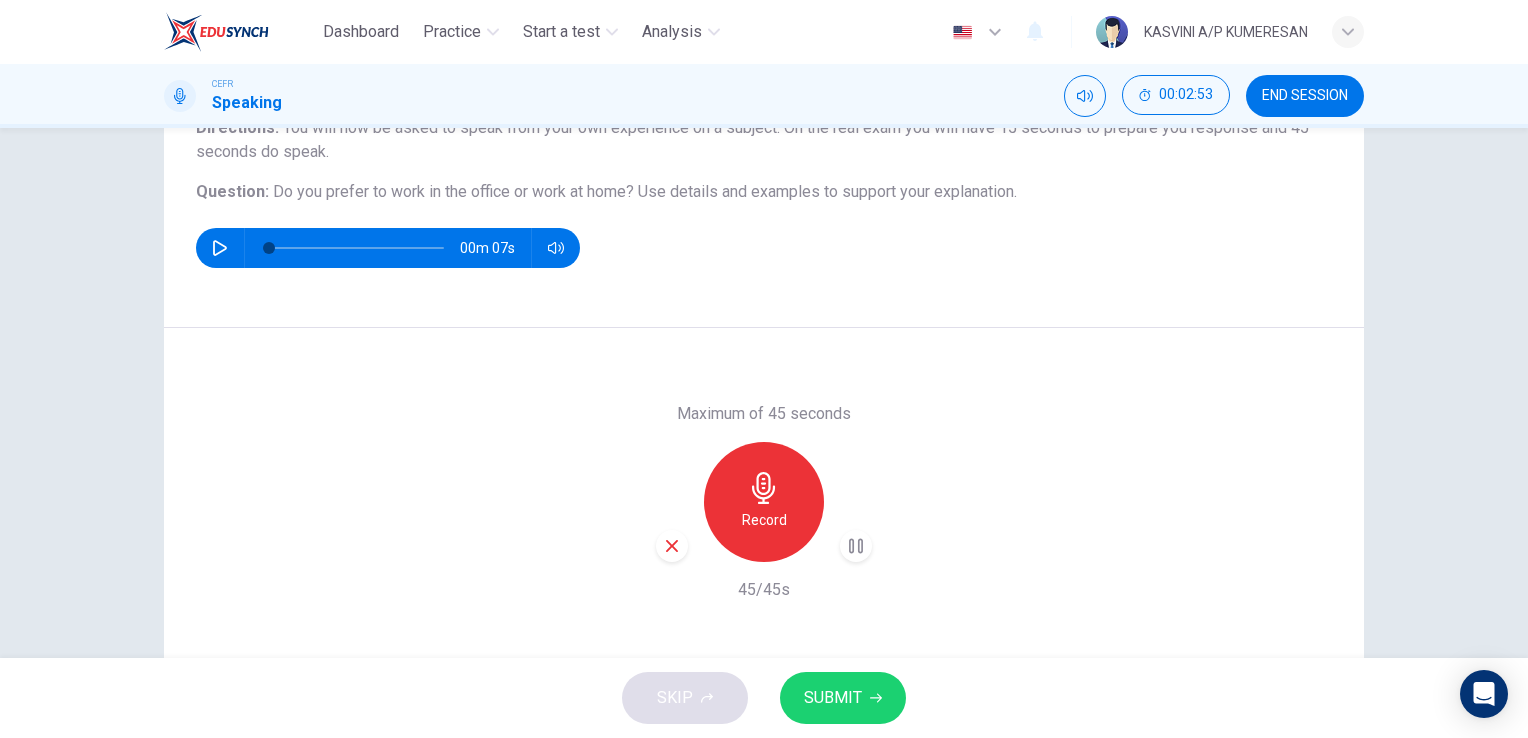 type 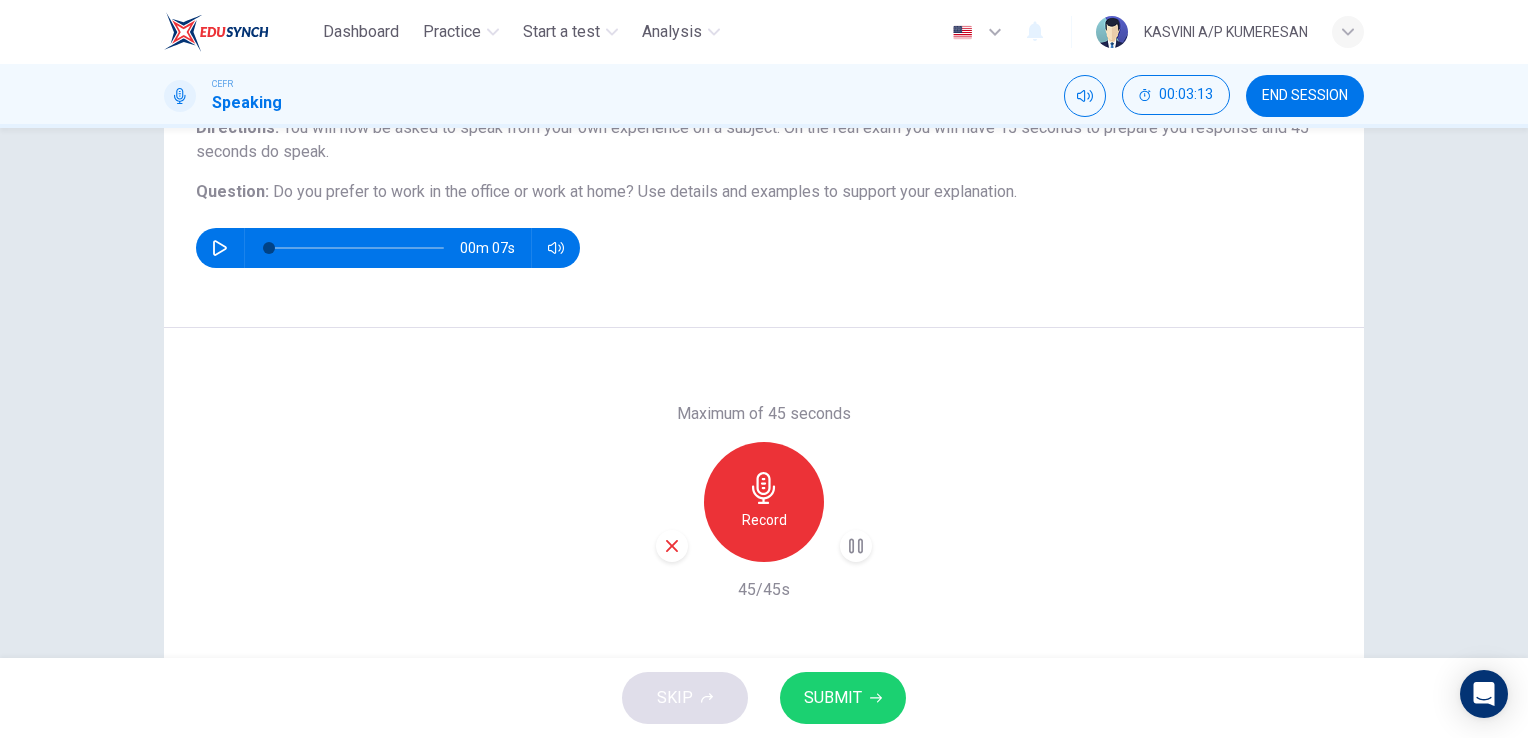 click at bounding box center [856, 546] 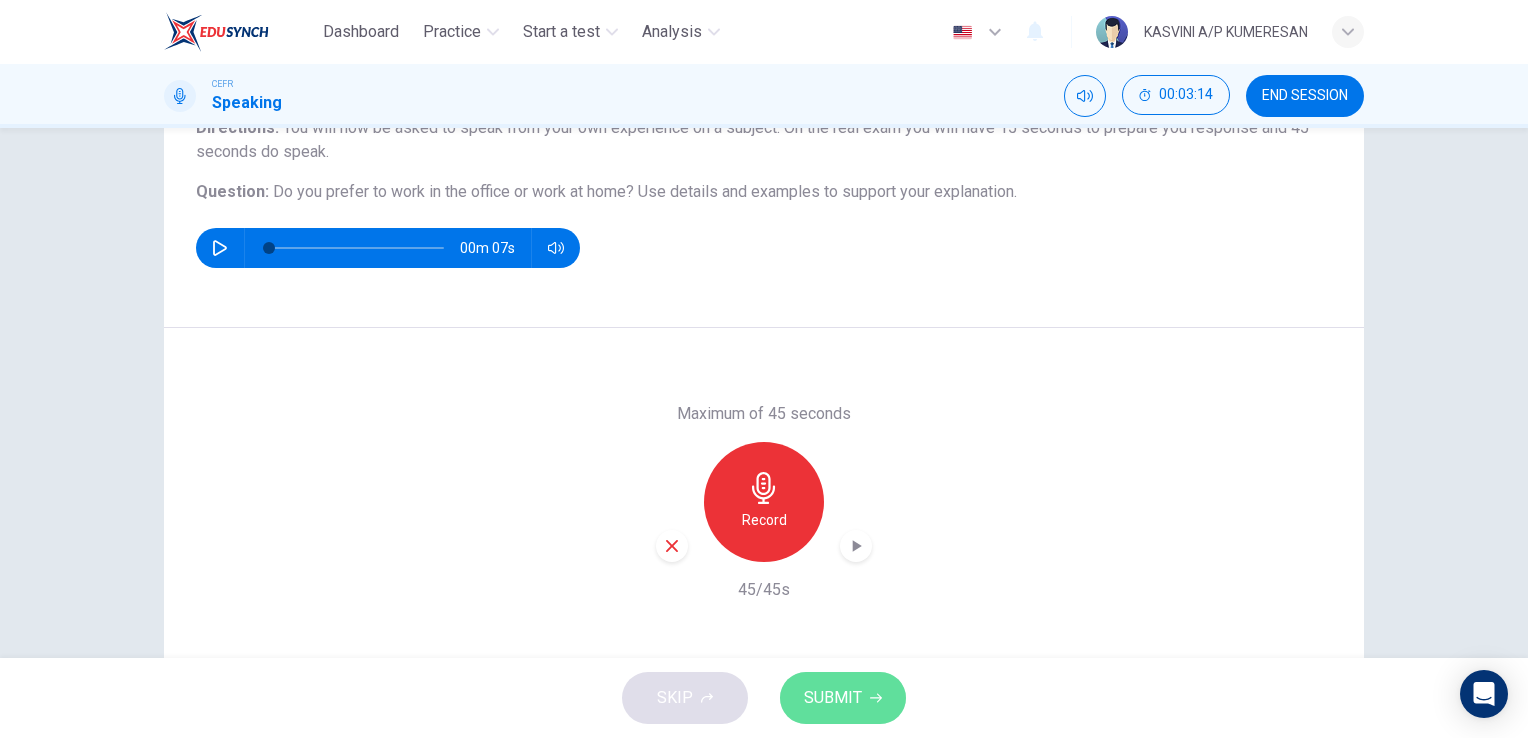click on "SUBMIT" at bounding box center (833, 698) 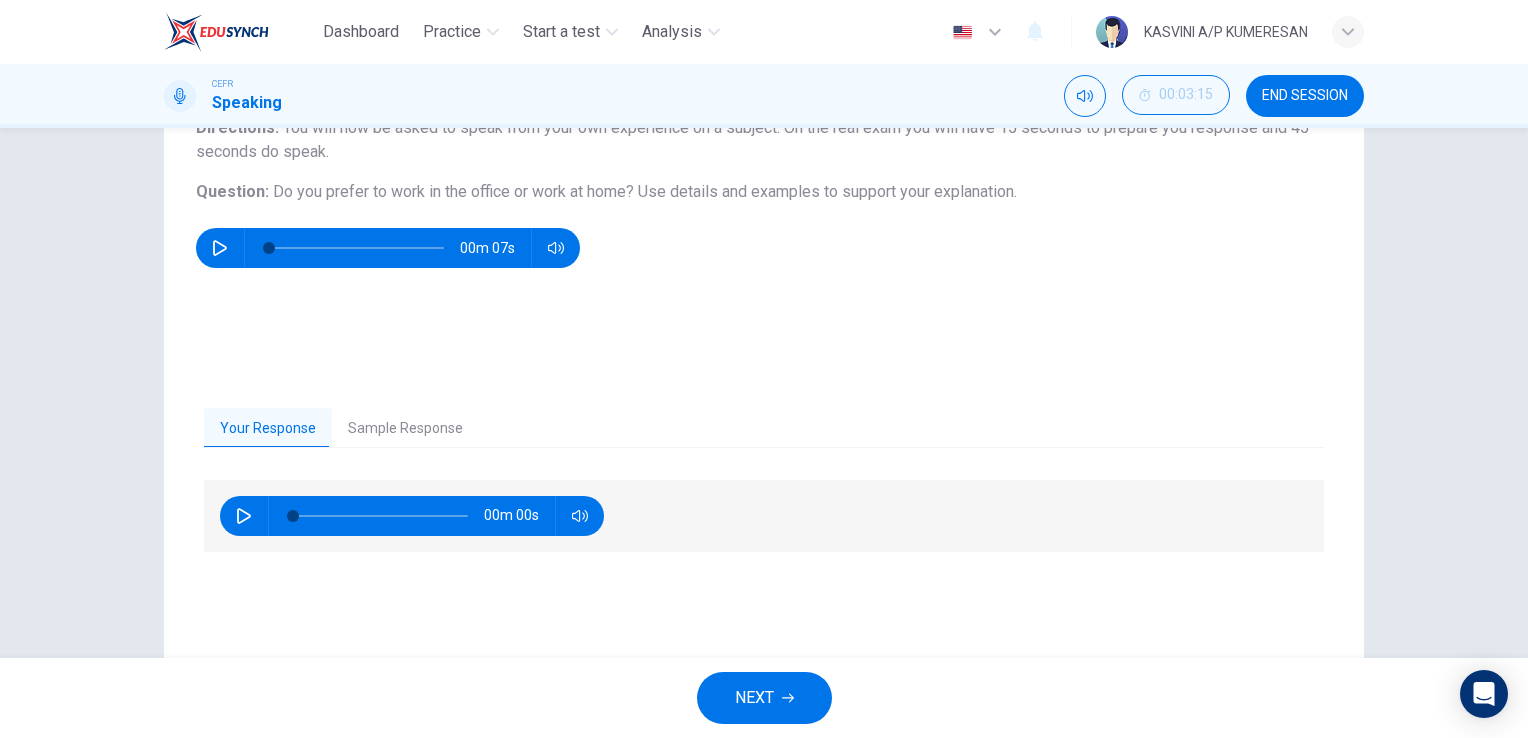 click on "NEXT" at bounding box center [754, 698] 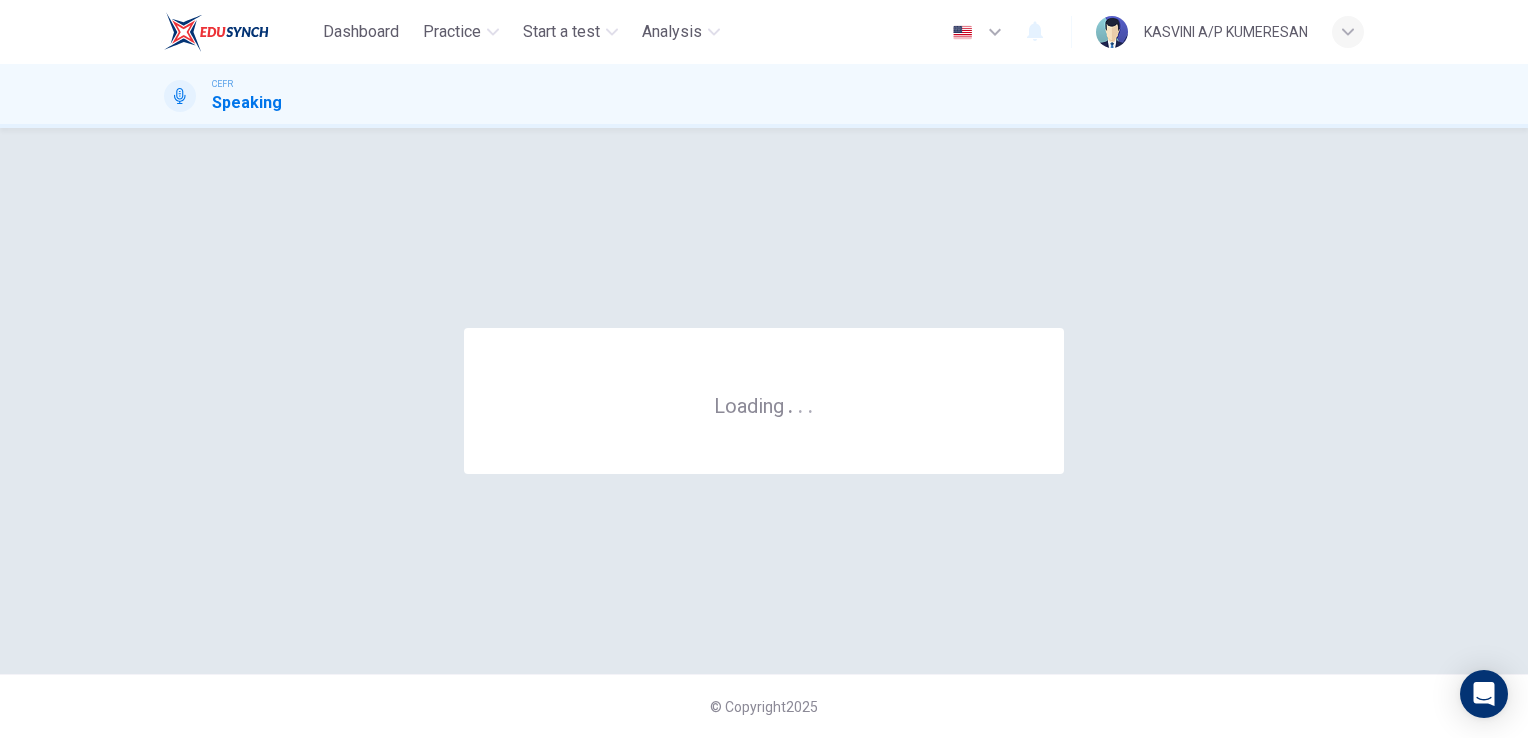 scroll, scrollTop: 0, scrollLeft: 0, axis: both 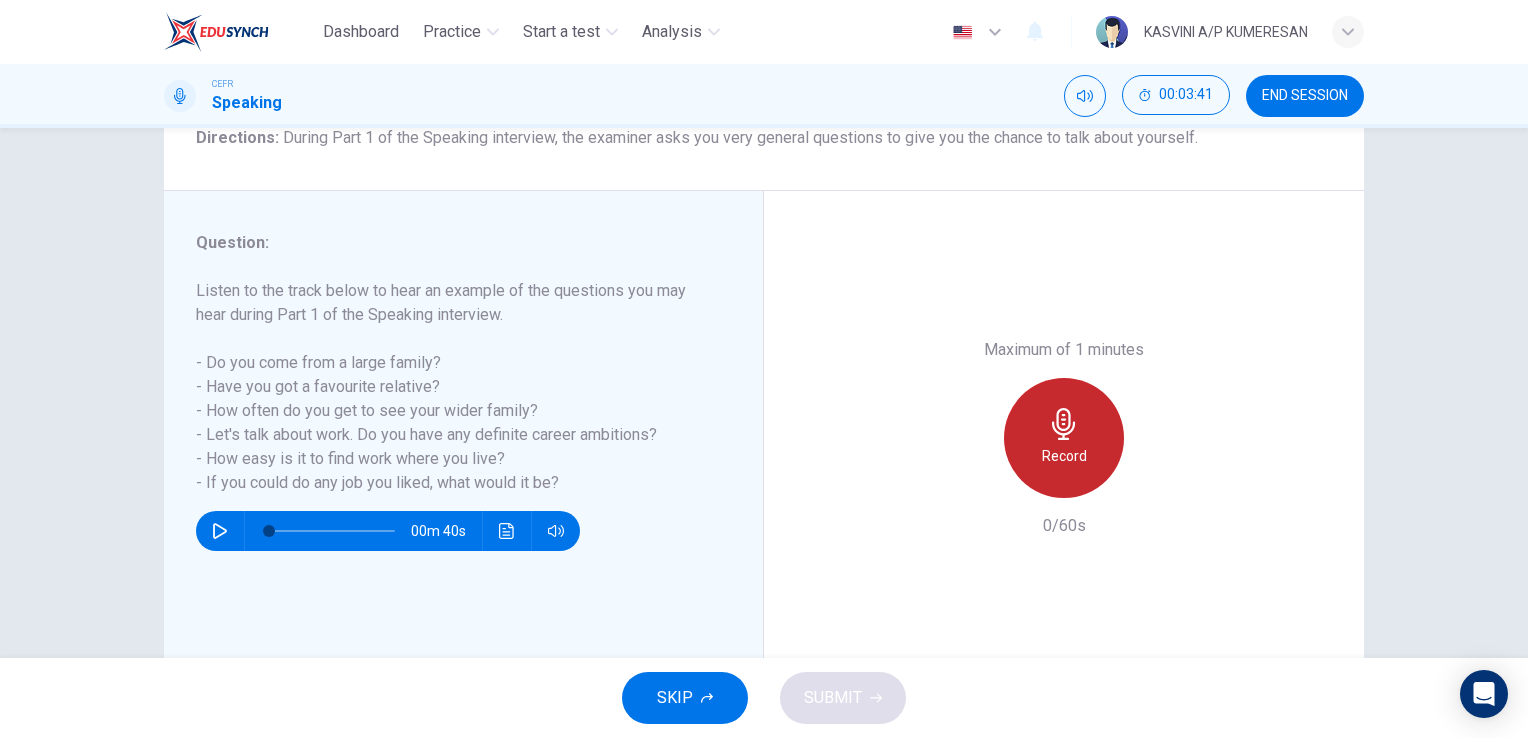 click 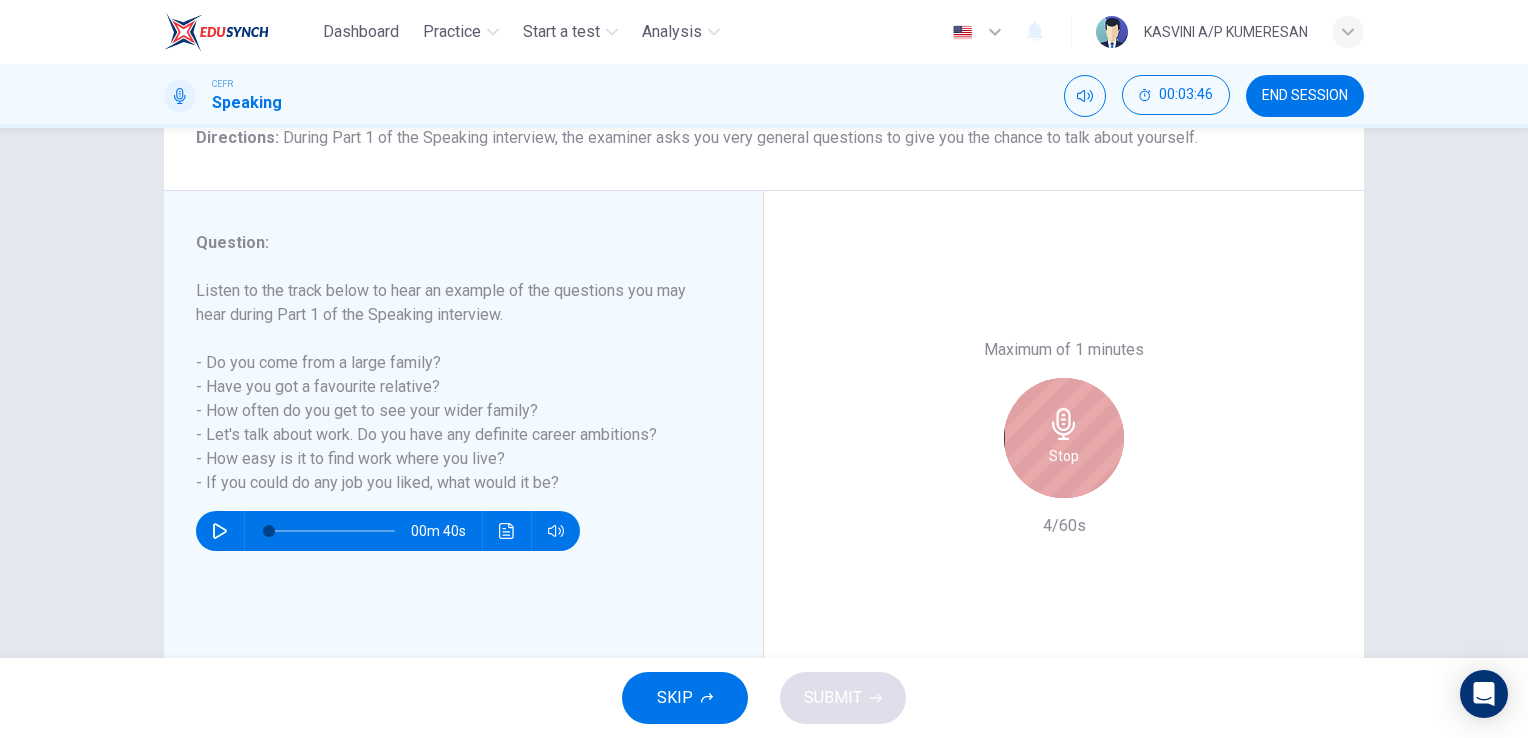 click 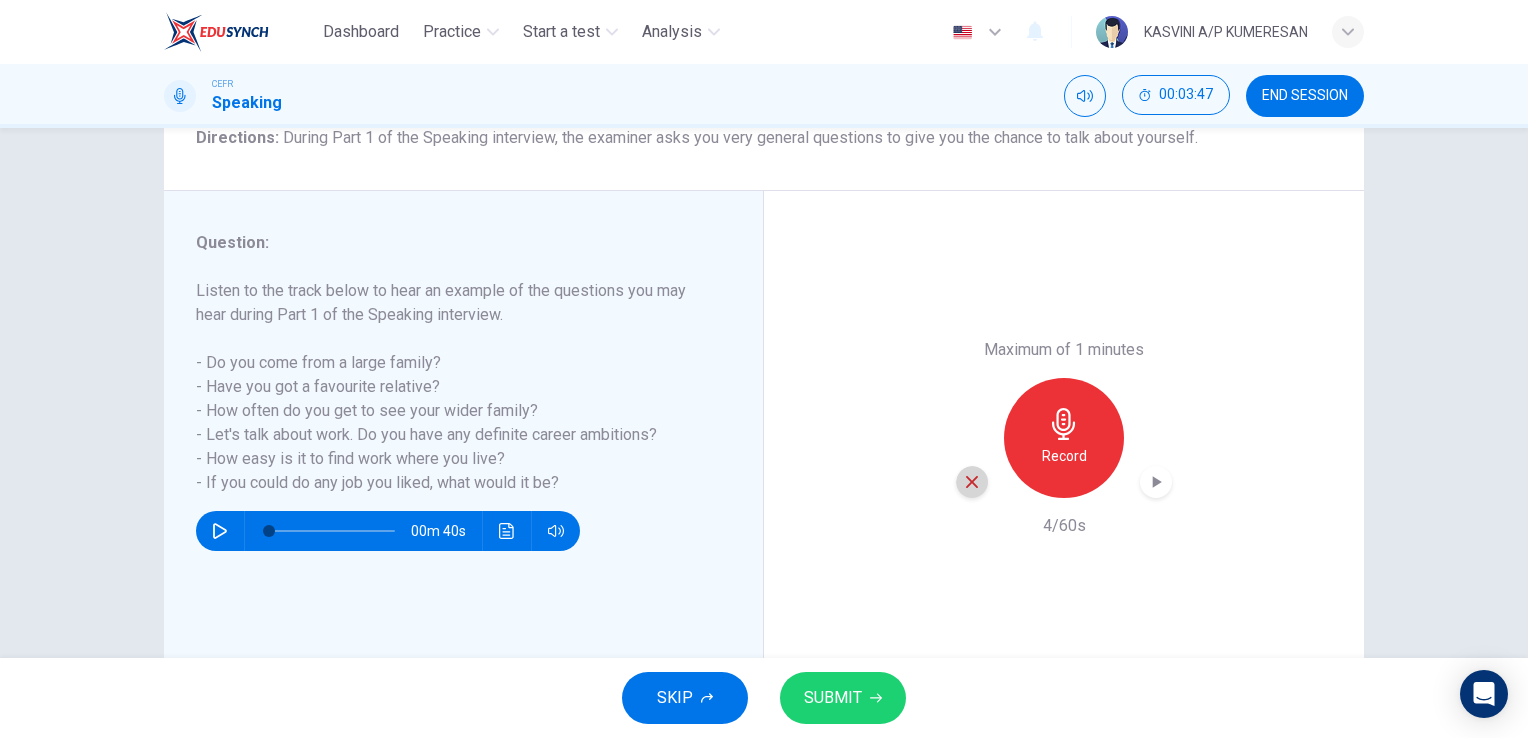 click 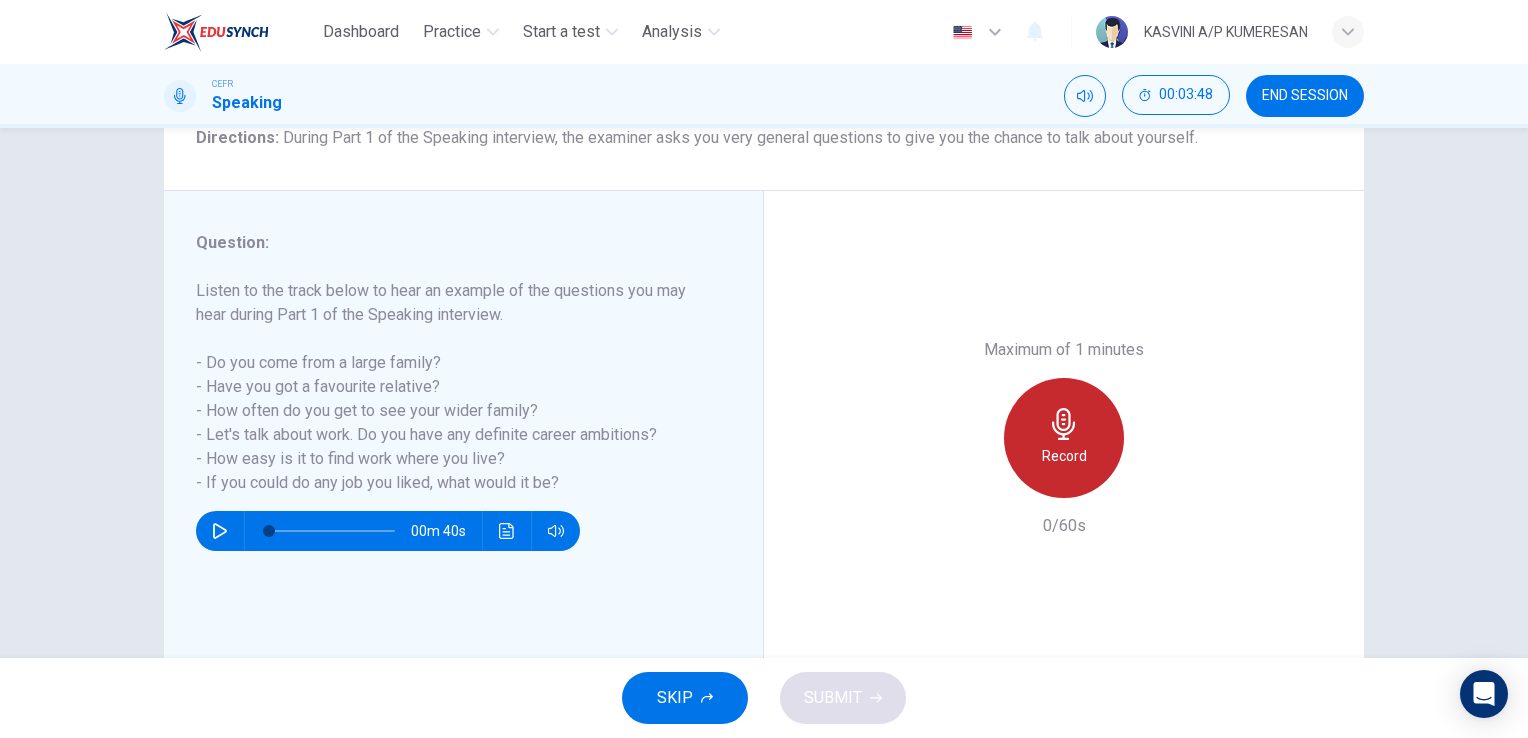 click 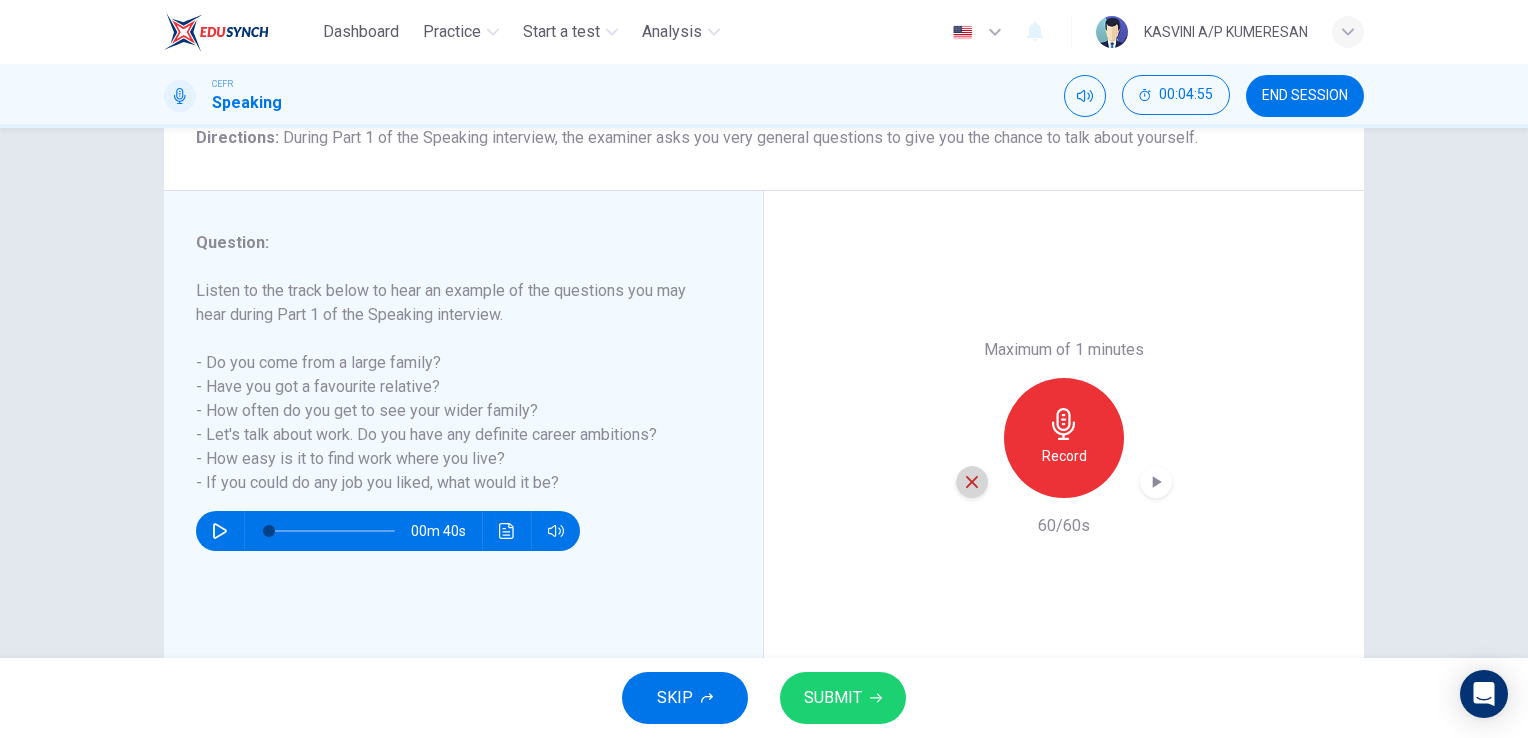 click 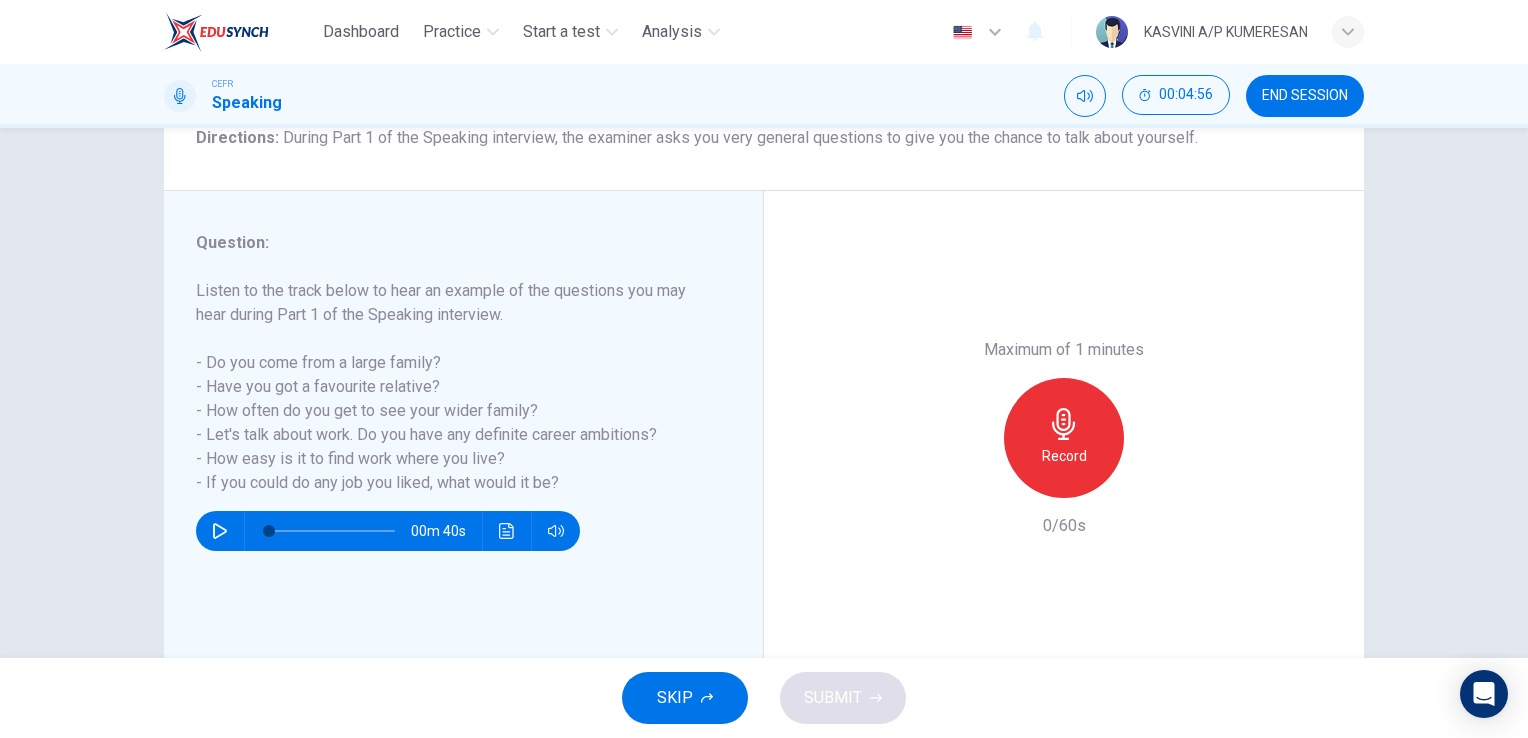click 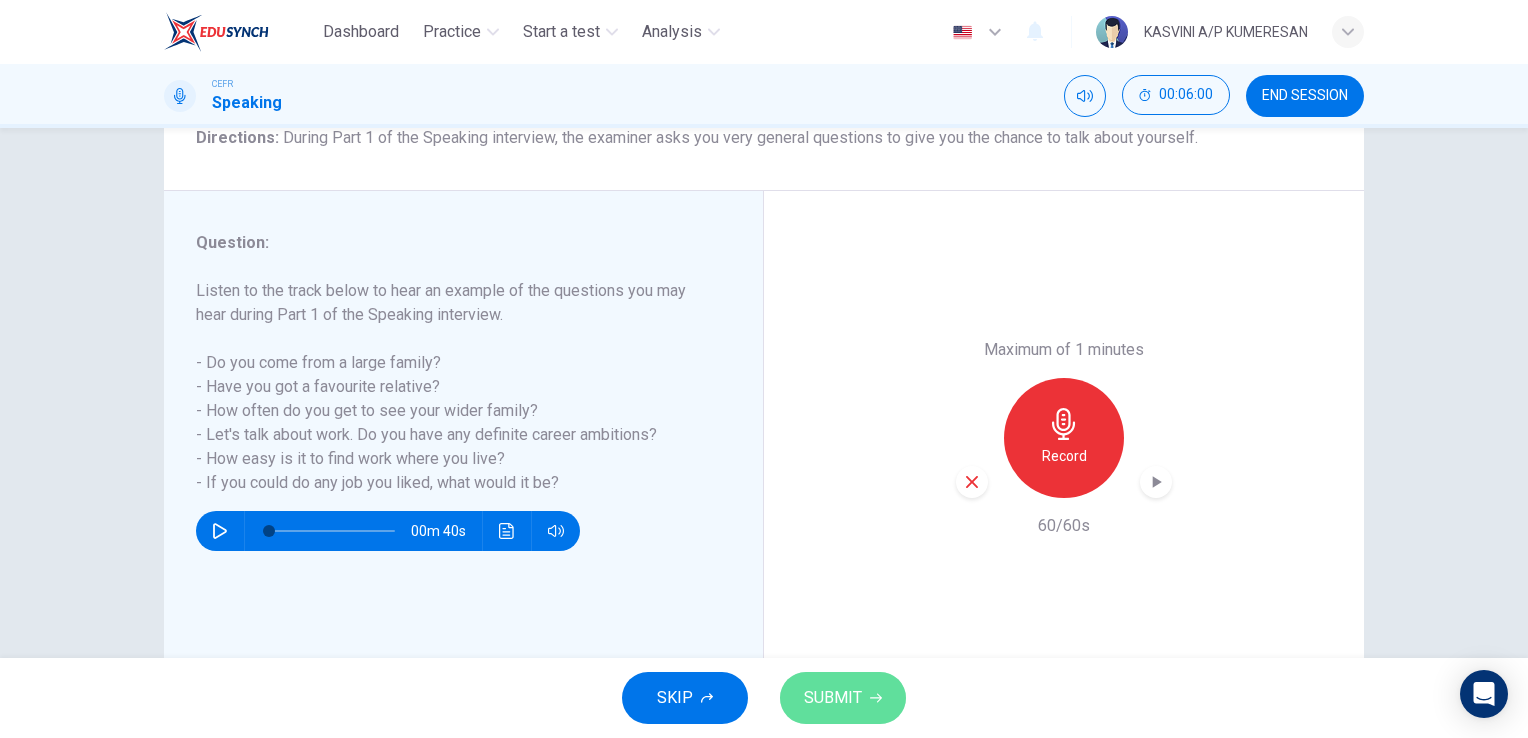 click on "SUBMIT" at bounding box center (833, 698) 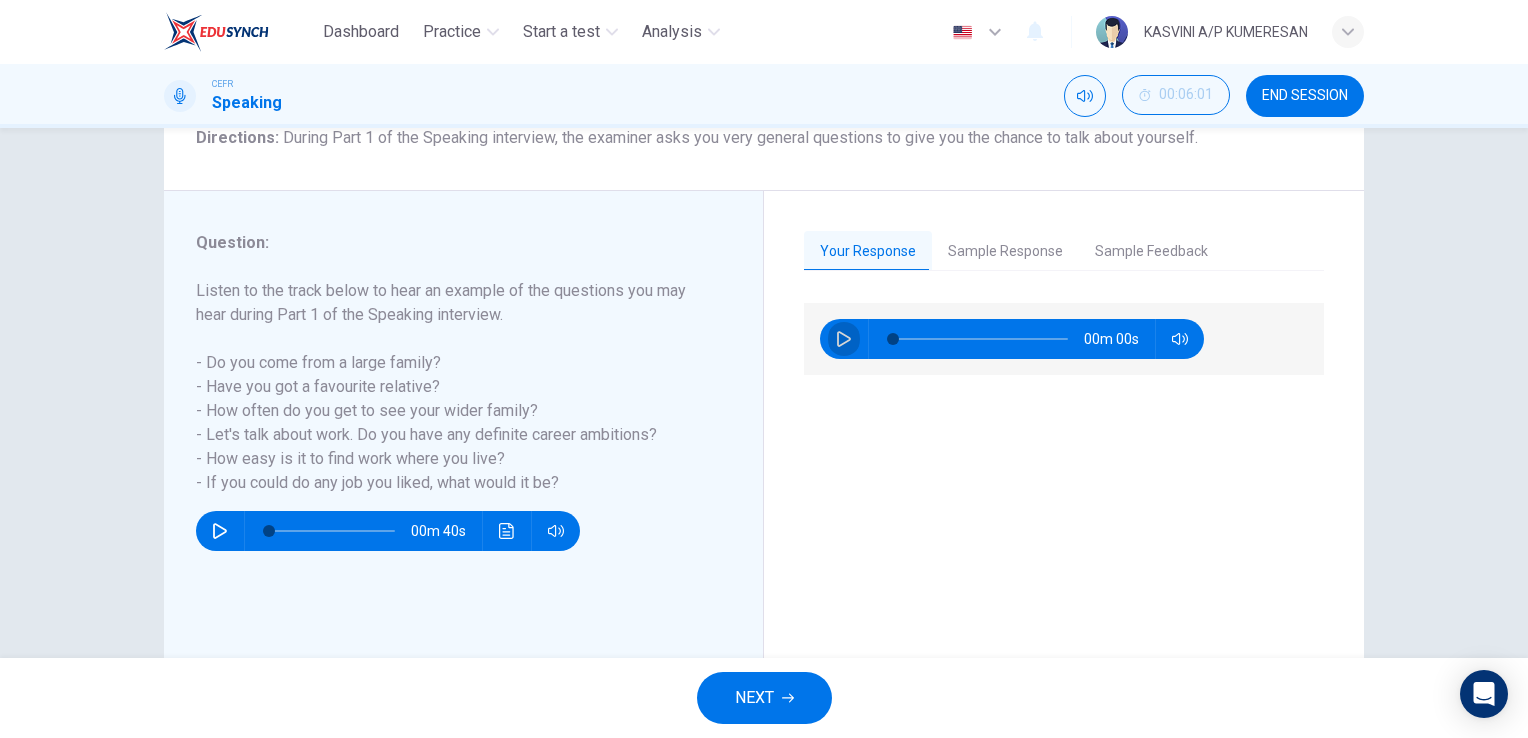 click 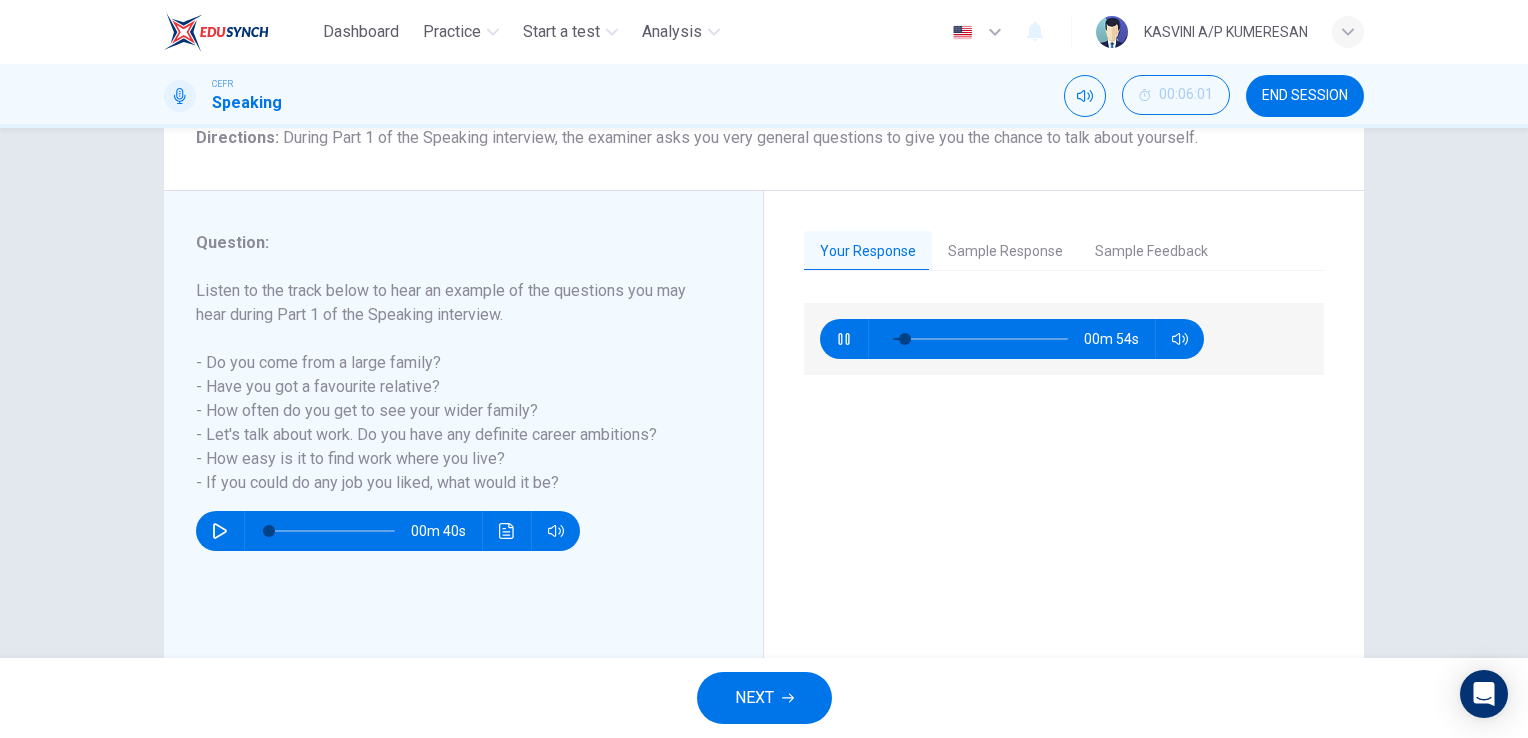 type on "8" 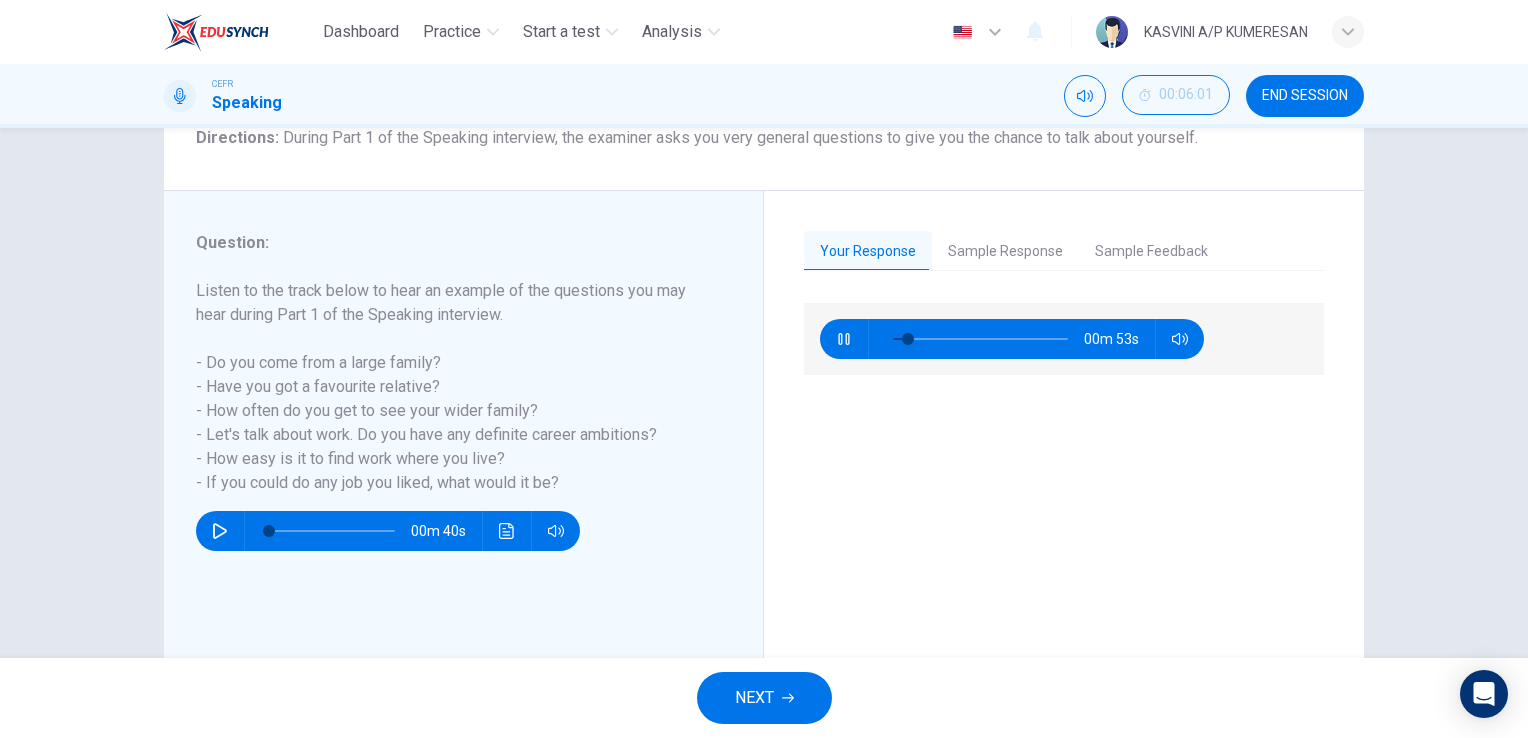 type 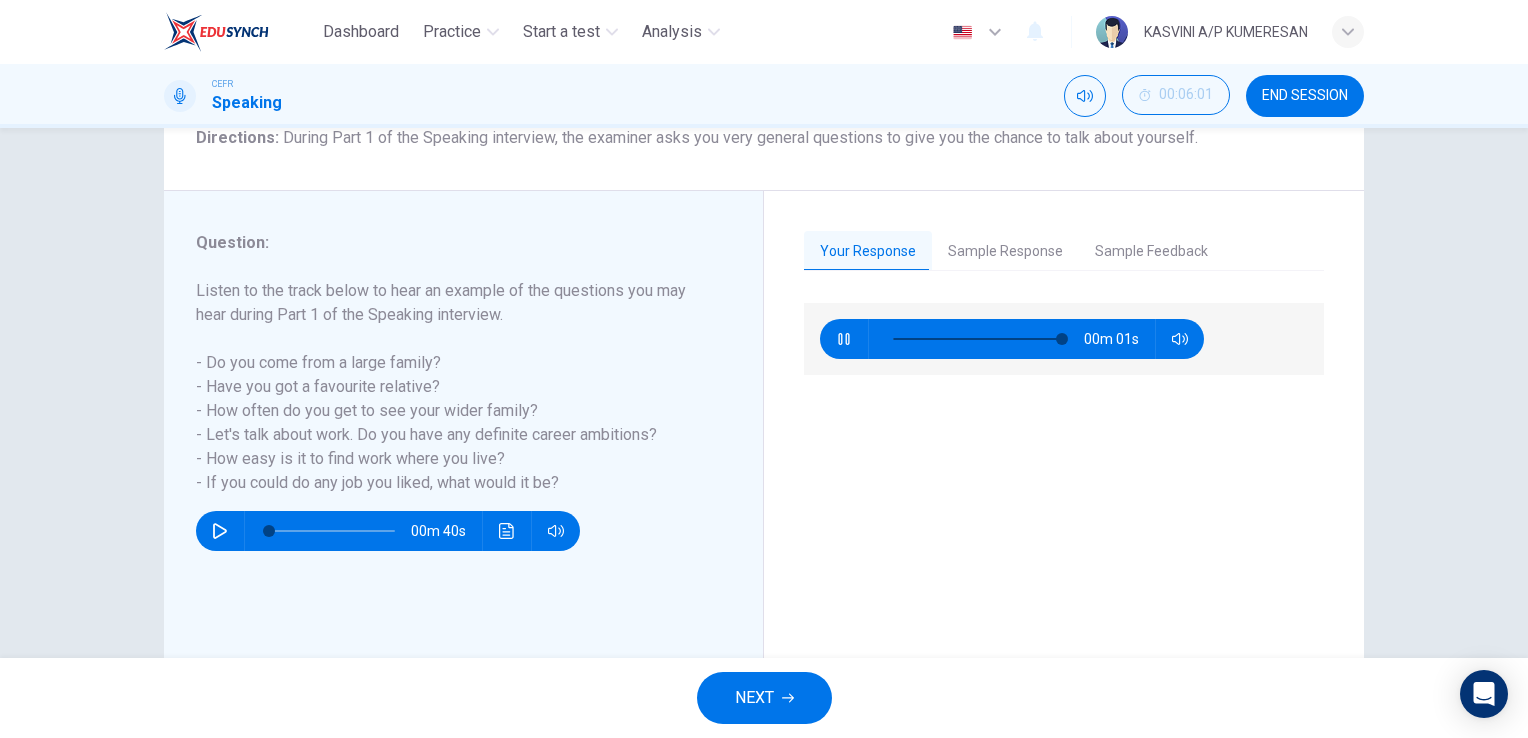 type on "99" 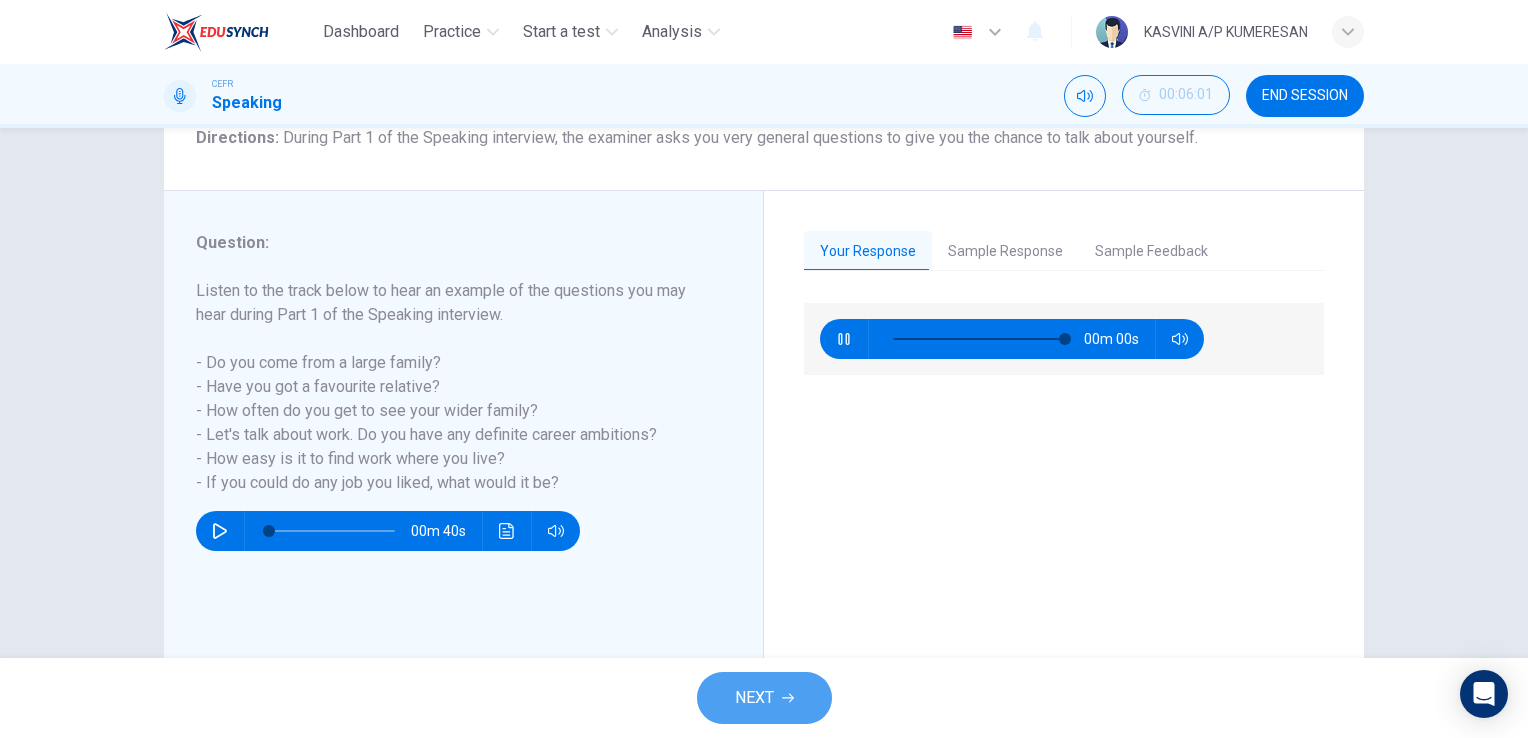 click on "NEXT" at bounding box center [764, 698] 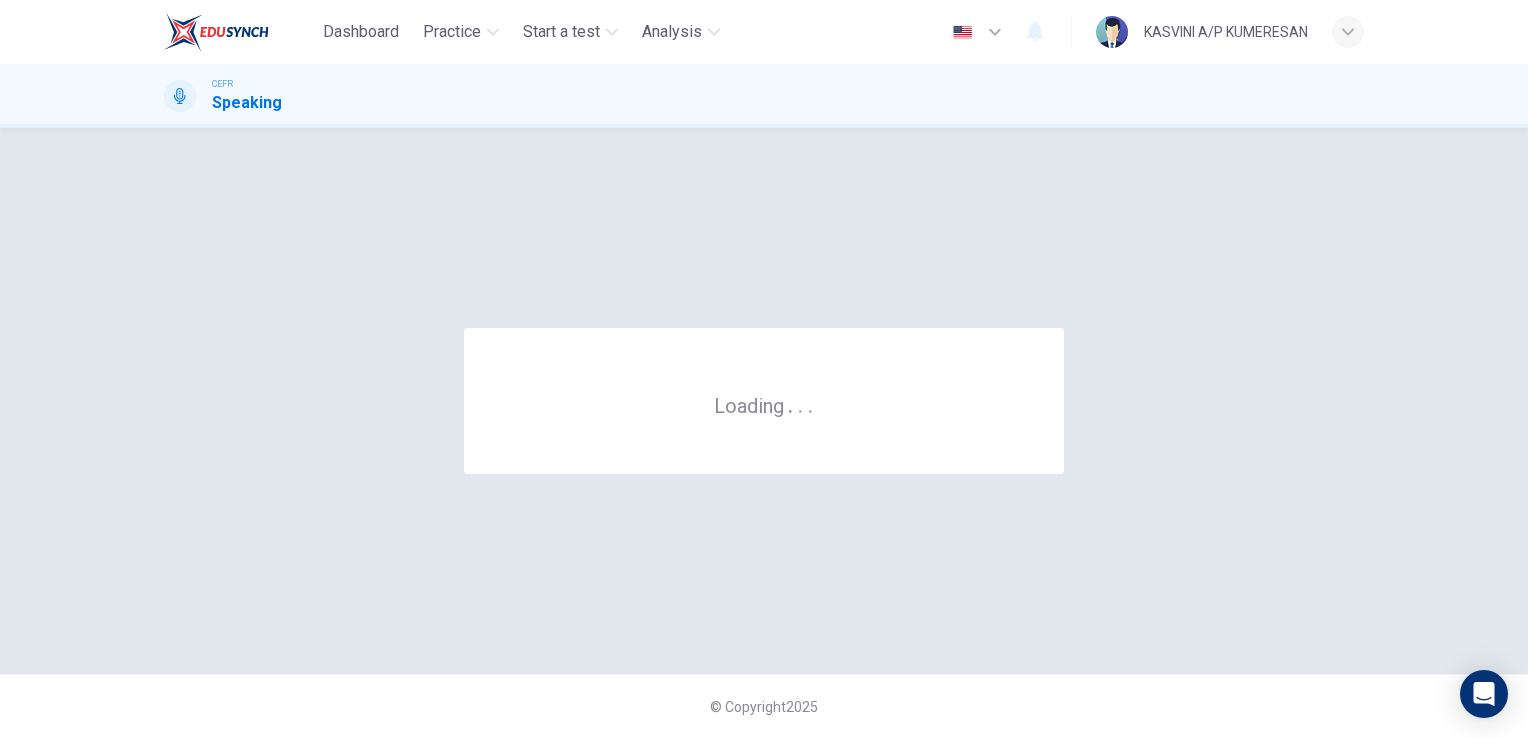 scroll, scrollTop: 0, scrollLeft: 0, axis: both 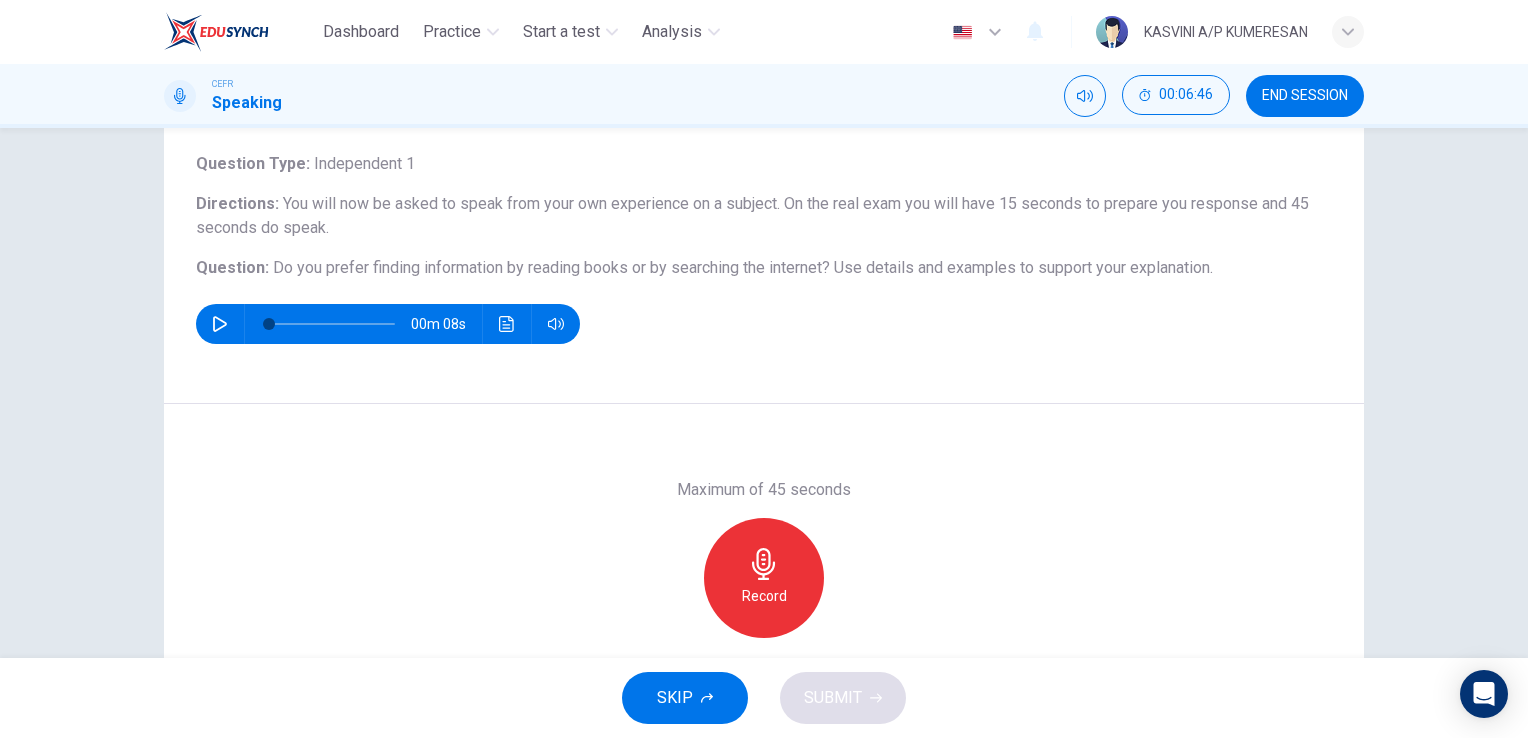 click on "Record" at bounding box center (764, 596) 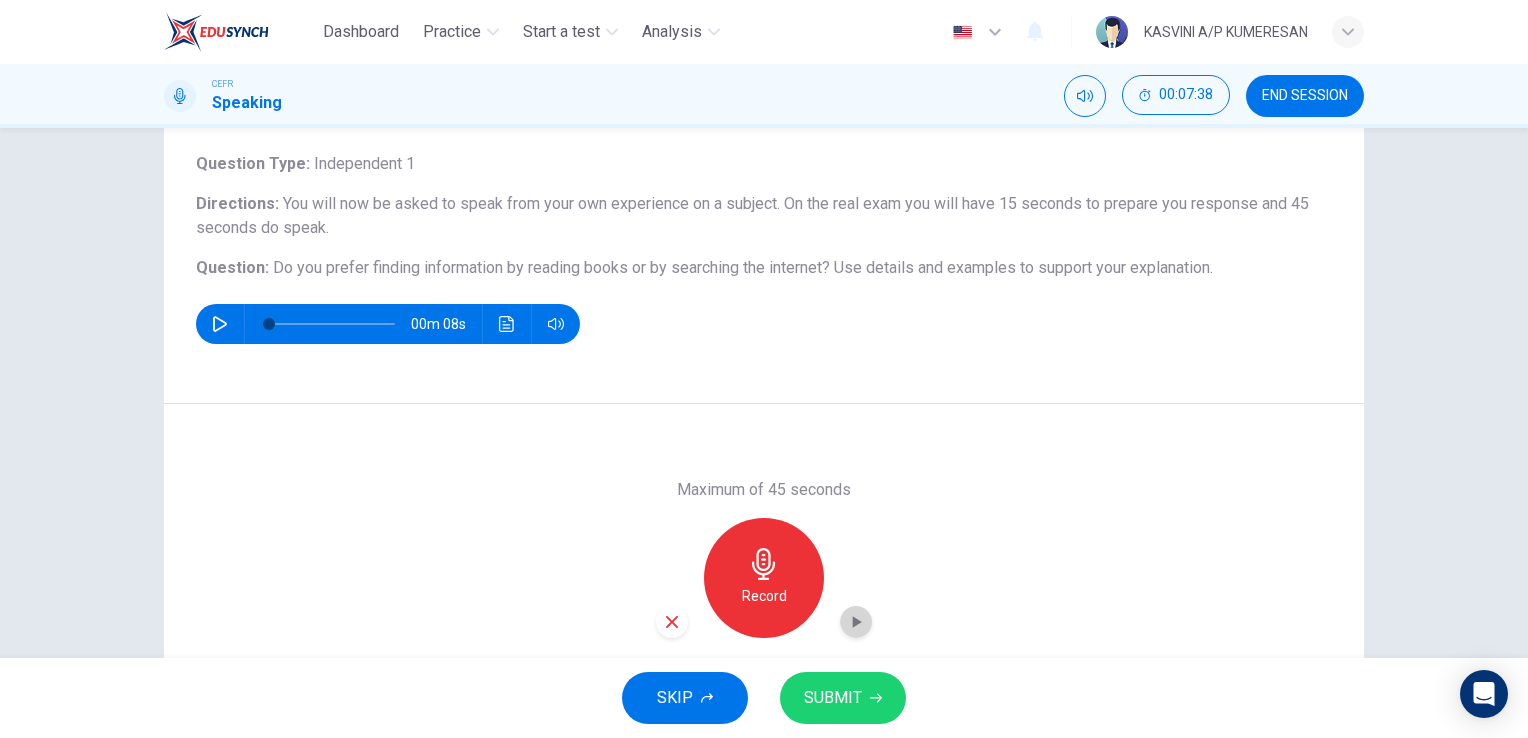 click 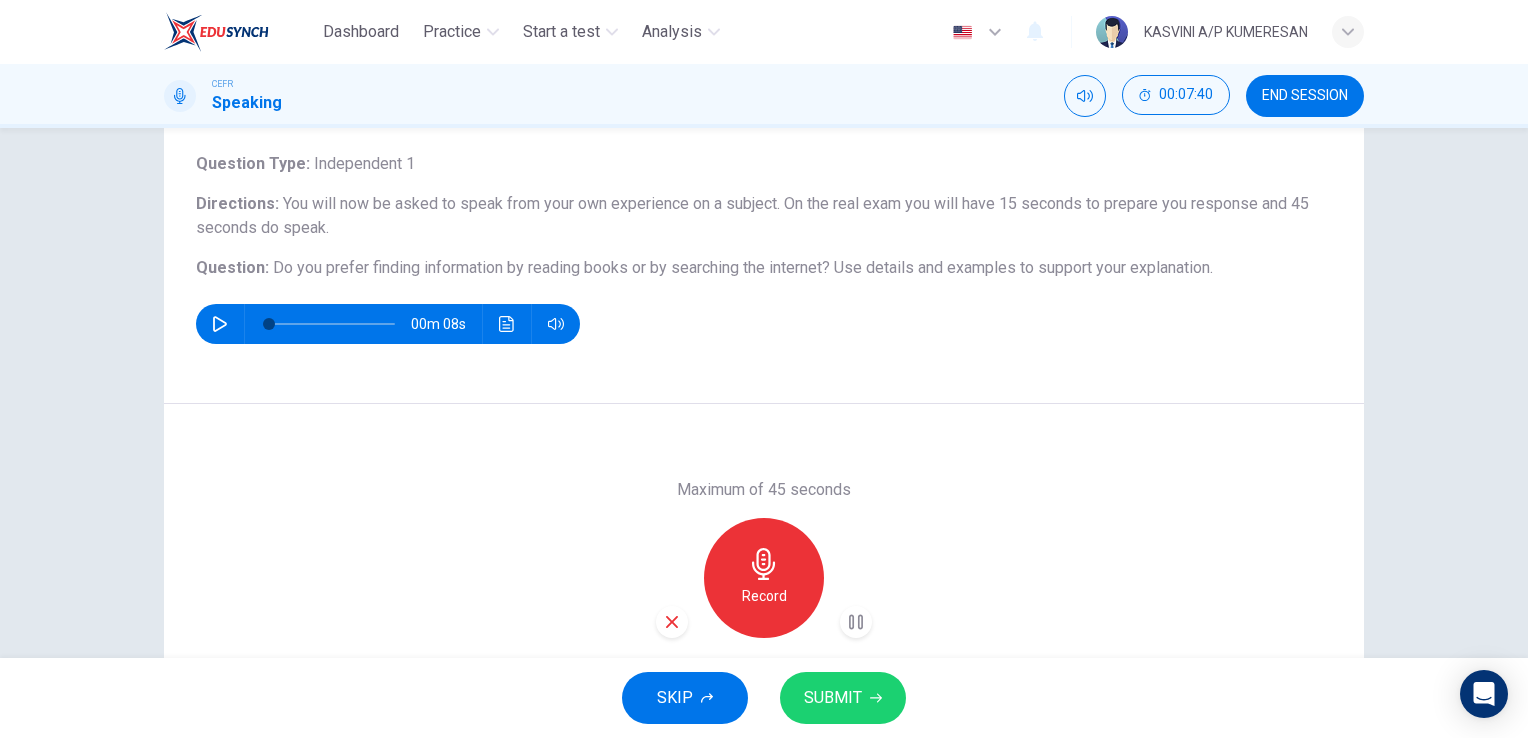 type 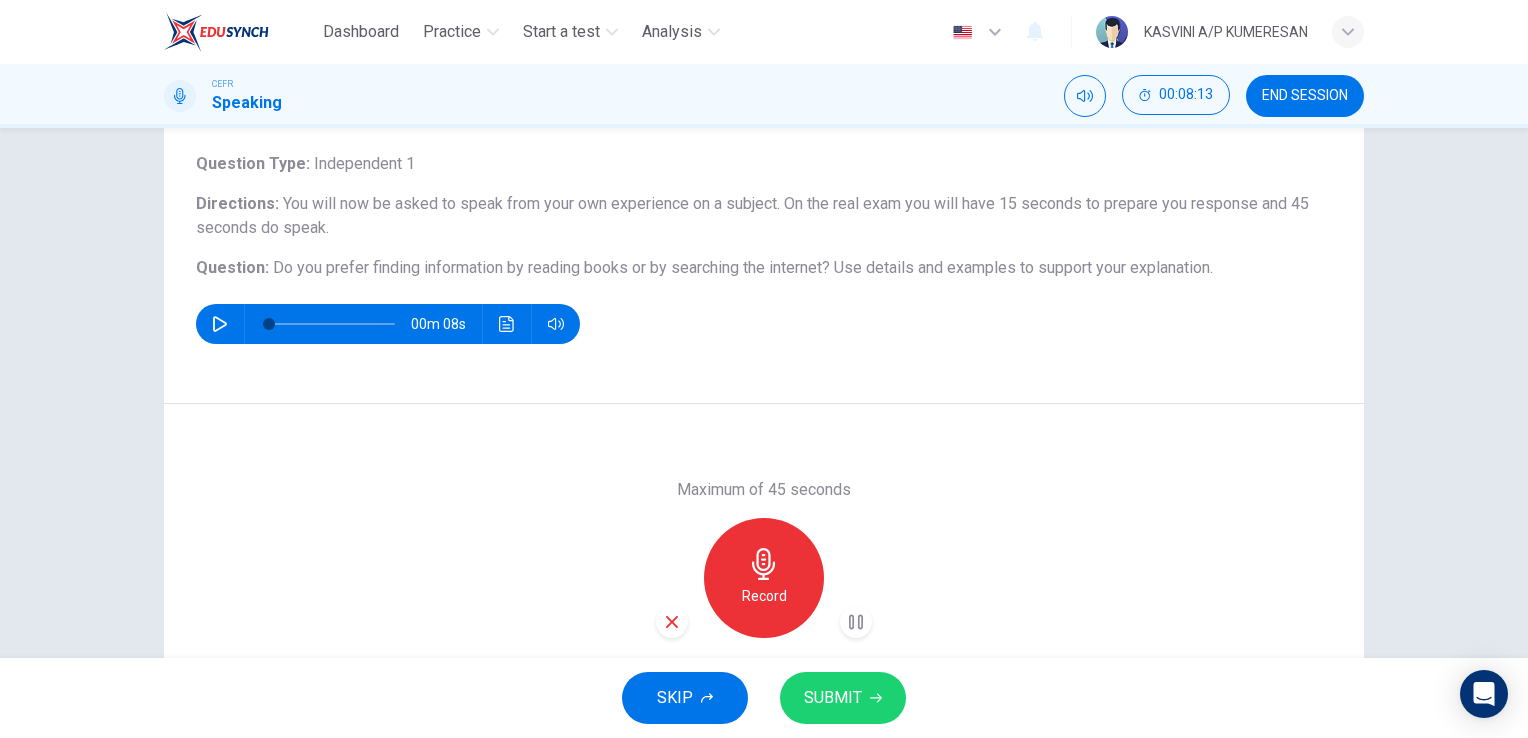 drag, startPoint x: 263, startPoint y: 262, endPoint x: 274, endPoint y: 230, distance: 33.83785 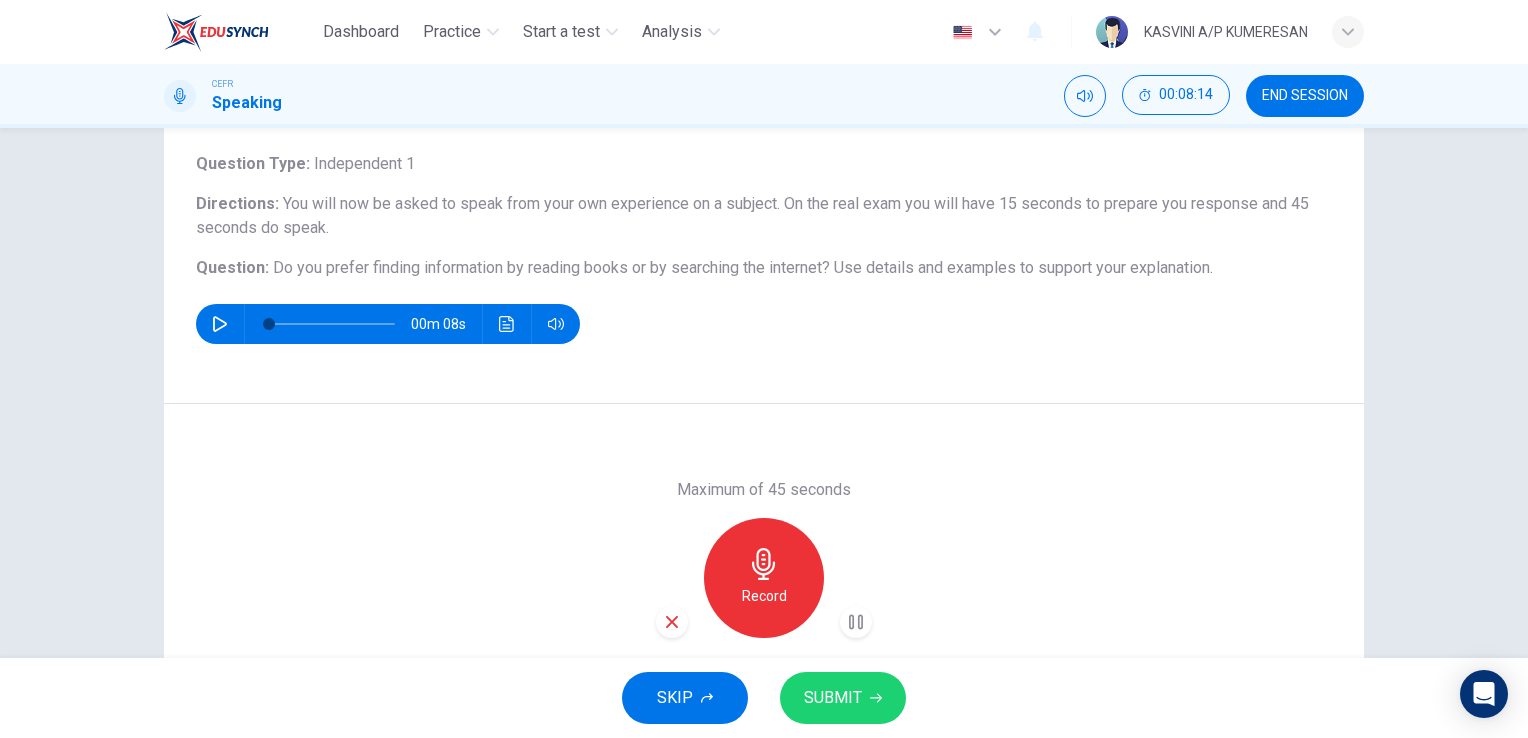 drag, startPoint x: 274, startPoint y: 230, endPoint x: 497, endPoint y: 282, distance: 228.98253 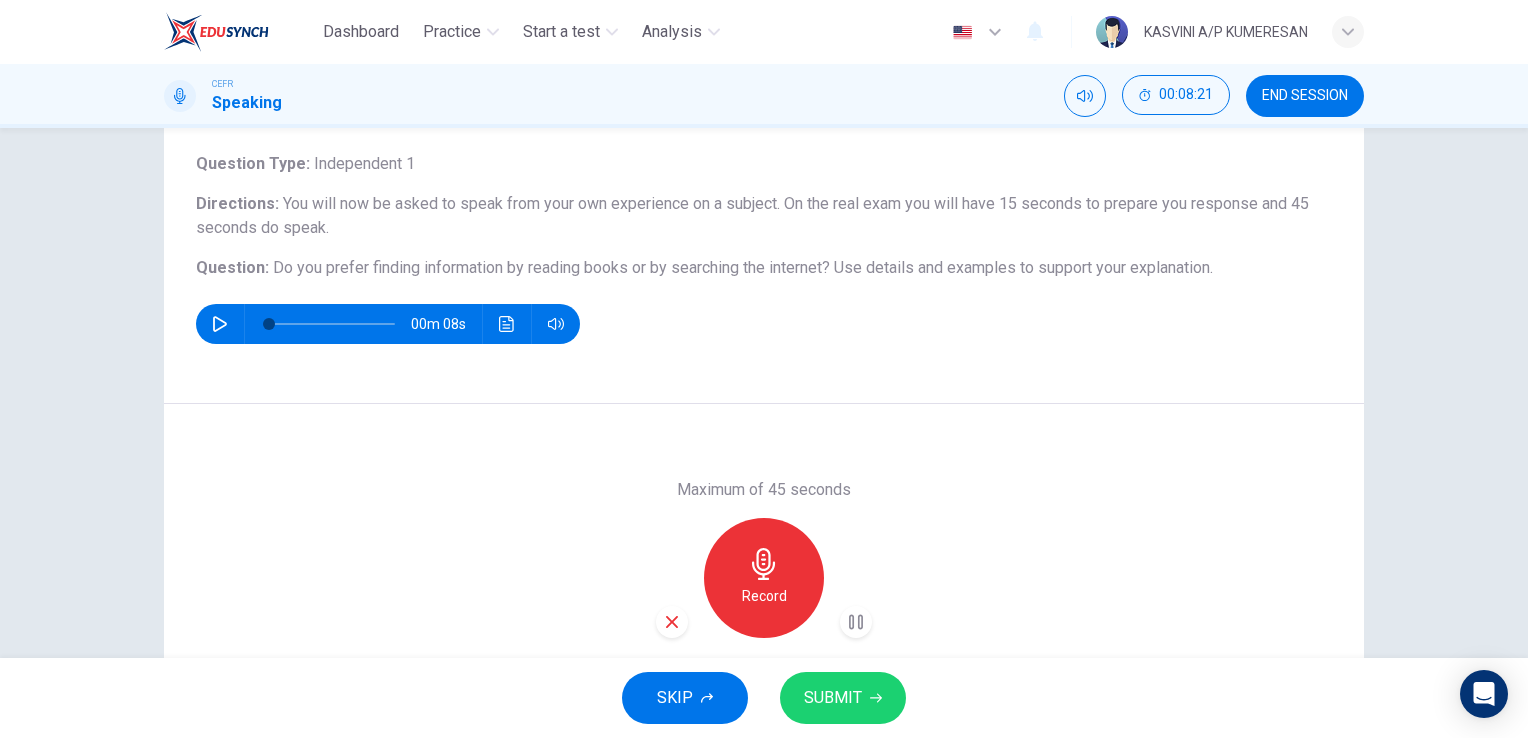 click 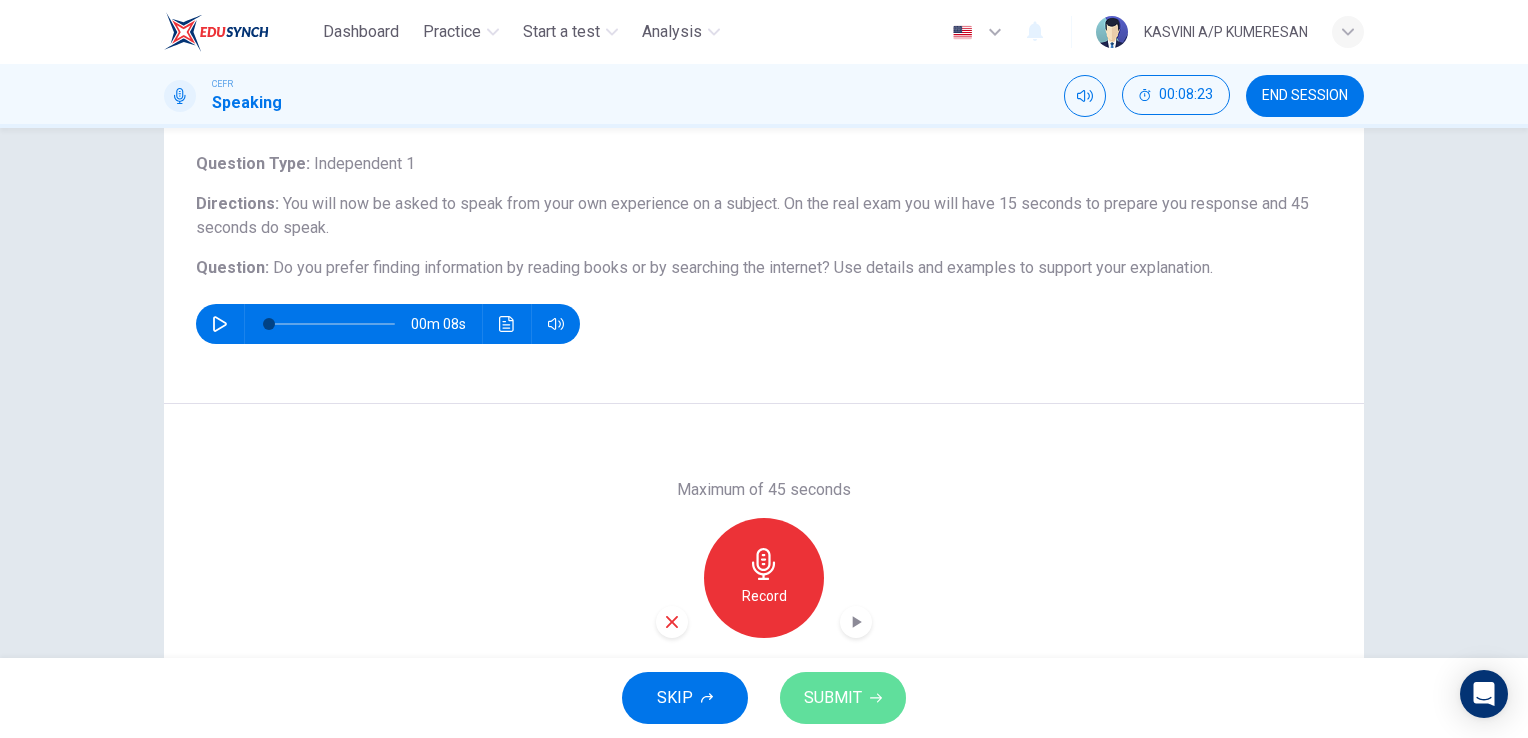 click on "SUBMIT" at bounding box center (833, 698) 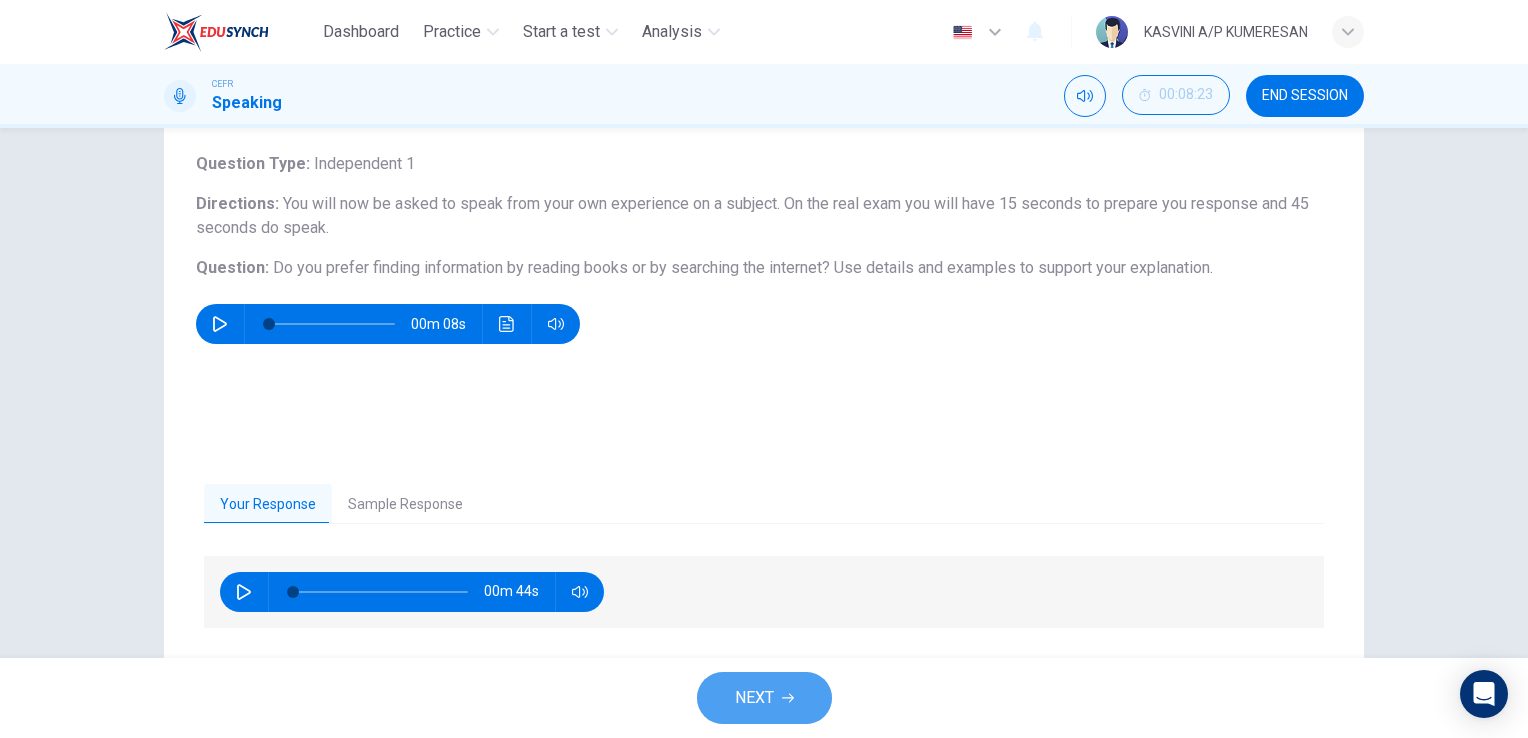 click on "NEXT" at bounding box center (764, 698) 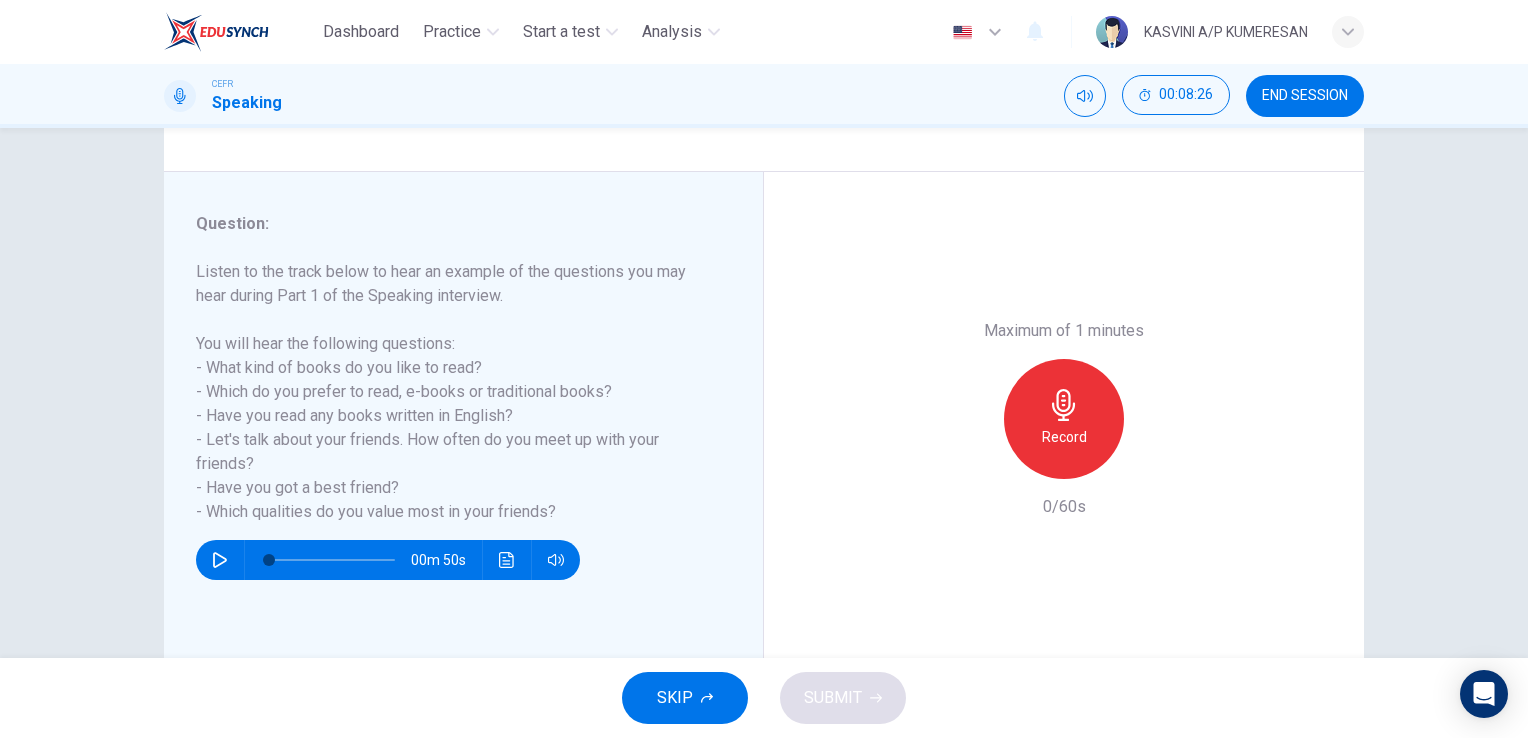 scroll, scrollTop: 205, scrollLeft: 0, axis: vertical 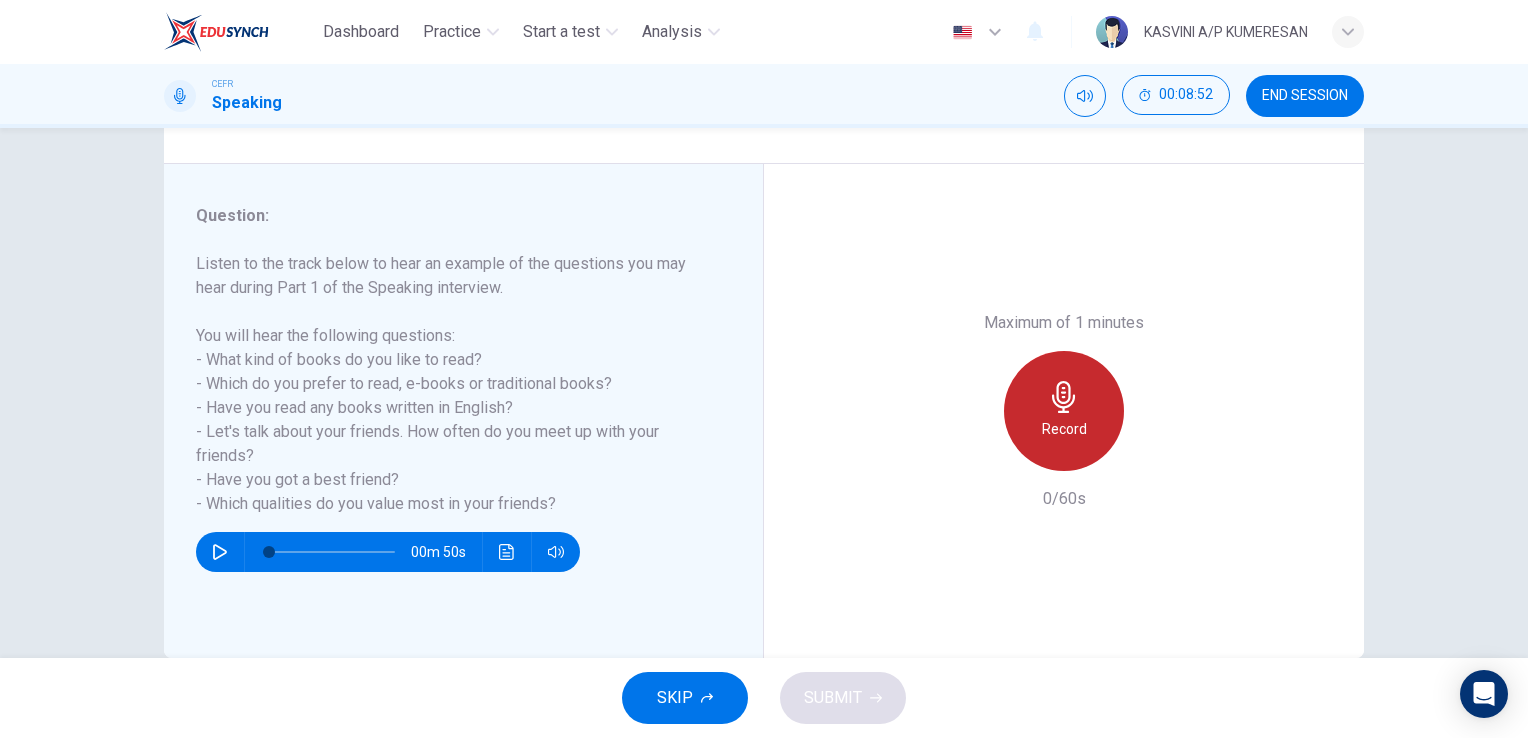 click 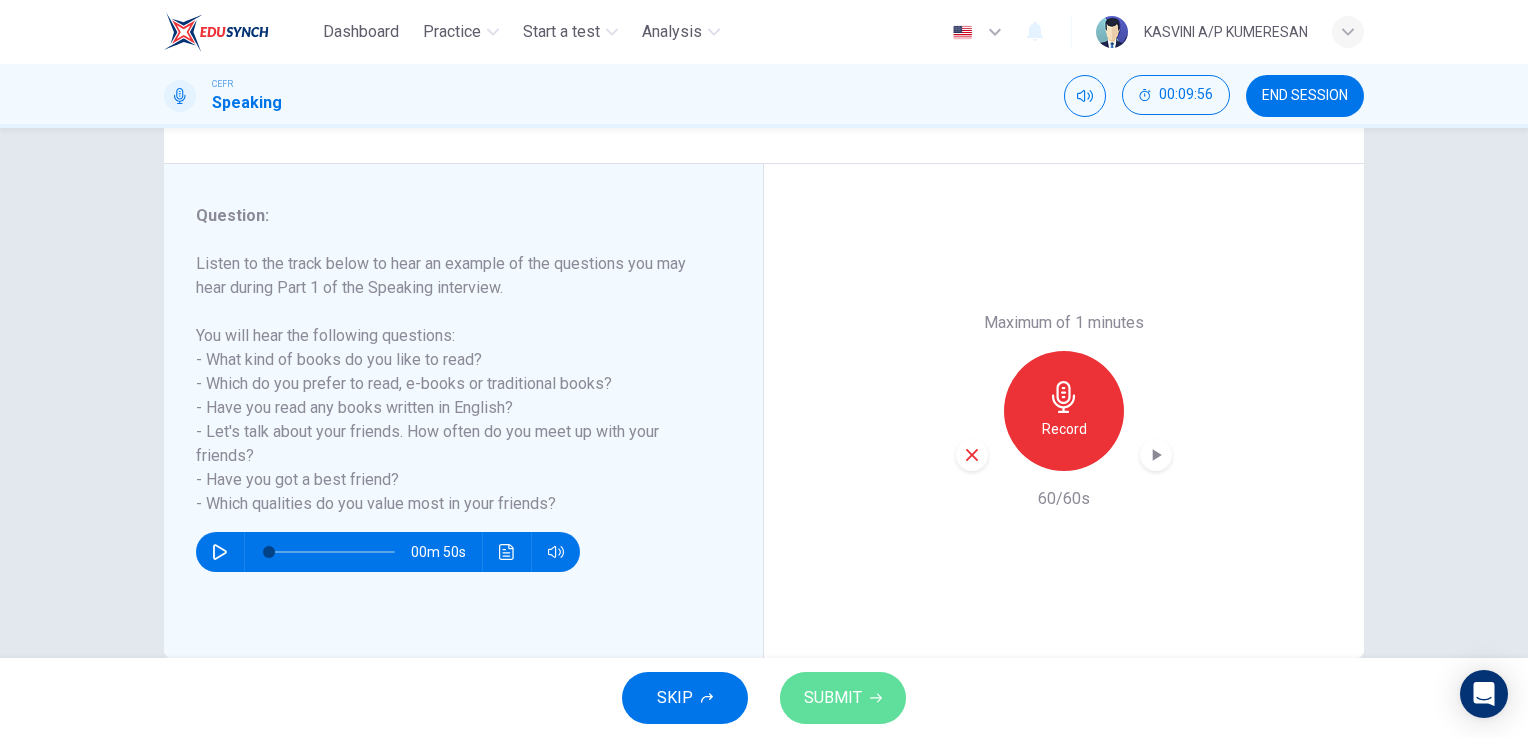 click on "SUBMIT" at bounding box center (843, 698) 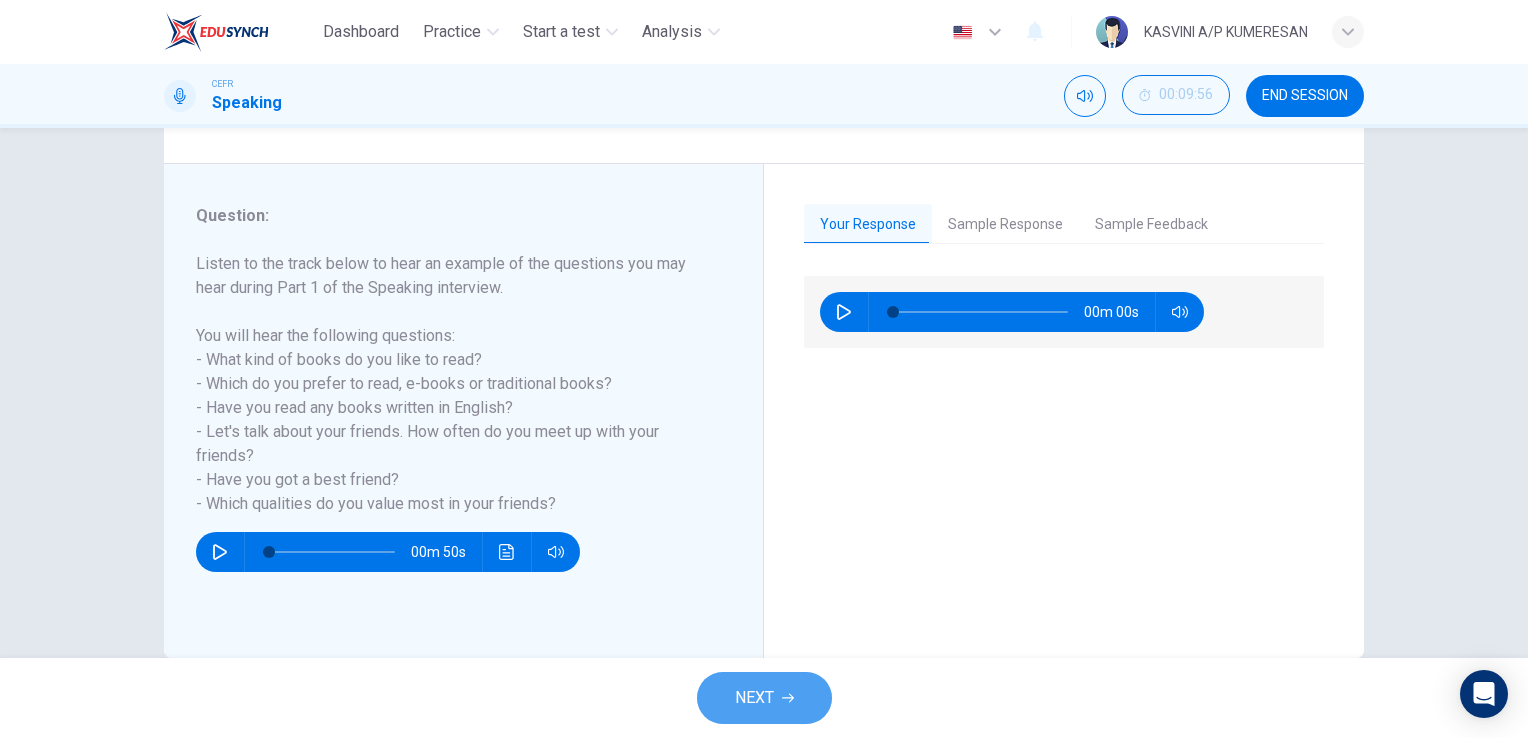 click on "NEXT" at bounding box center [754, 698] 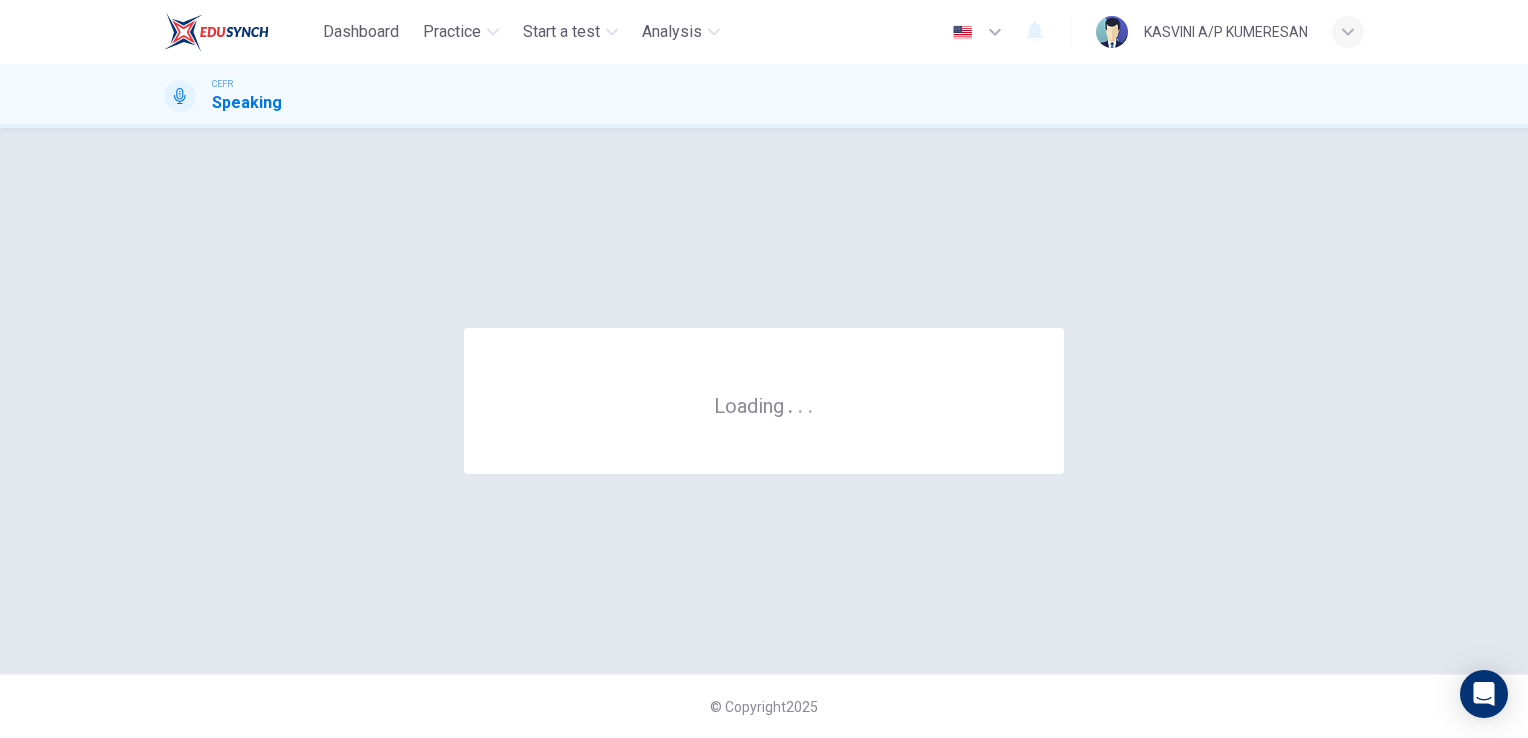 scroll, scrollTop: 0, scrollLeft: 0, axis: both 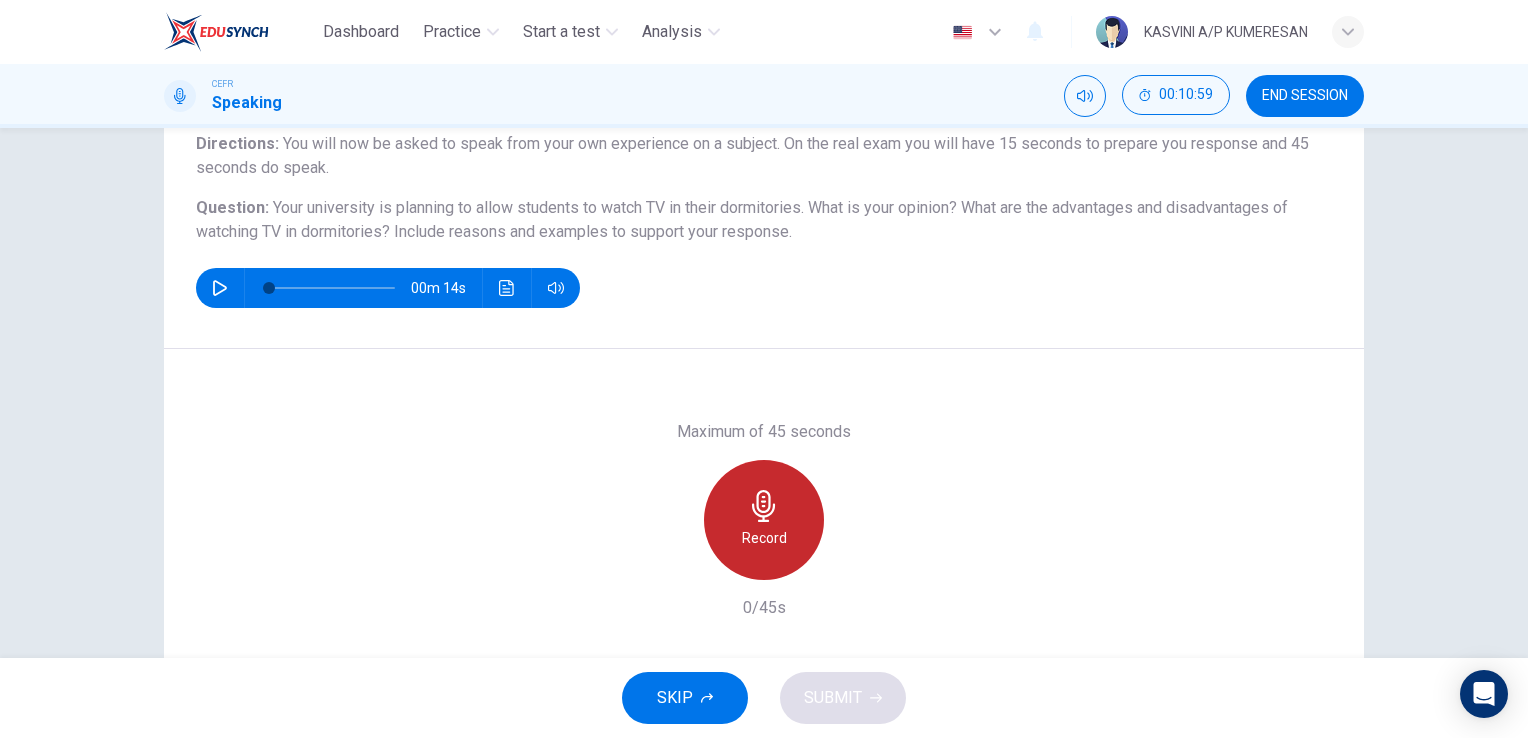 click on "Record" at bounding box center (764, 520) 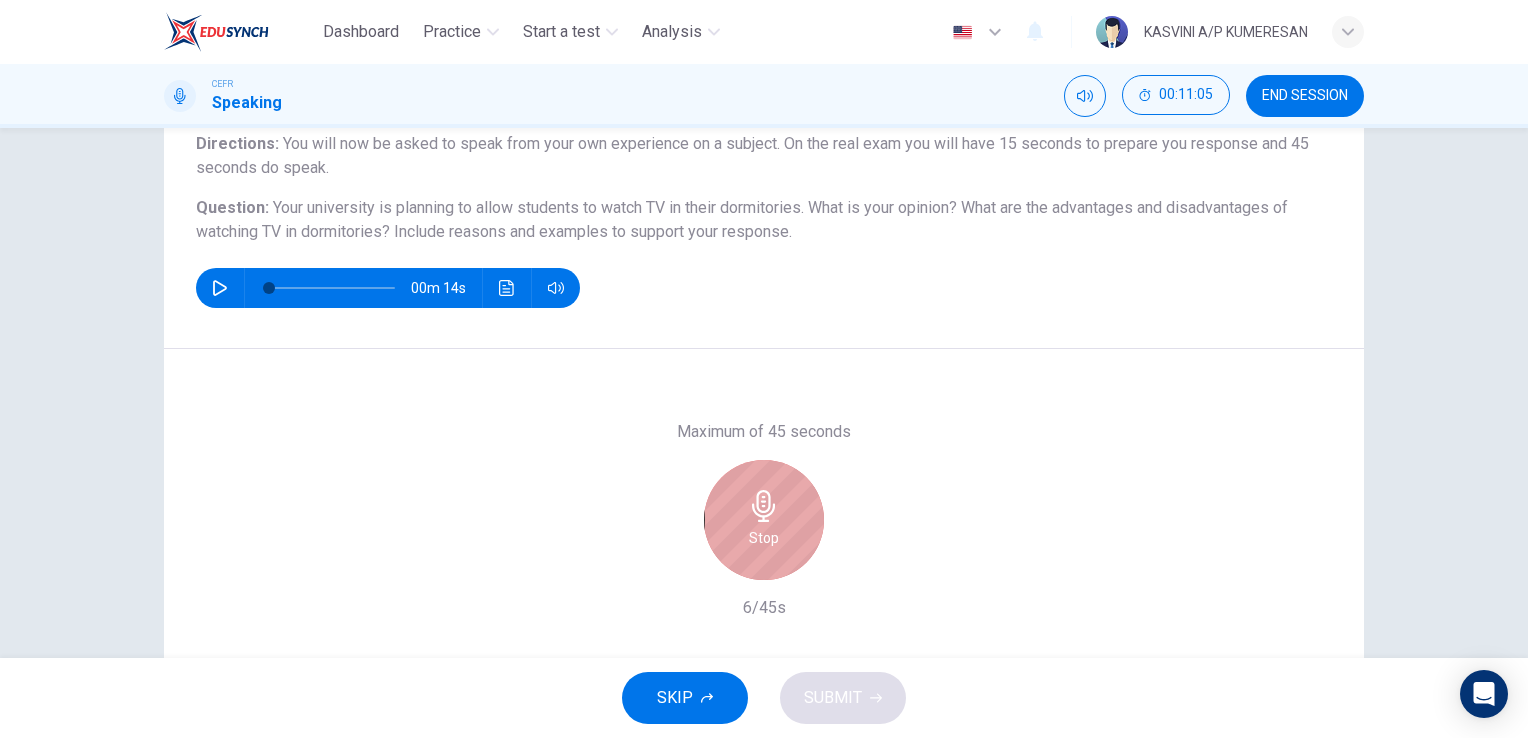 click on "Stop" at bounding box center [764, 520] 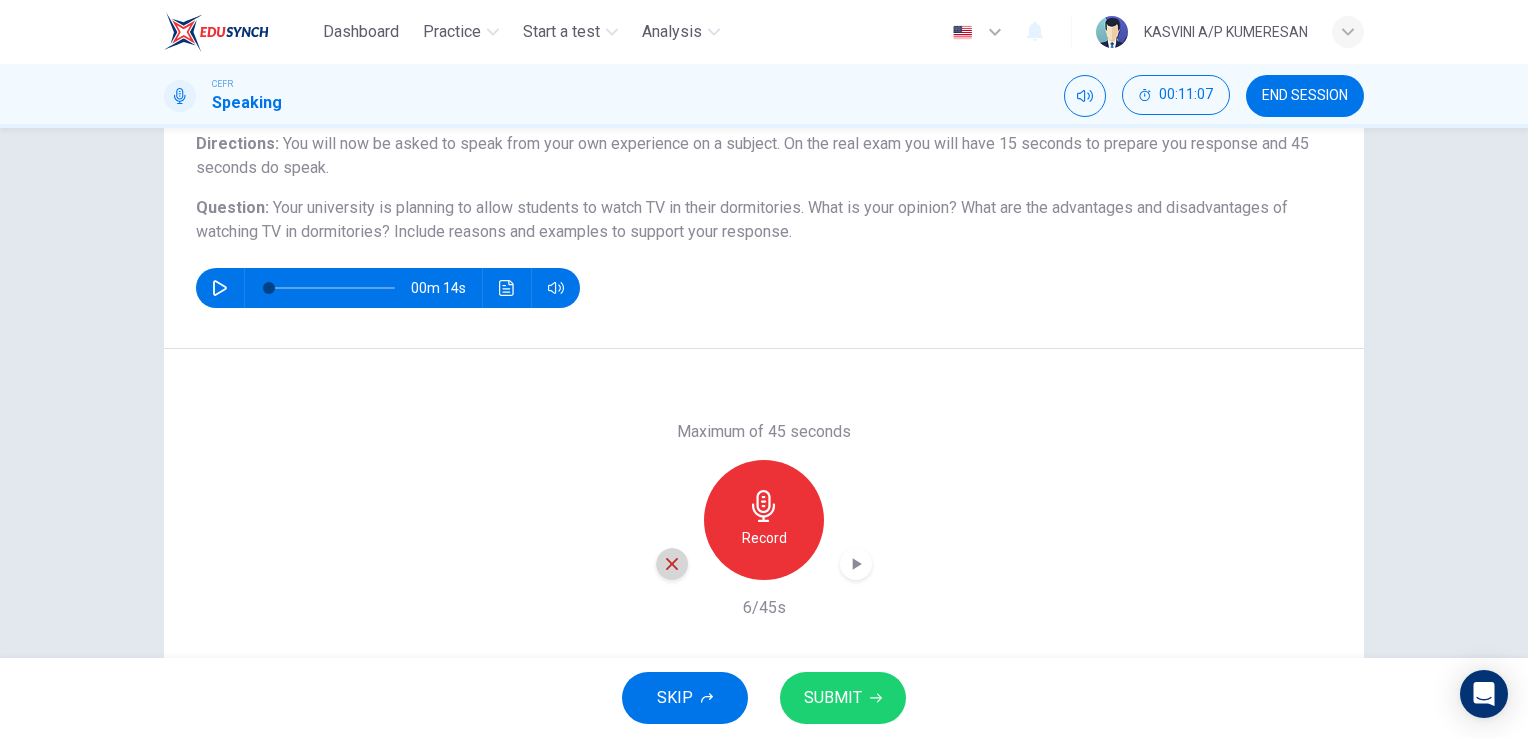click 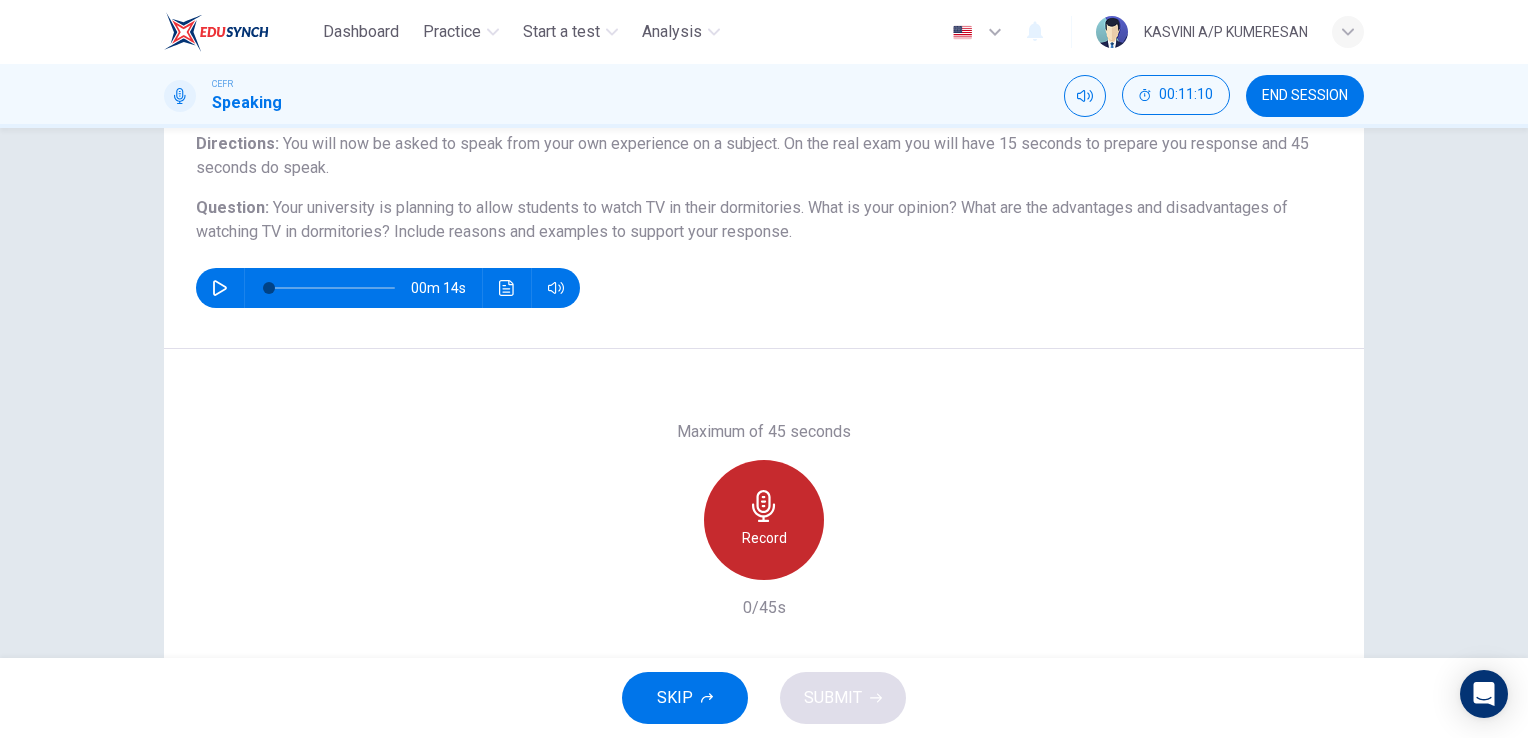 click on "Record" at bounding box center [764, 538] 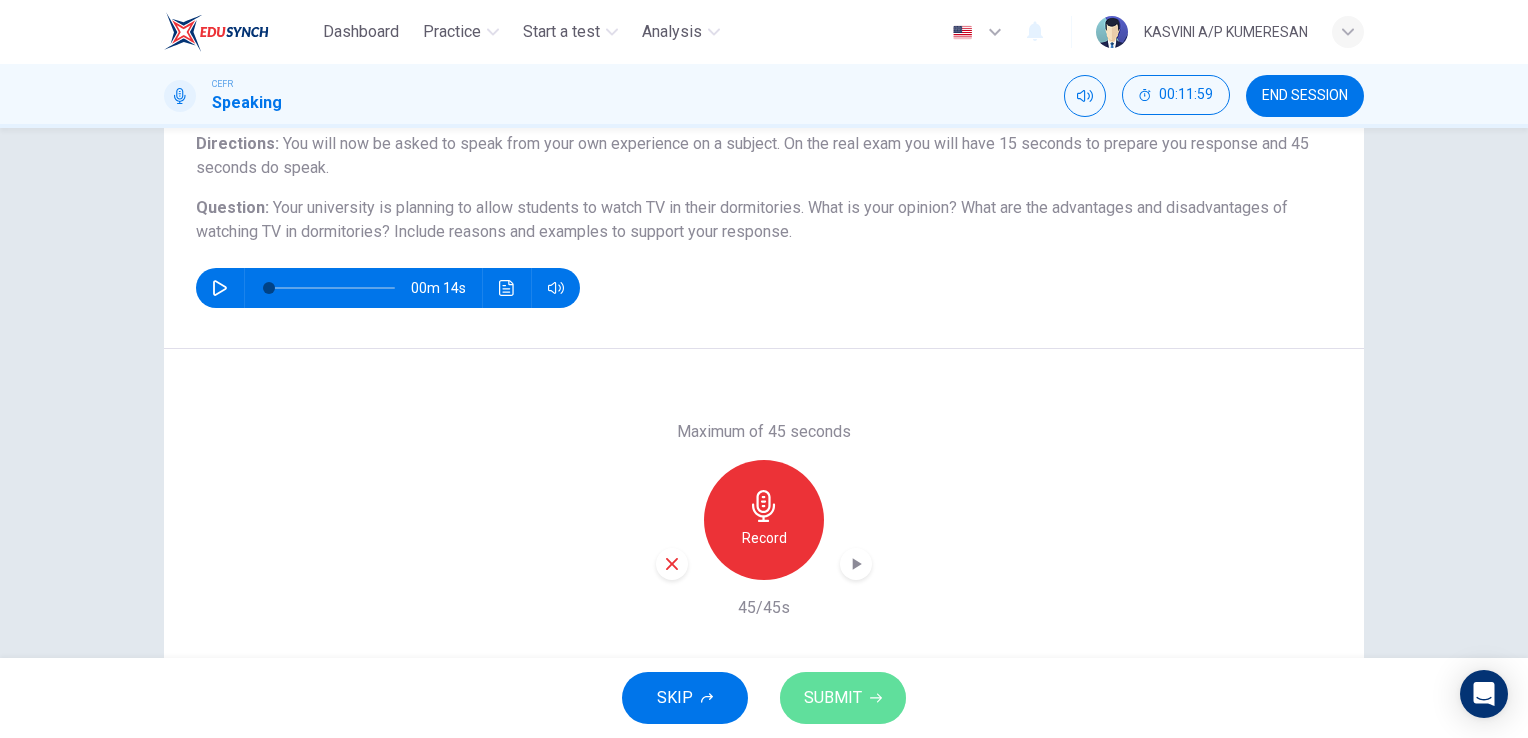 click on "SUBMIT" at bounding box center (843, 698) 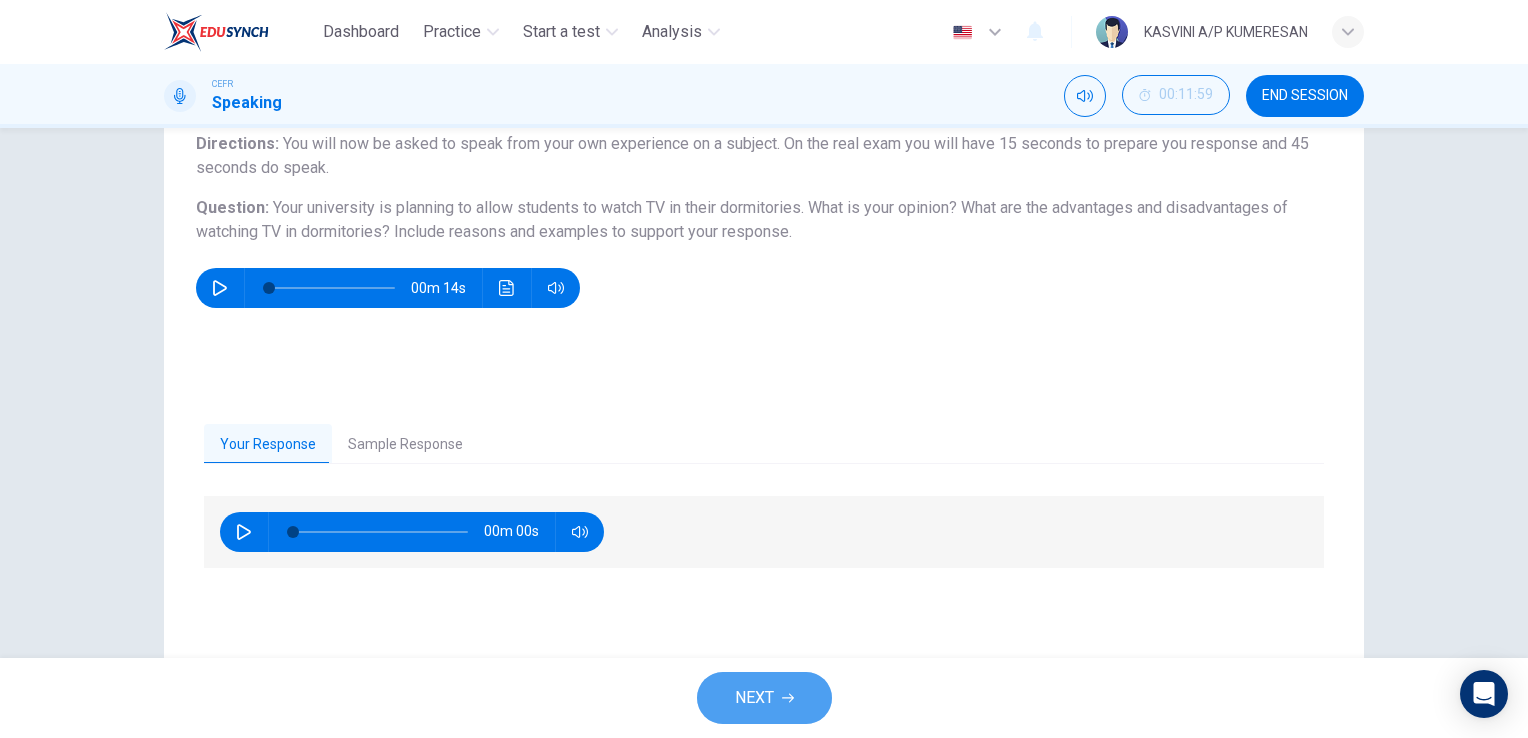 click on "NEXT" at bounding box center (754, 698) 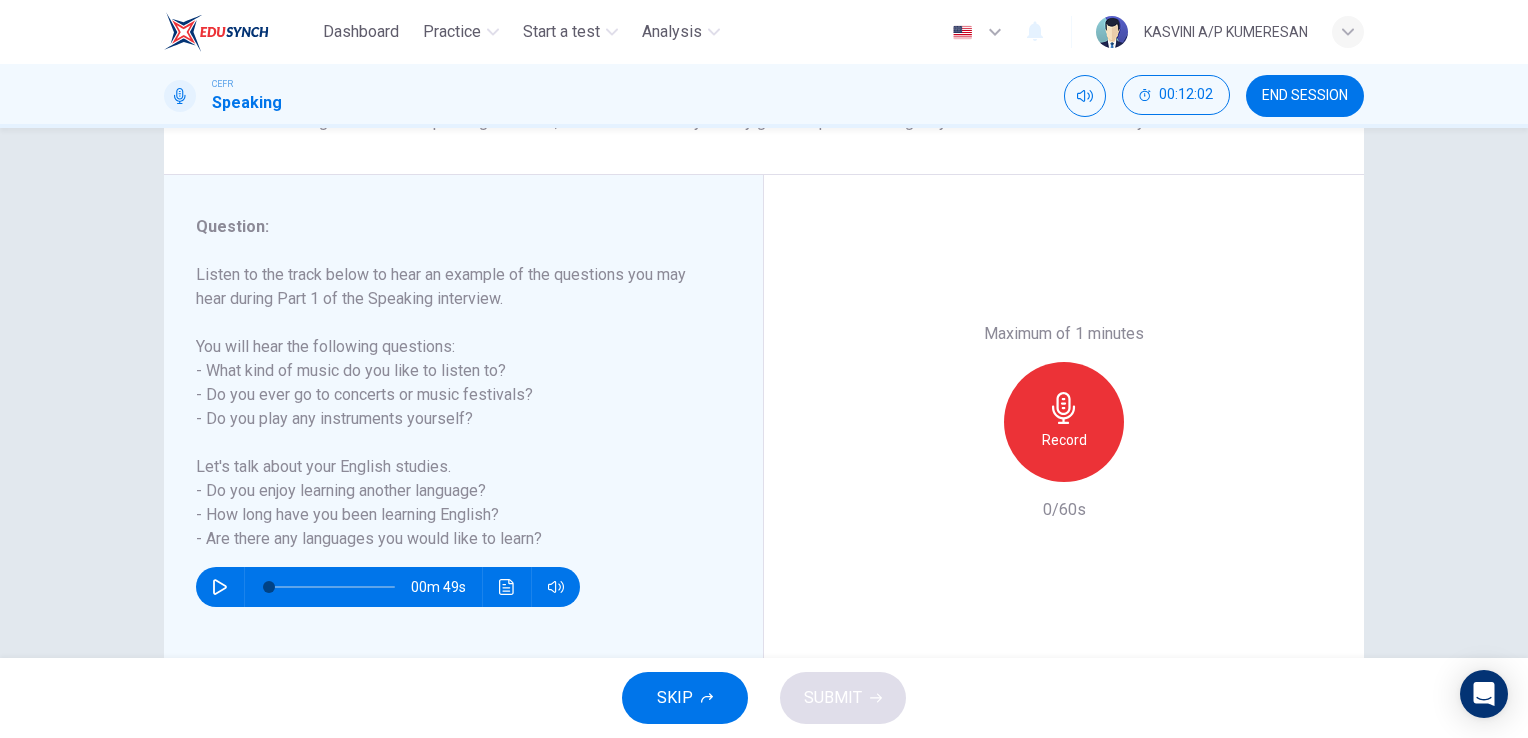 scroll, scrollTop: 193, scrollLeft: 0, axis: vertical 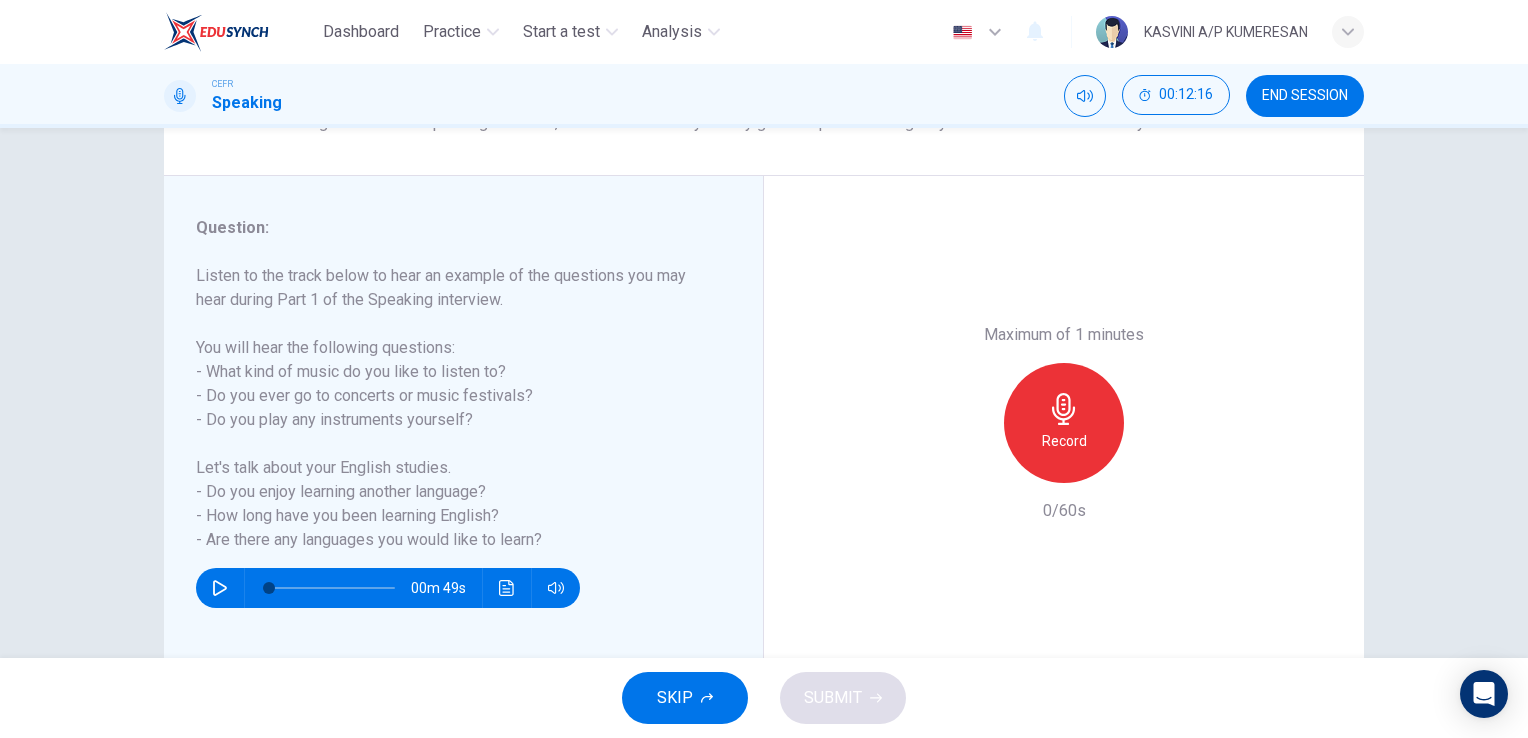 click 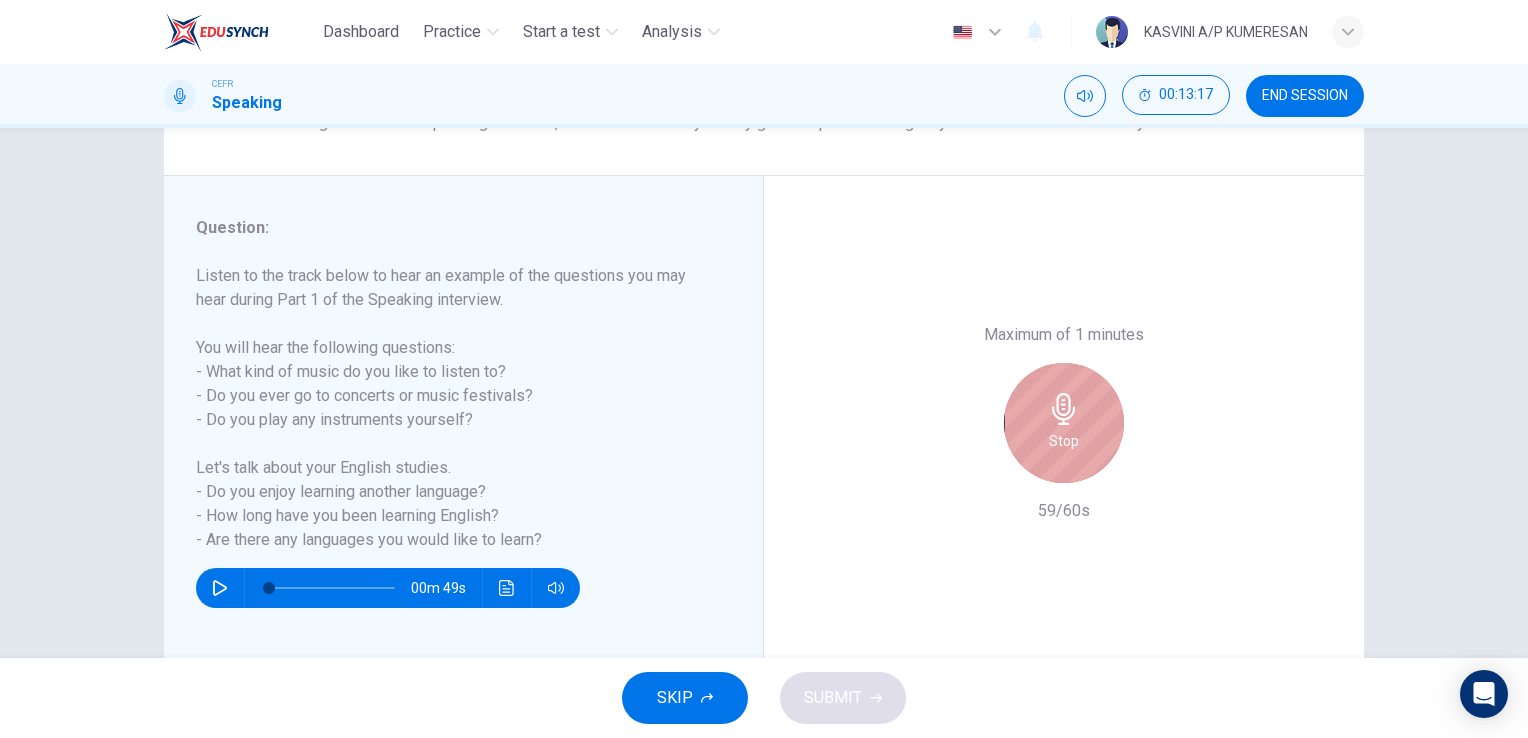 click 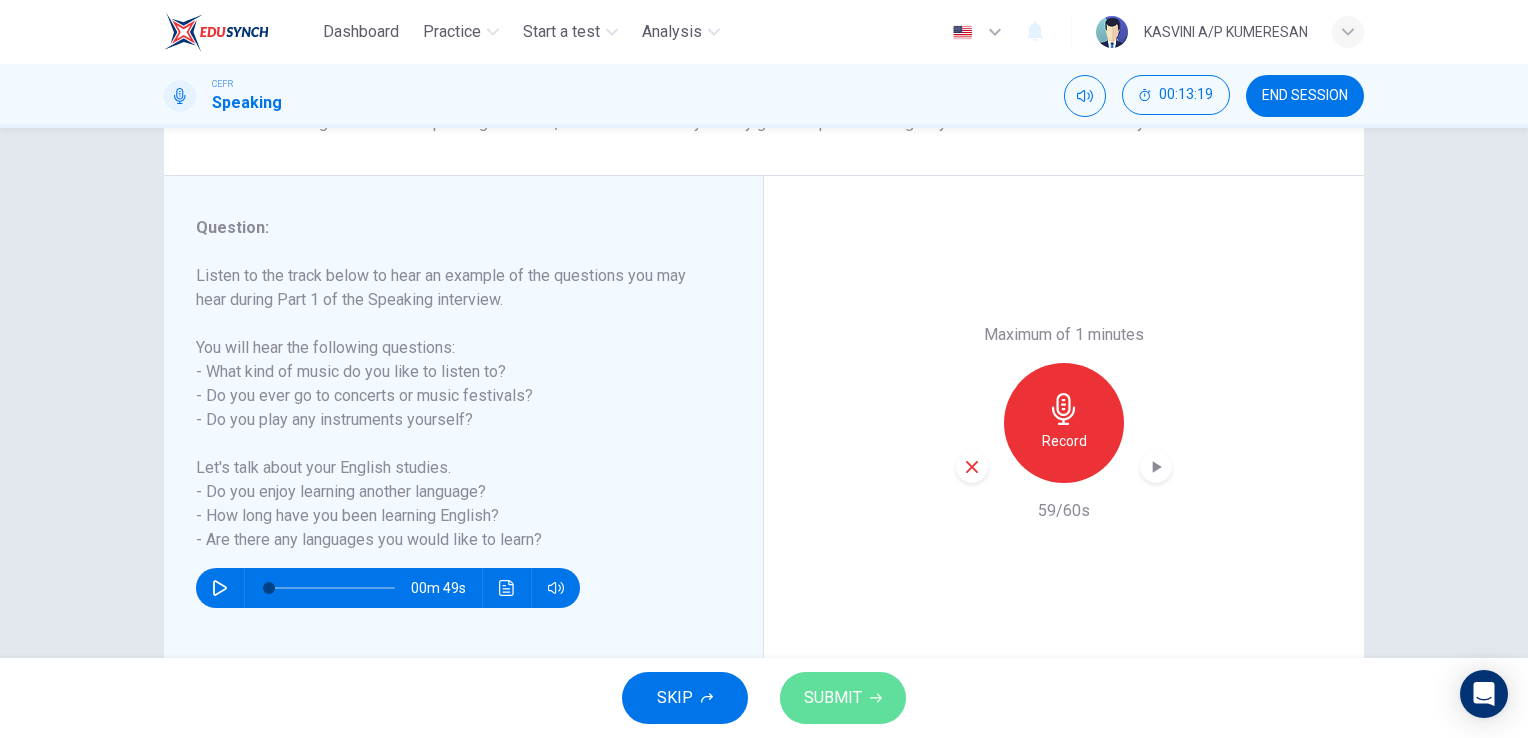 click on "SUBMIT" at bounding box center [833, 698] 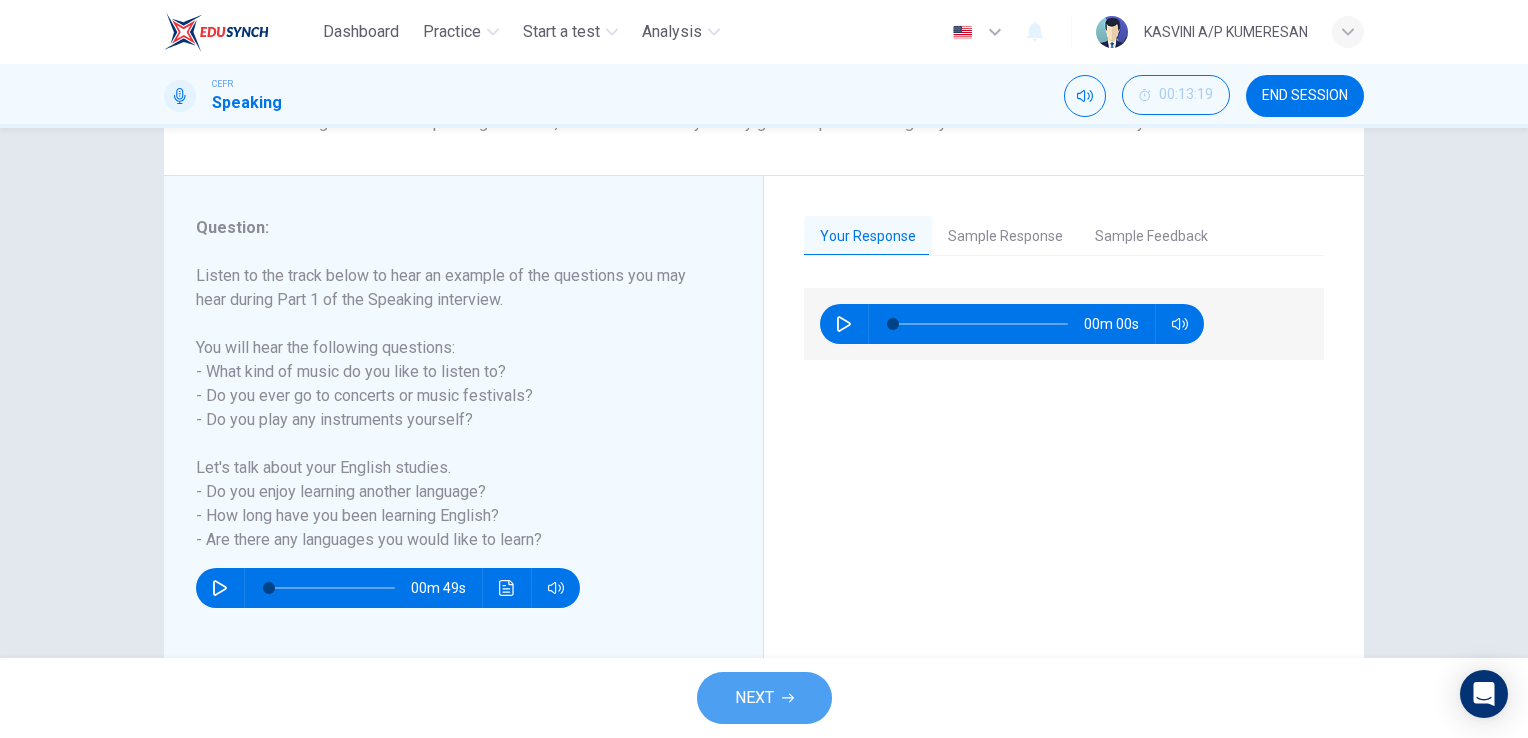 click on "NEXT" at bounding box center [764, 698] 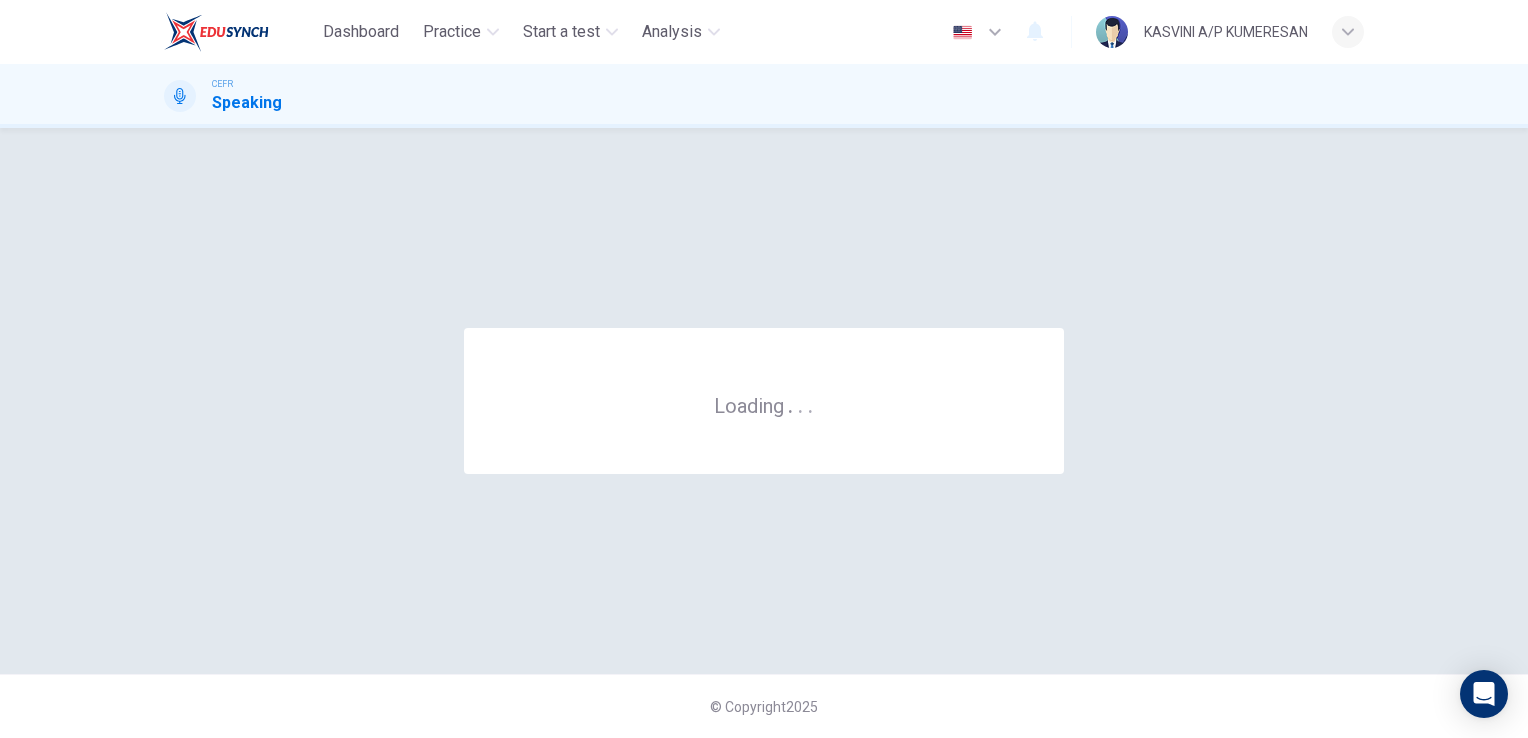 scroll, scrollTop: 0, scrollLeft: 0, axis: both 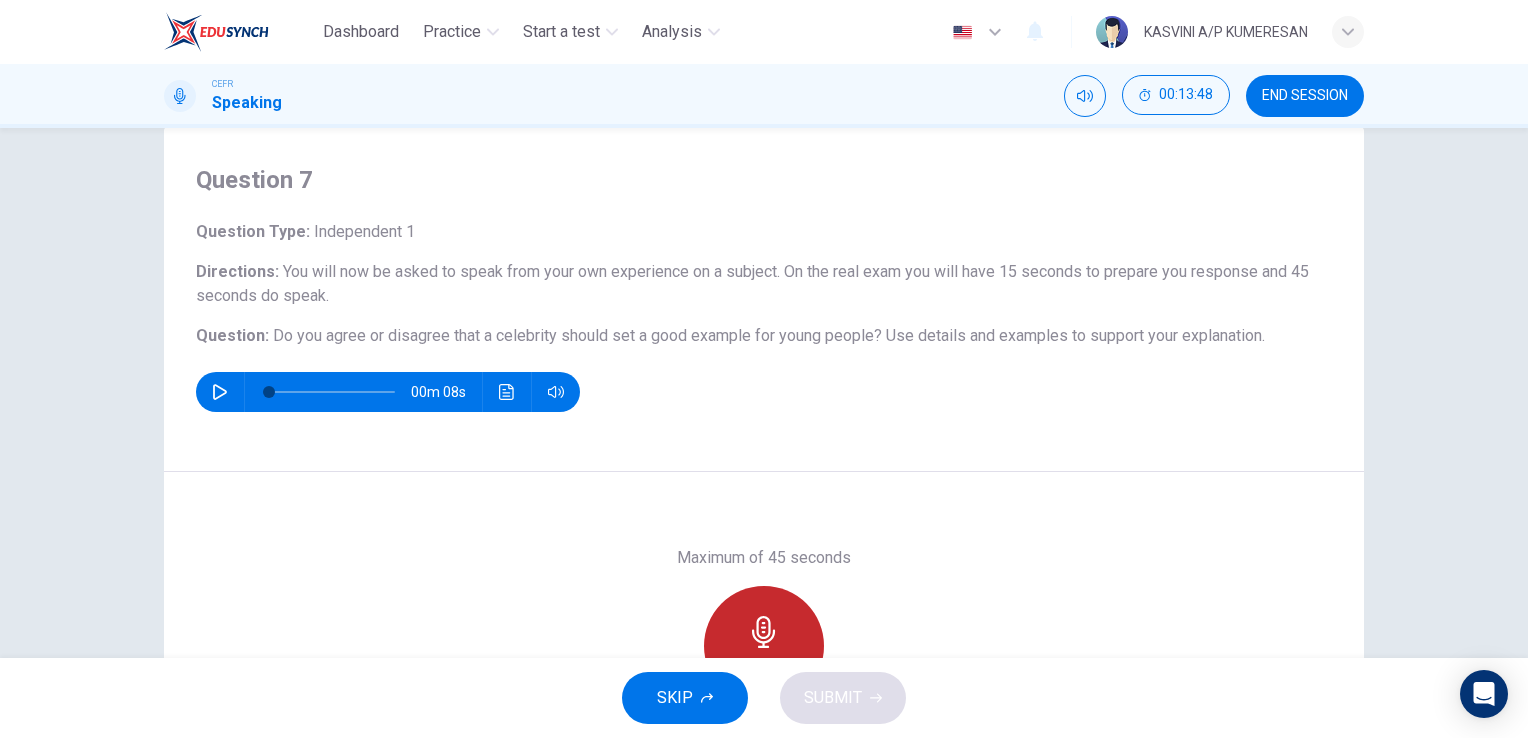 click on "Record" at bounding box center [764, 646] 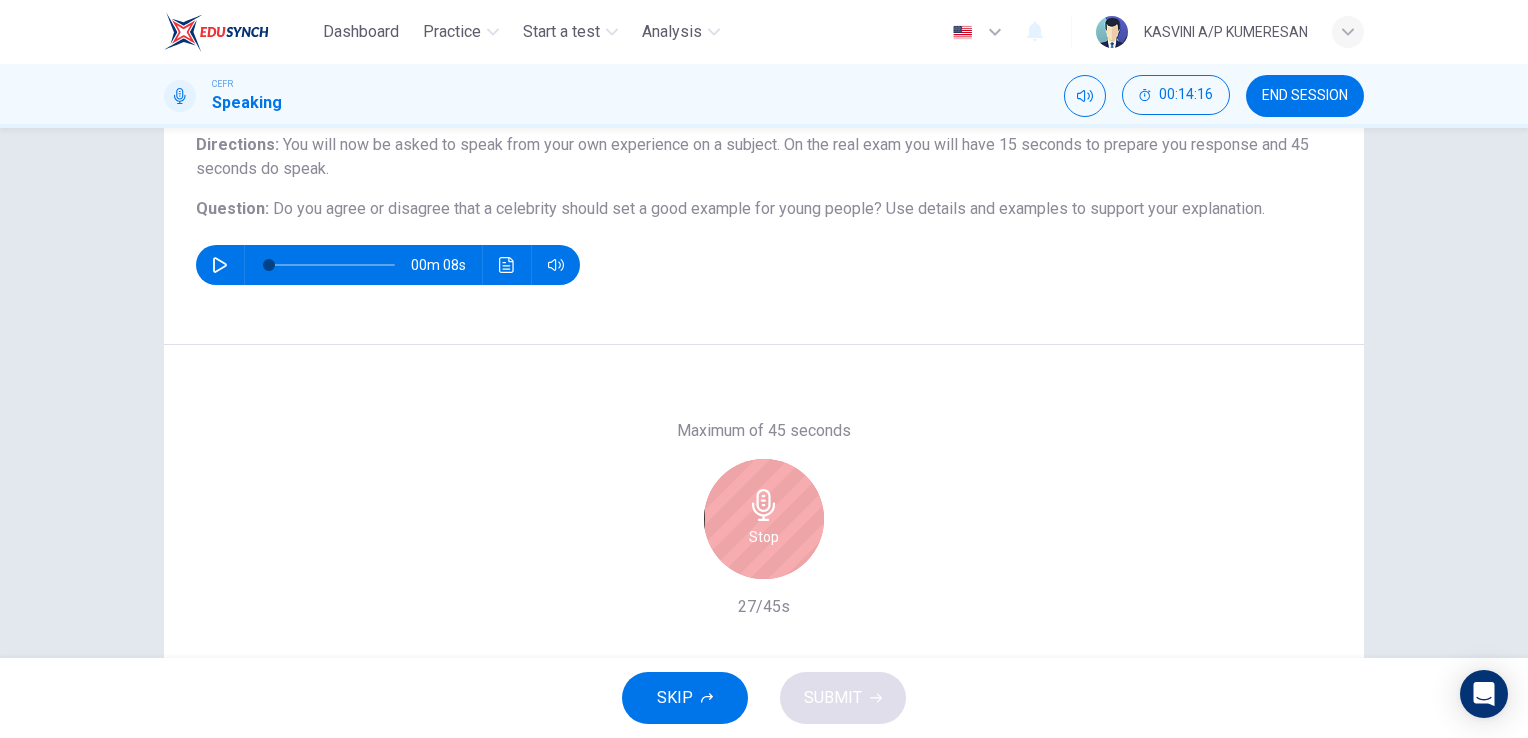 scroll, scrollTop: 176, scrollLeft: 0, axis: vertical 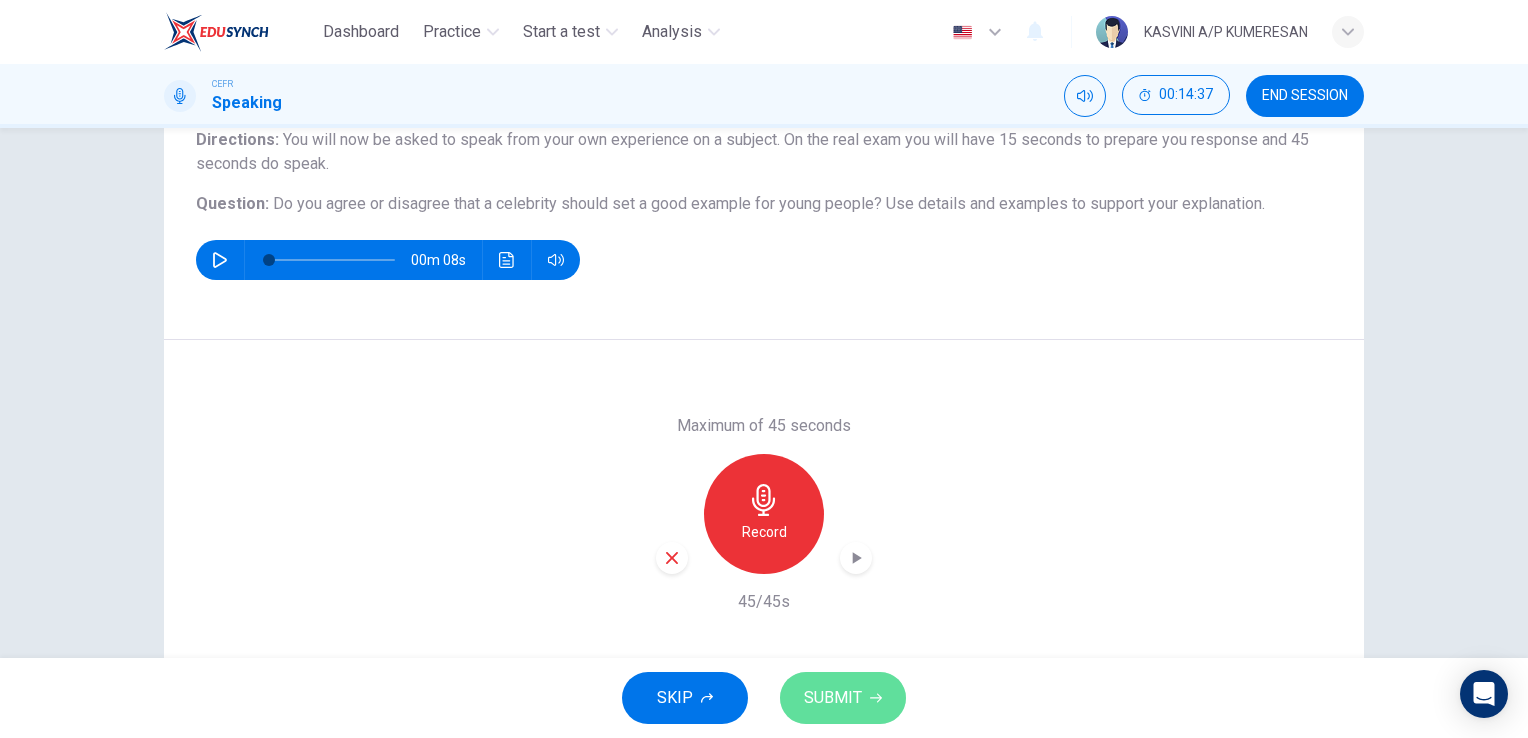 click on "SUBMIT" at bounding box center (843, 698) 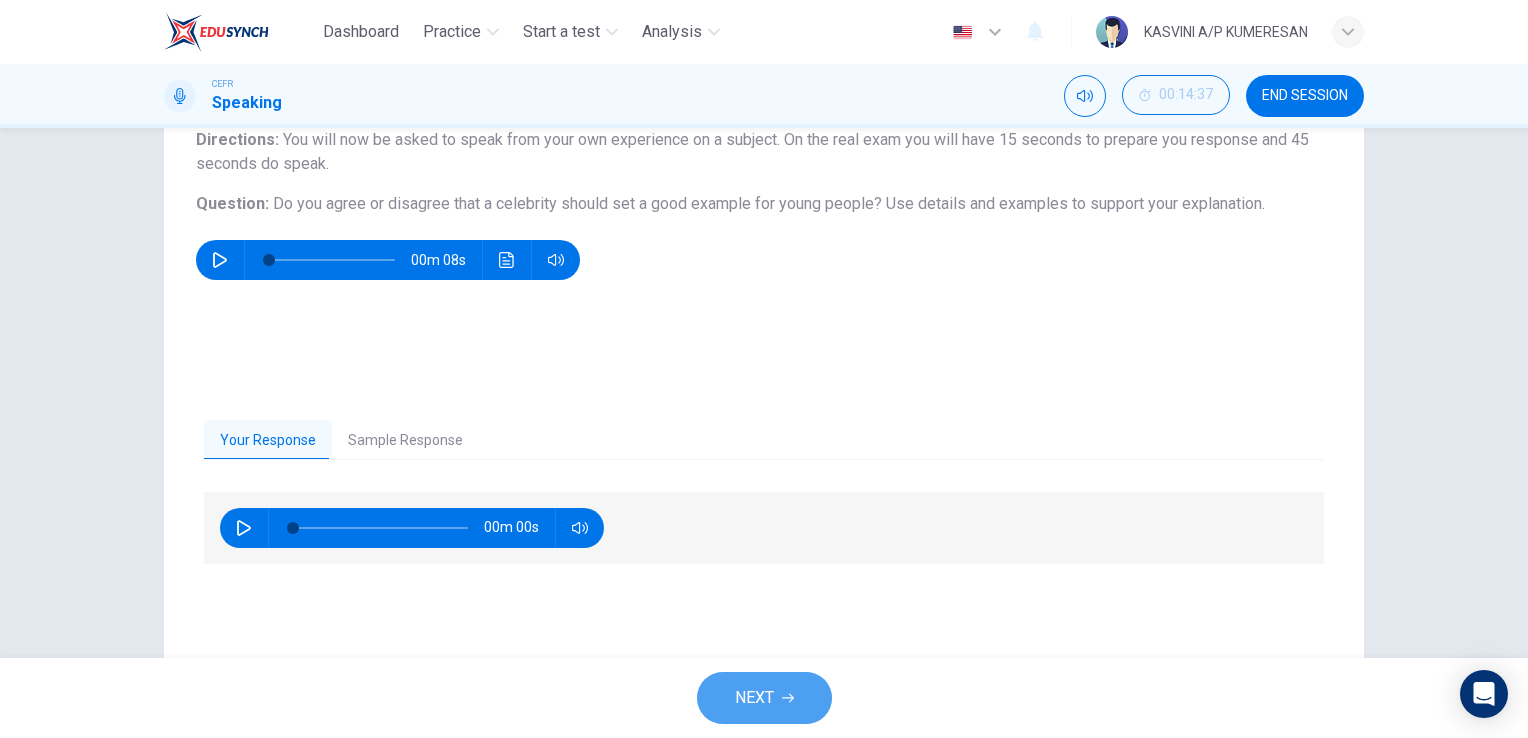click on "NEXT" at bounding box center [764, 698] 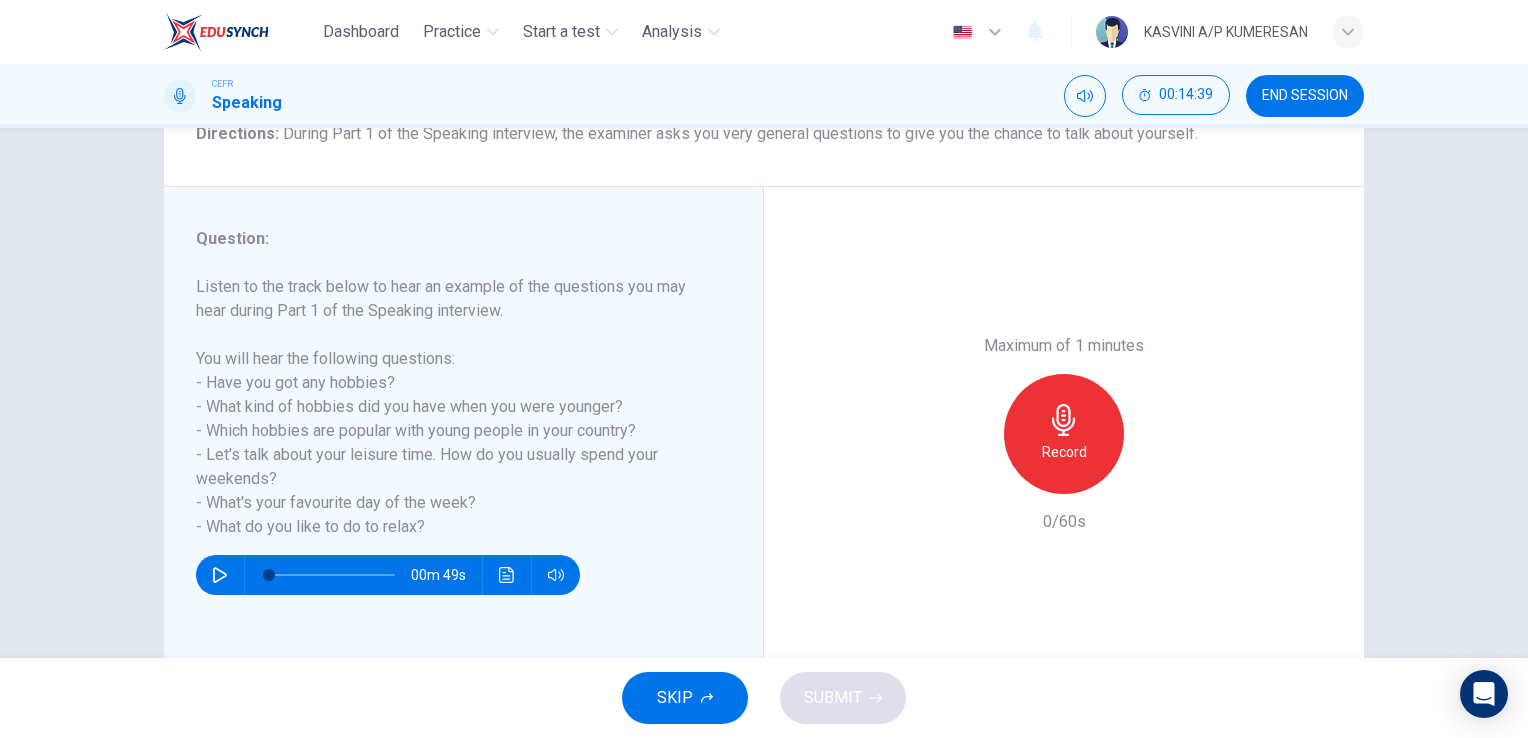 scroll, scrollTop: 186, scrollLeft: 0, axis: vertical 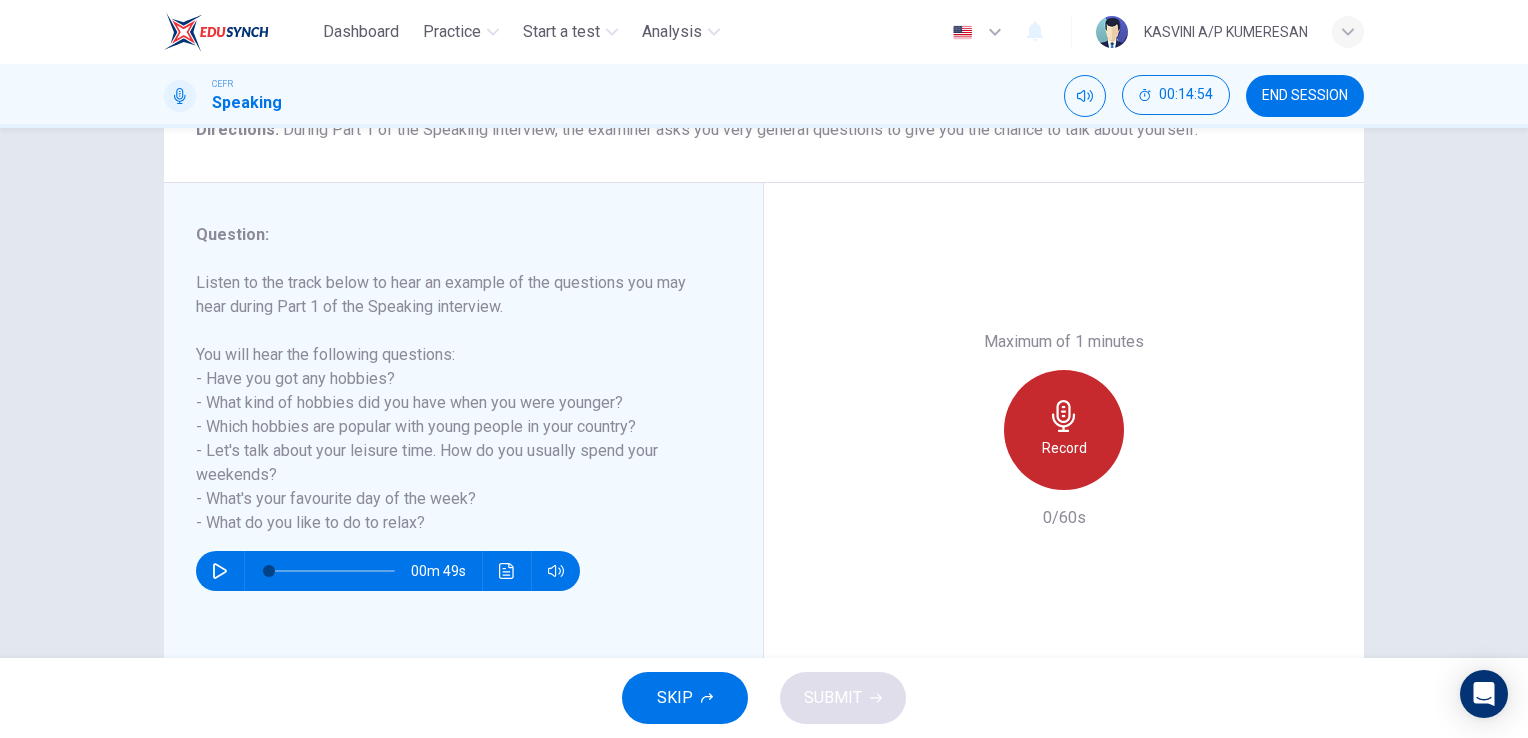 click on "Record" at bounding box center (1064, 448) 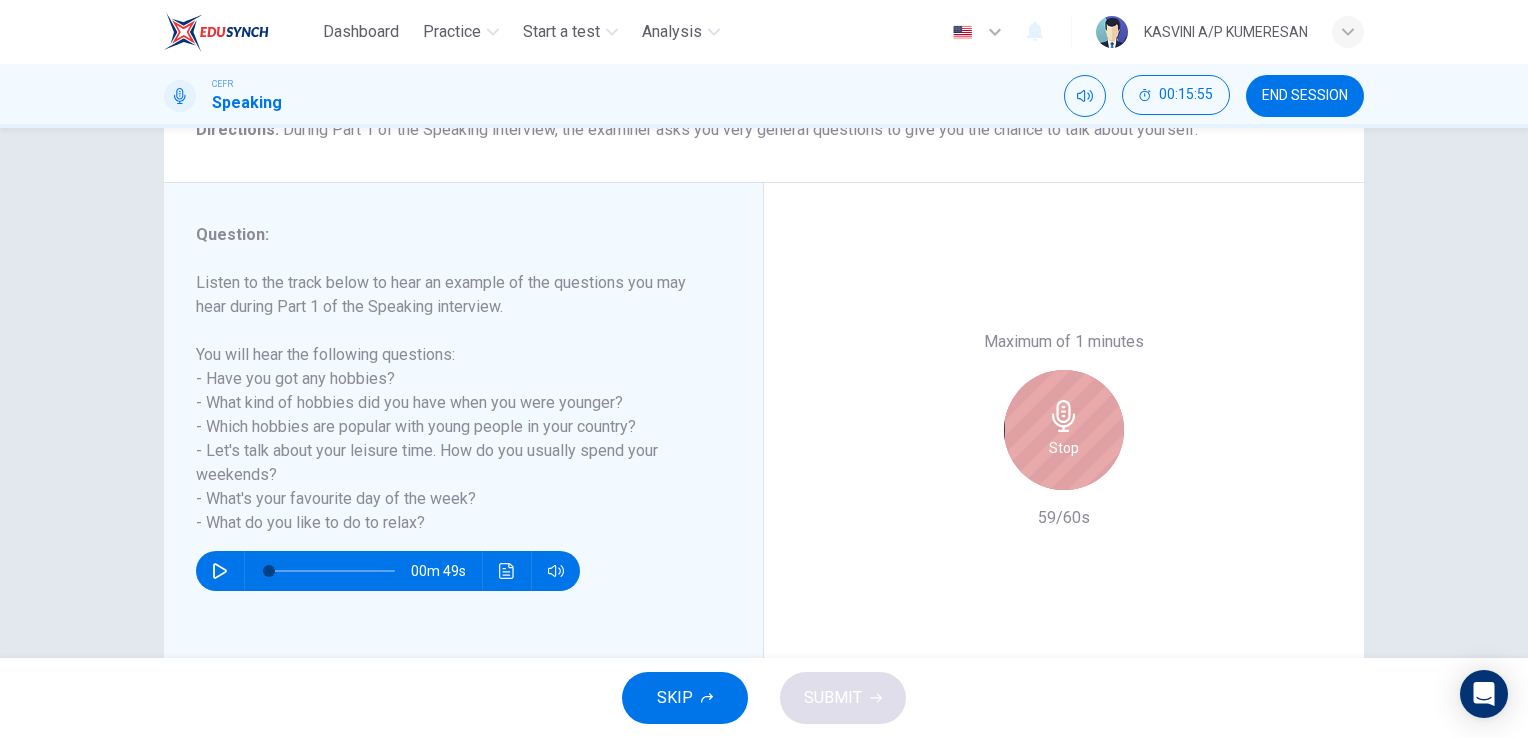click on "Stop" at bounding box center (1064, 448) 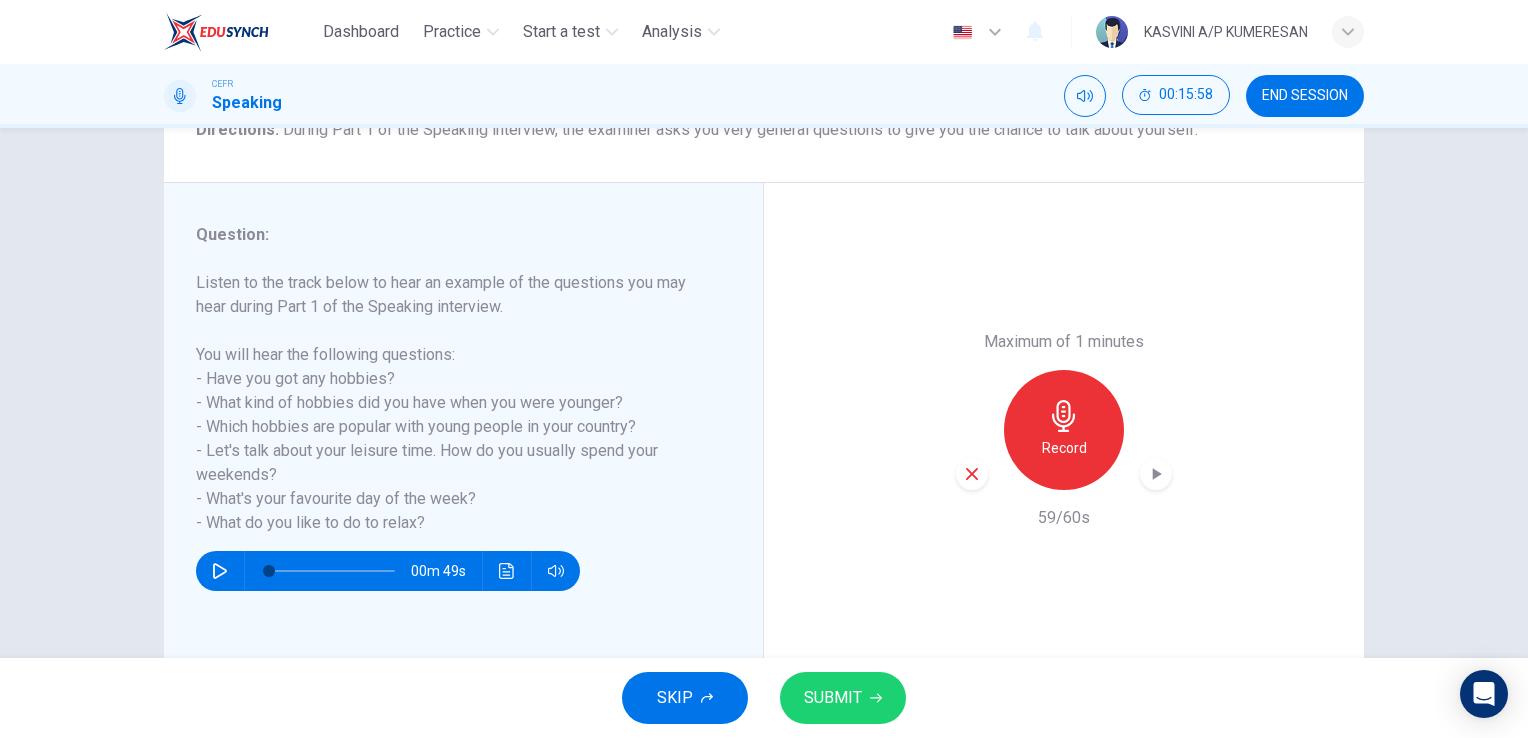 click on "SKIP SUBMIT" at bounding box center [764, 698] 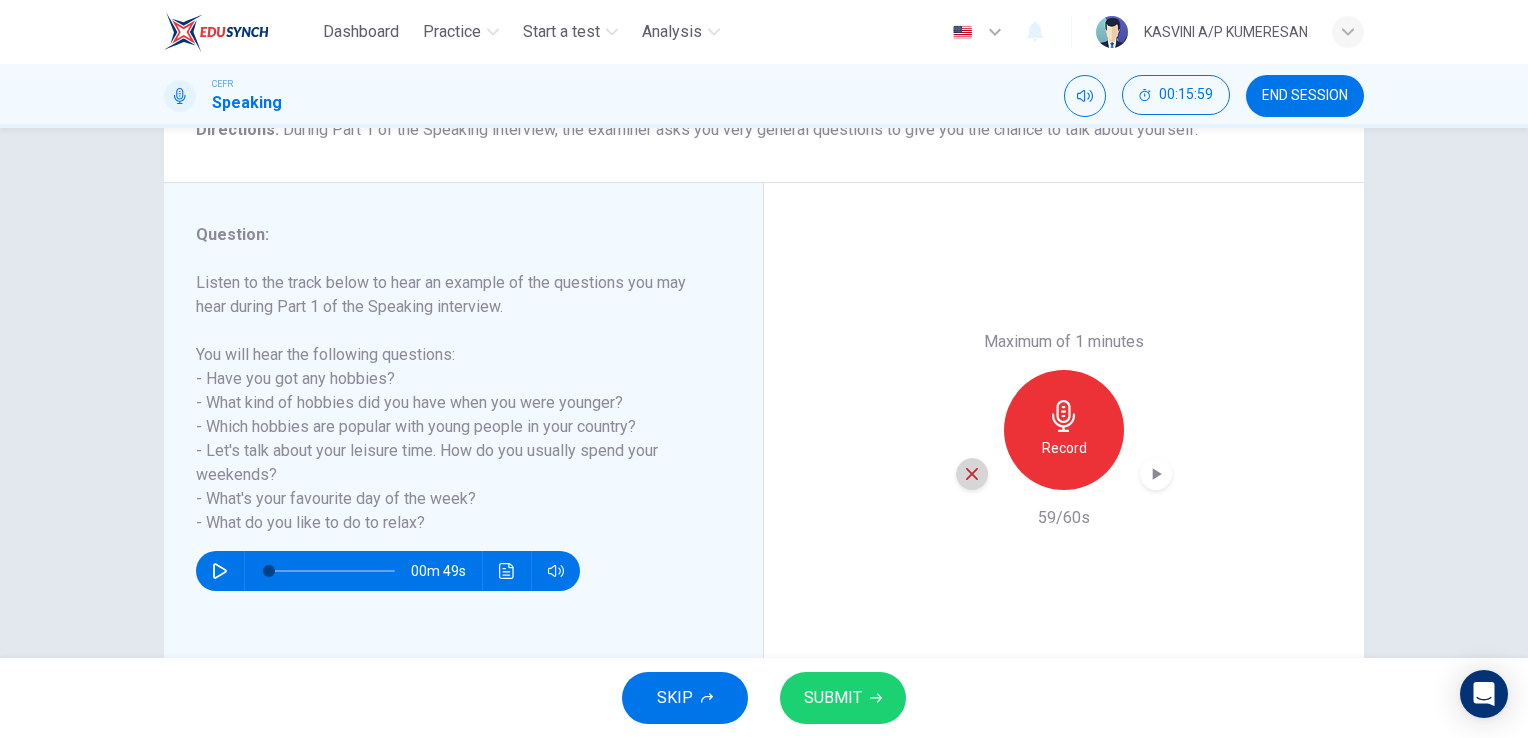 click 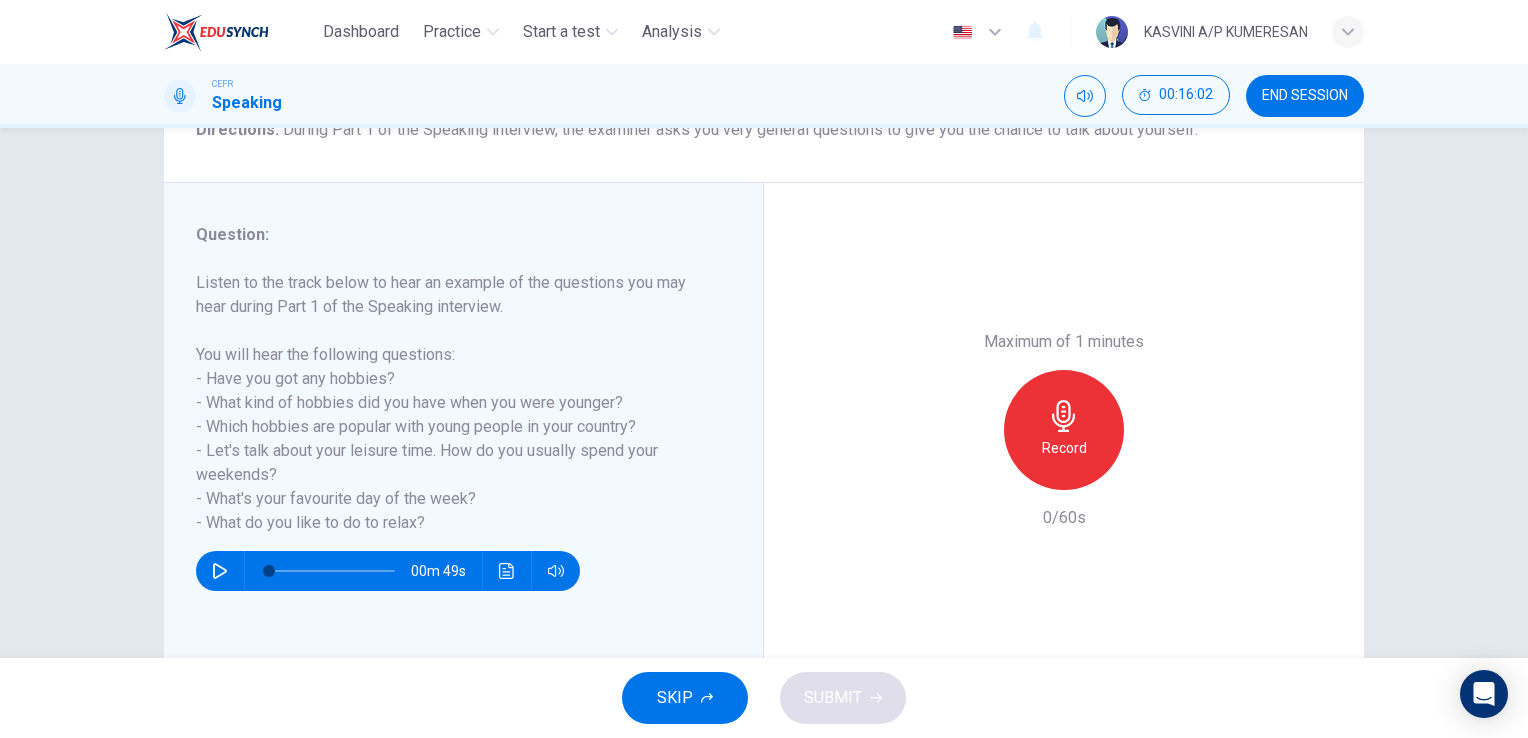 click on "Record" at bounding box center [1064, 430] 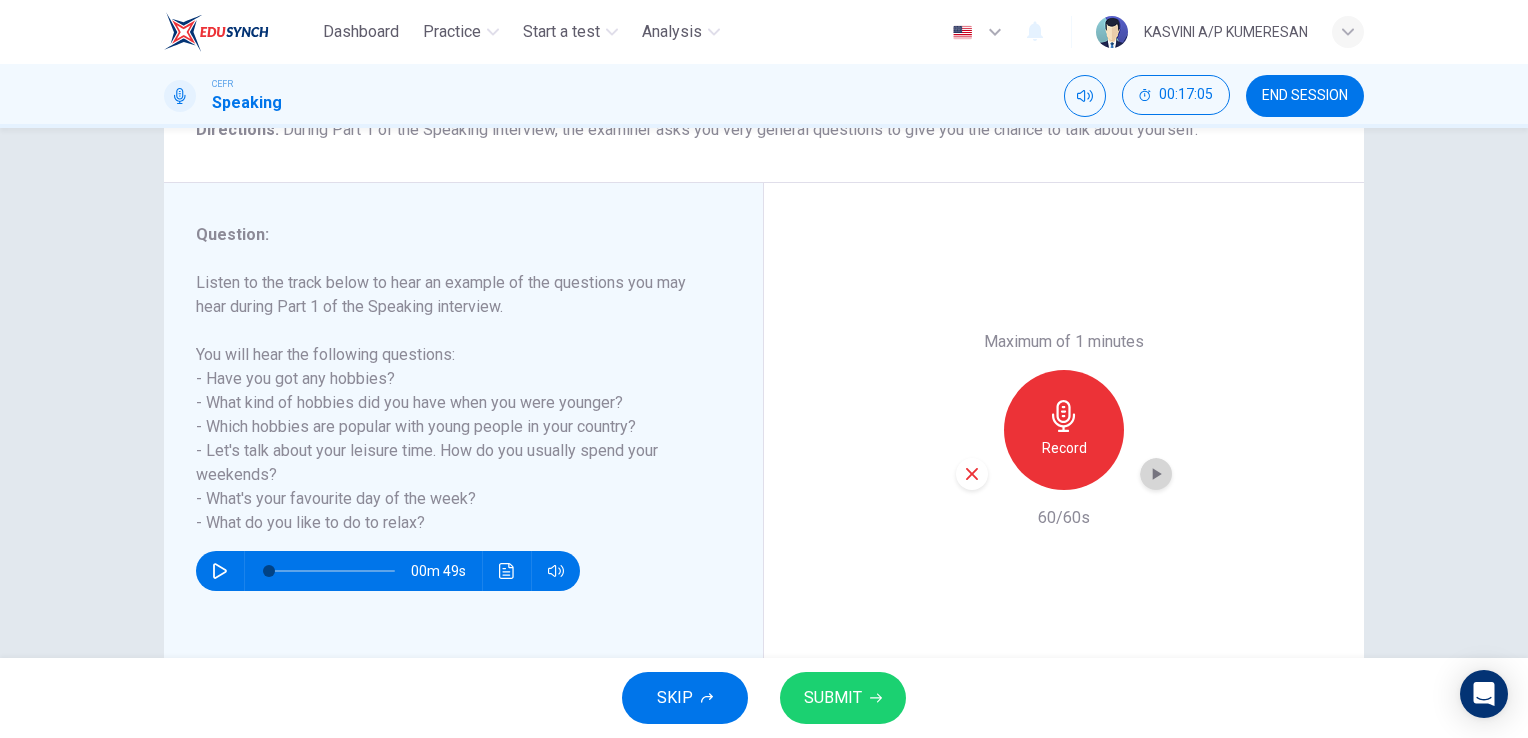 click 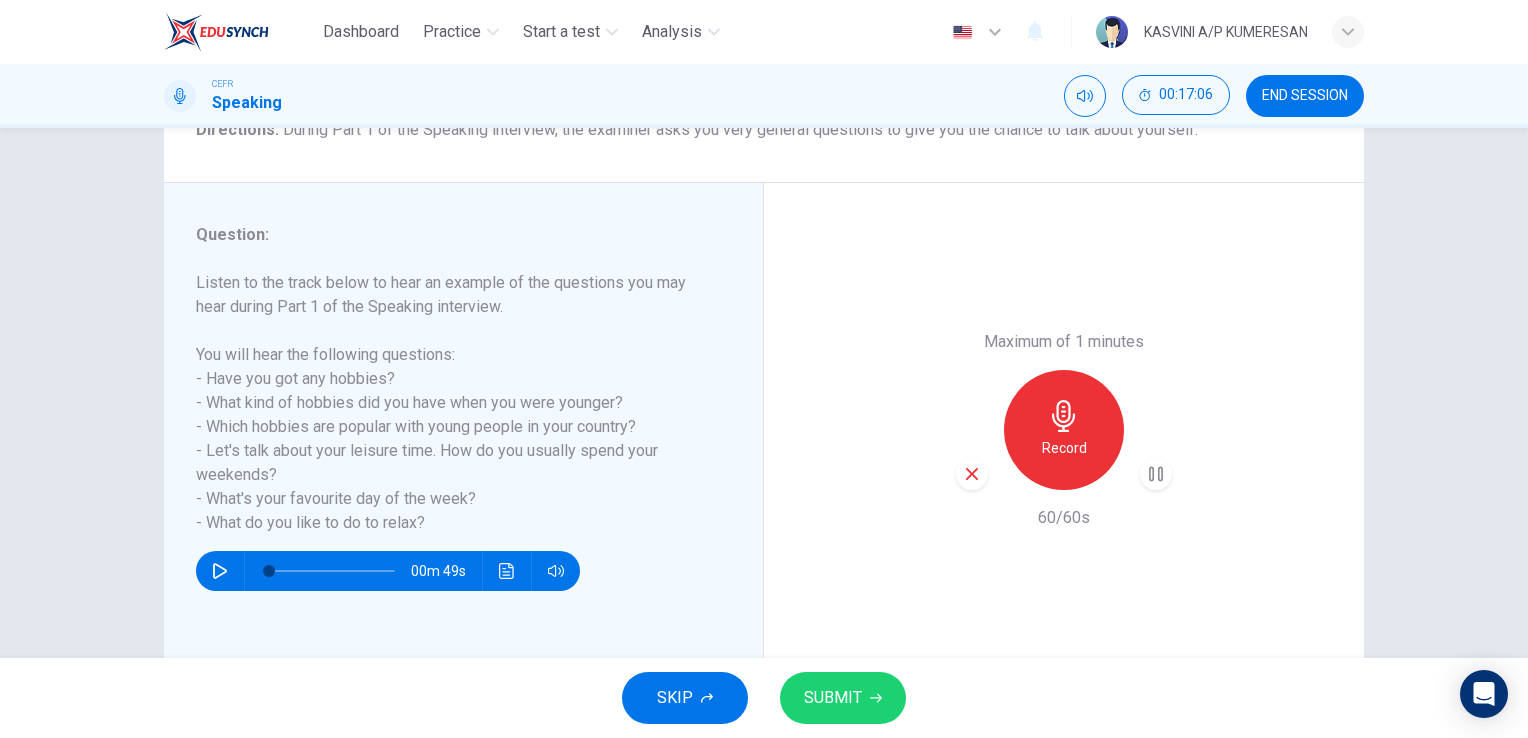 type 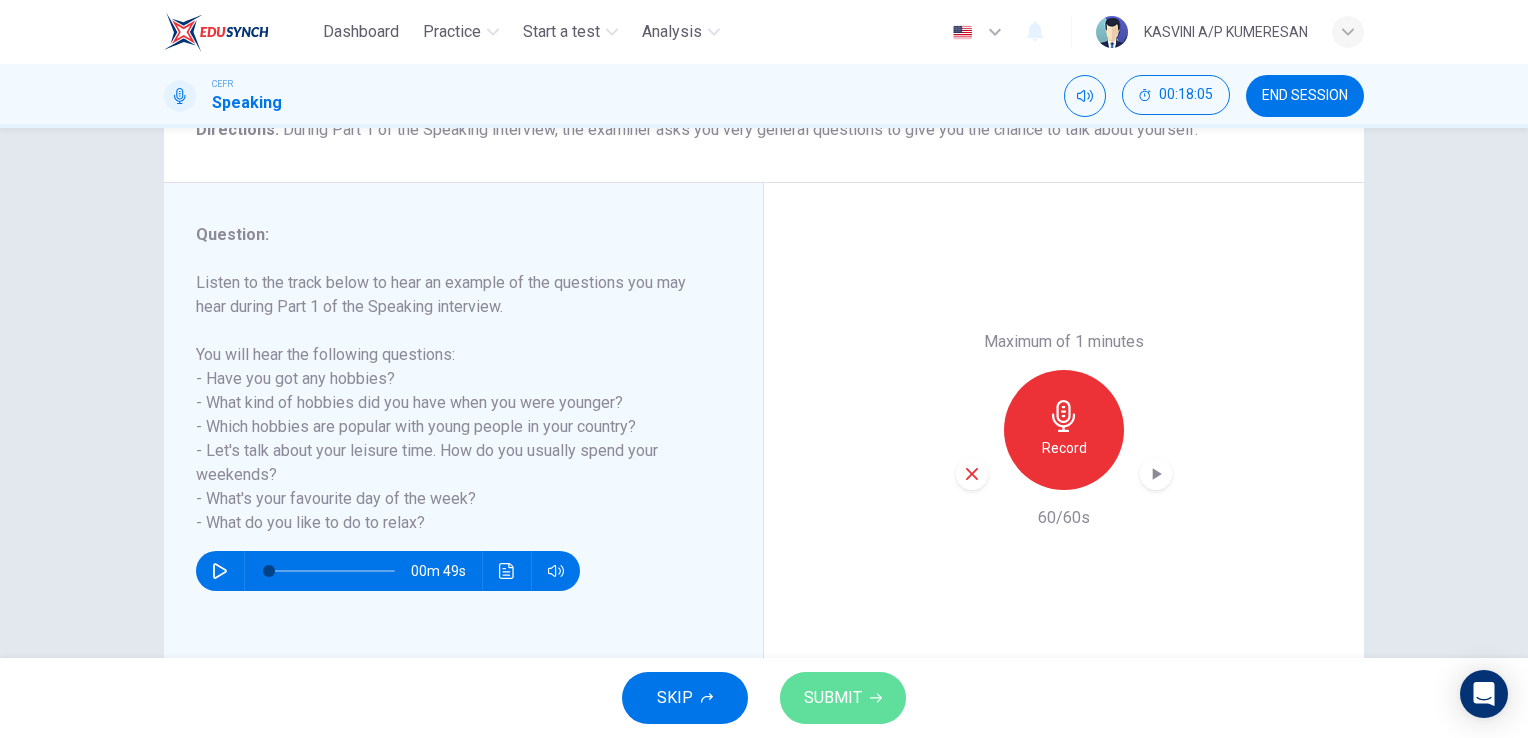 click on "SUBMIT" at bounding box center (833, 698) 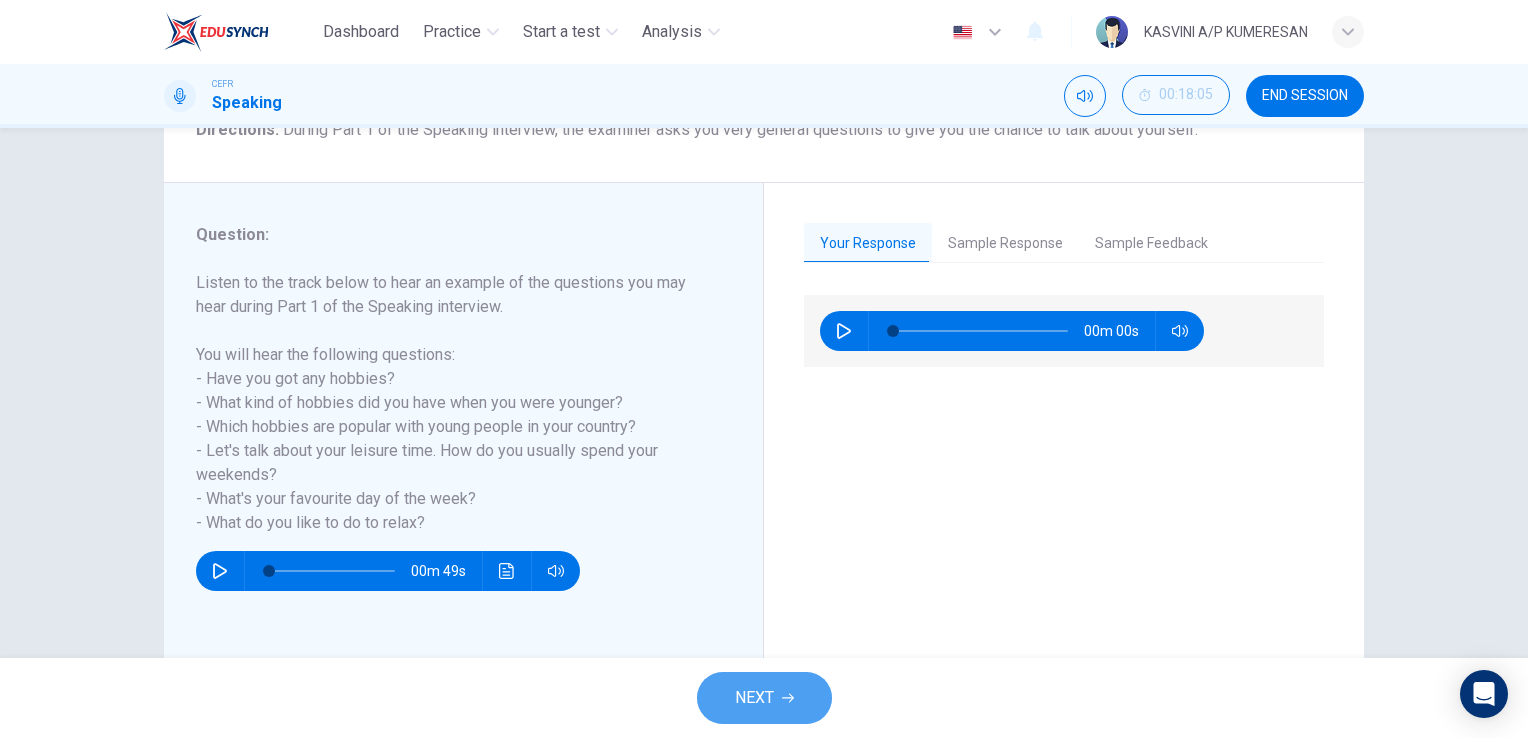 click on "NEXT" at bounding box center [764, 698] 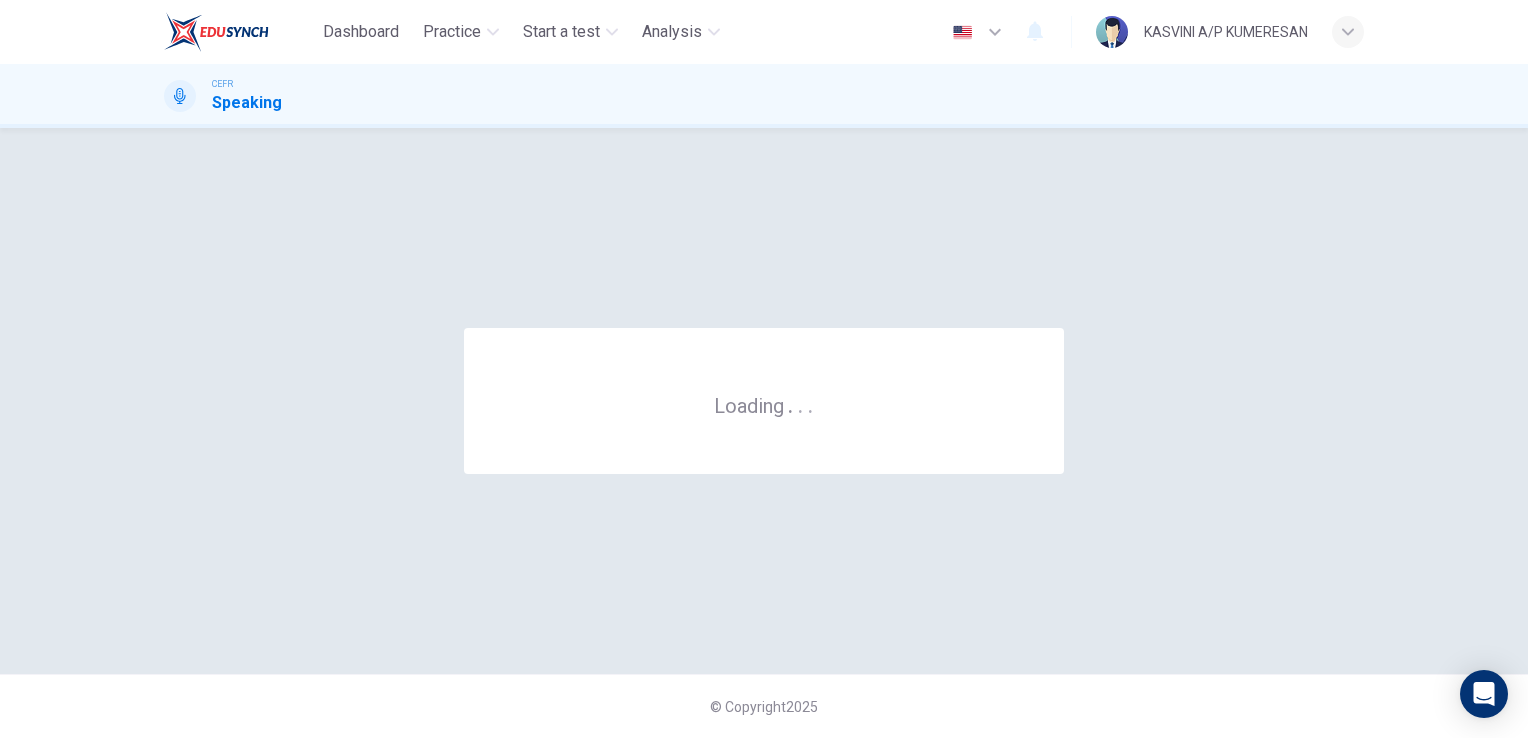 scroll, scrollTop: 0, scrollLeft: 0, axis: both 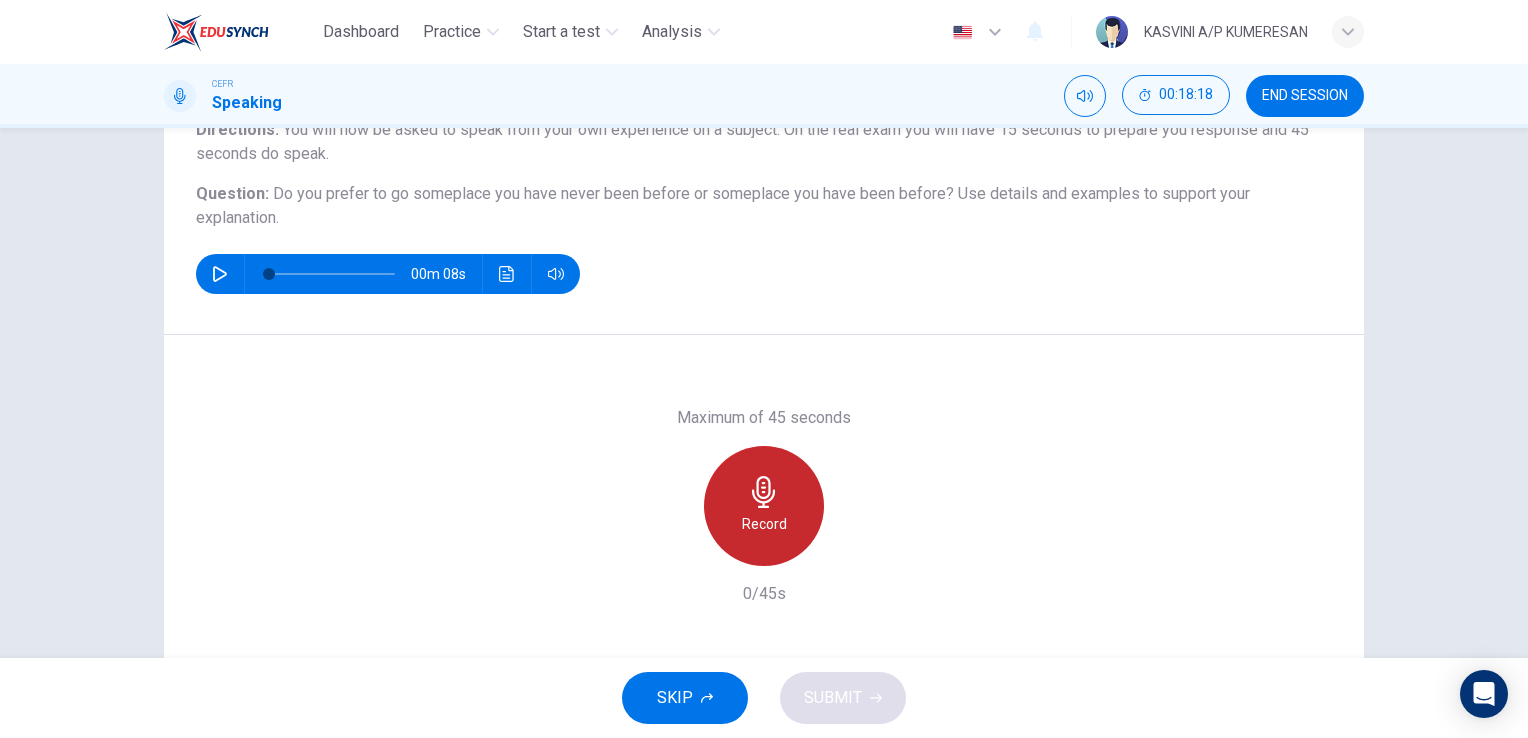 click on "Record" at bounding box center (764, 506) 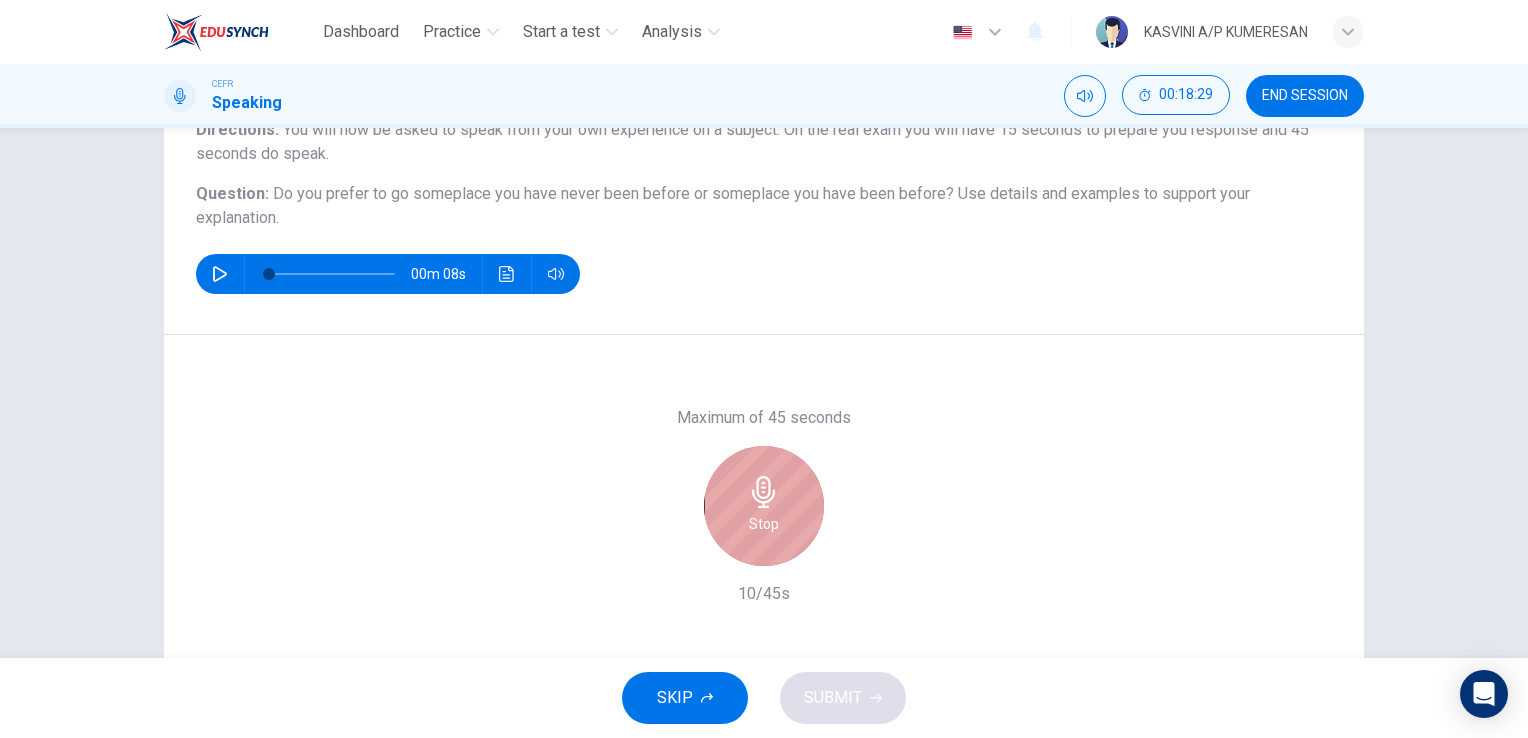 click on "Stop" at bounding box center (764, 506) 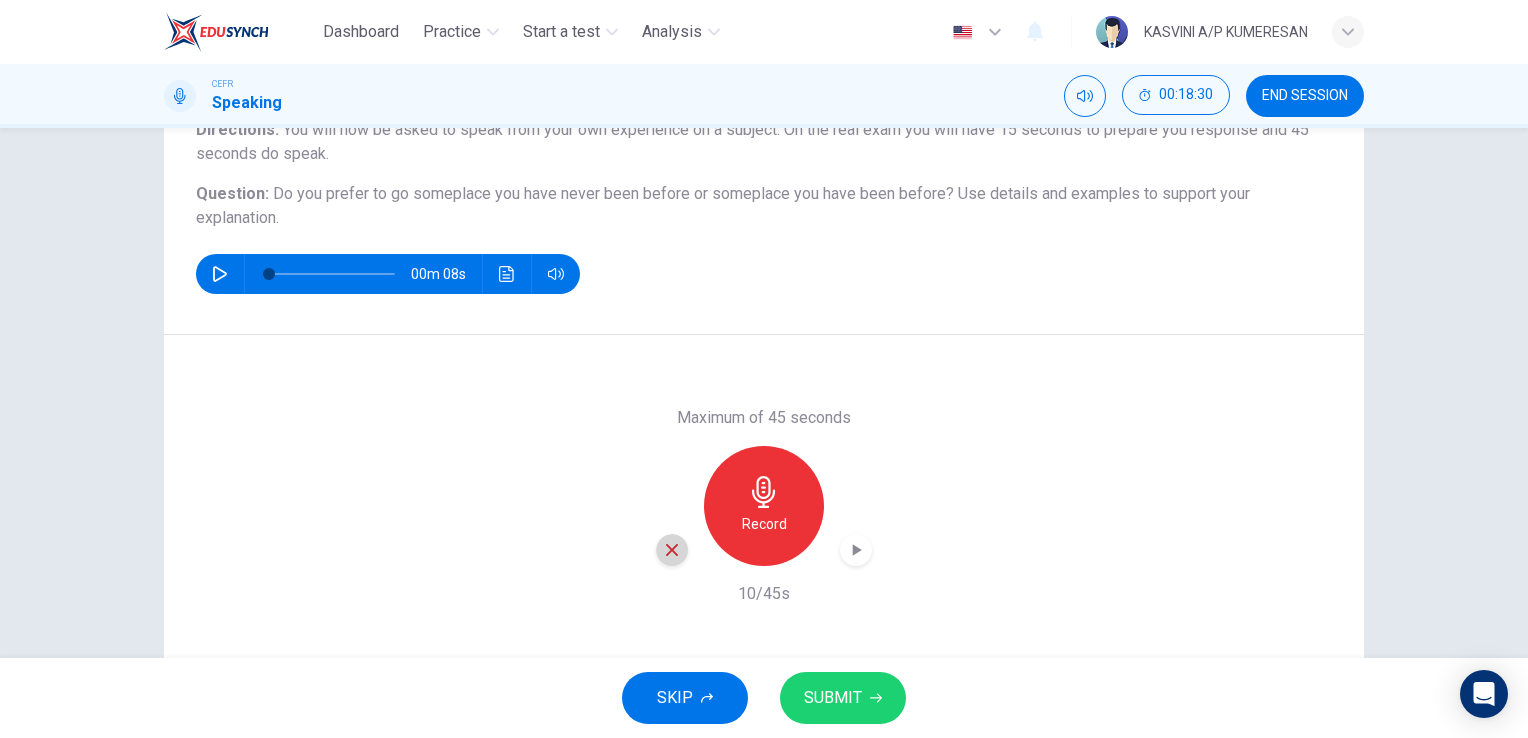 click 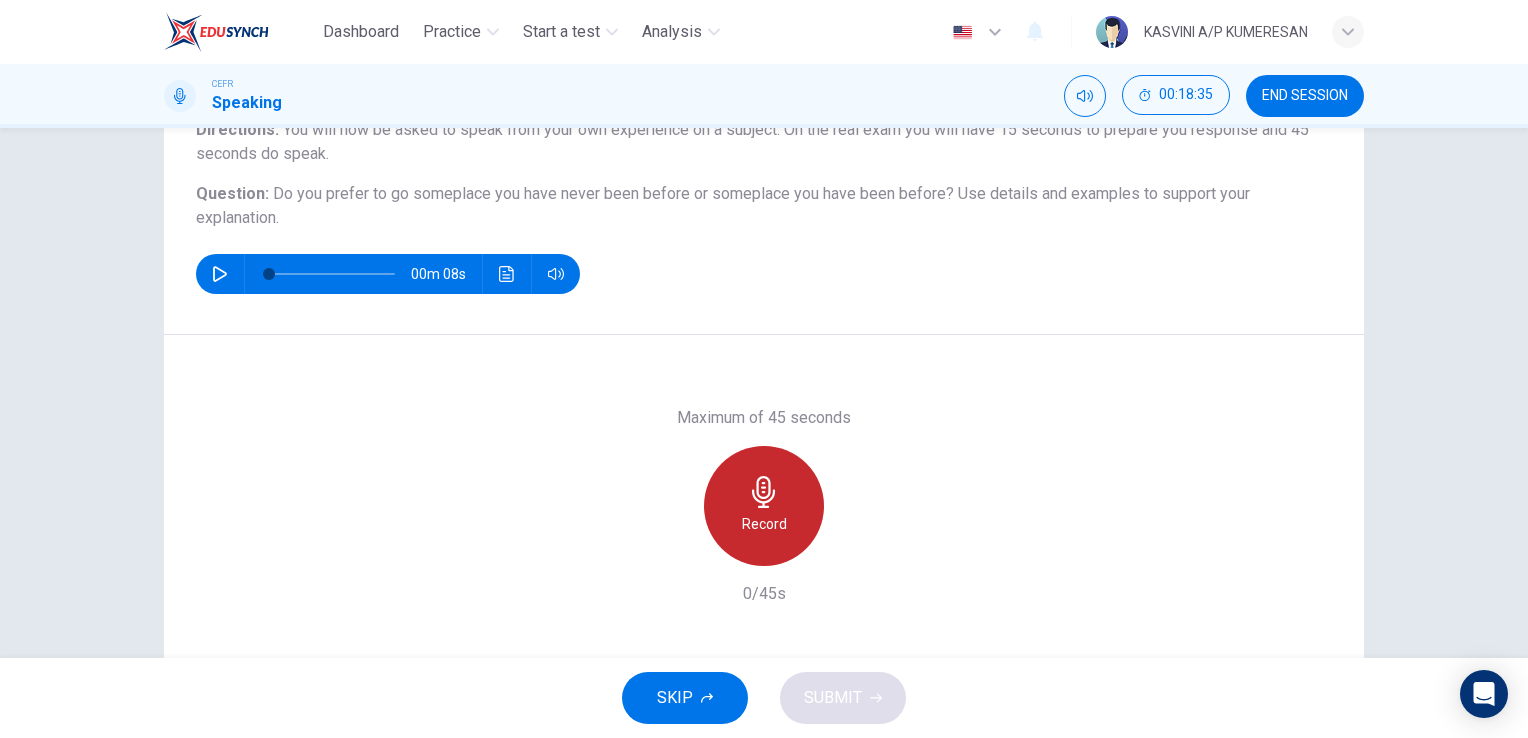 click 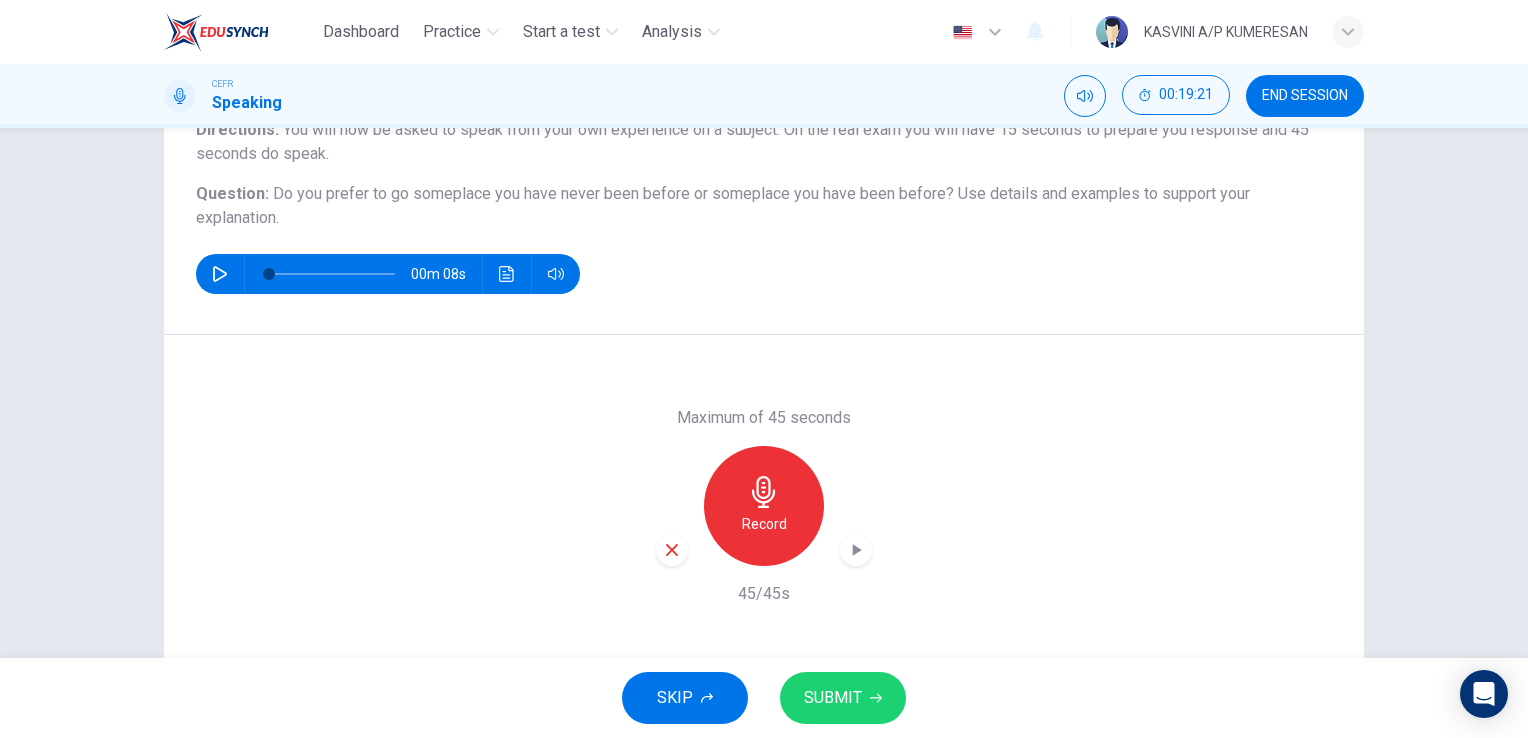 click 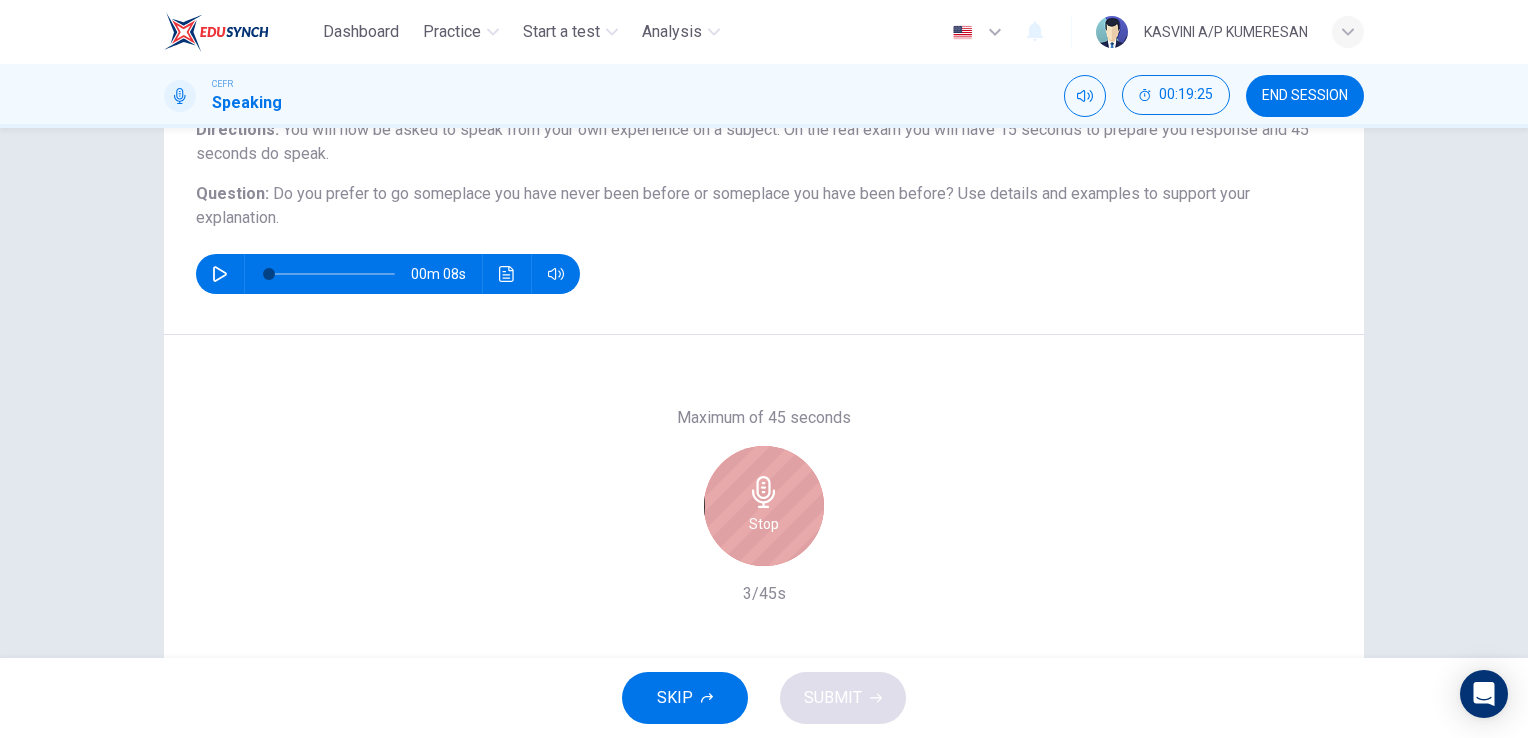 click on "Stop" at bounding box center (764, 524) 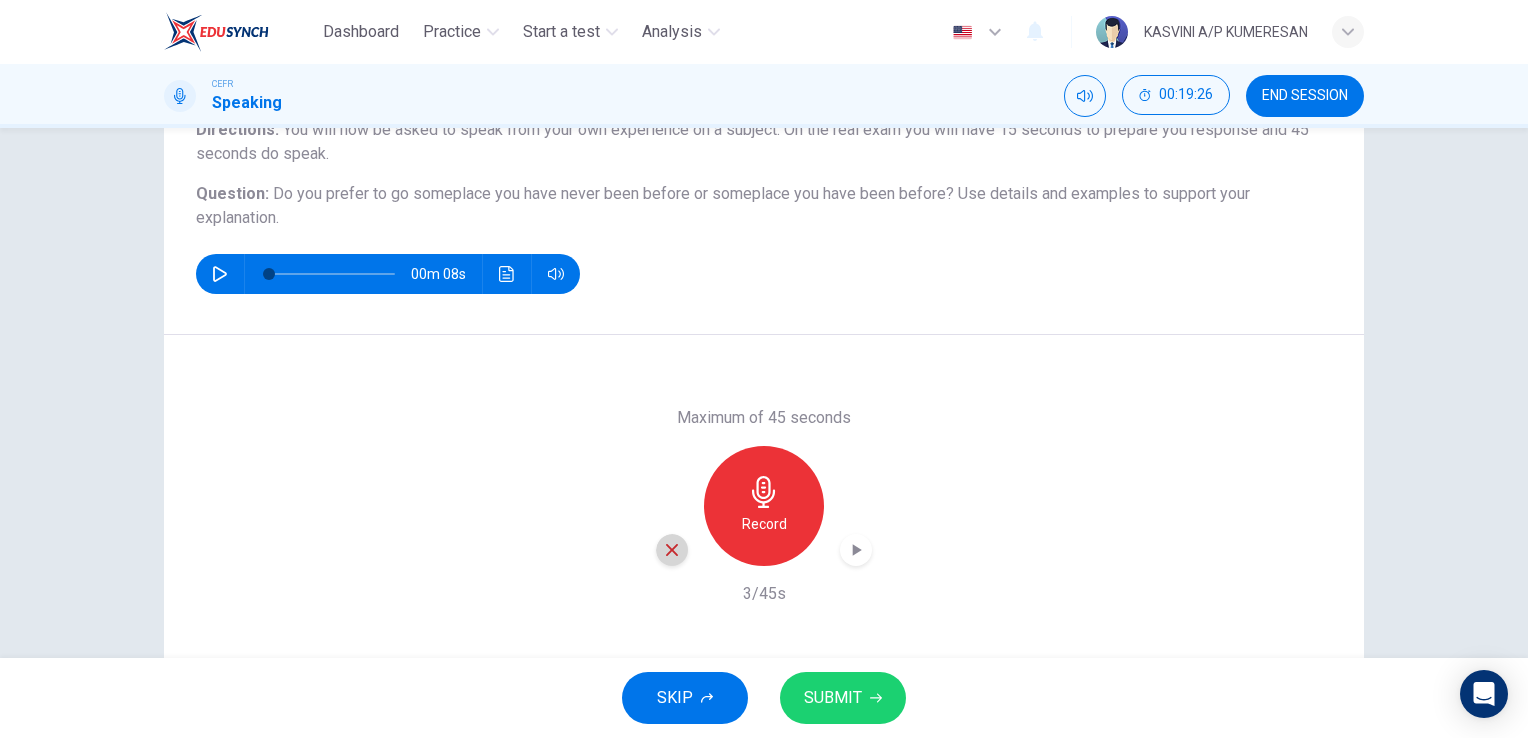 click at bounding box center [672, 550] 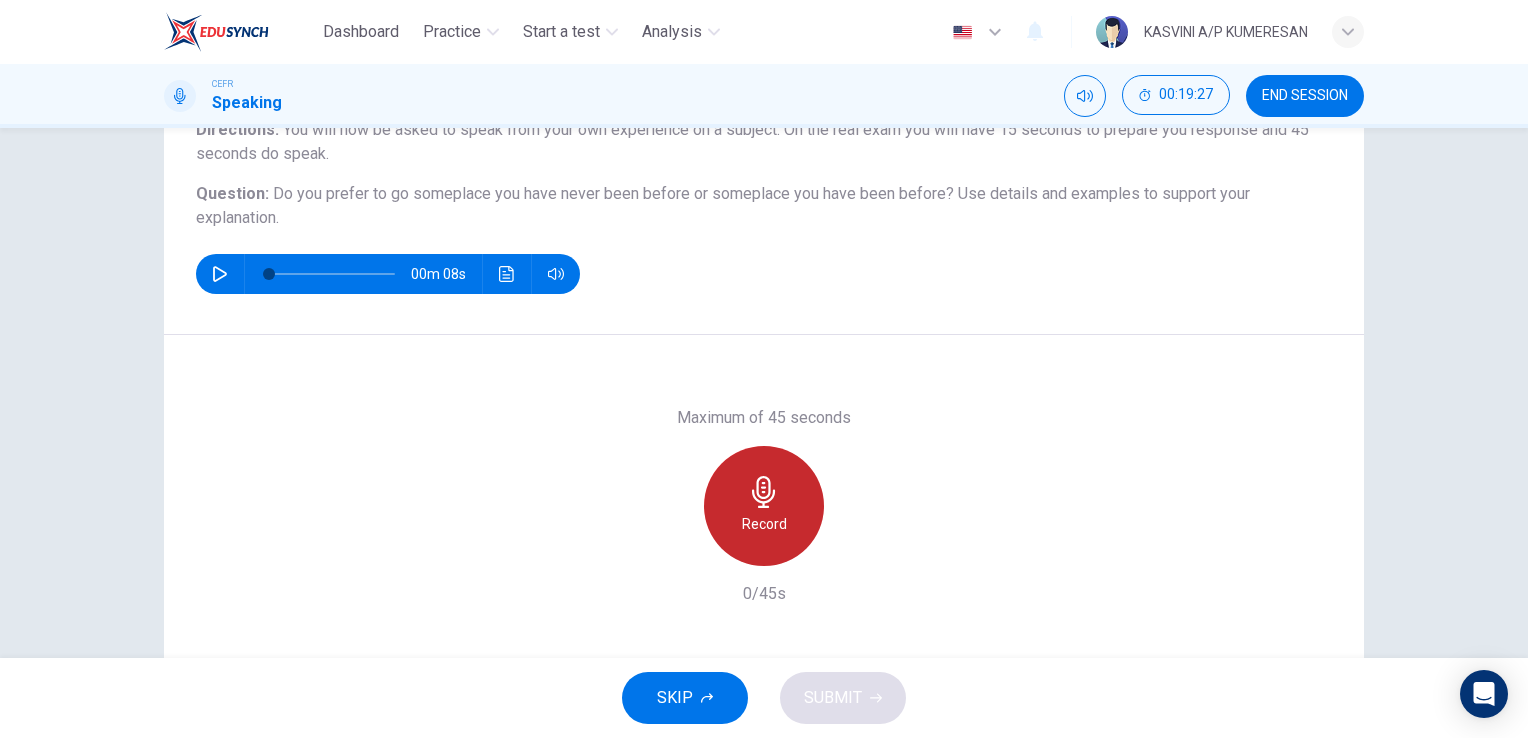 click on "Record" at bounding box center [764, 524] 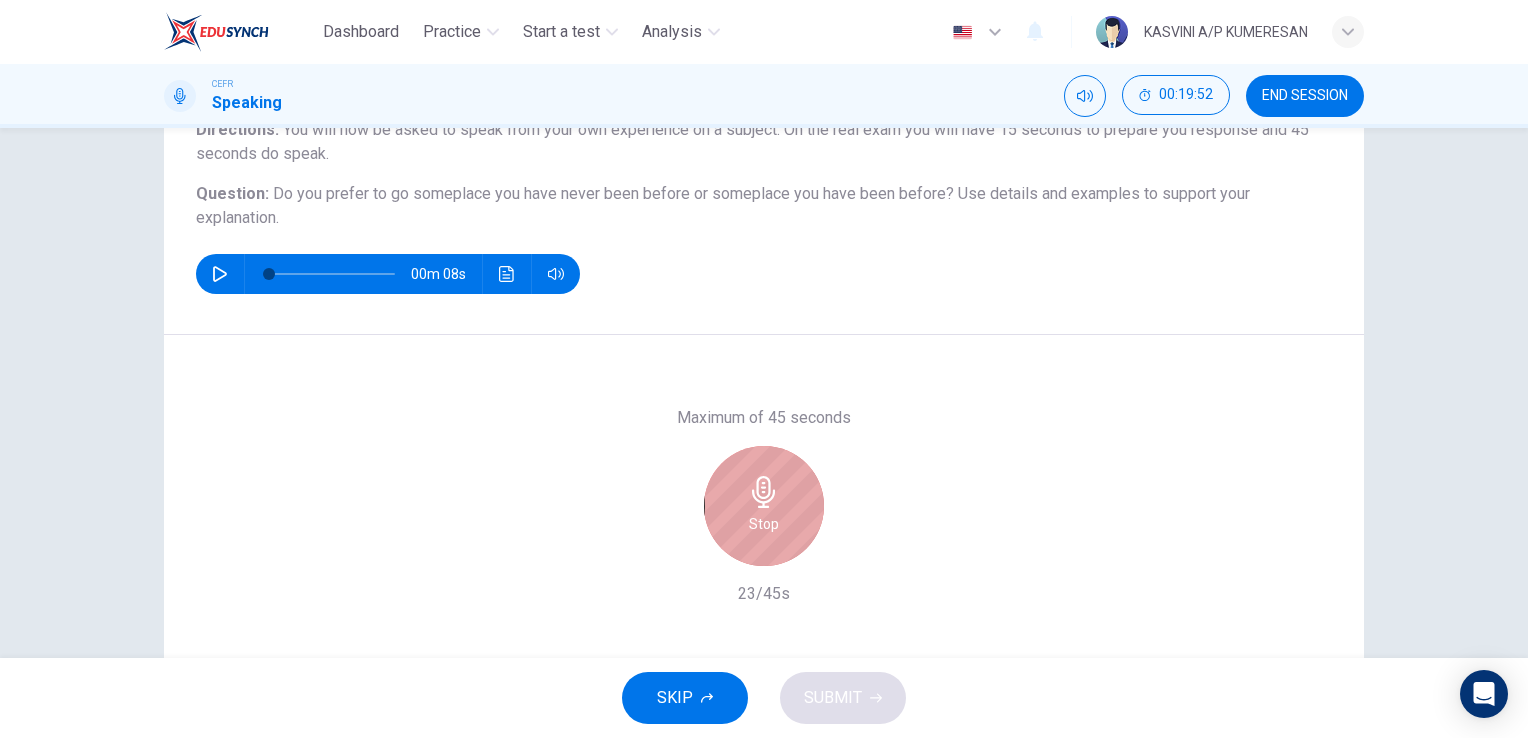 click on "Stop" at bounding box center (764, 506) 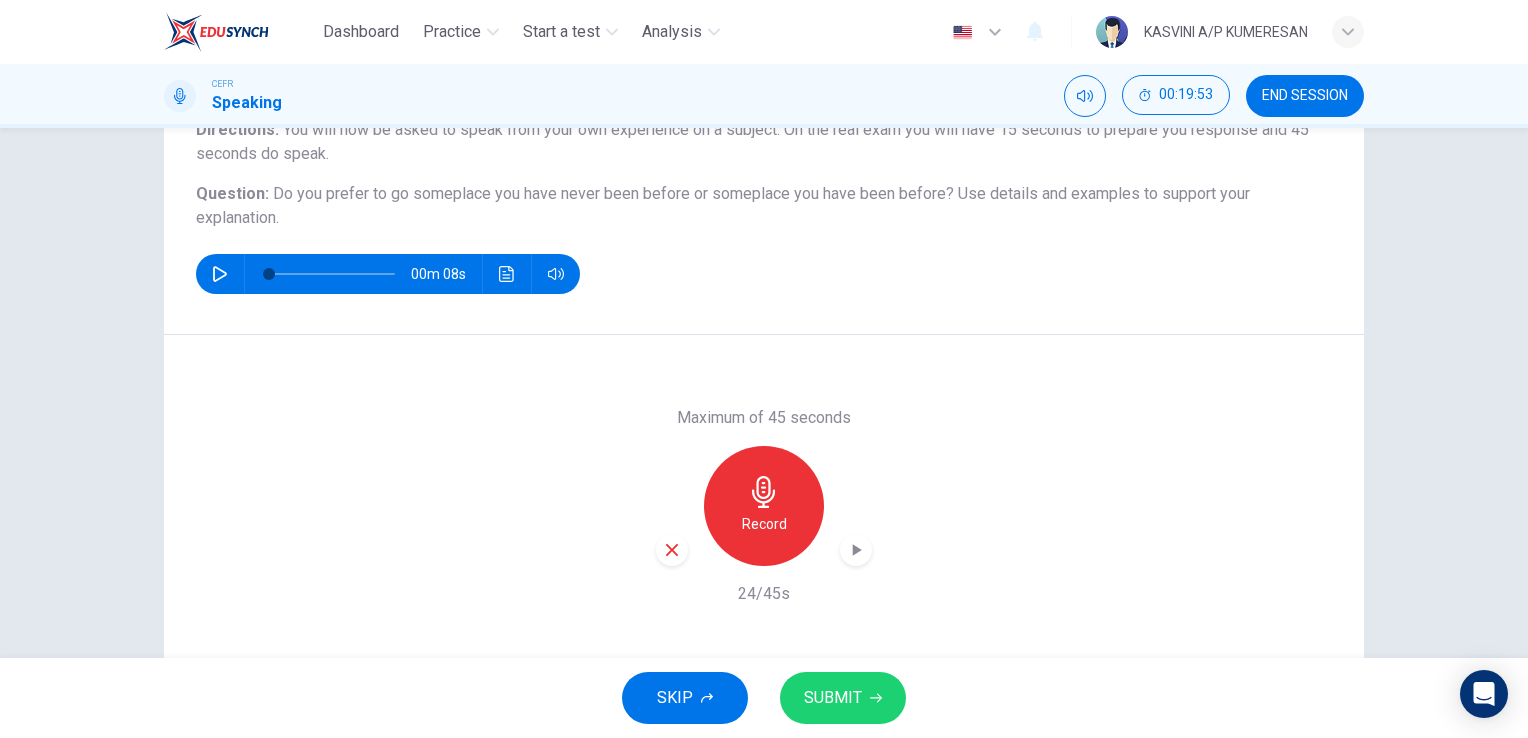 click 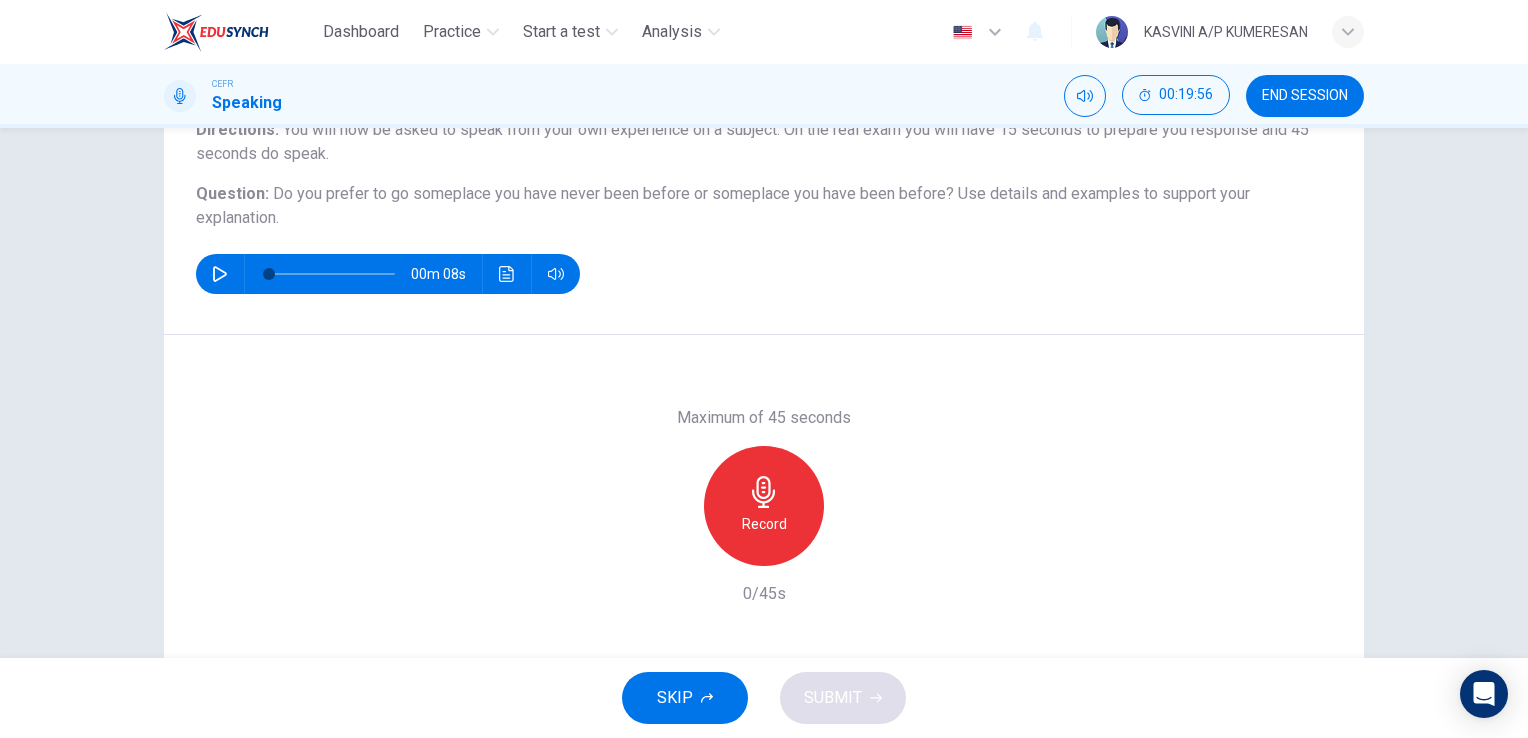 click on "Record" at bounding box center [764, 524] 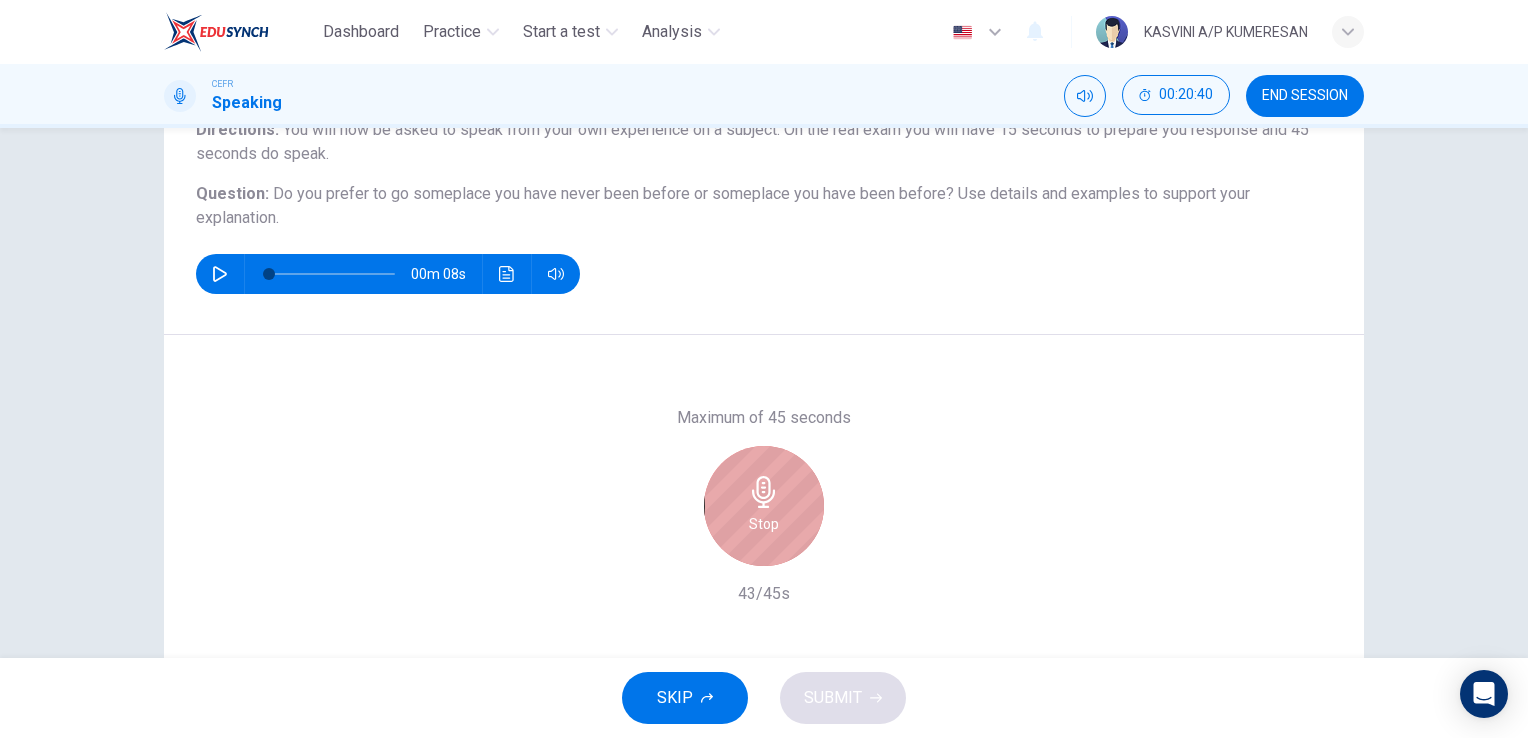 click on "Stop" at bounding box center (764, 524) 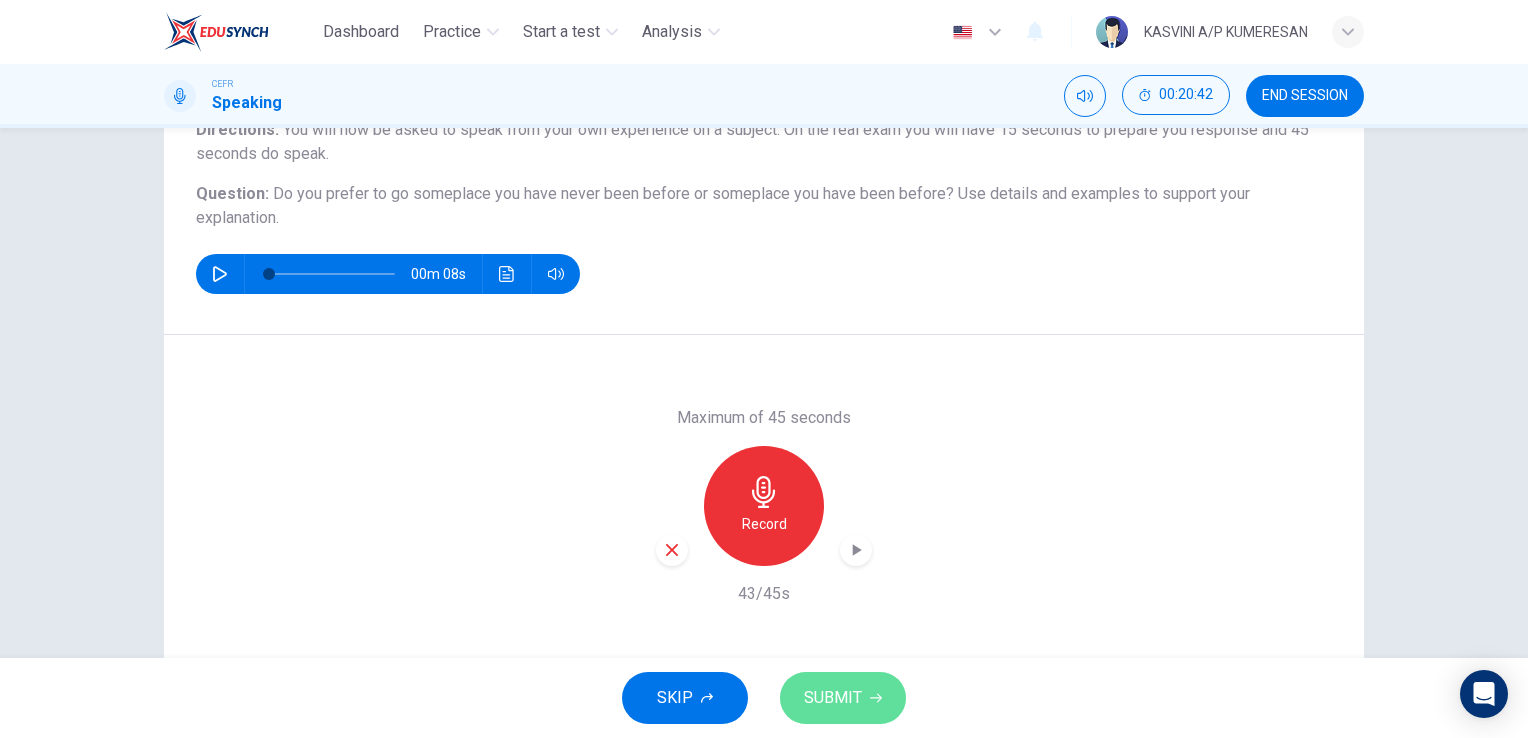 click on "SUBMIT" at bounding box center (843, 698) 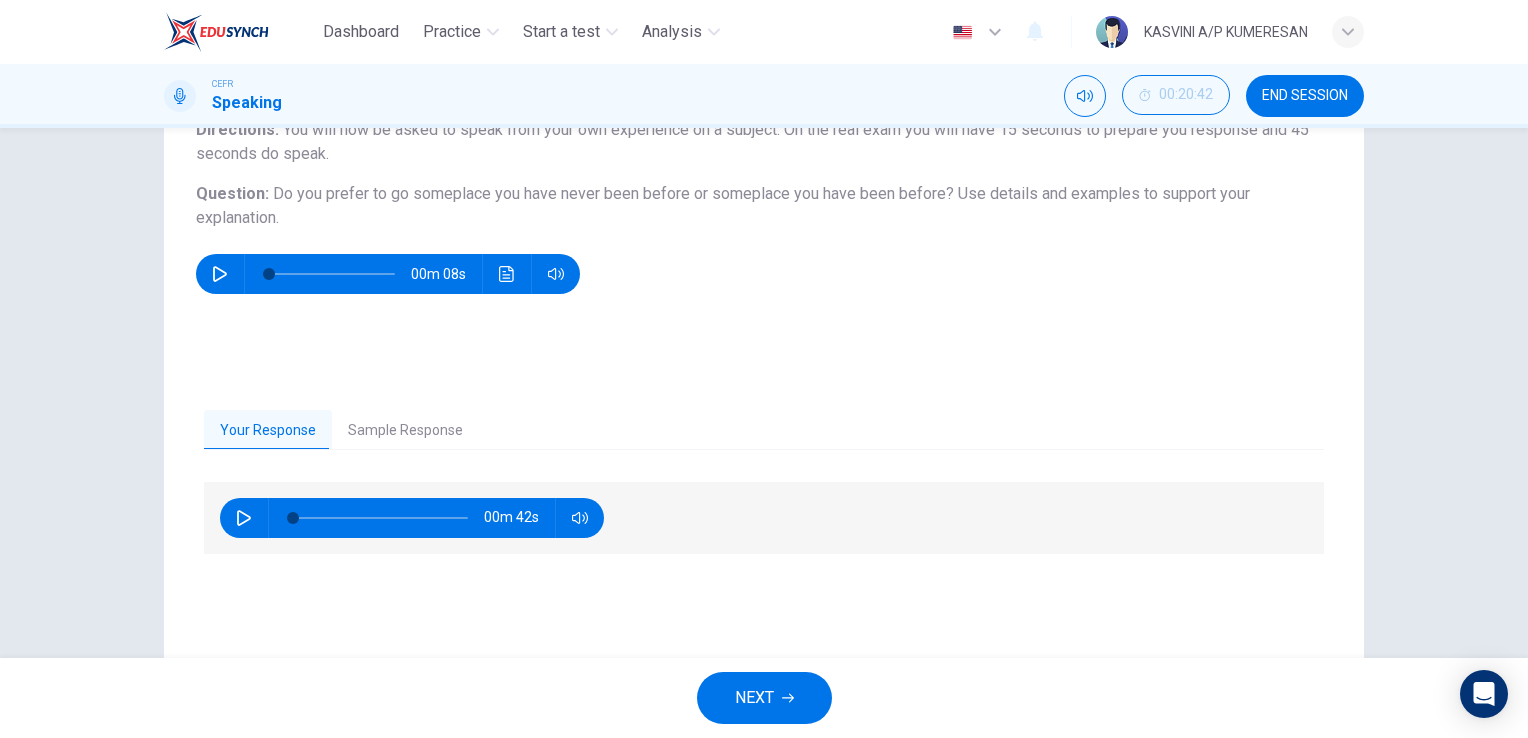 click 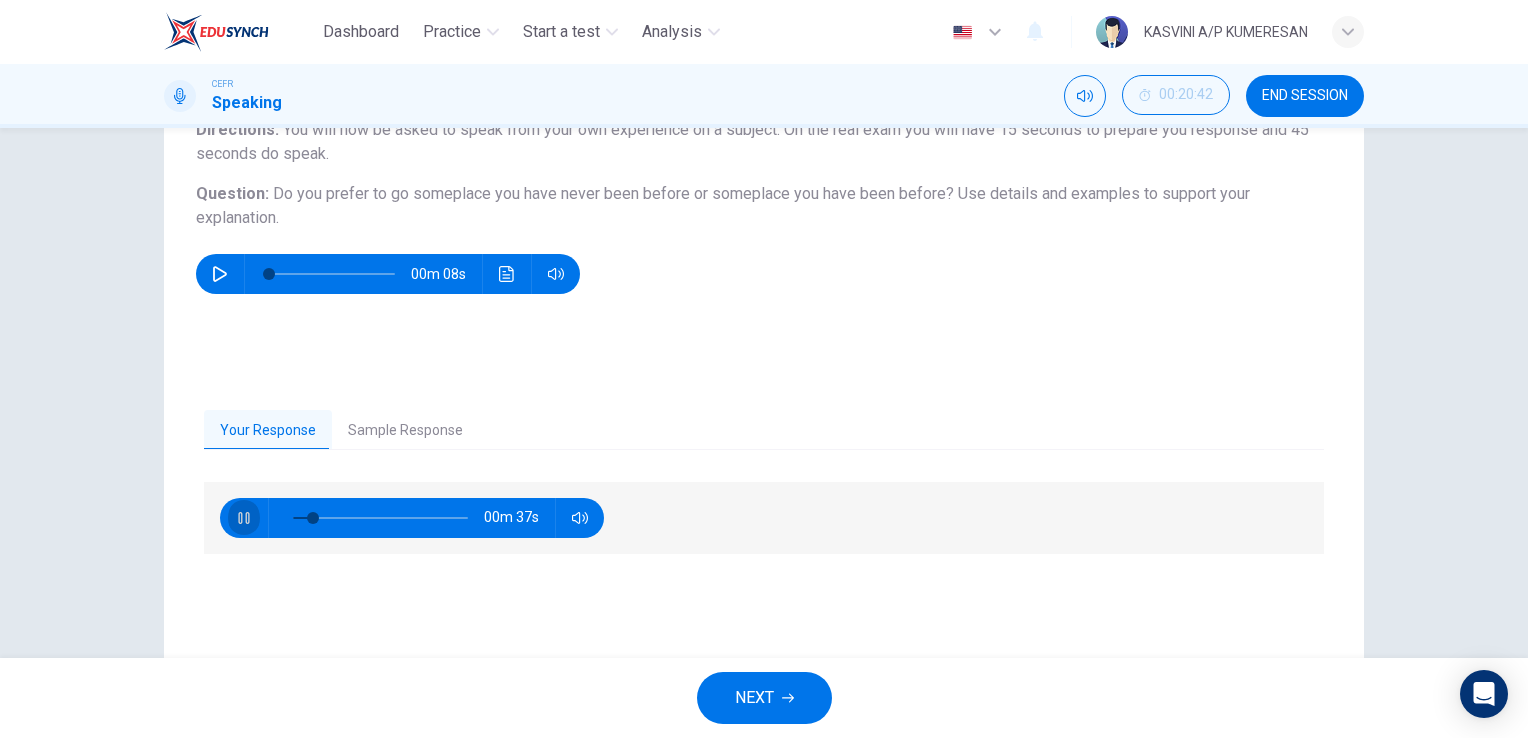 click 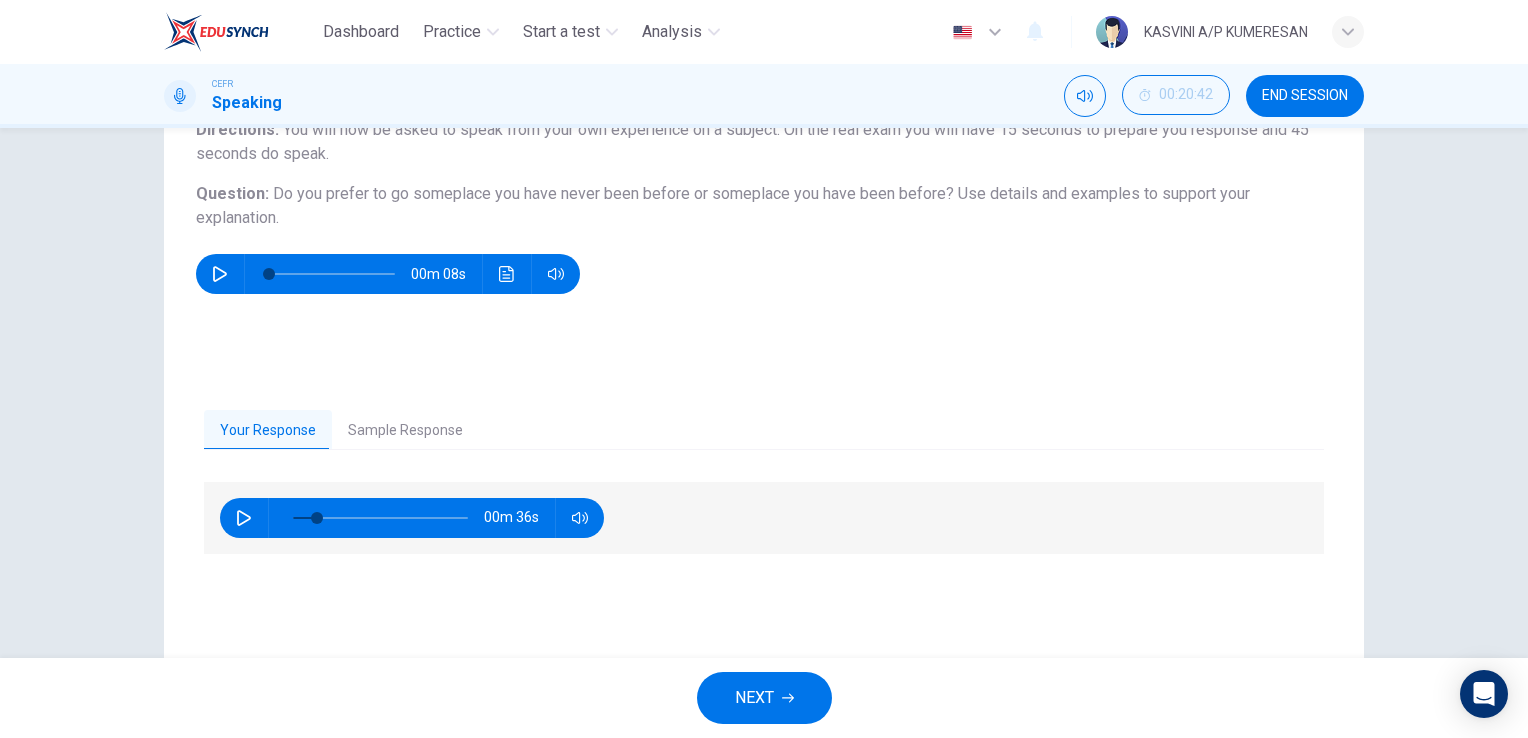 type on "14" 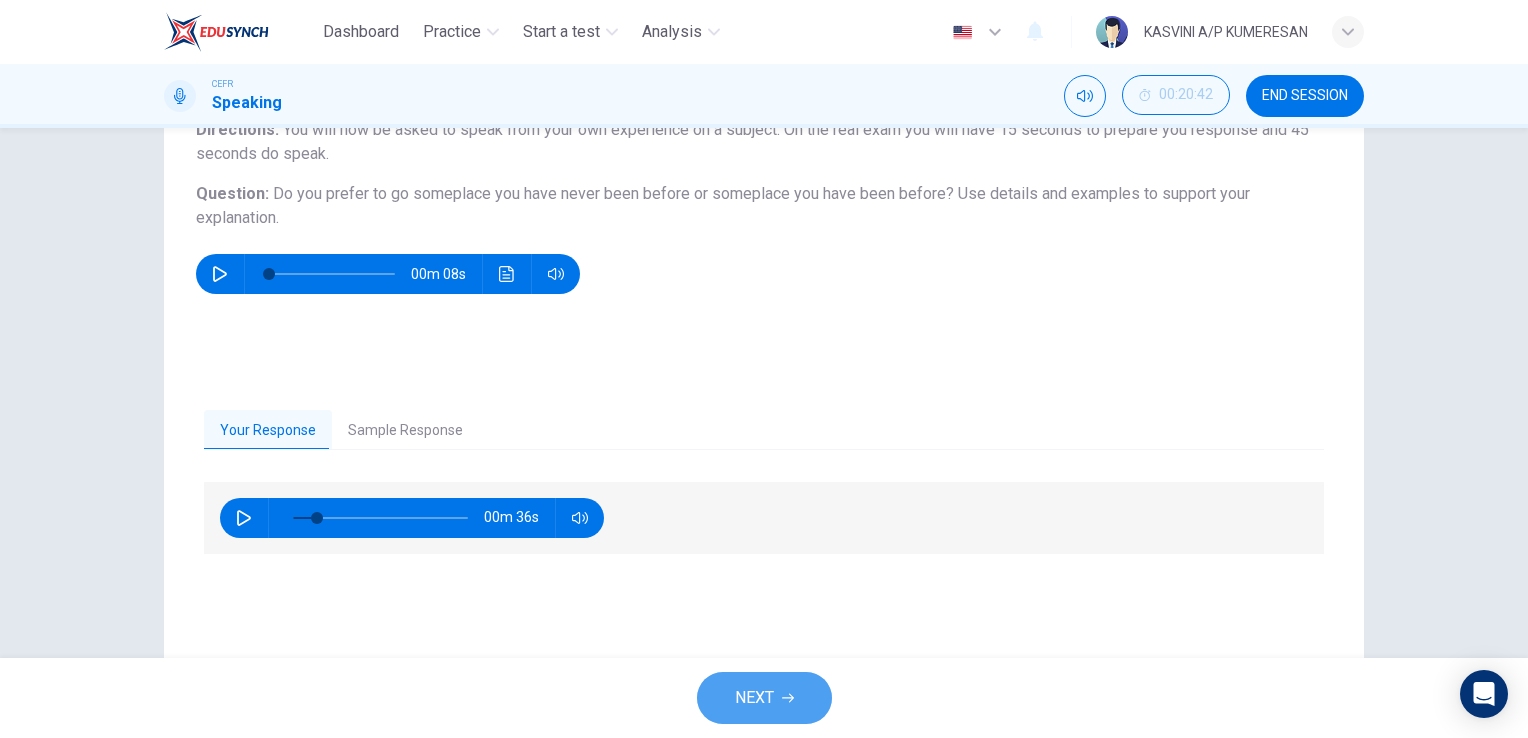 click on "NEXT" at bounding box center [764, 698] 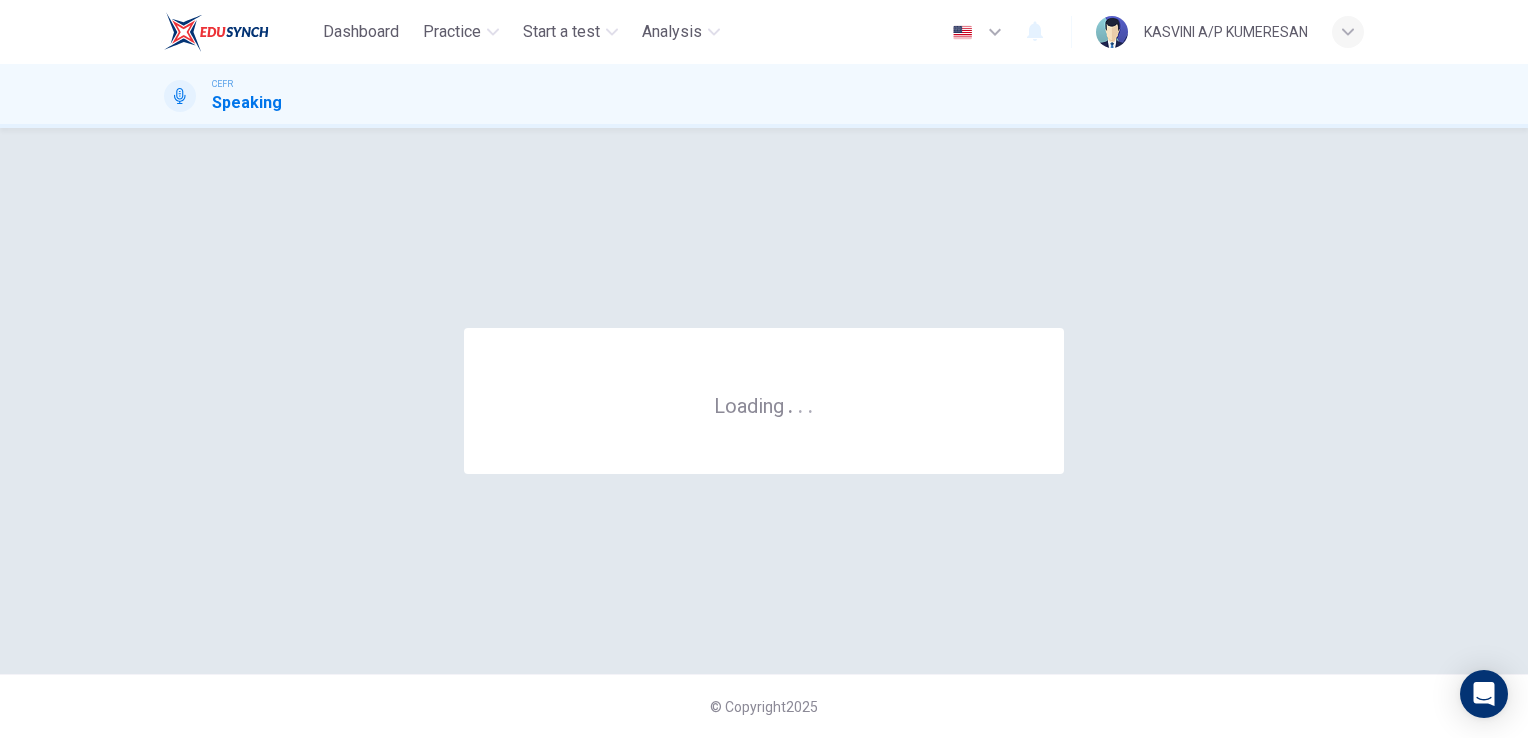 scroll, scrollTop: 0, scrollLeft: 0, axis: both 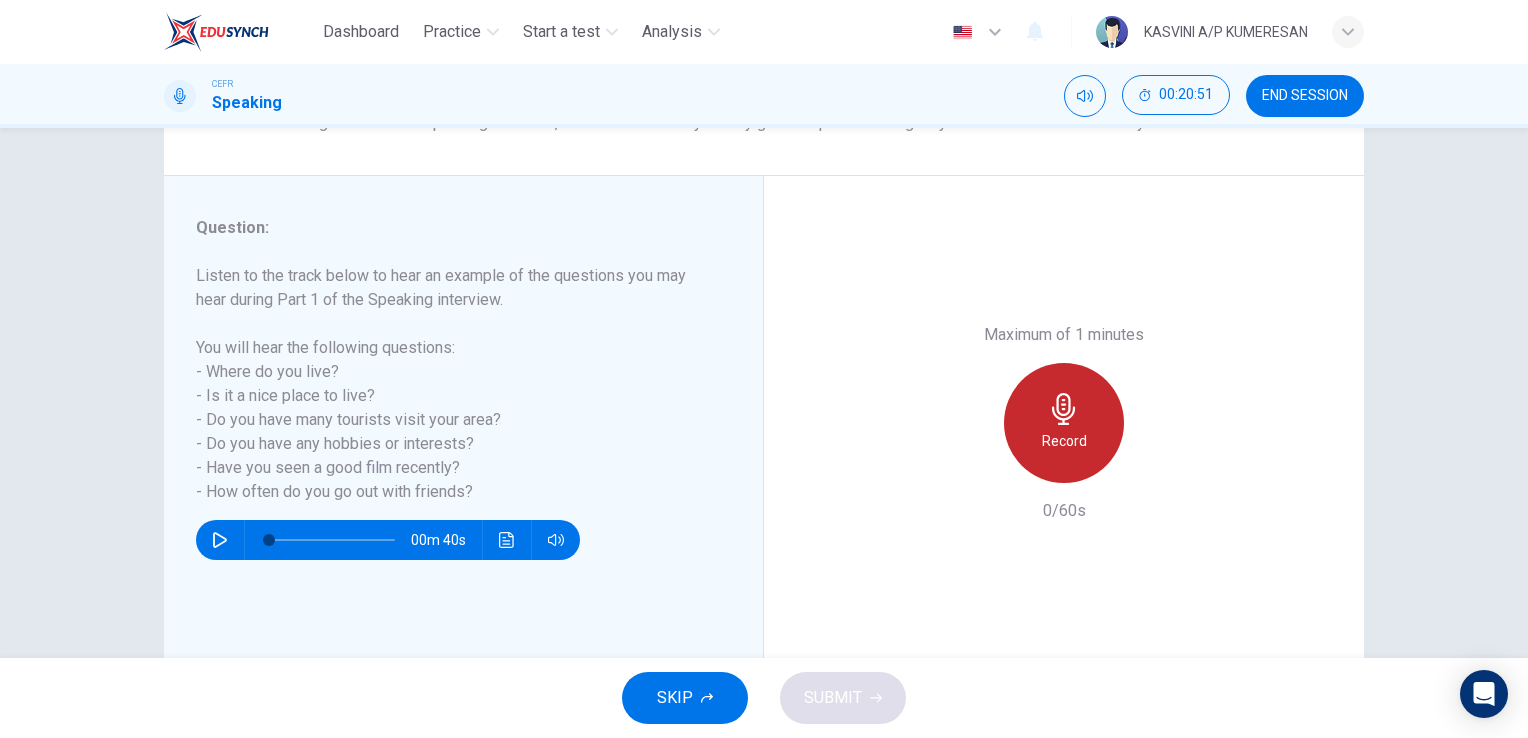 click on "Record" at bounding box center (1064, 423) 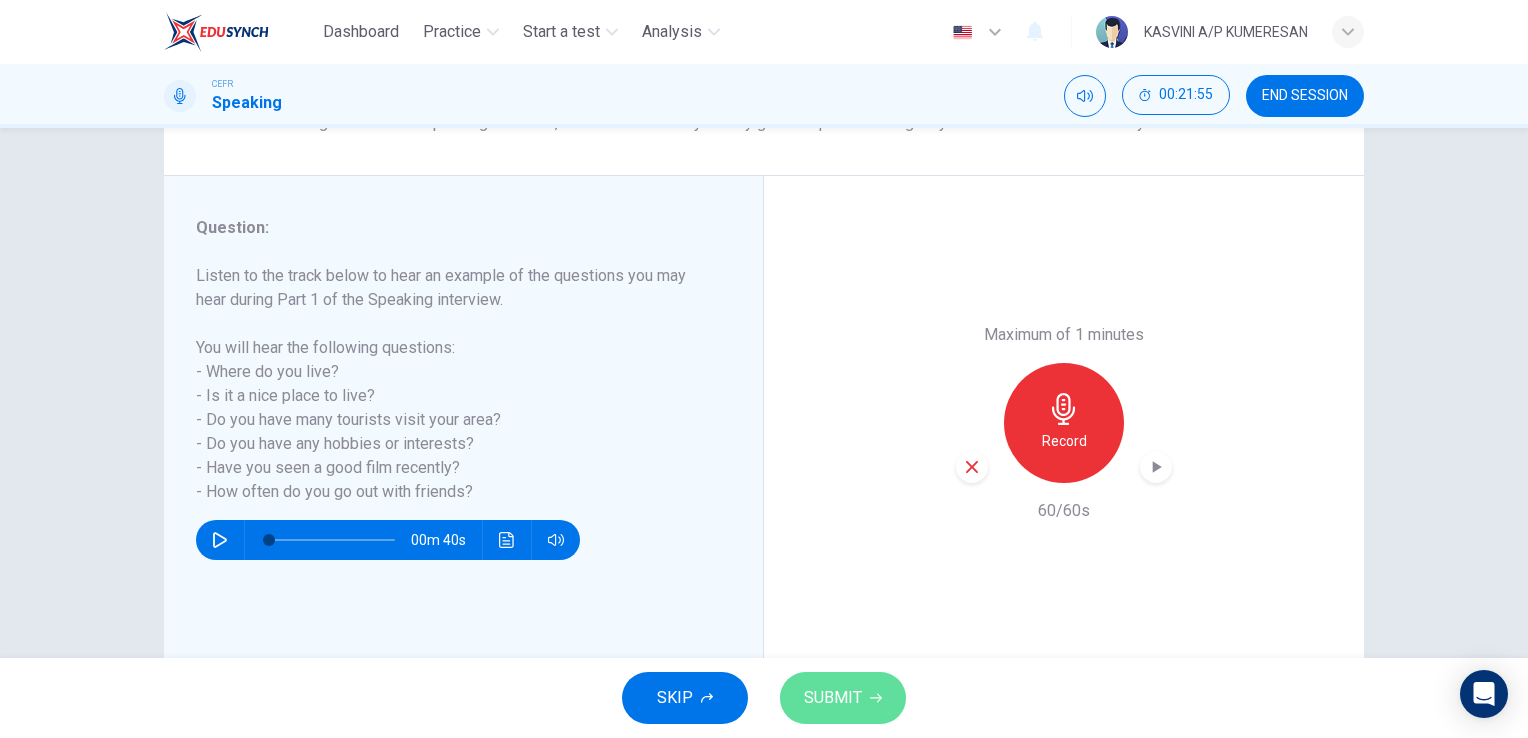 click on "SUBMIT" at bounding box center [843, 698] 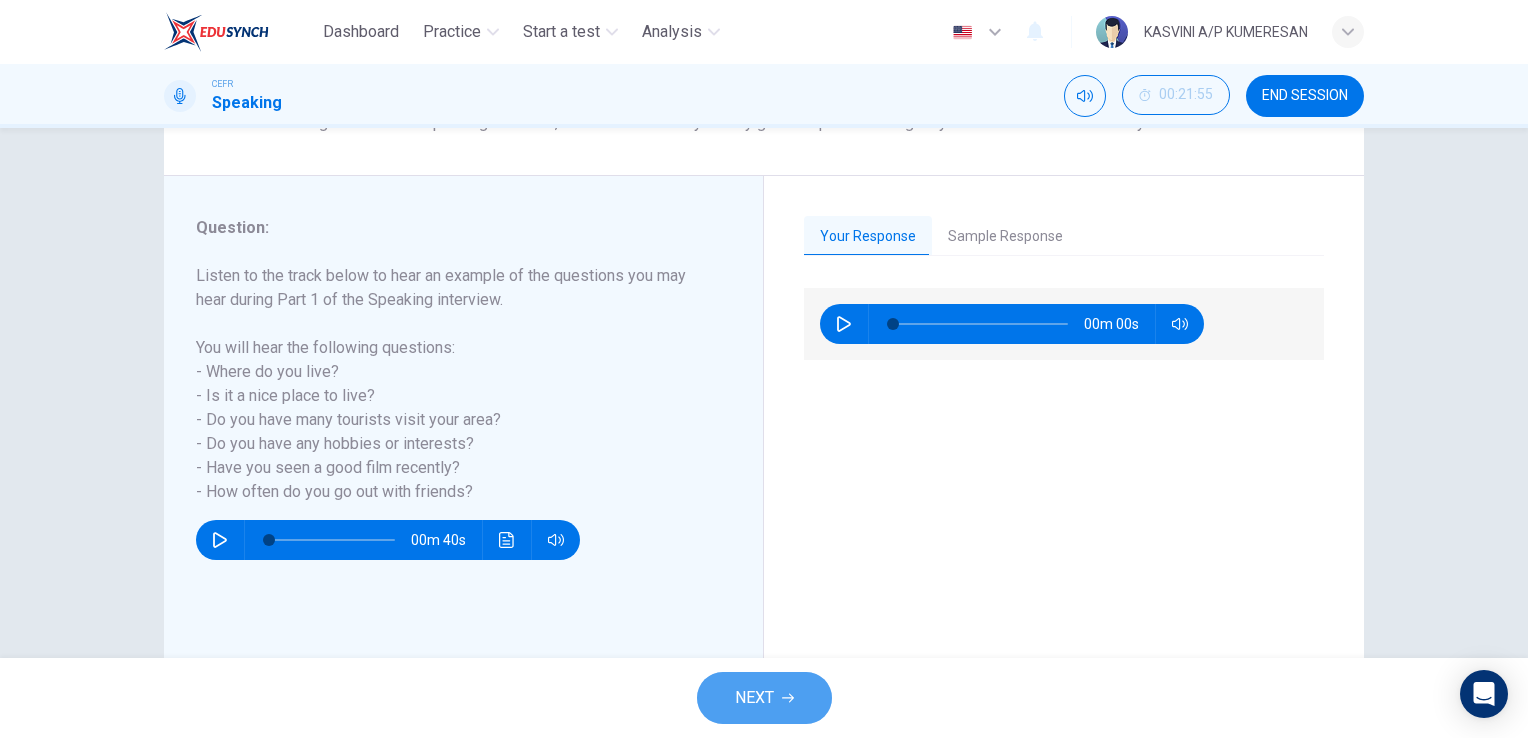 click on "NEXT" at bounding box center (764, 698) 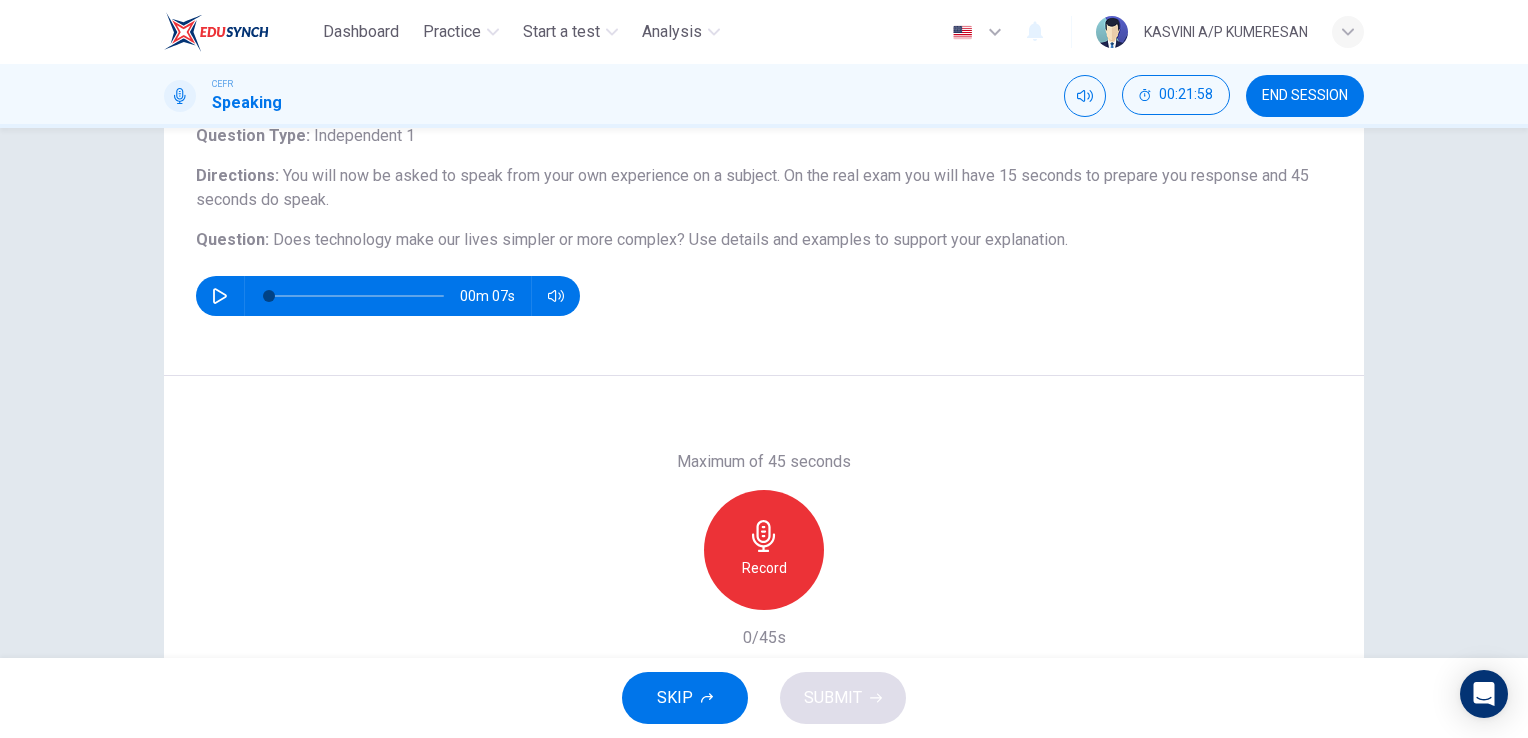 scroll, scrollTop: 144, scrollLeft: 0, axis: vertical 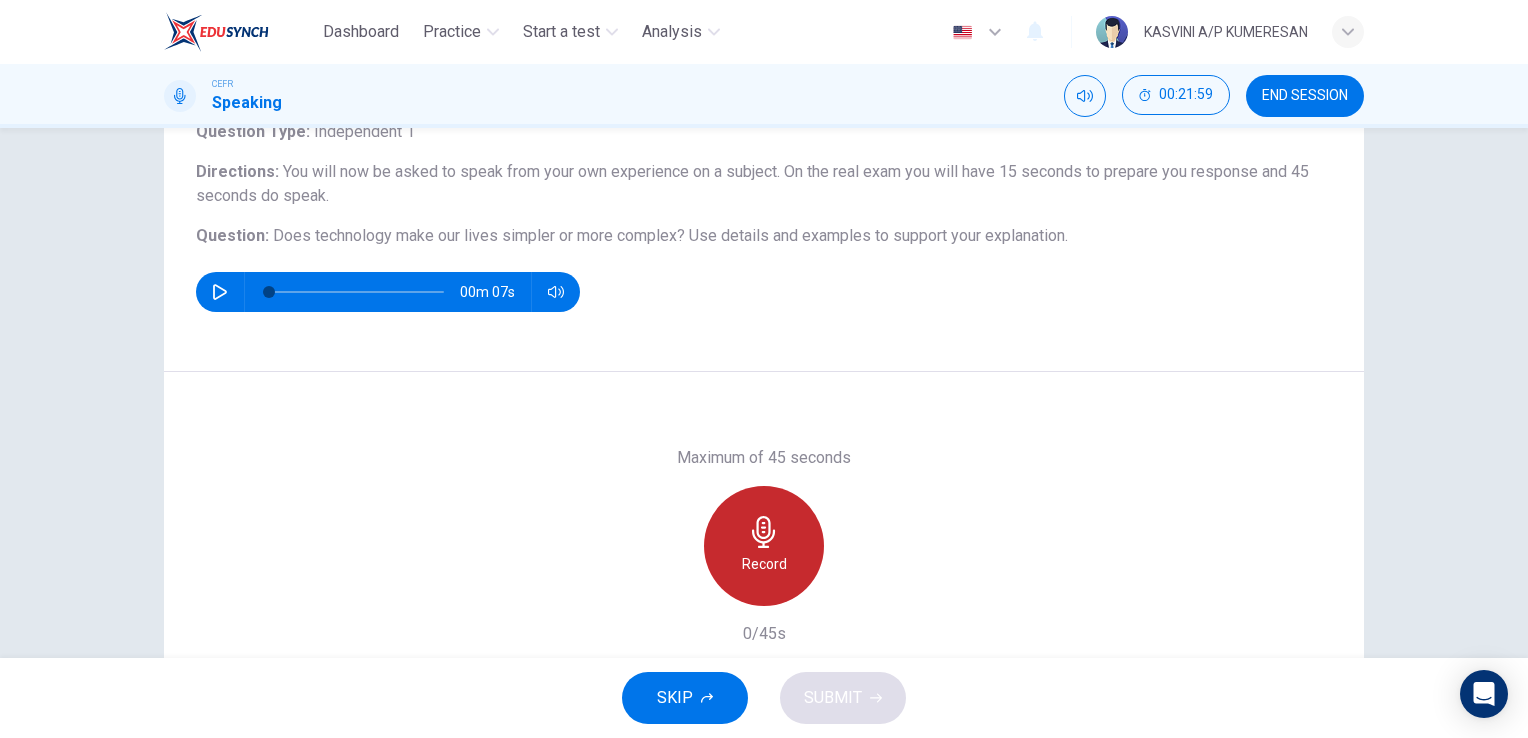 click 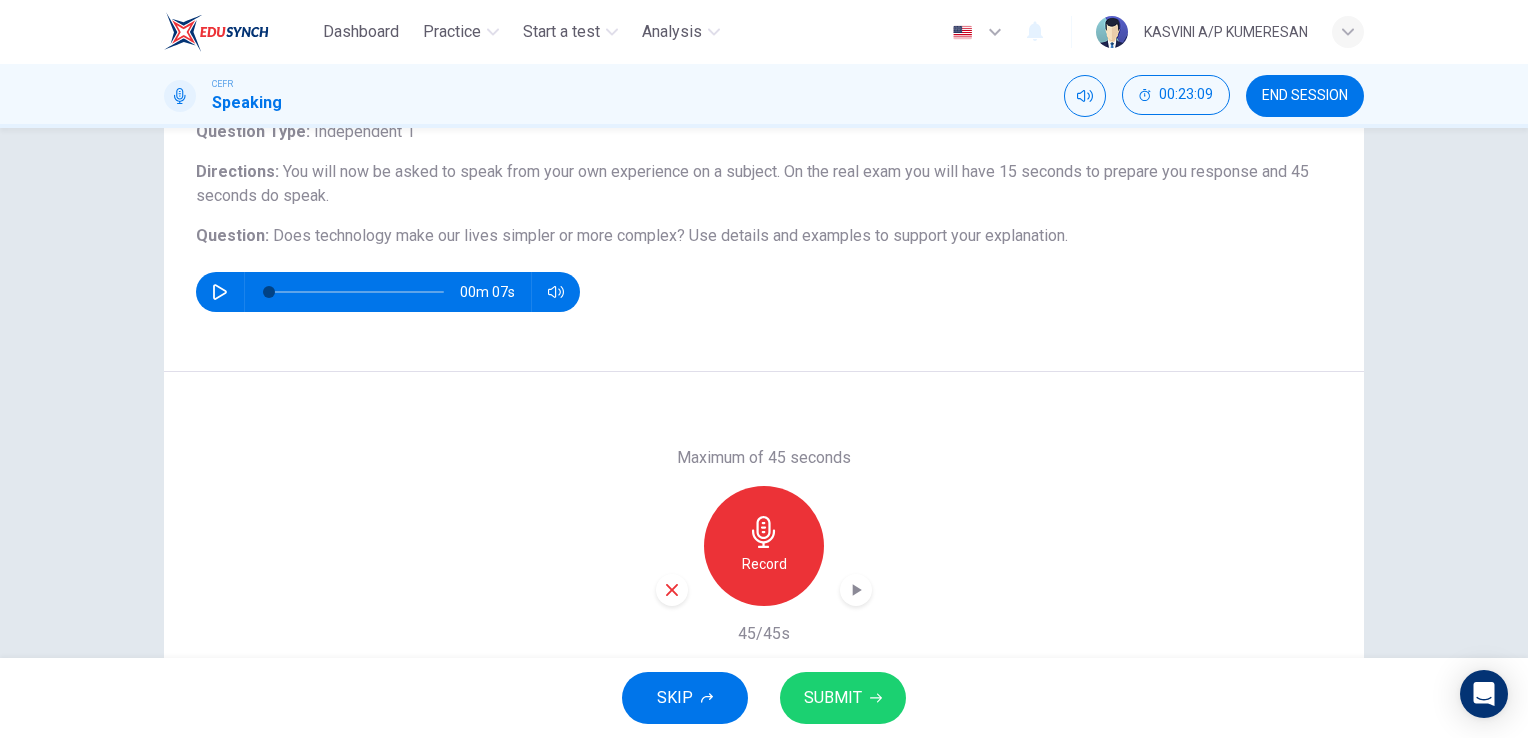 click 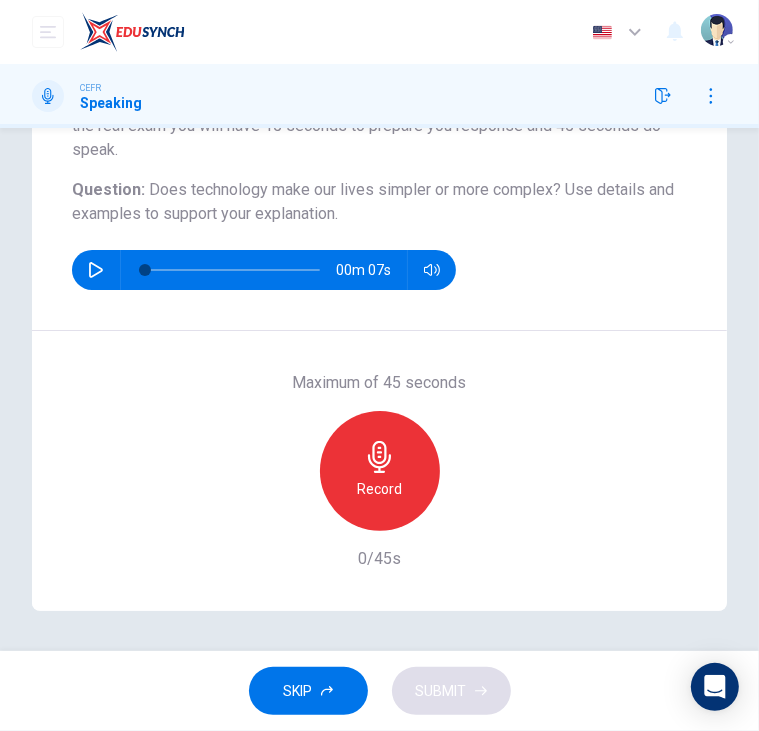 scroll, scrollTop: 213, scrollLeft: 0, axis: vertical 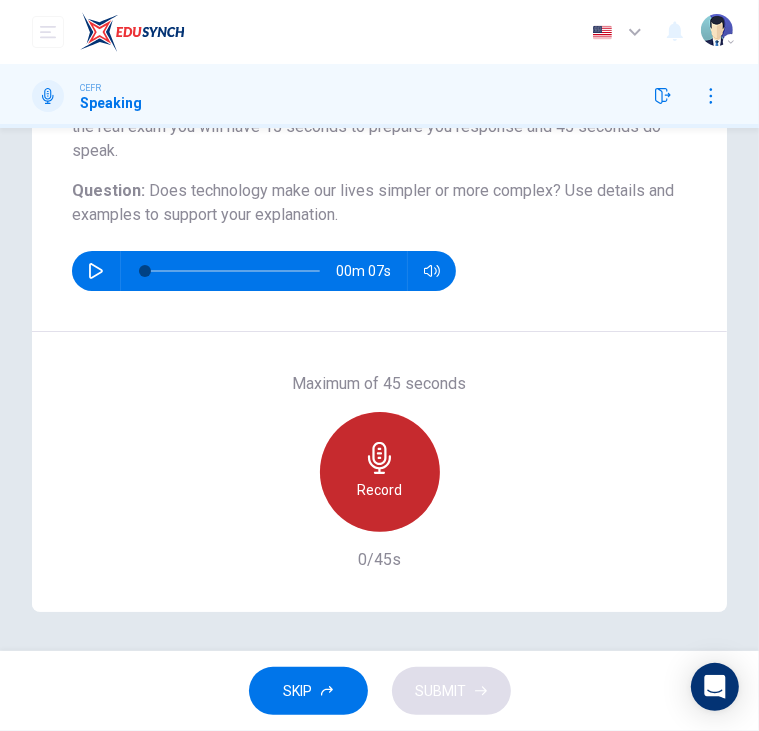 click on "Record" at bounding box center [380, 472] 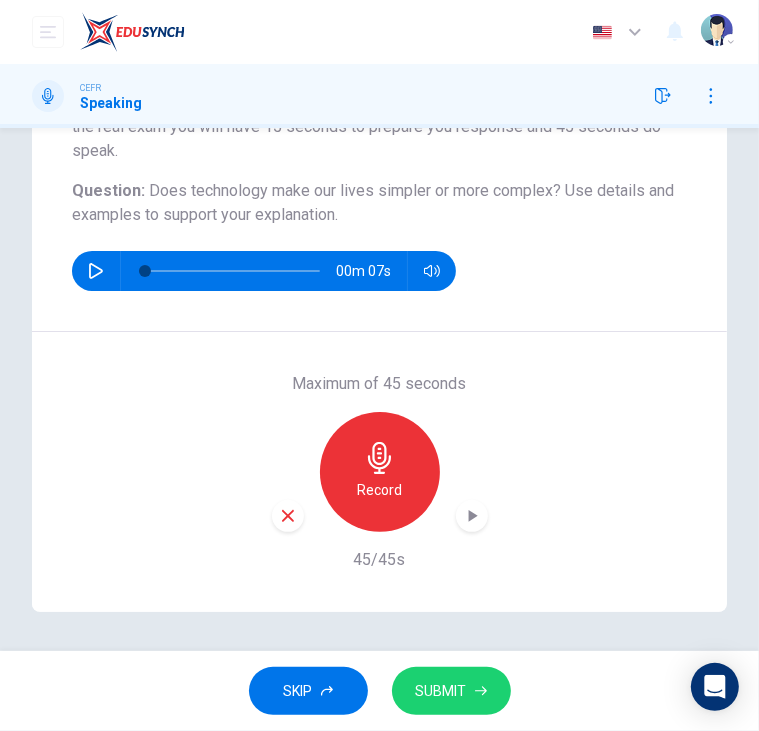 click on "SKIP SUBMIT" at bounding box center [379, 691] 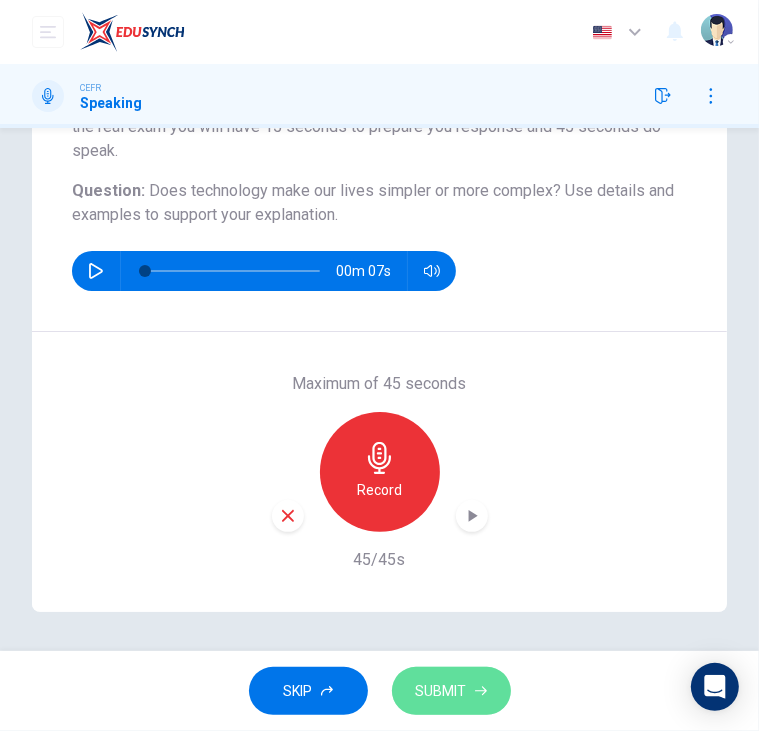 click on "SUBMIT" at bounding box center (441, 691) 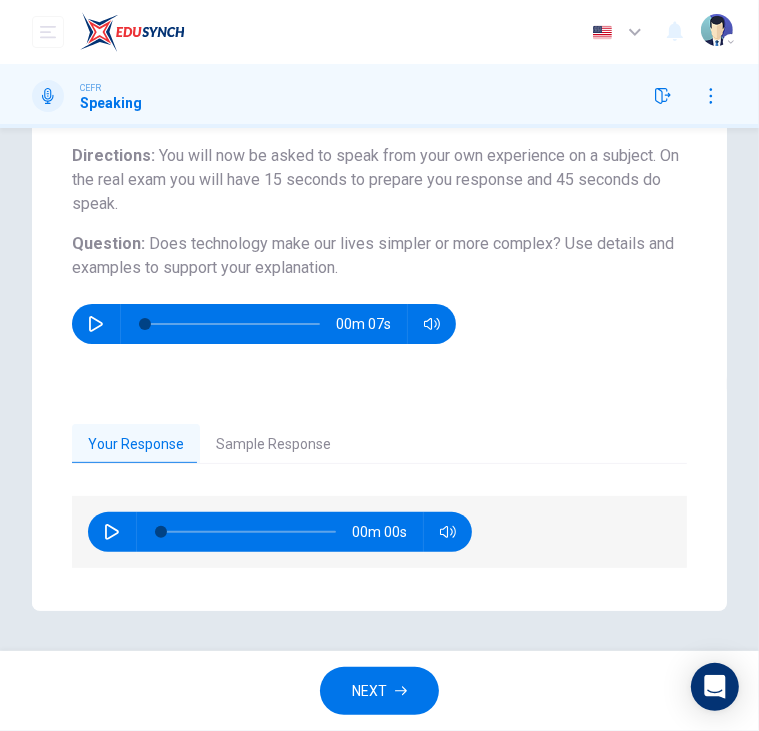 scroll, scrollTop: 159, scrollLeft: 0, axis: vertical 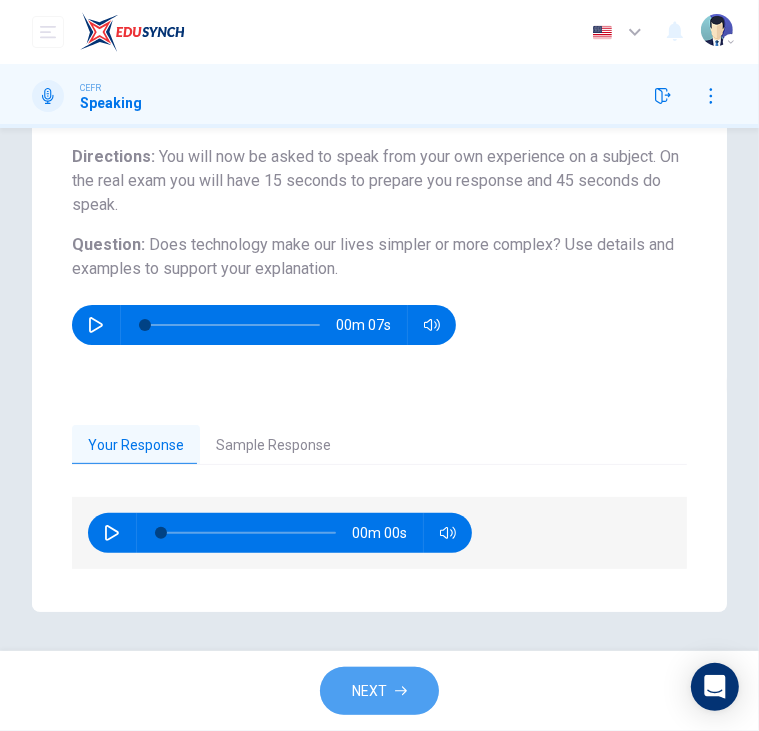 click on "NEXT" at bounding box center (369, 691) 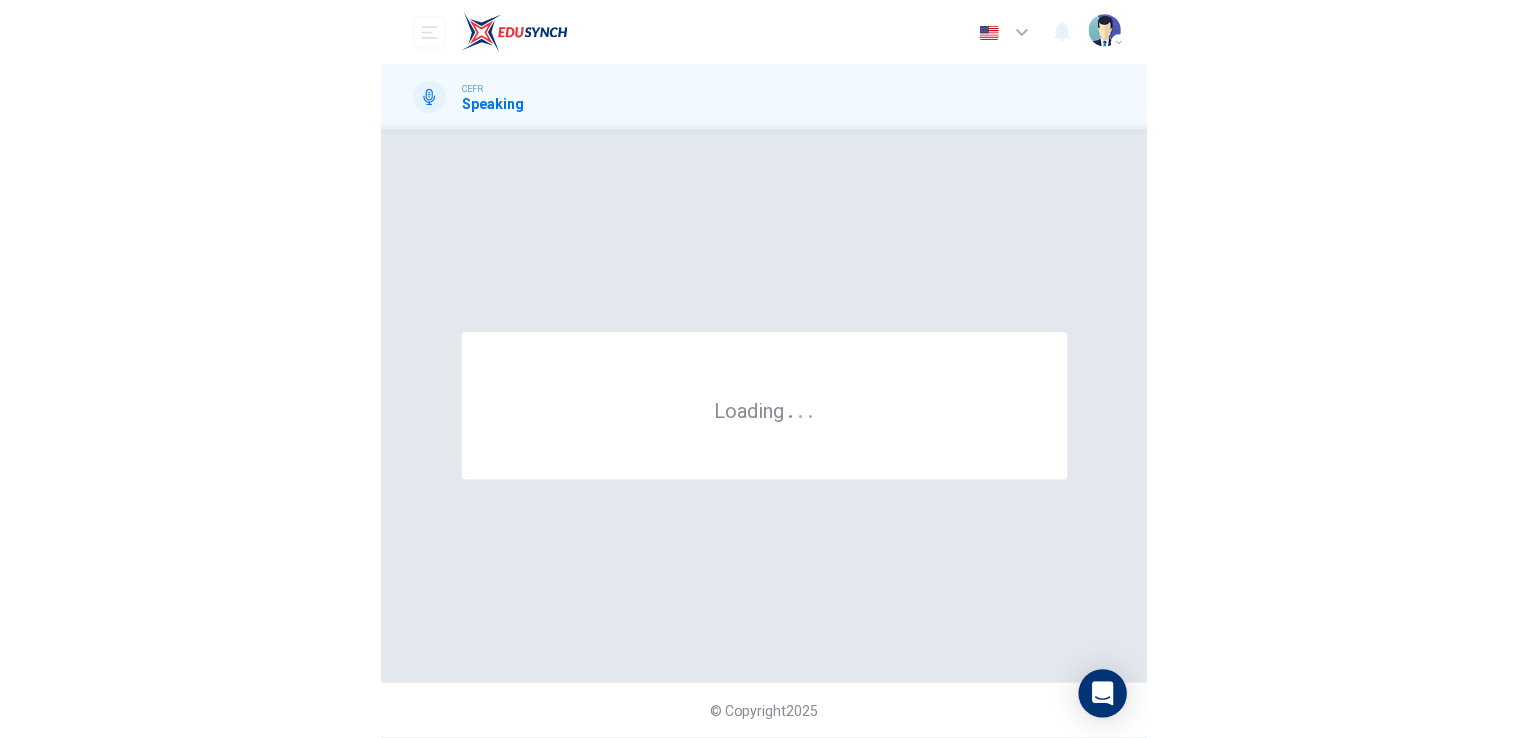 scroll, scrollTop: 0, scrollLeft: 0, axis: both 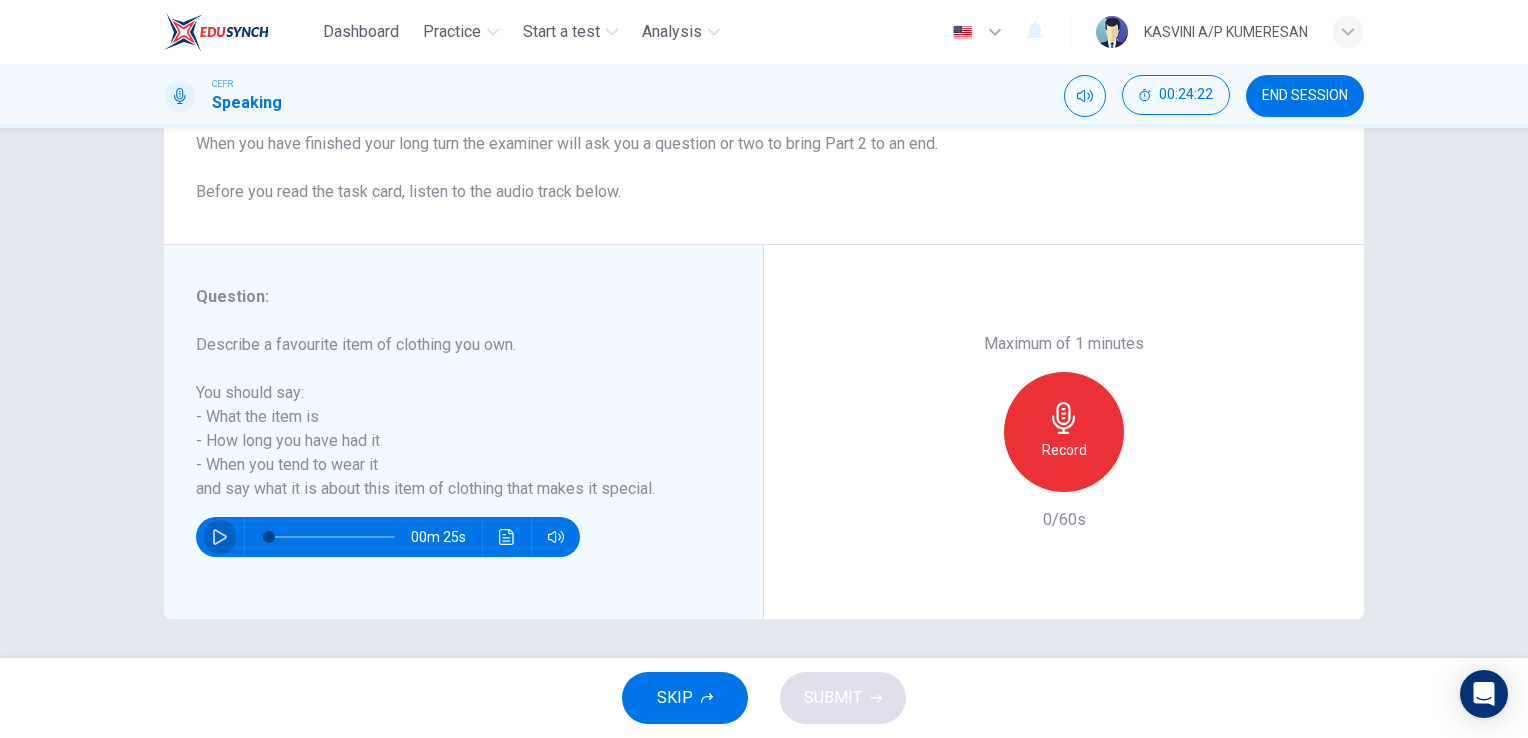 click 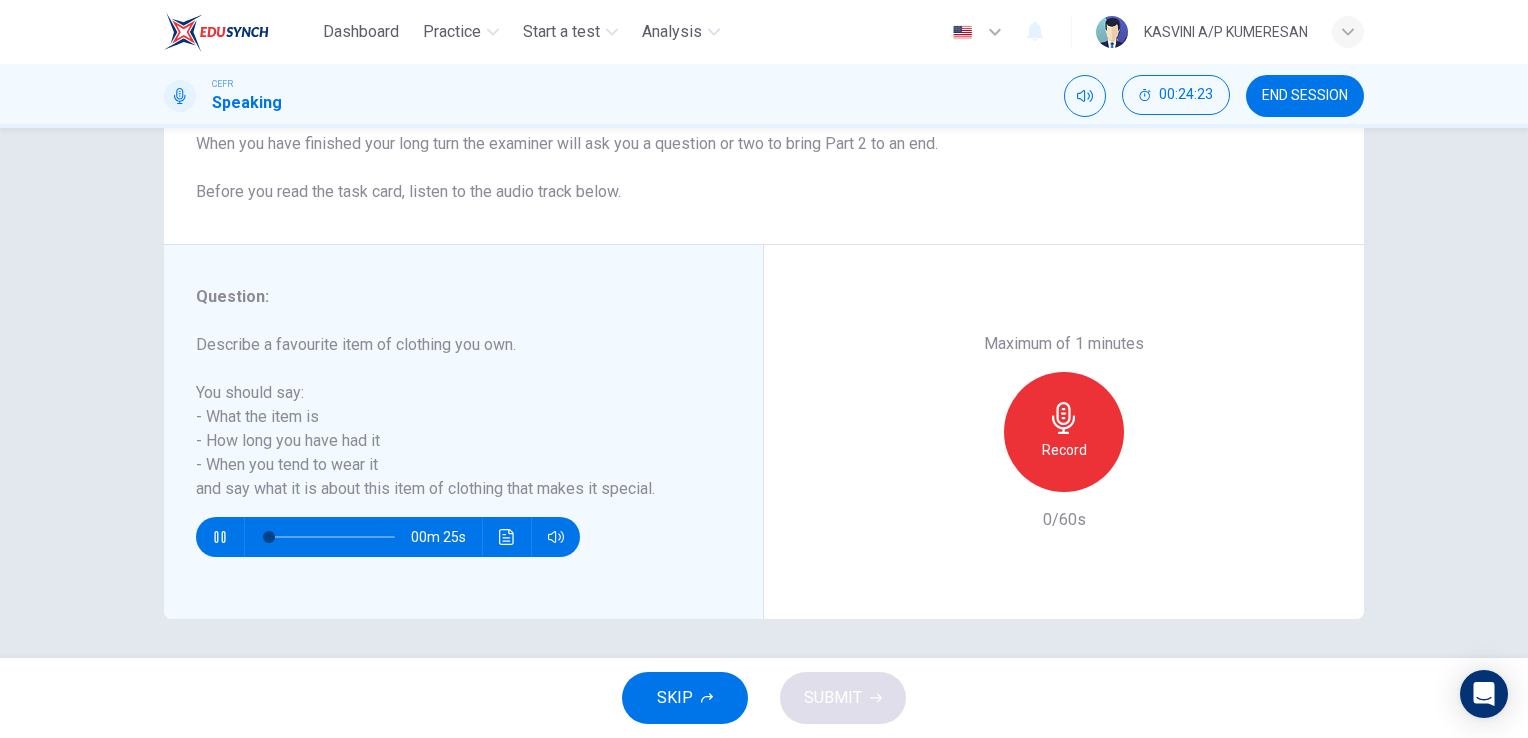 type on "4" 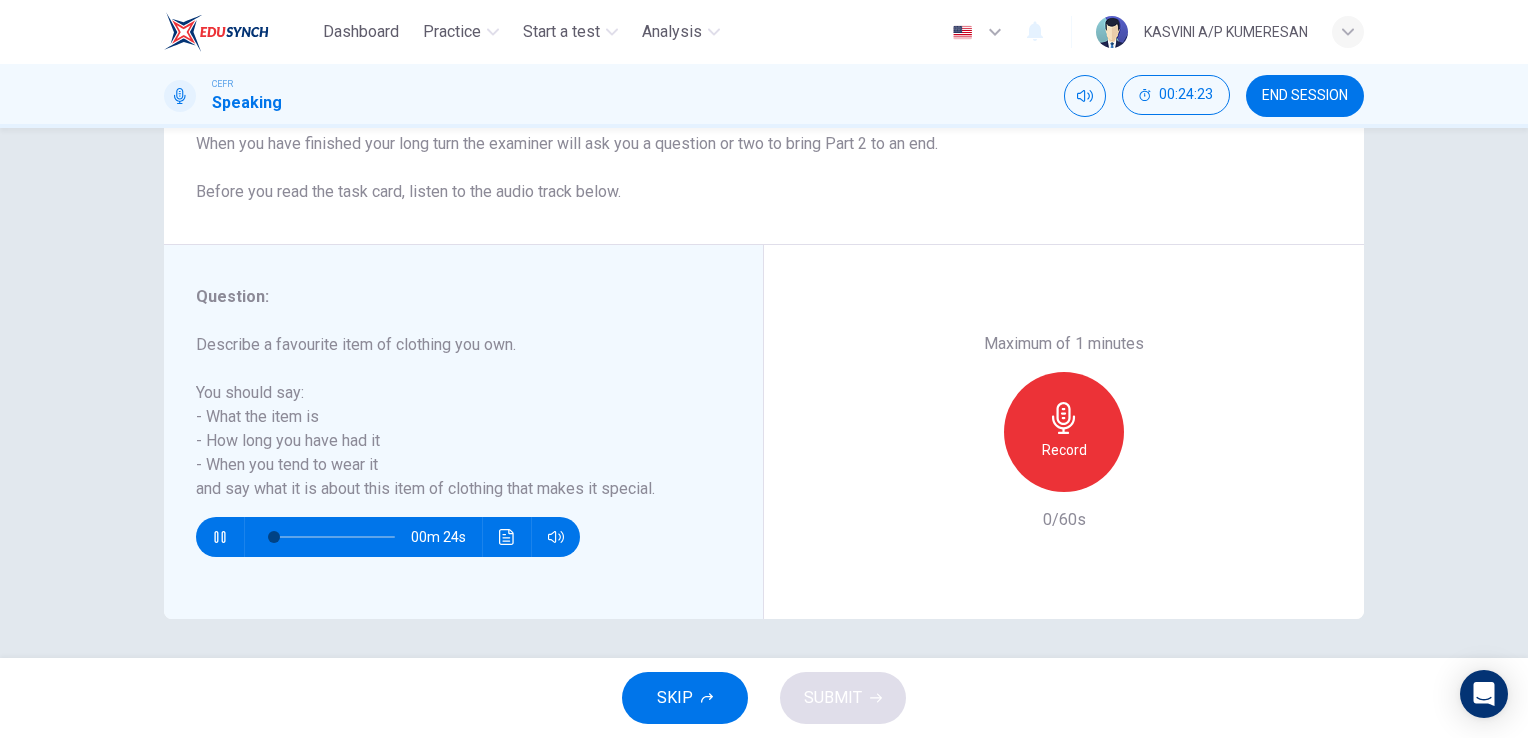 type 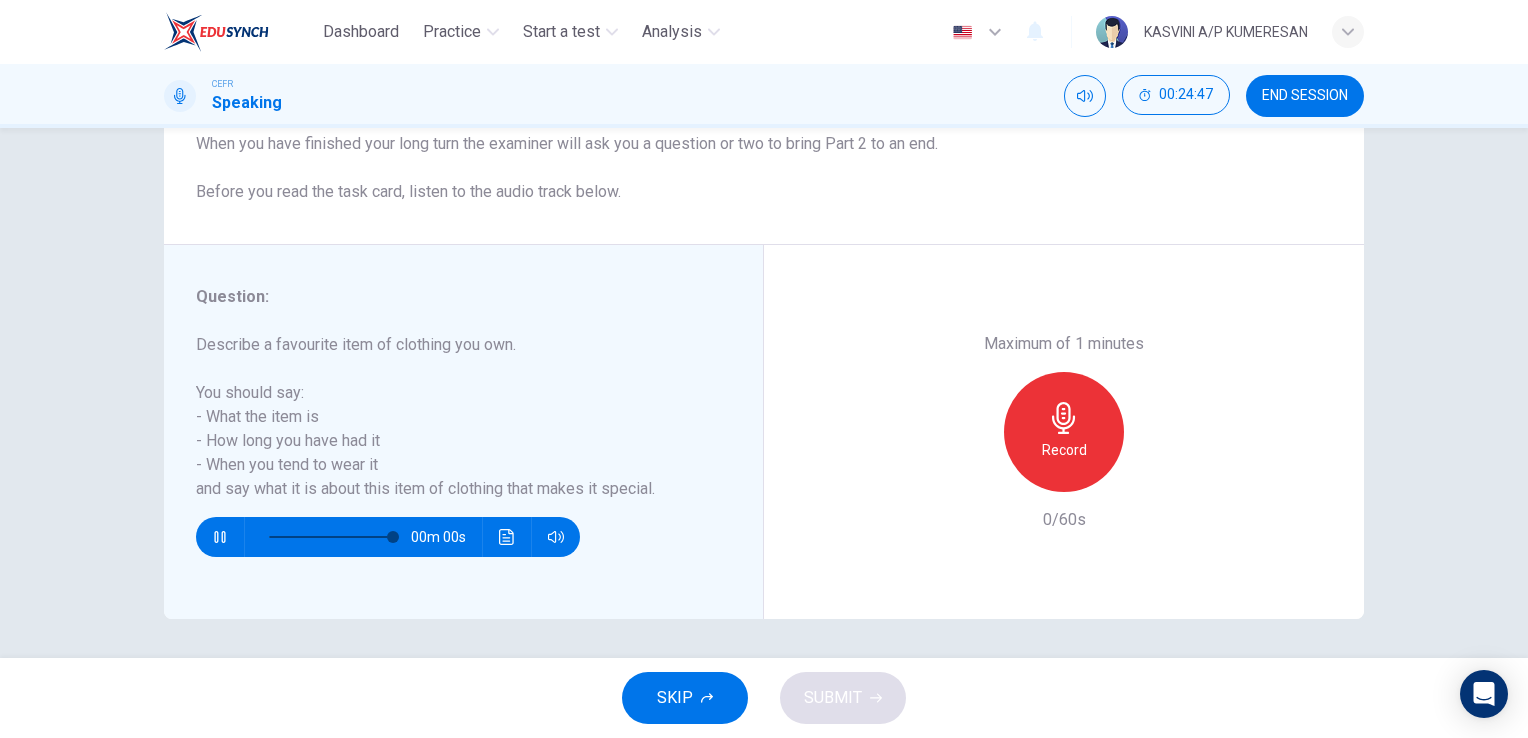 type on "0" 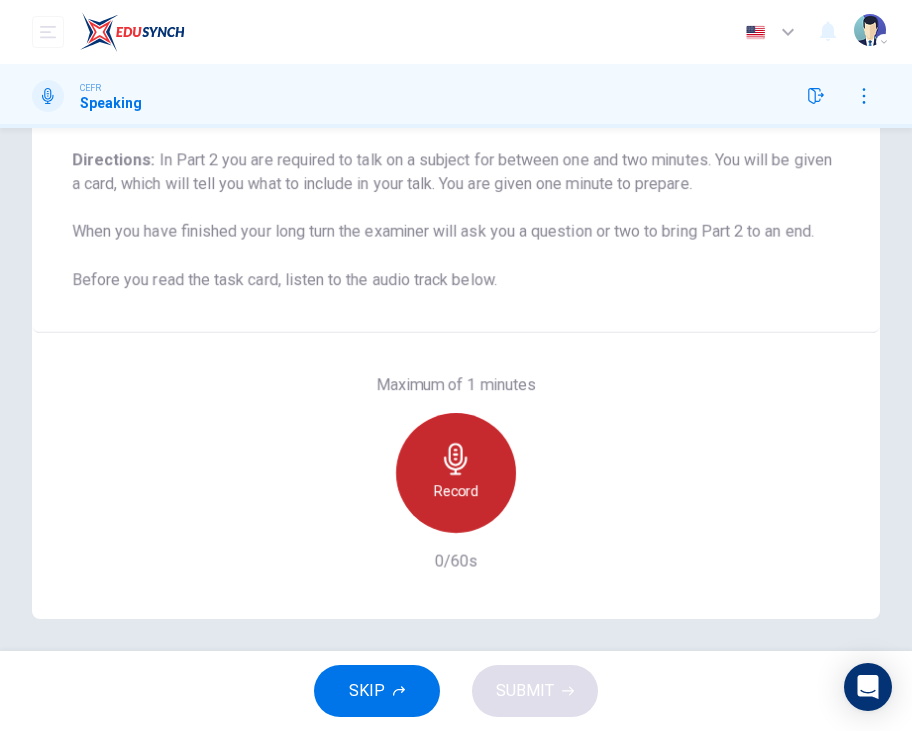 click 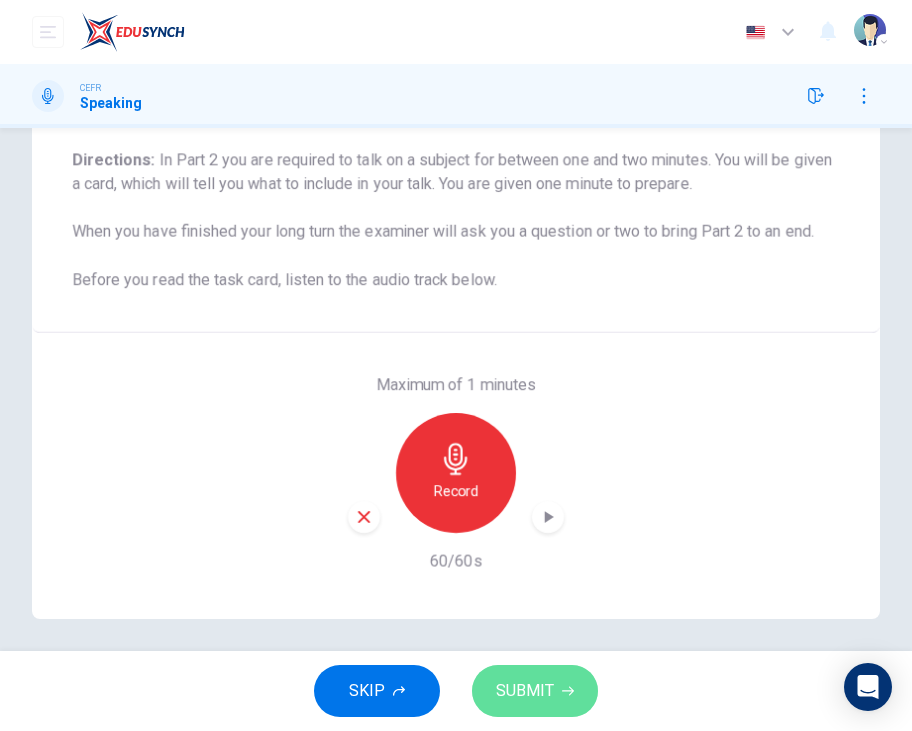 click on "SUBMIT" at bounding box center [525, 691] 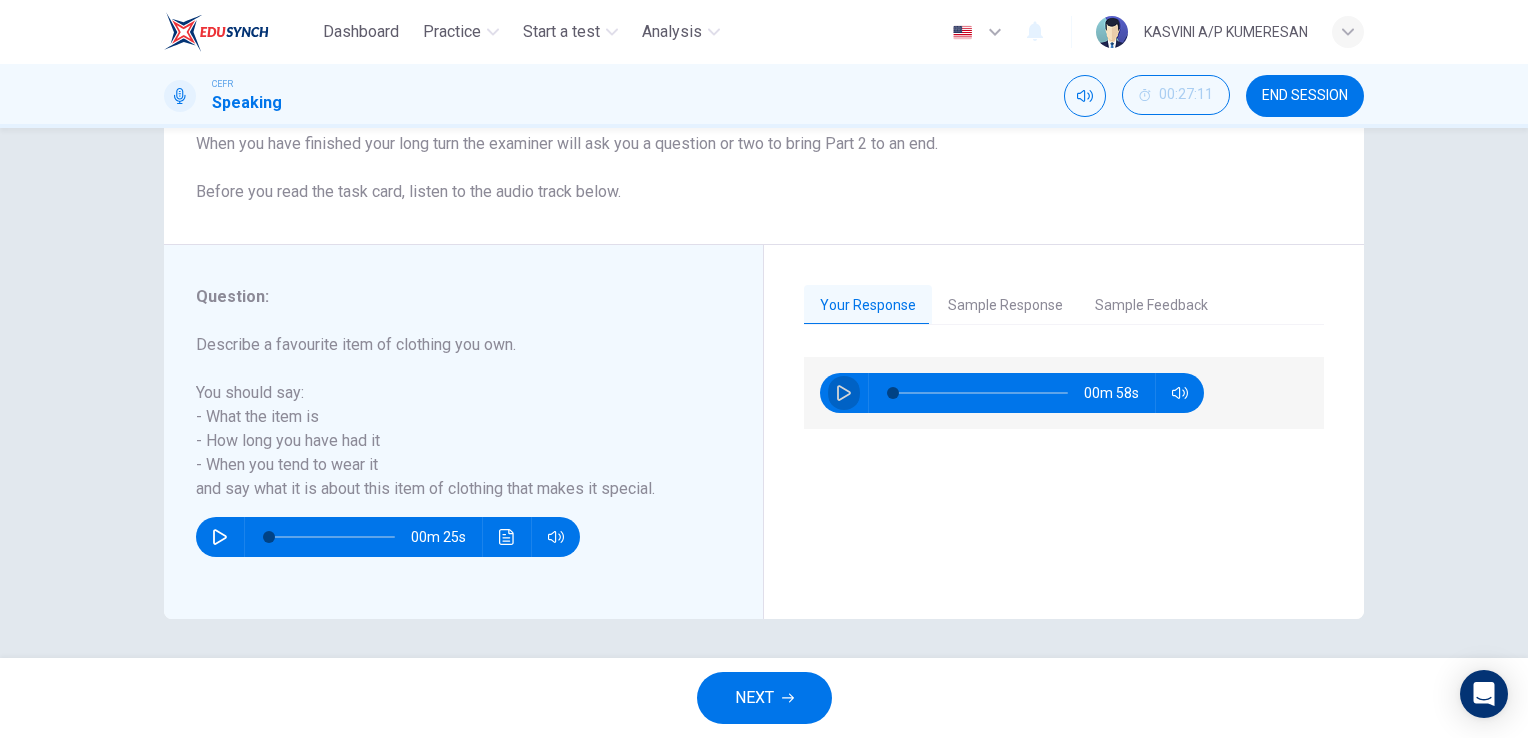click 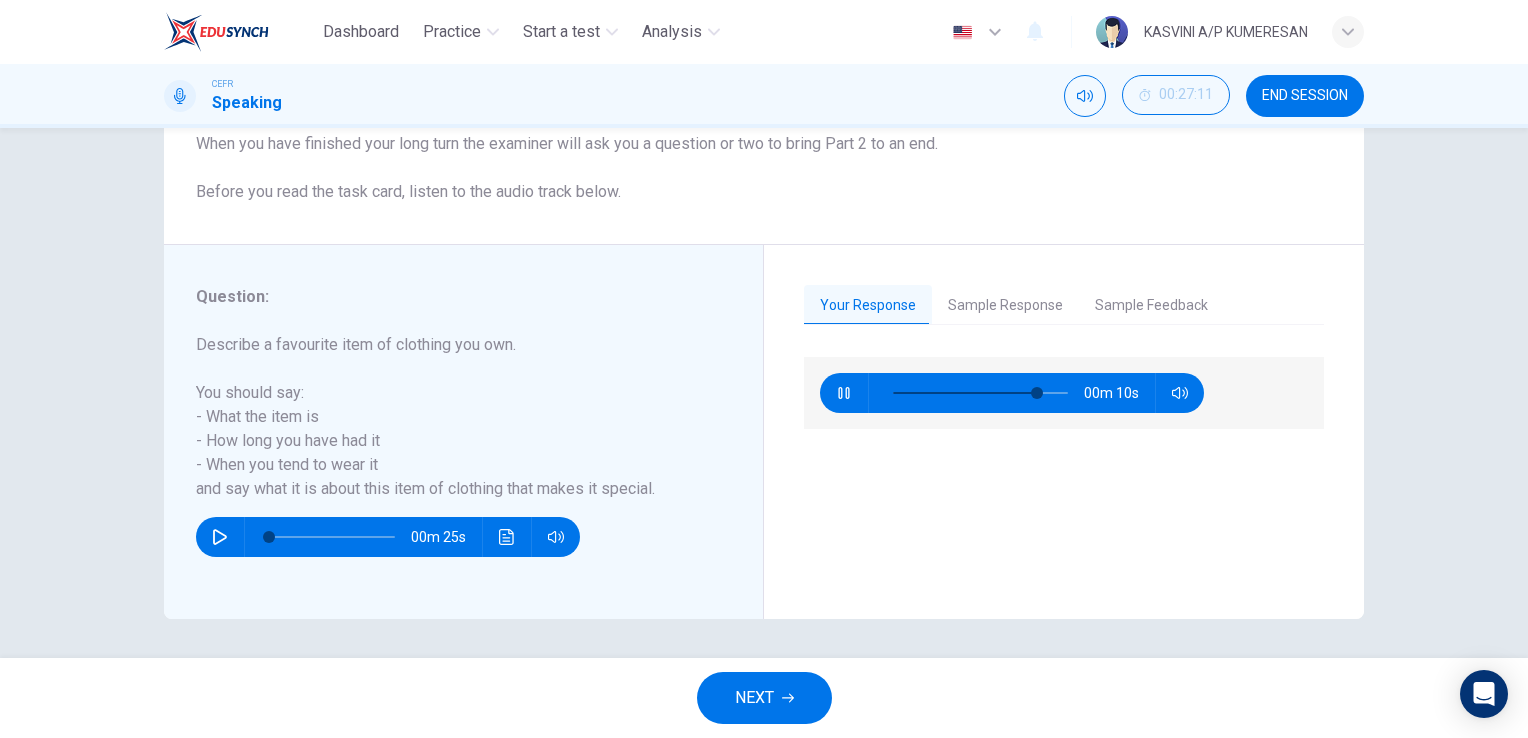 click on "00m 10s" at bounding box center (1012, 393) 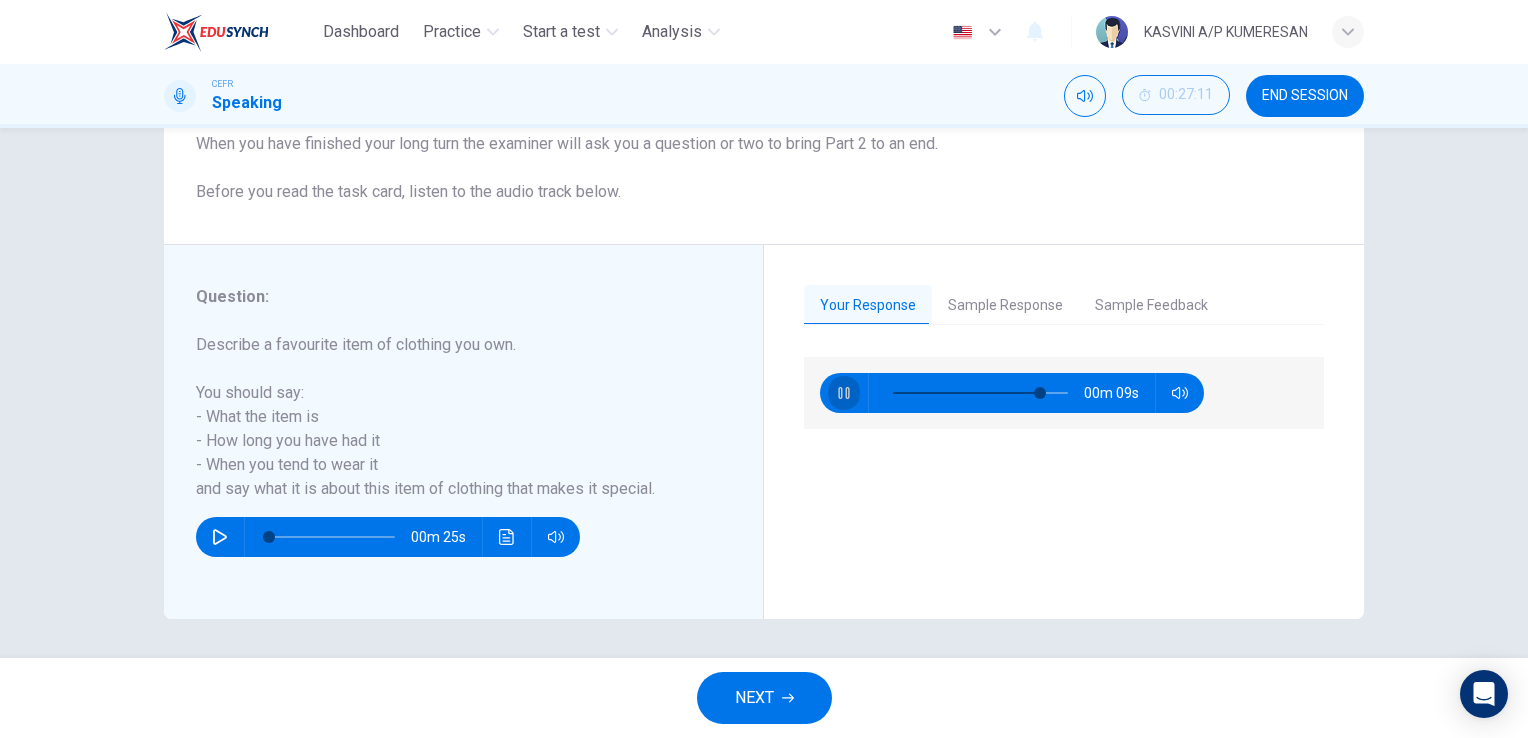 click 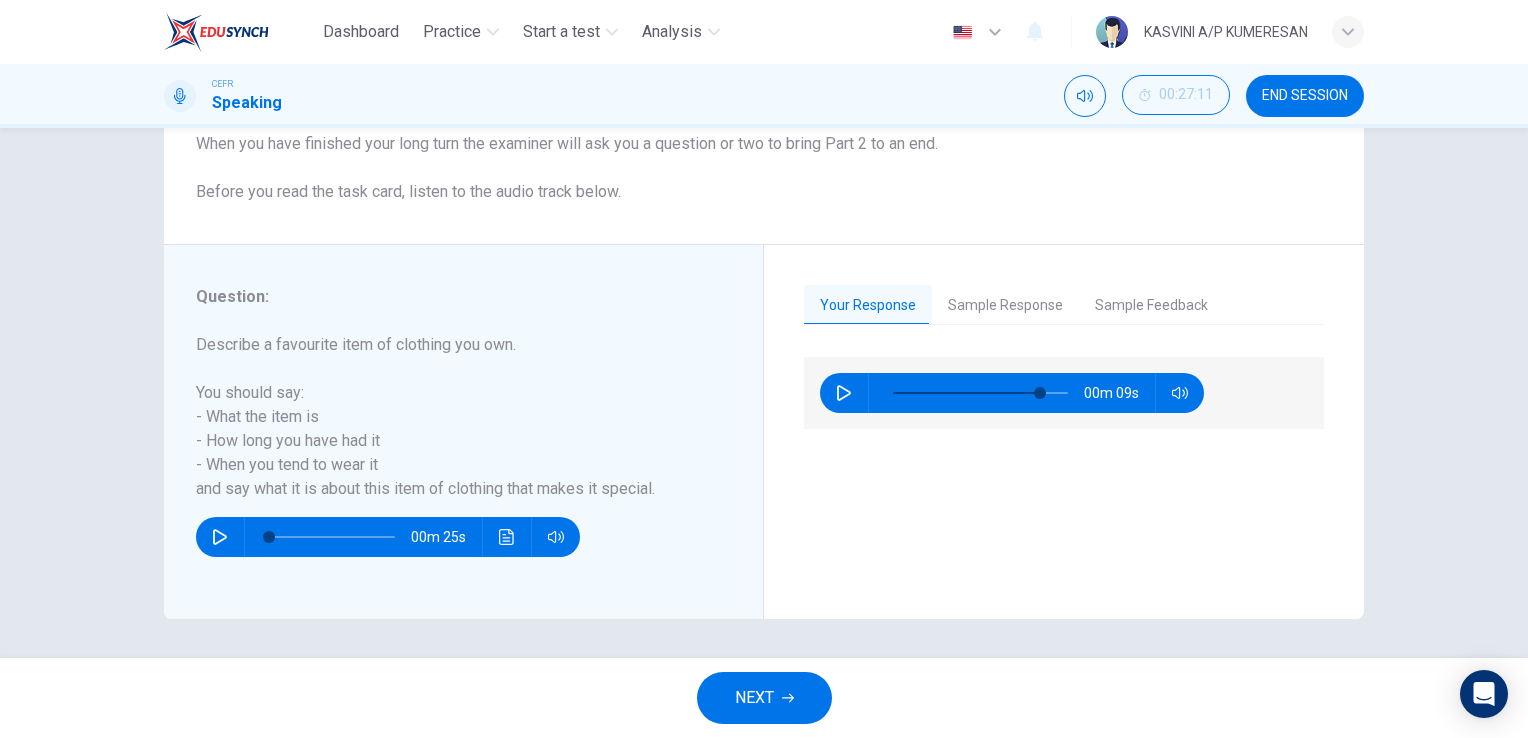 drag, startPoint x: 1472, startPoint y: 460, endPoint x: 1527, endPoint y: 442, distance: 57.870544 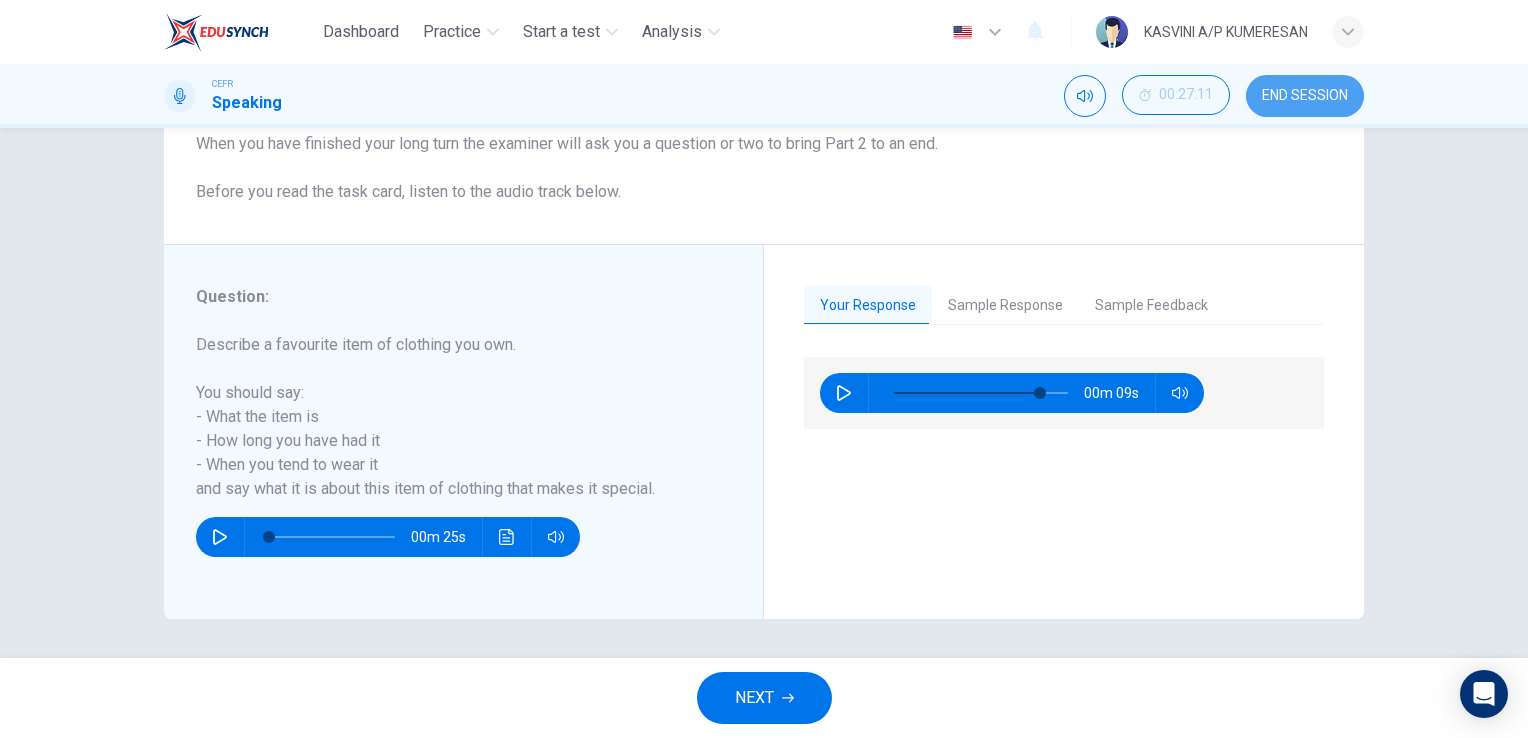 click on "END SESSION" at bounding box center (1305, 96) 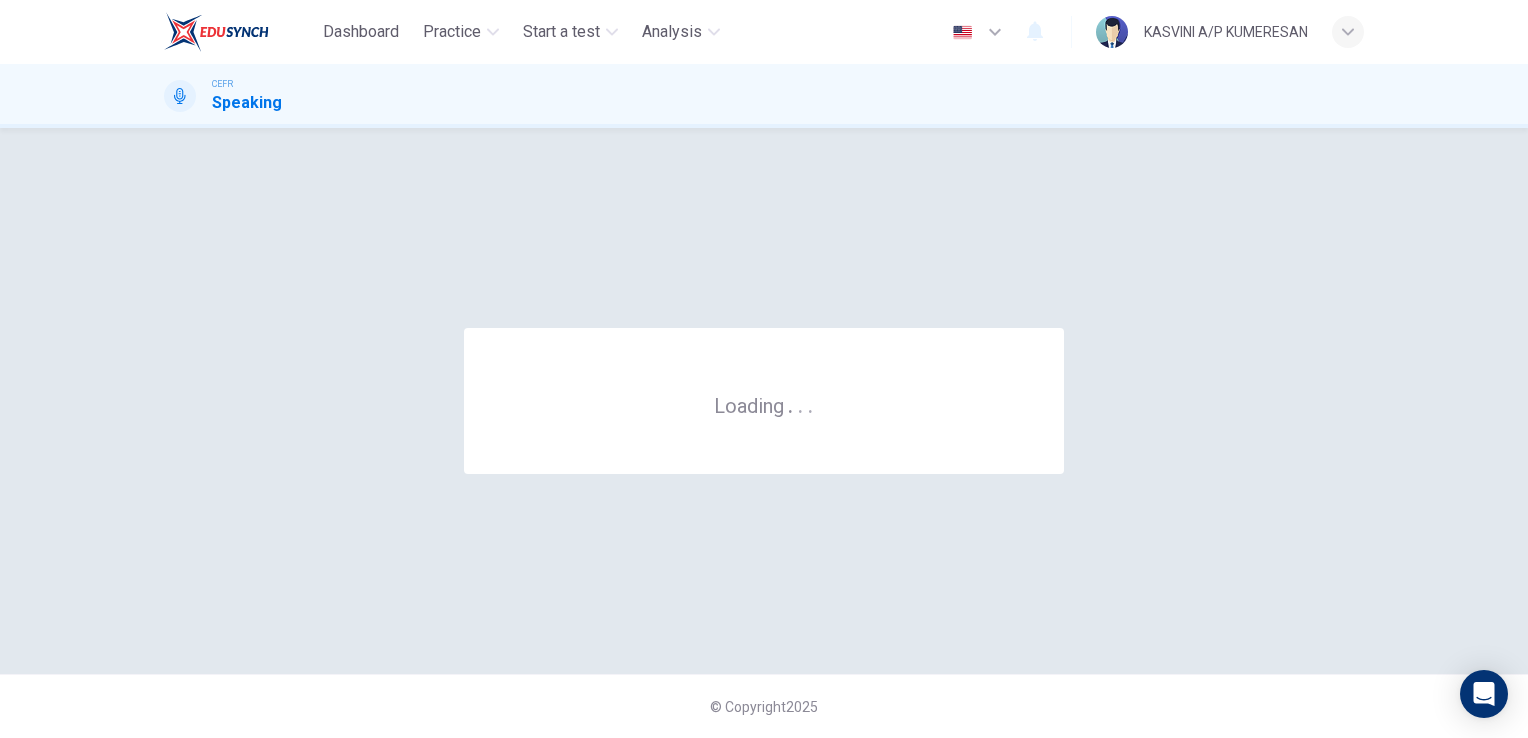 scroll, scrollTop: 0, scrollLeft: 0, axis: both 